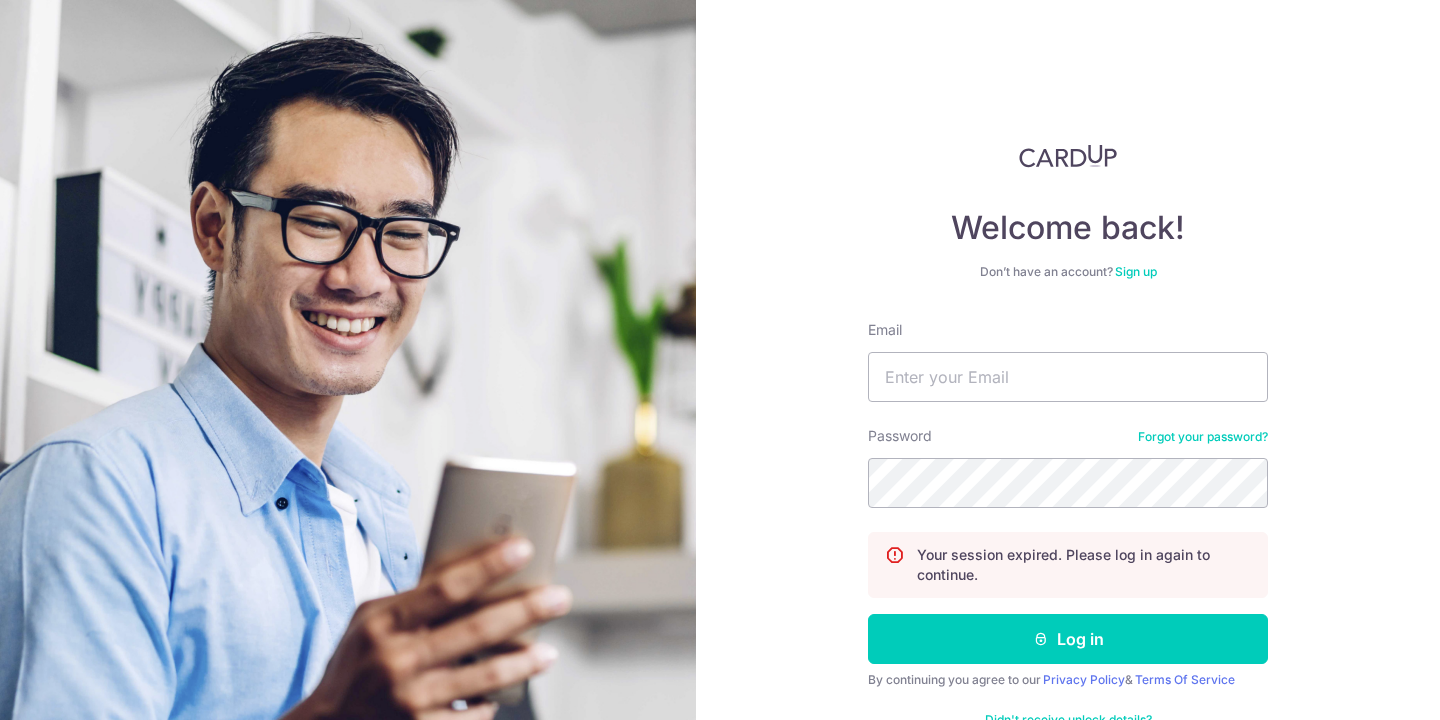 scroll, scrollTop: 0, scrollLeft: 0, axis: both 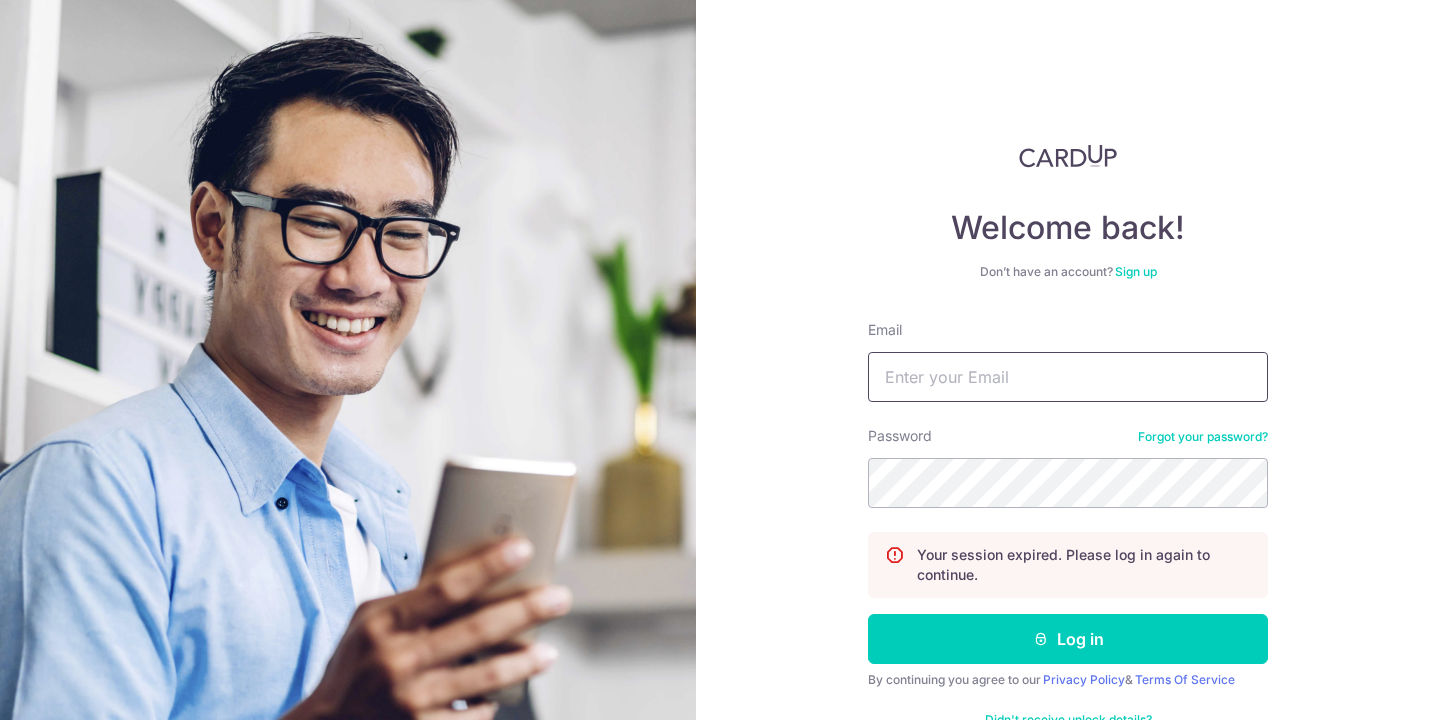 type on "[EMAIL_ADDRESS][DOMAIN_NAME]" 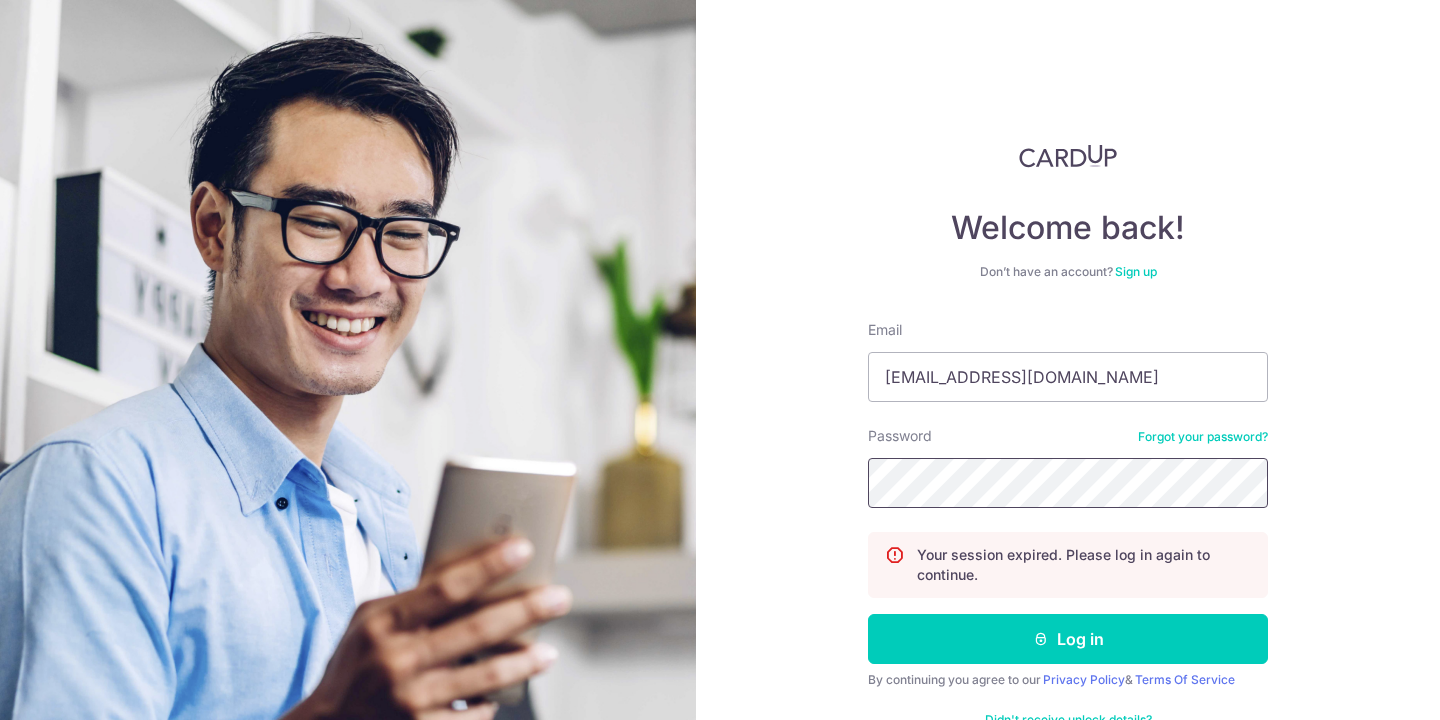 click on "Log in" at bounding box center (1068, 639) 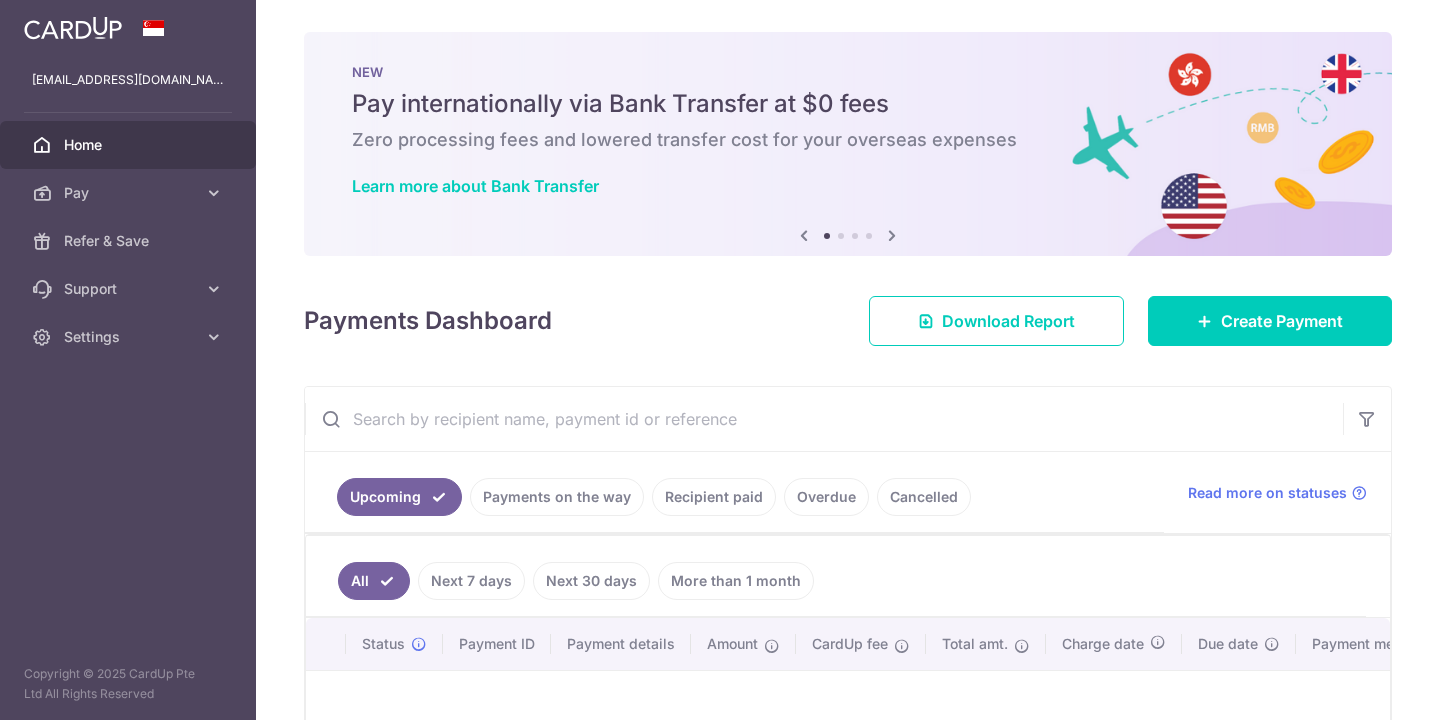 scroll, scrollTop: 0, scrollLeft: 0, axis: both 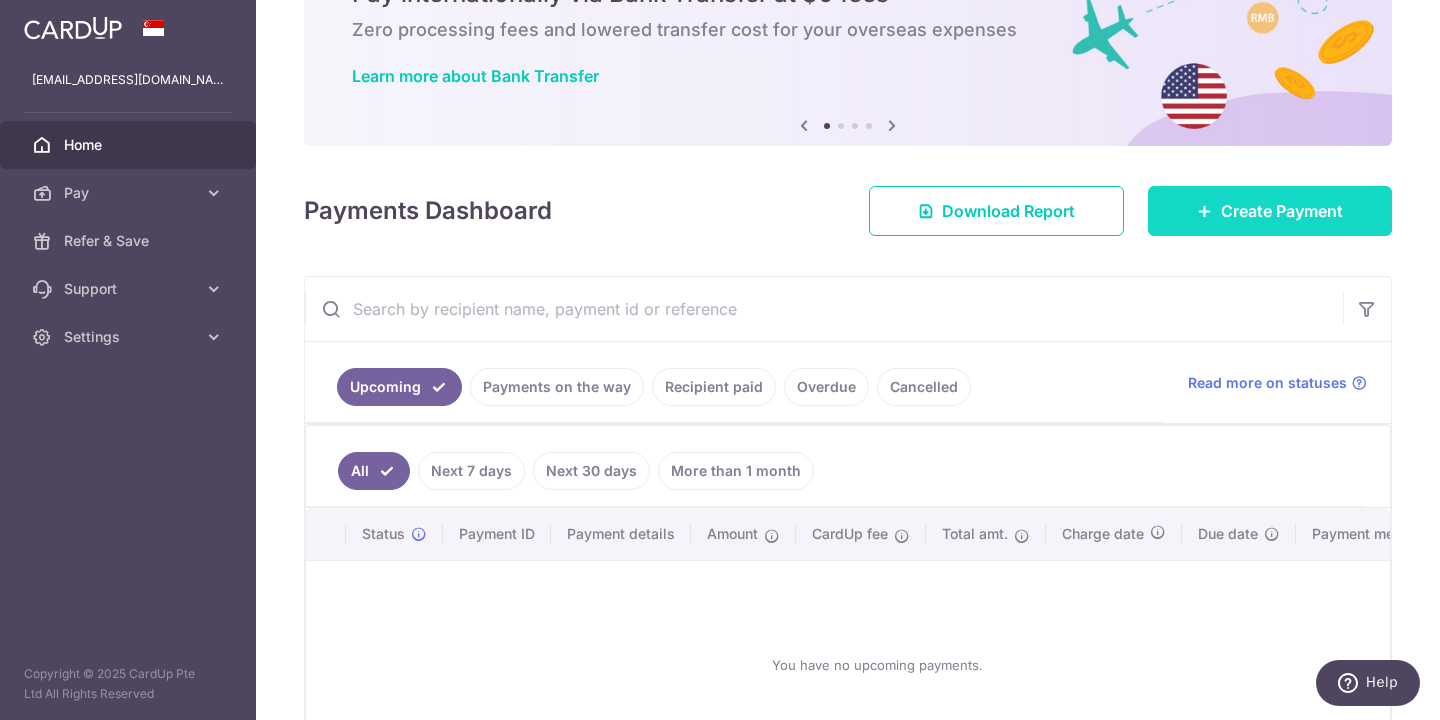 click on "Create Payment" at bounding box center [1282, 211] 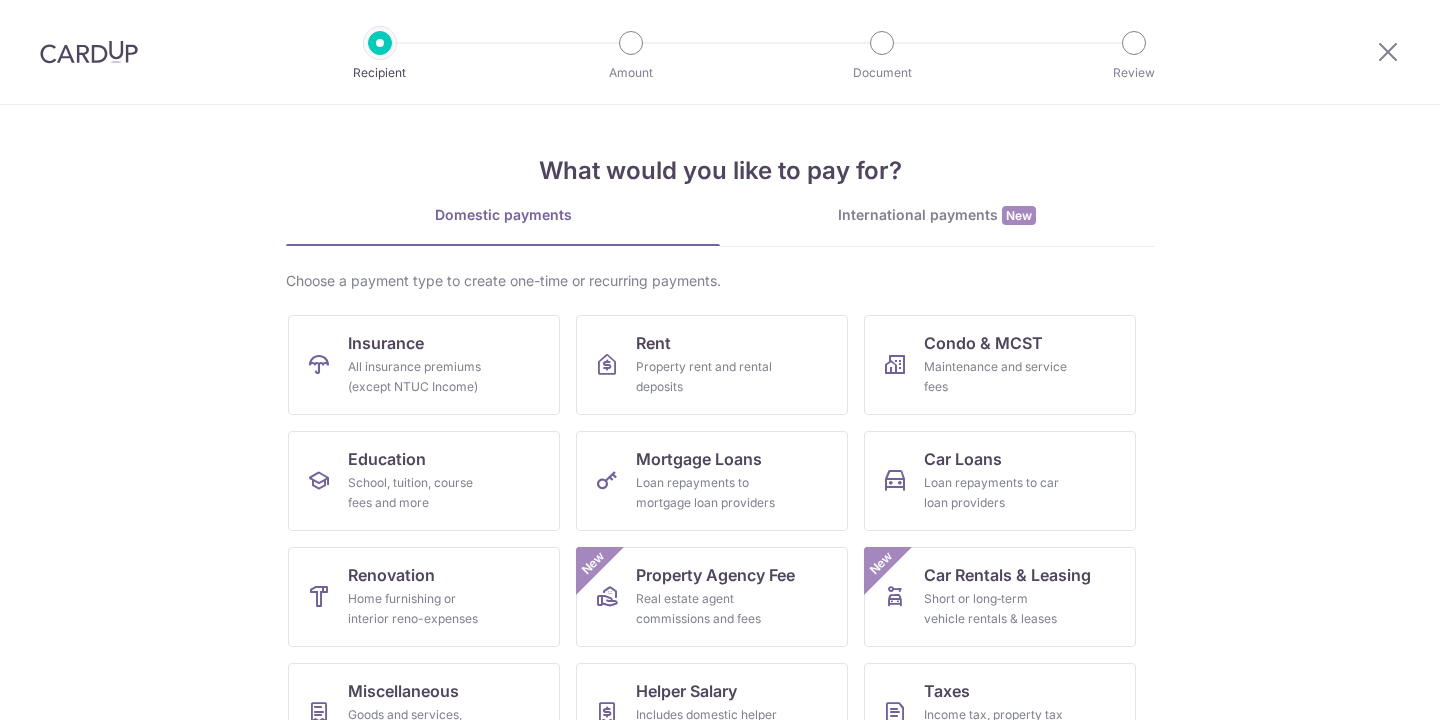 scroll, scrollTop: 0, scrollLeft: 0, axis: both 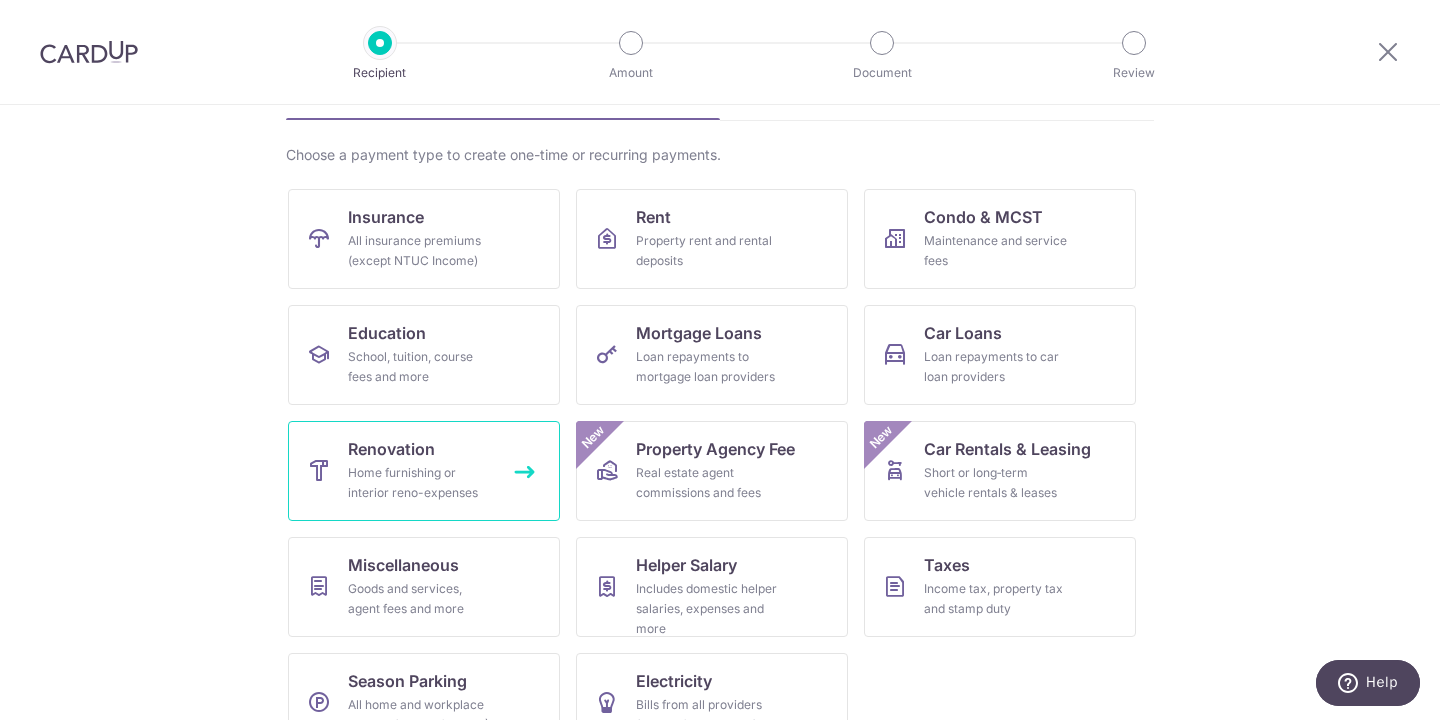 click on "Home furnishing or interior reno-expenses" at bounding box center (420, 483) 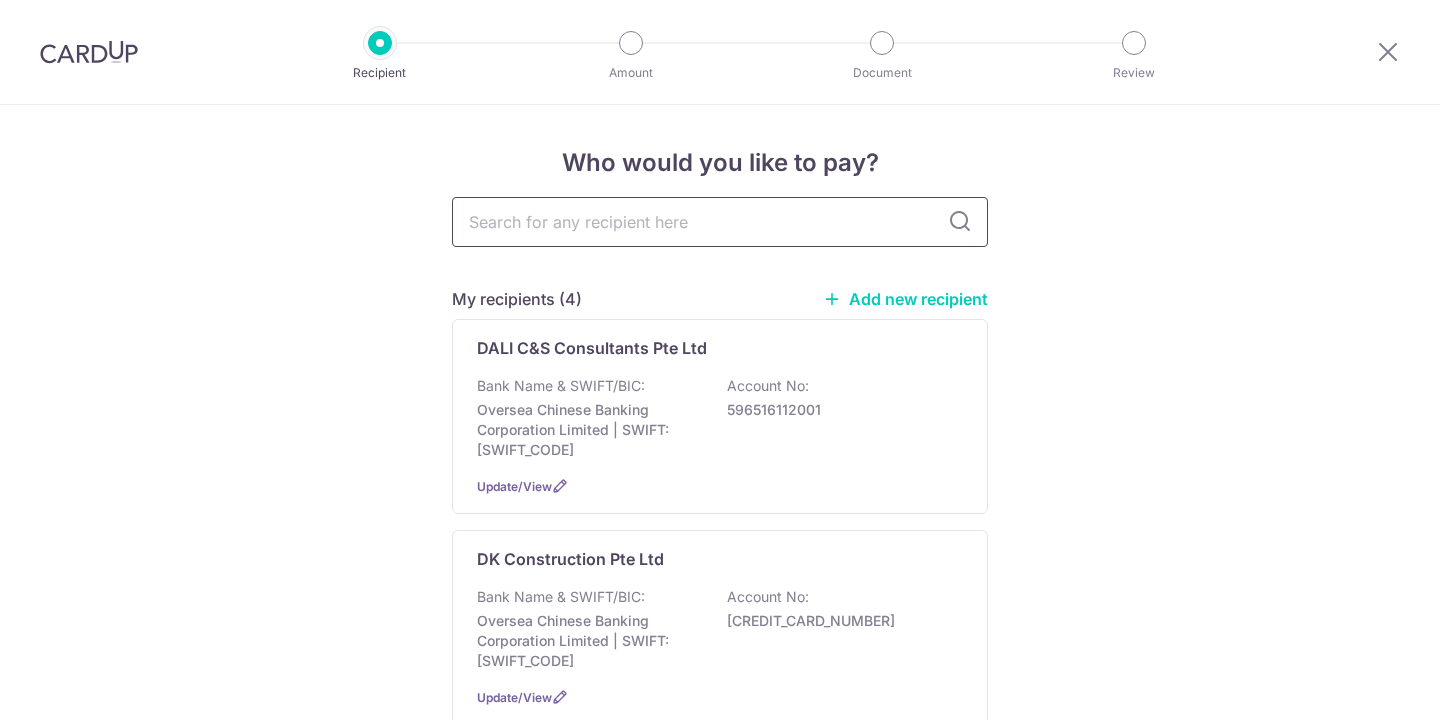 scroll, scrollTop: 0, scrollLeft: 0, axis: both 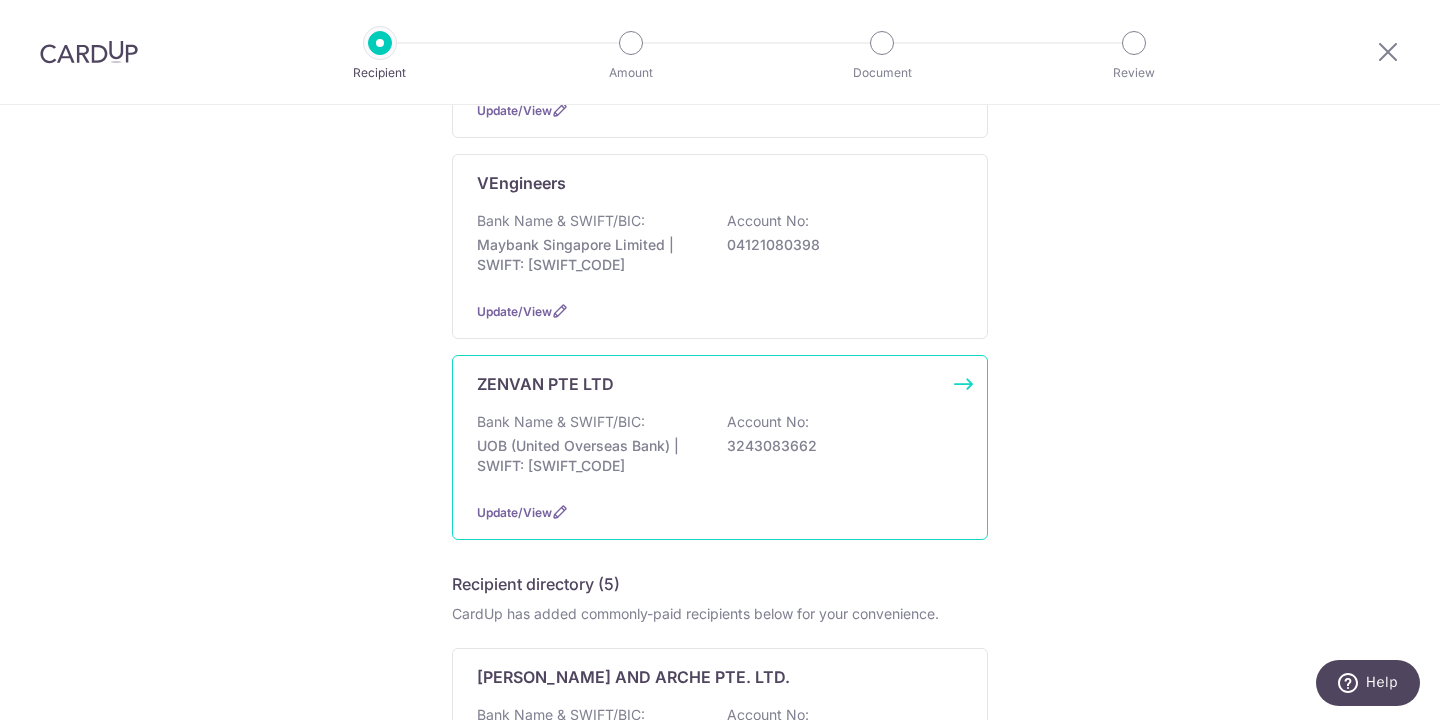 click on "UOB (United Overseas Bank) | SWIFT: UOVBSGSGXXX" at bounding box center (589, 456) 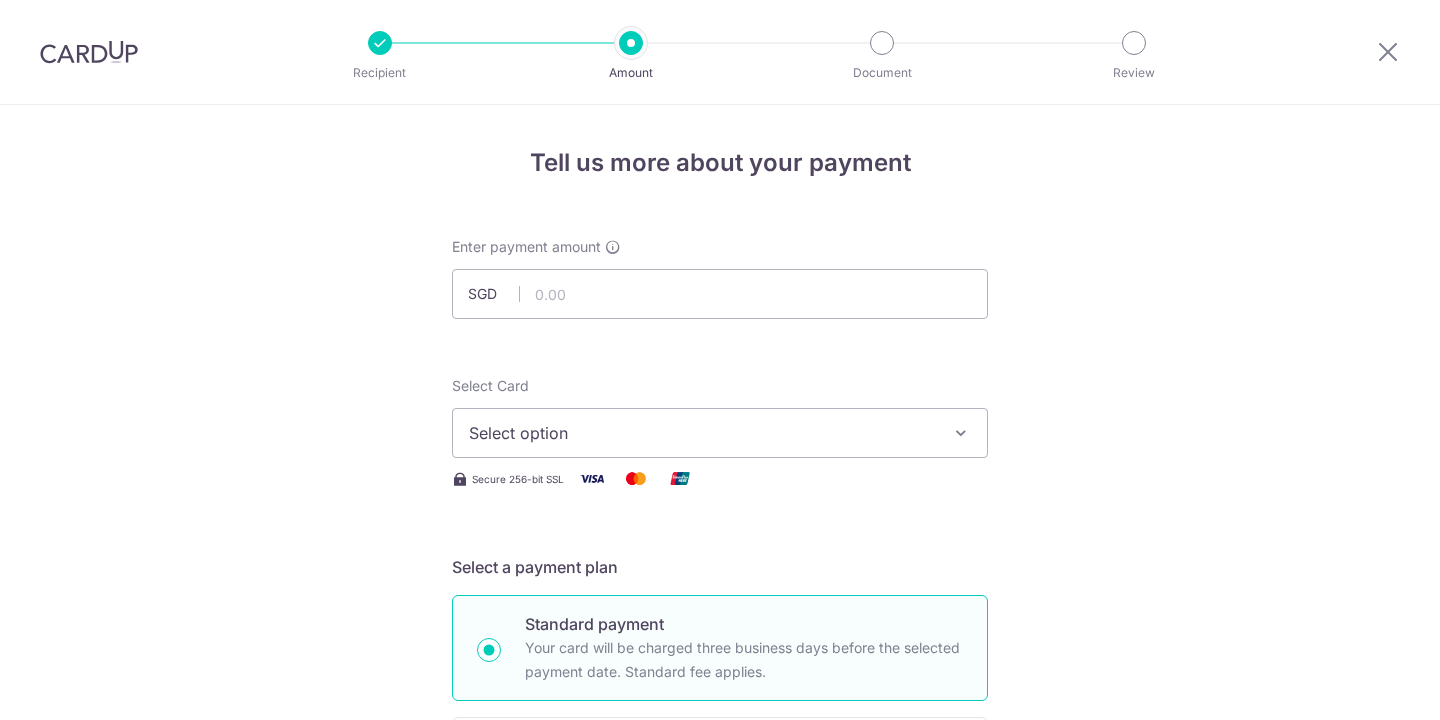 scroll, scrollTop: 0, scrollLeft: 0, axis: both 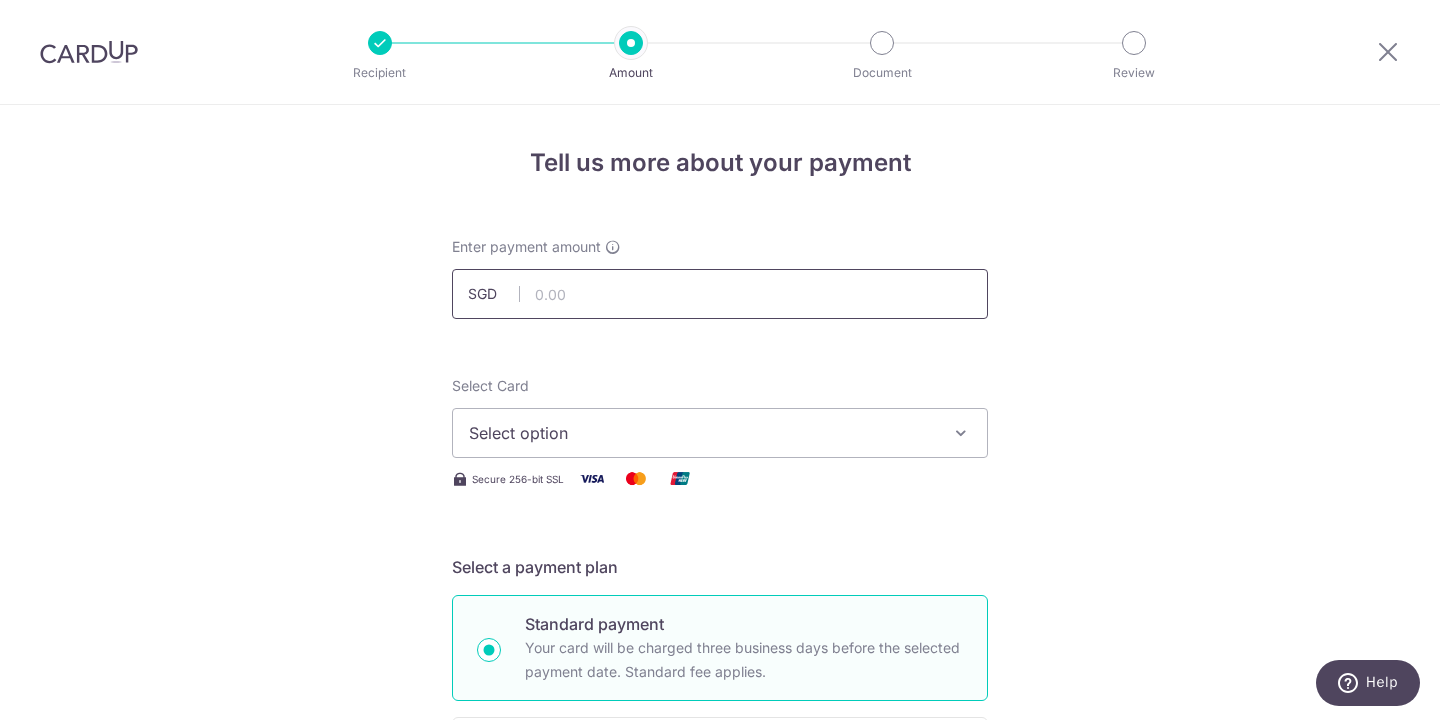 click at bounding box center (720, 294) 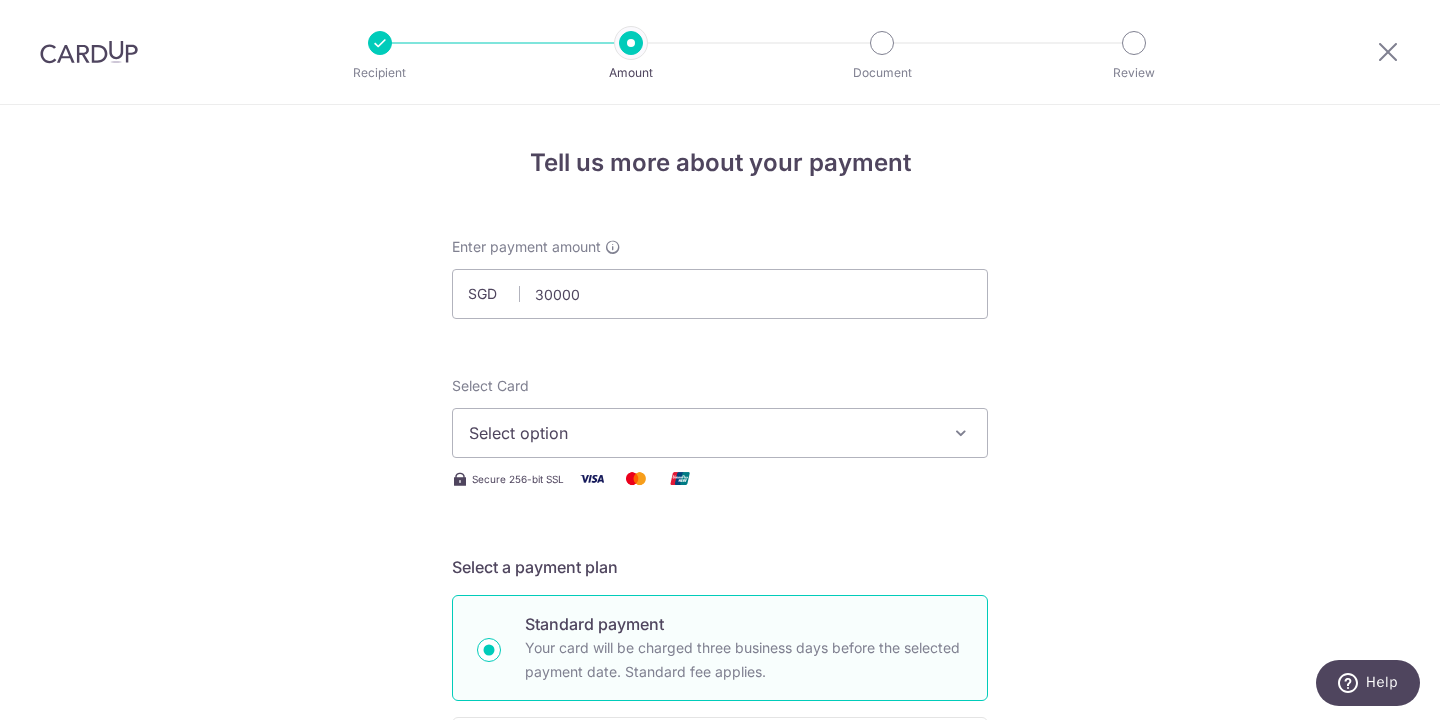 click on "Tell us more about your payment
Enter payment amount
SGD
30000
Select Card
Select option
Add credit card
Your Cards
**** 1278
**** 7625
Secure 256-bit SSL
Text
New card details
Card
Secure 256-bit SSL" at bounding box center [720, 1076] 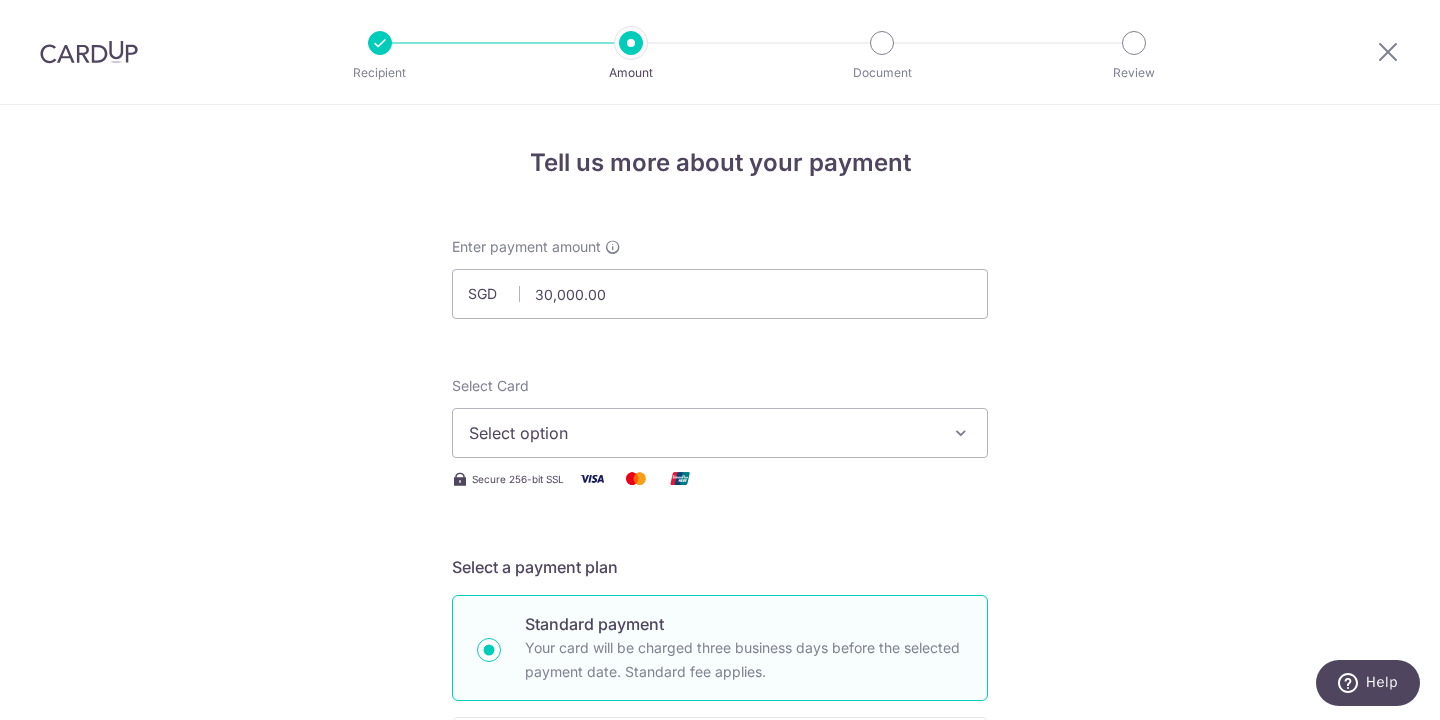 click on "Select option" at bounding box center [702, 433] 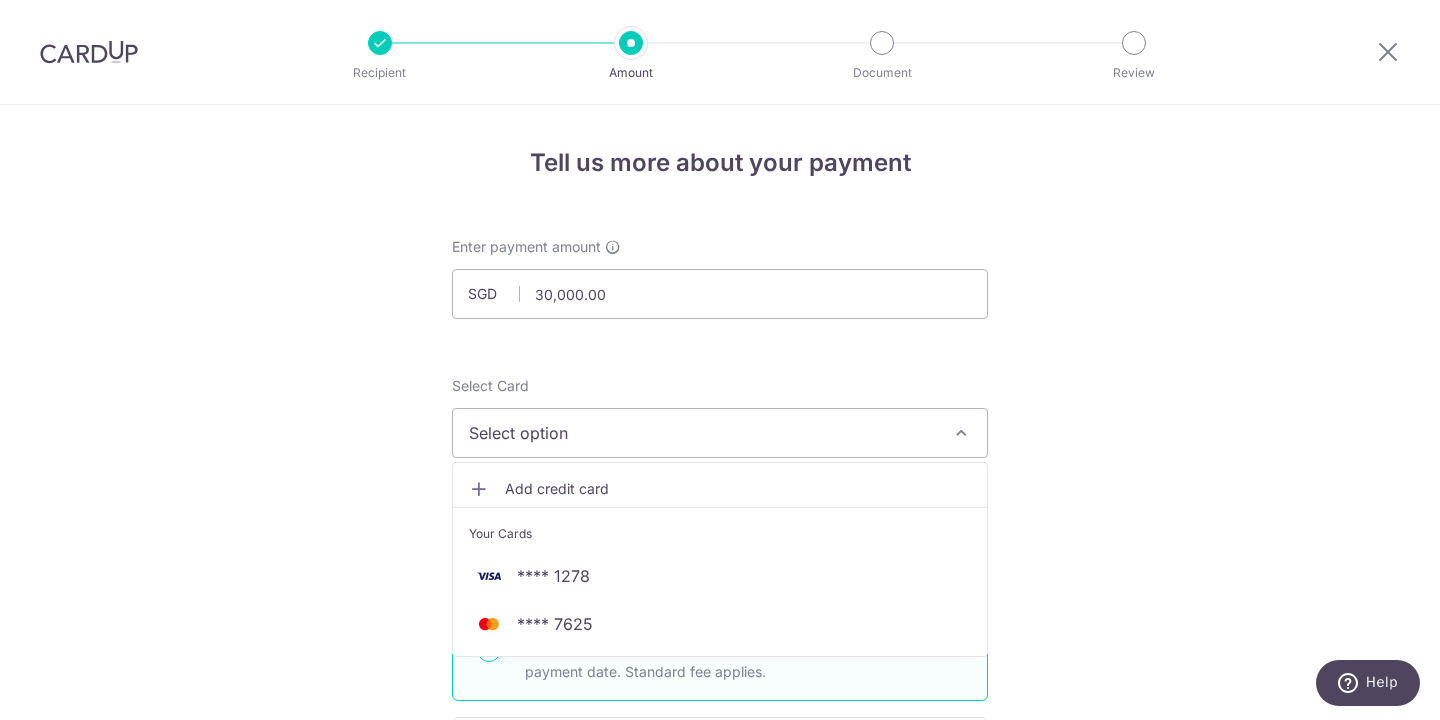 scroll, scrollTop: 37, scrollLeft: 0, axis: vertical 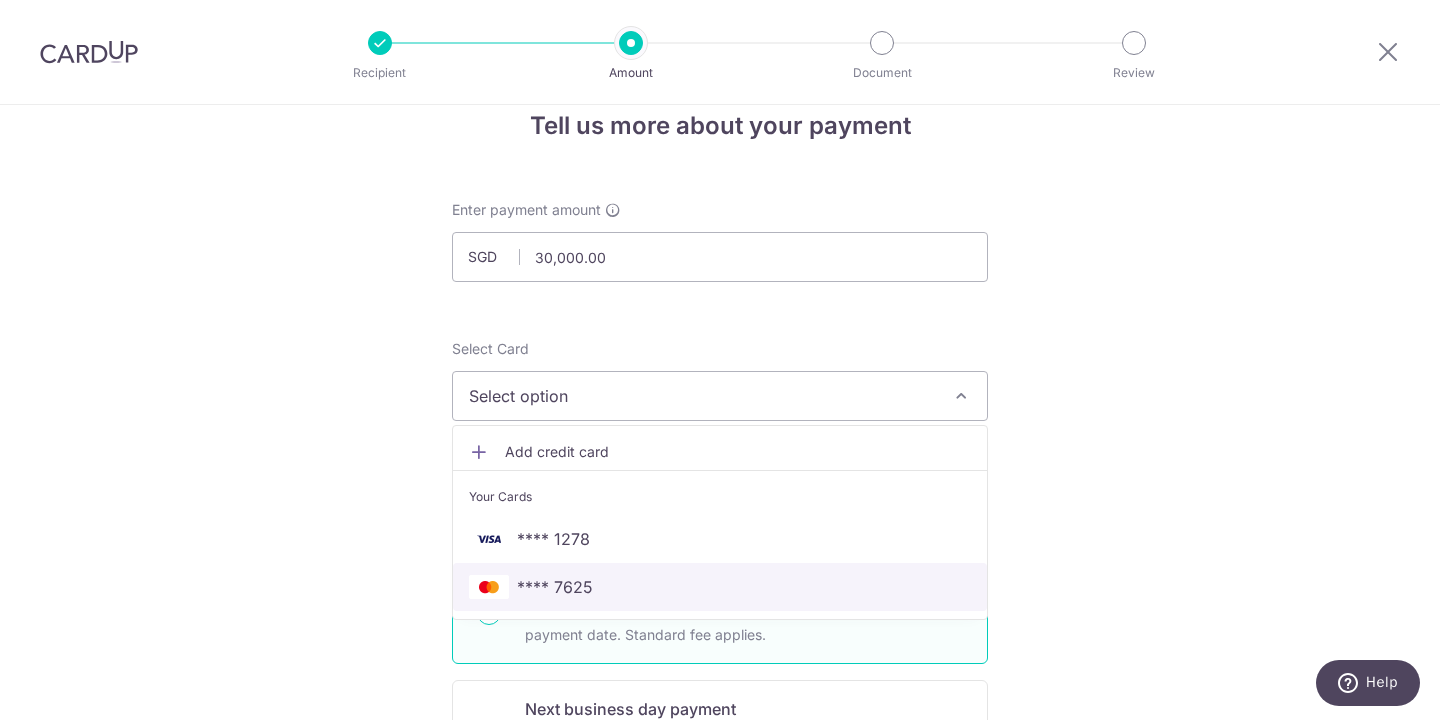 click on "**** 7625" at bounding box center (720, 587) 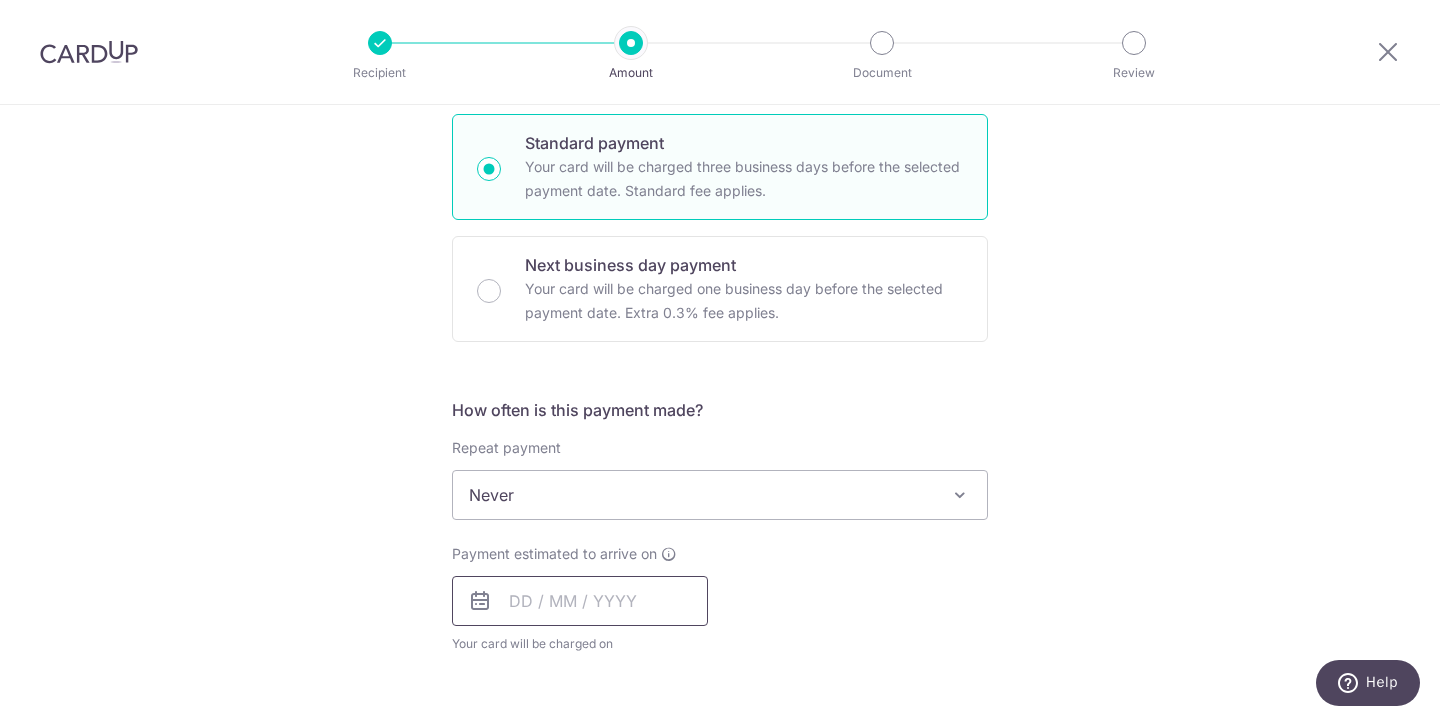 scroll, scrollTop: 490, scrollLeft: 0, axis: vertical 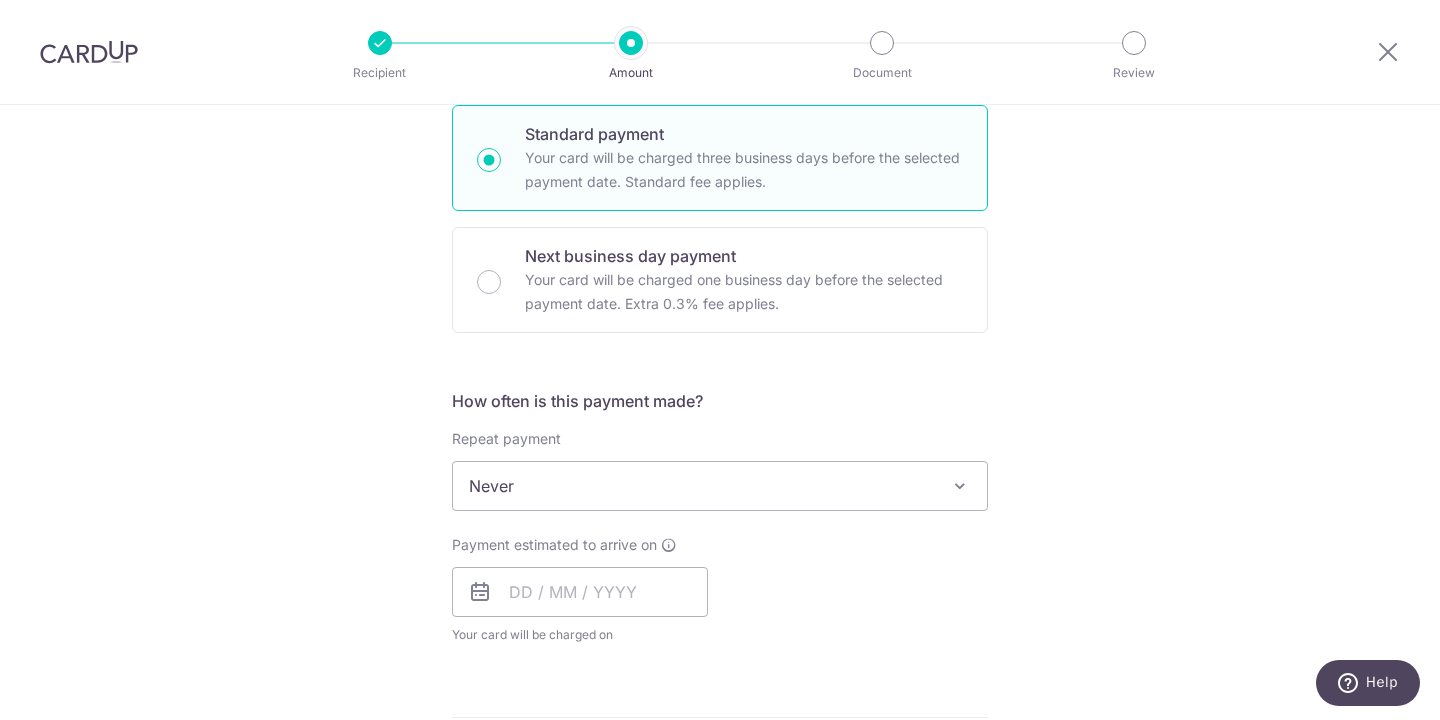 click on "Never" at bounding box center [720, 486] 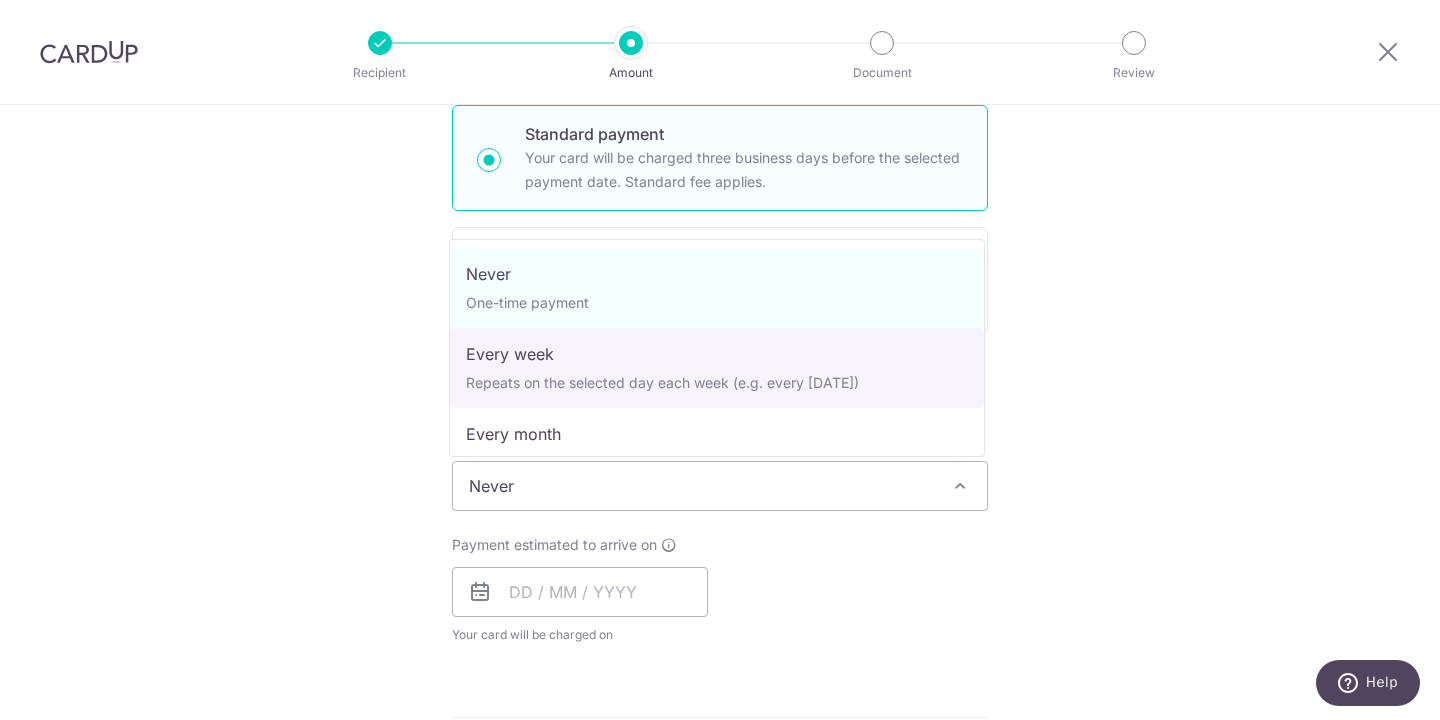 scroll, scrollTop: 0, scrollLeft: 0, axis: both 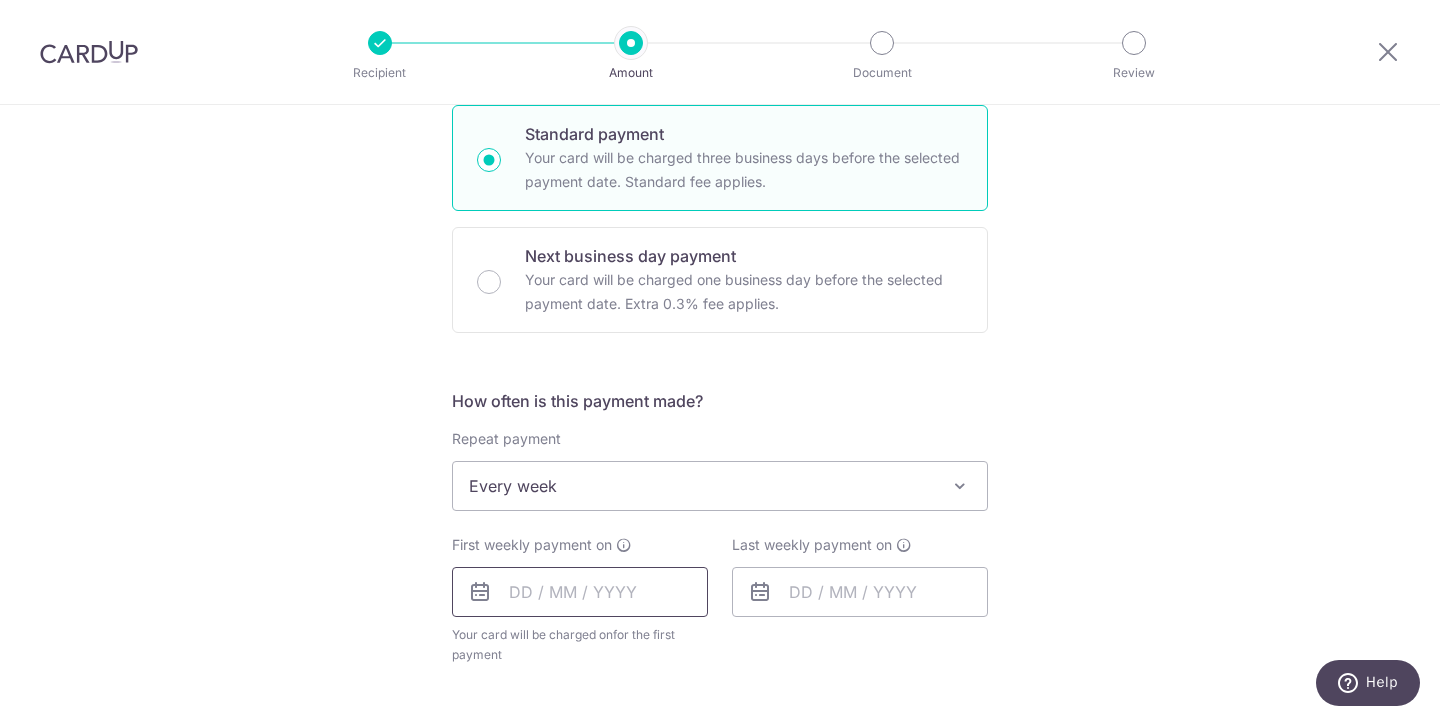 click at bounding box center [580, 592] 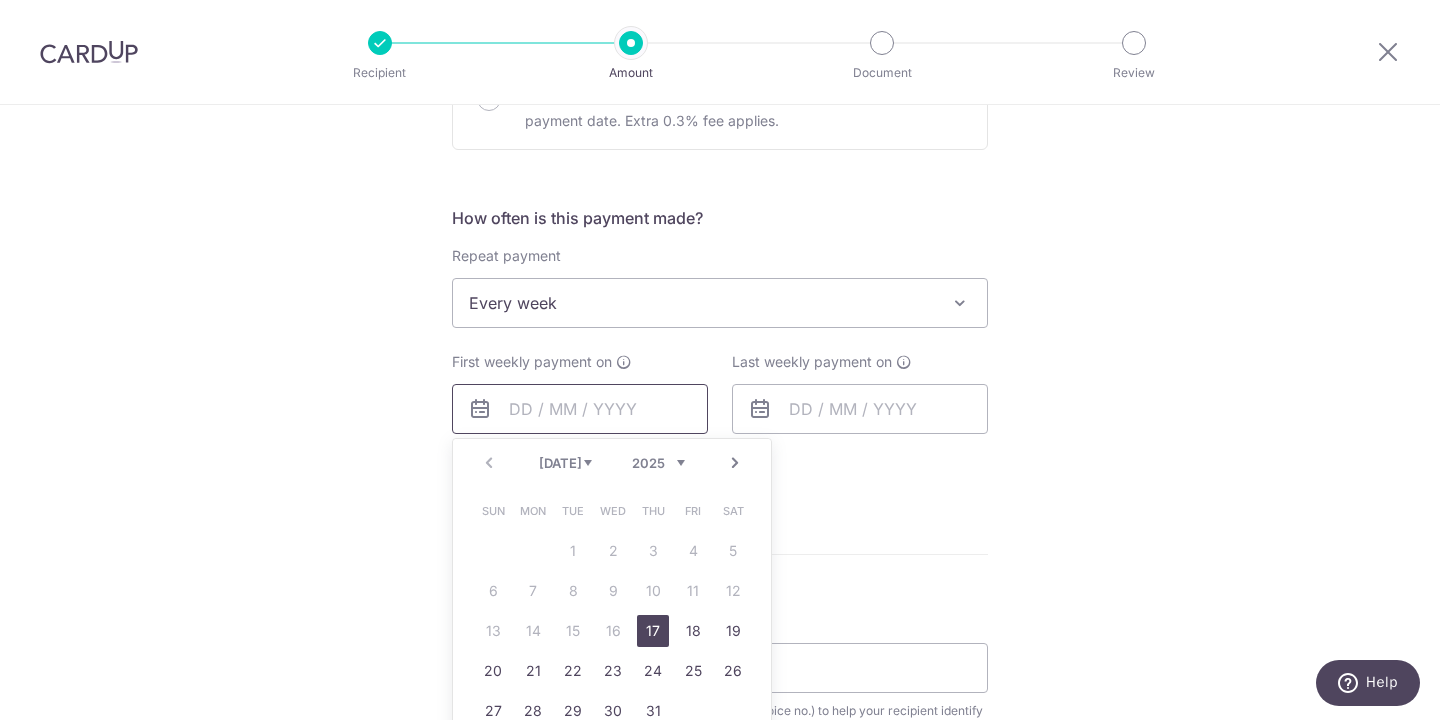 scroll, scrollTop: 675, scrollLeft: 0, axis: vertical 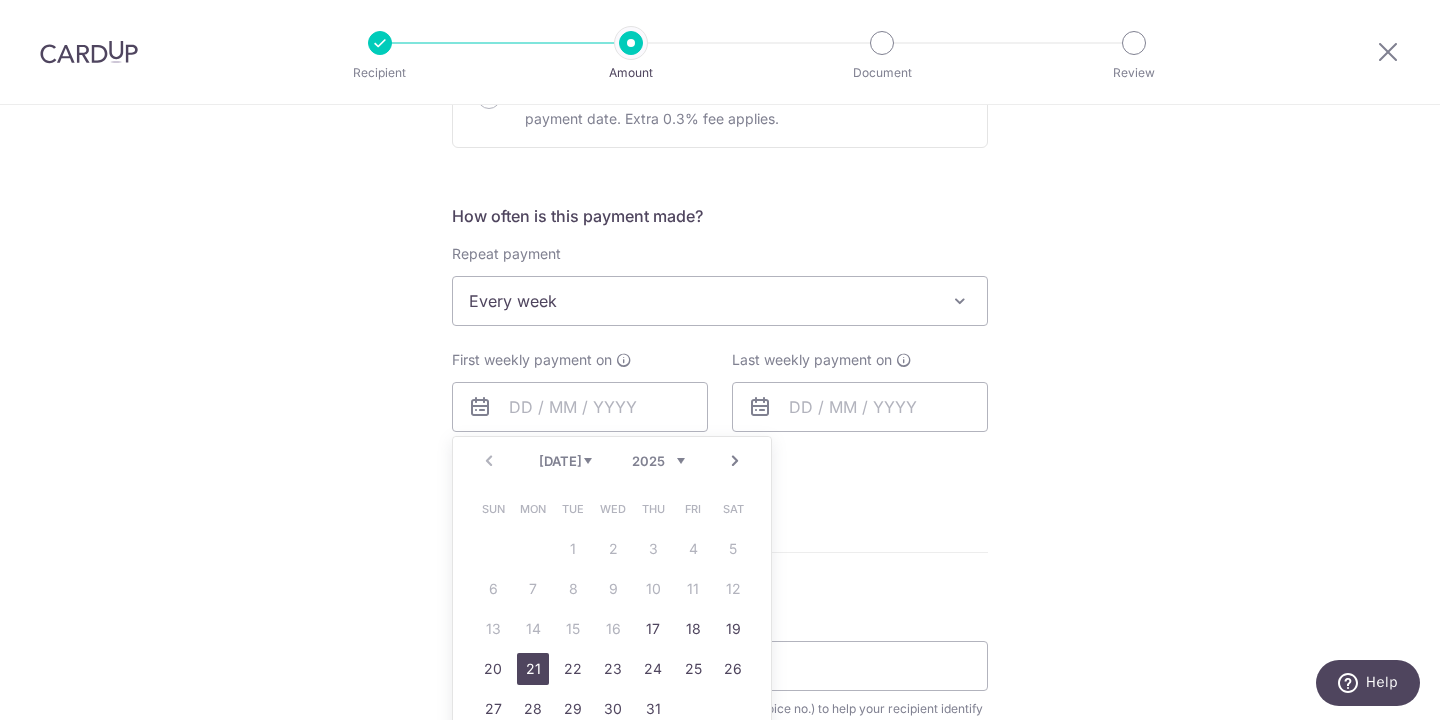click on "21" at bounding box center (533, 669) 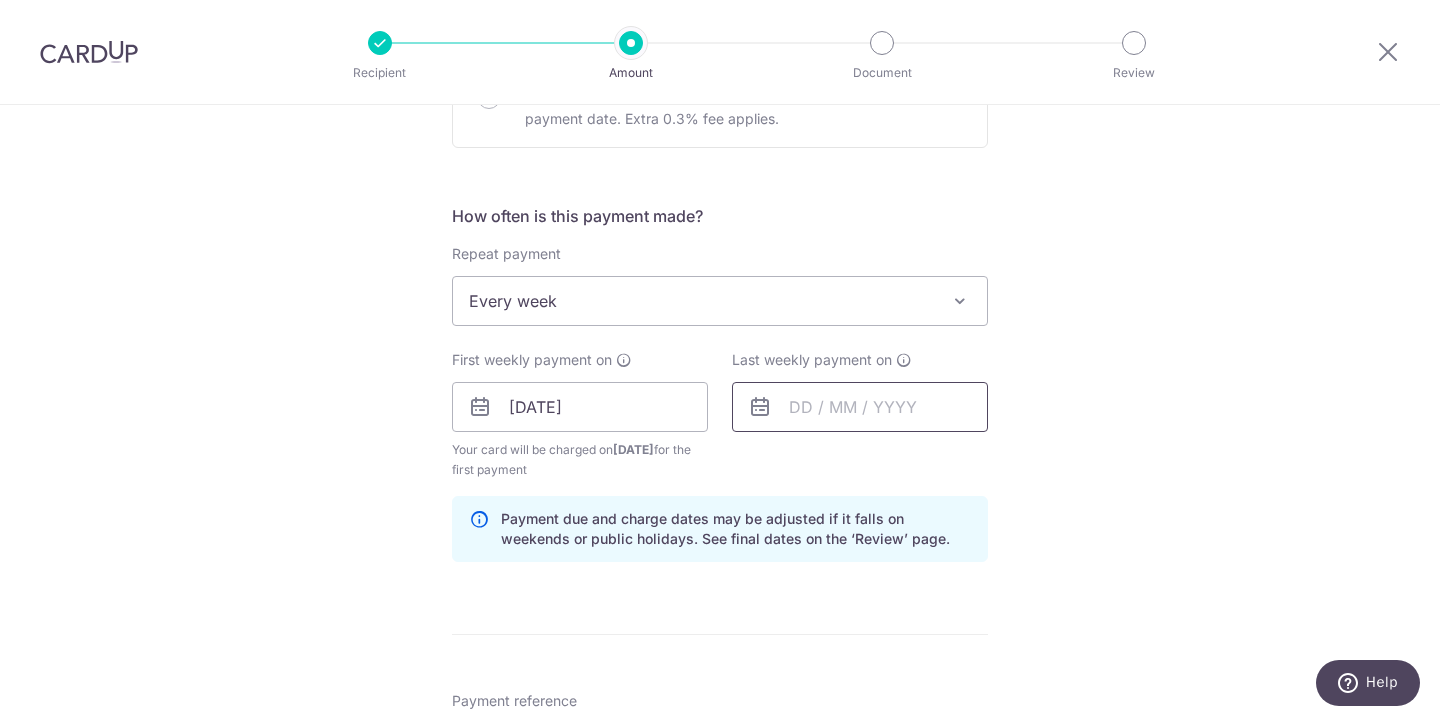 click at bounding box center [860, 407] 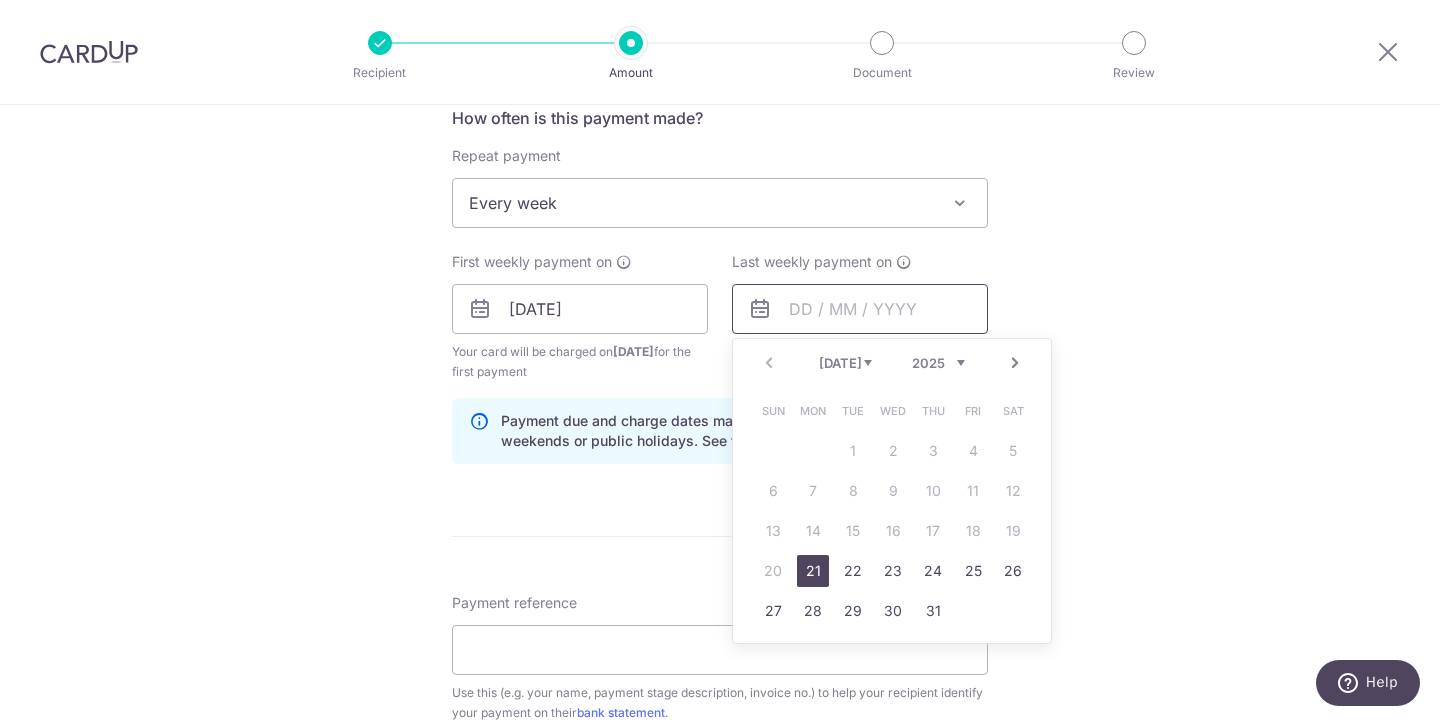 scroll, scrollTop: 777, scrollLeft: 0, axis: vertical 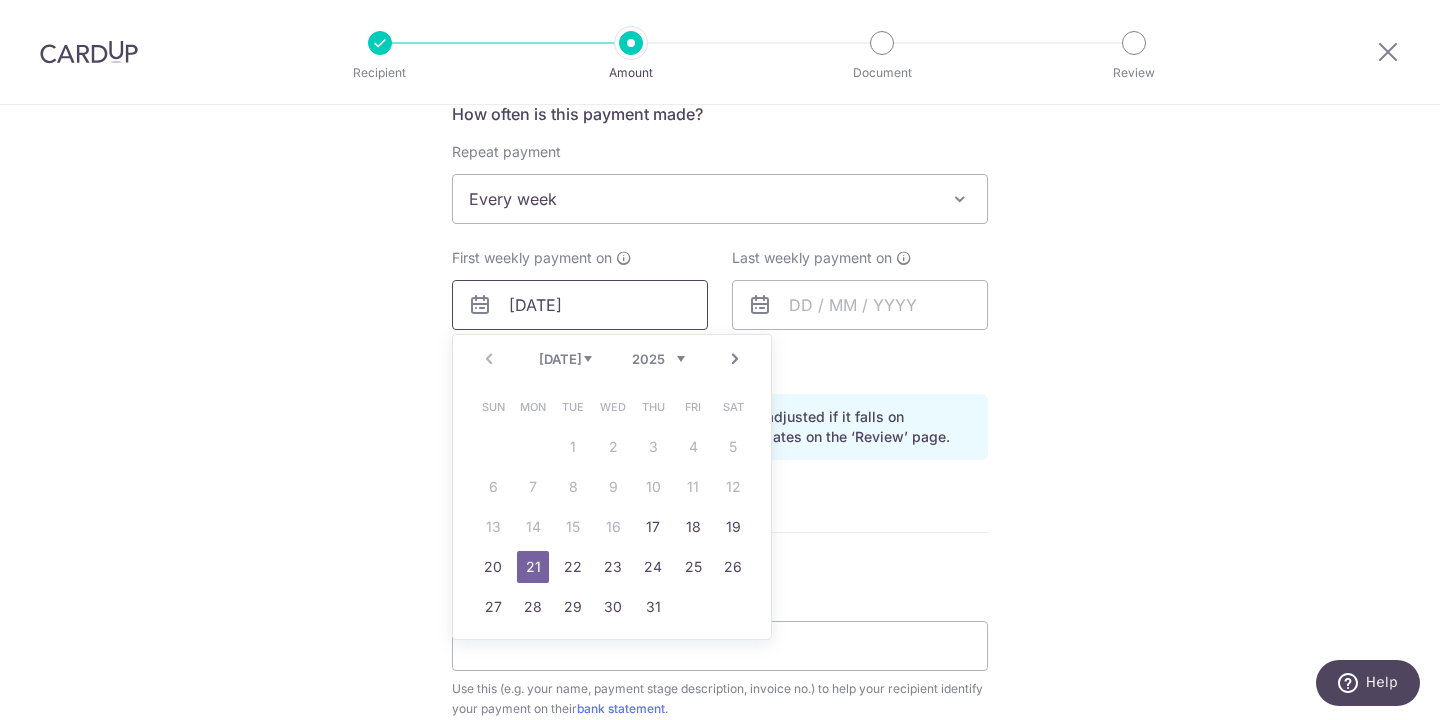 click on "21/07/2025" at bounding box center [580, 305] 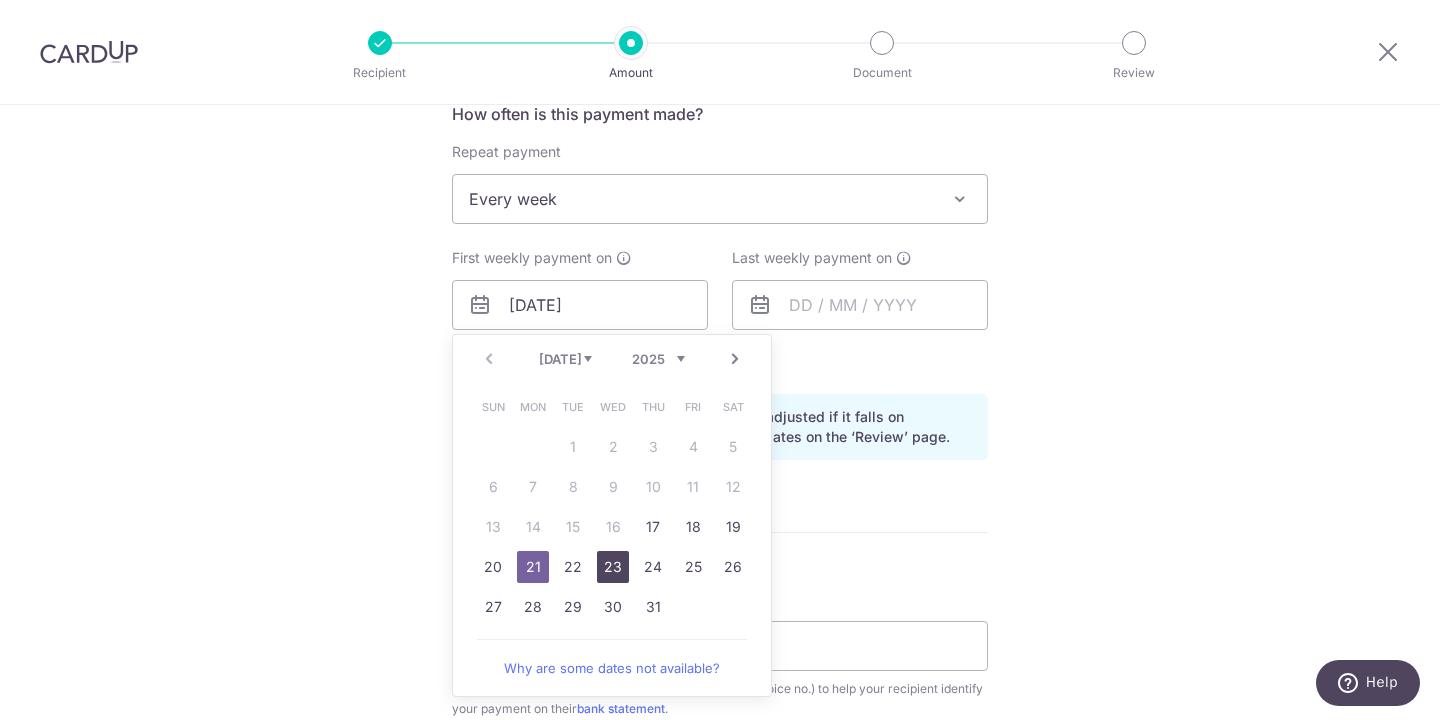 click on "23" at bounding box center [613, 567] 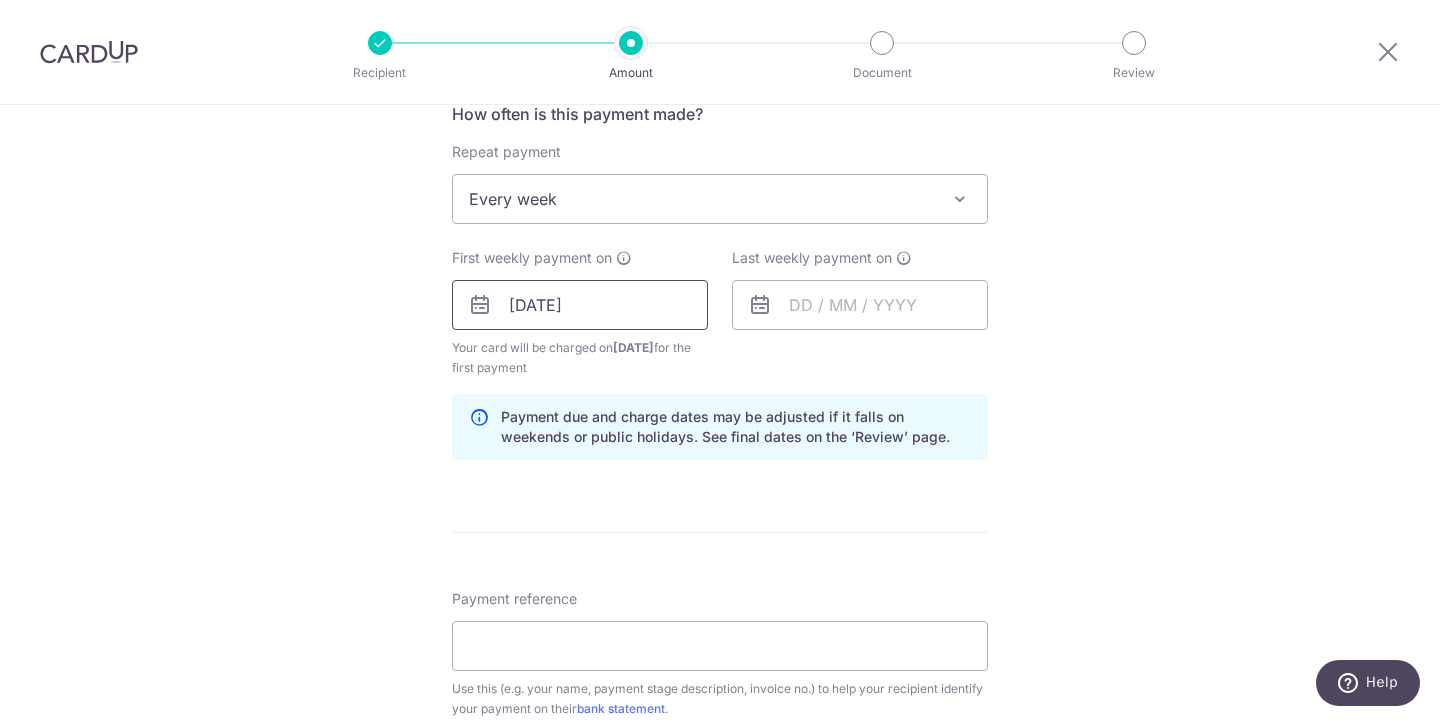 click on "23/07/2025" at bounding box center (580, 305) 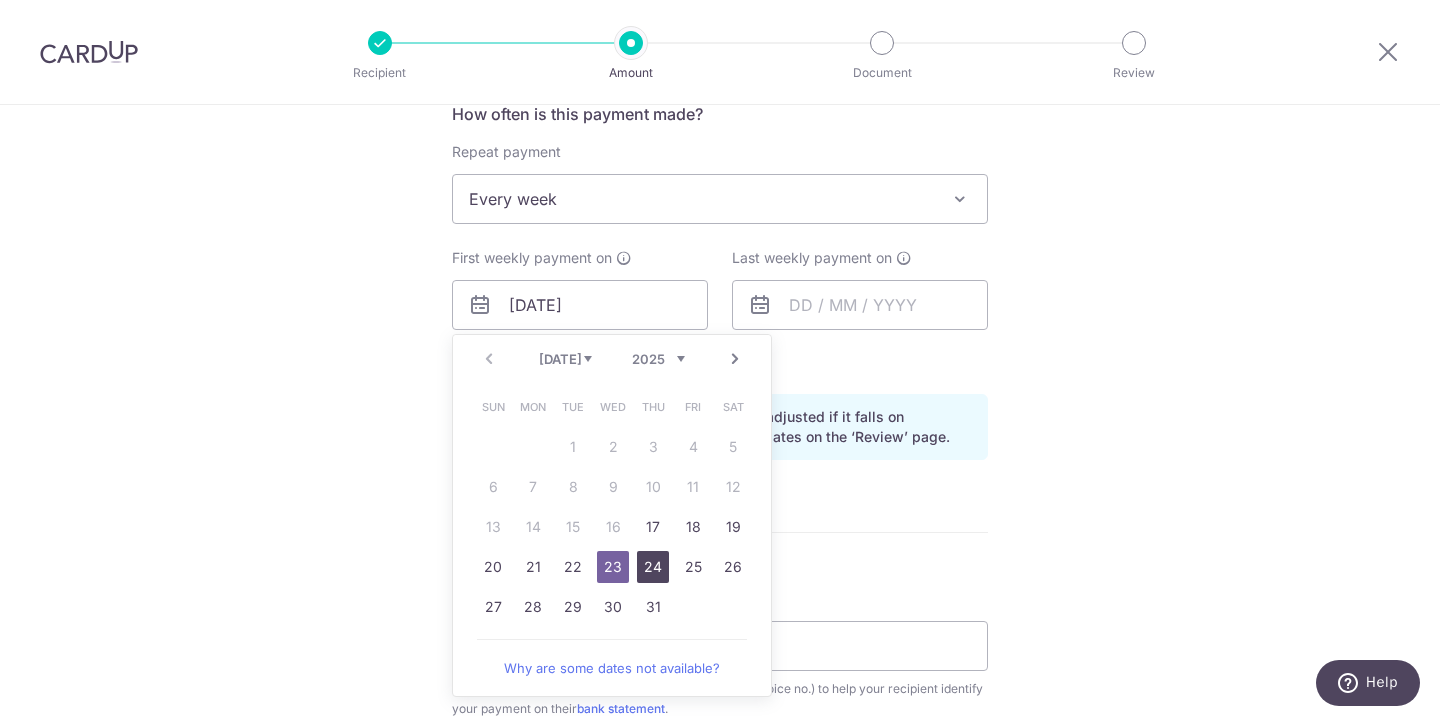 click on "24" at bounding box center [653, 567] 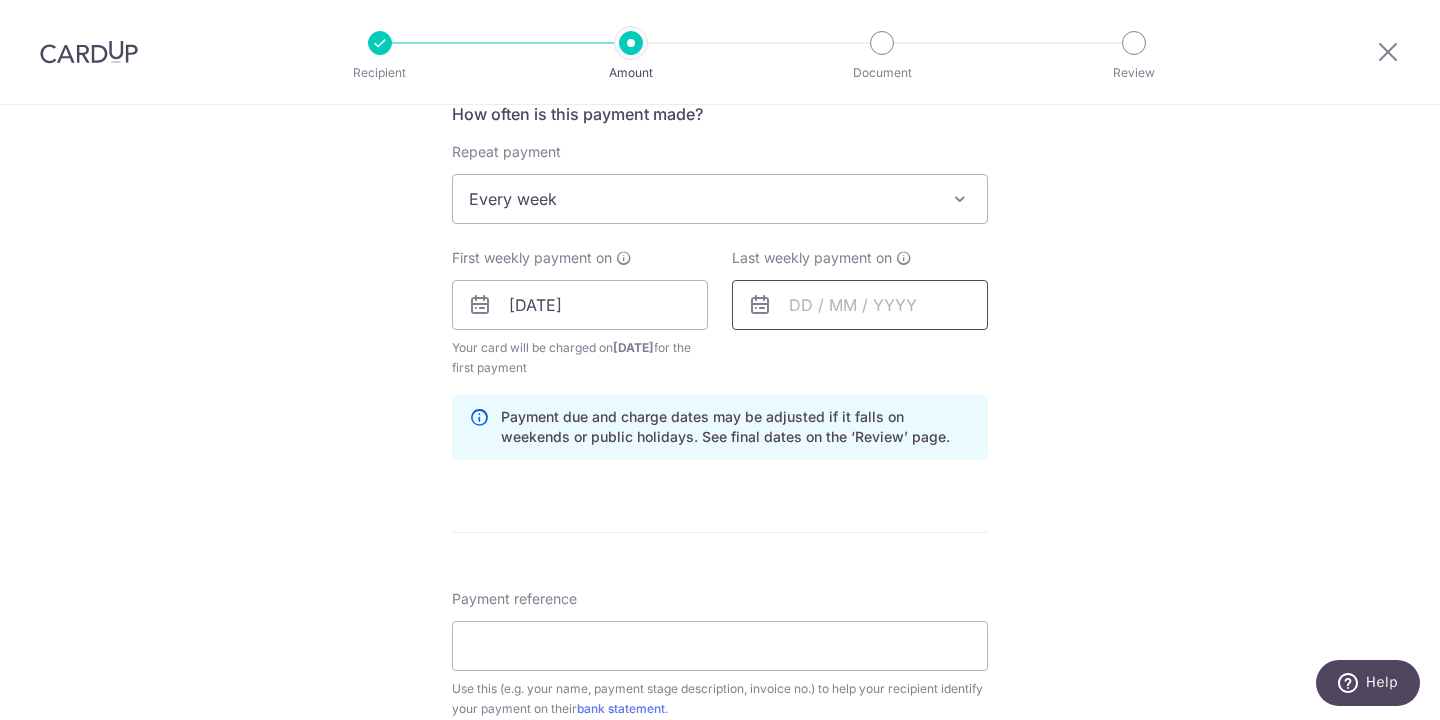 click at bounding box center (860, 305) 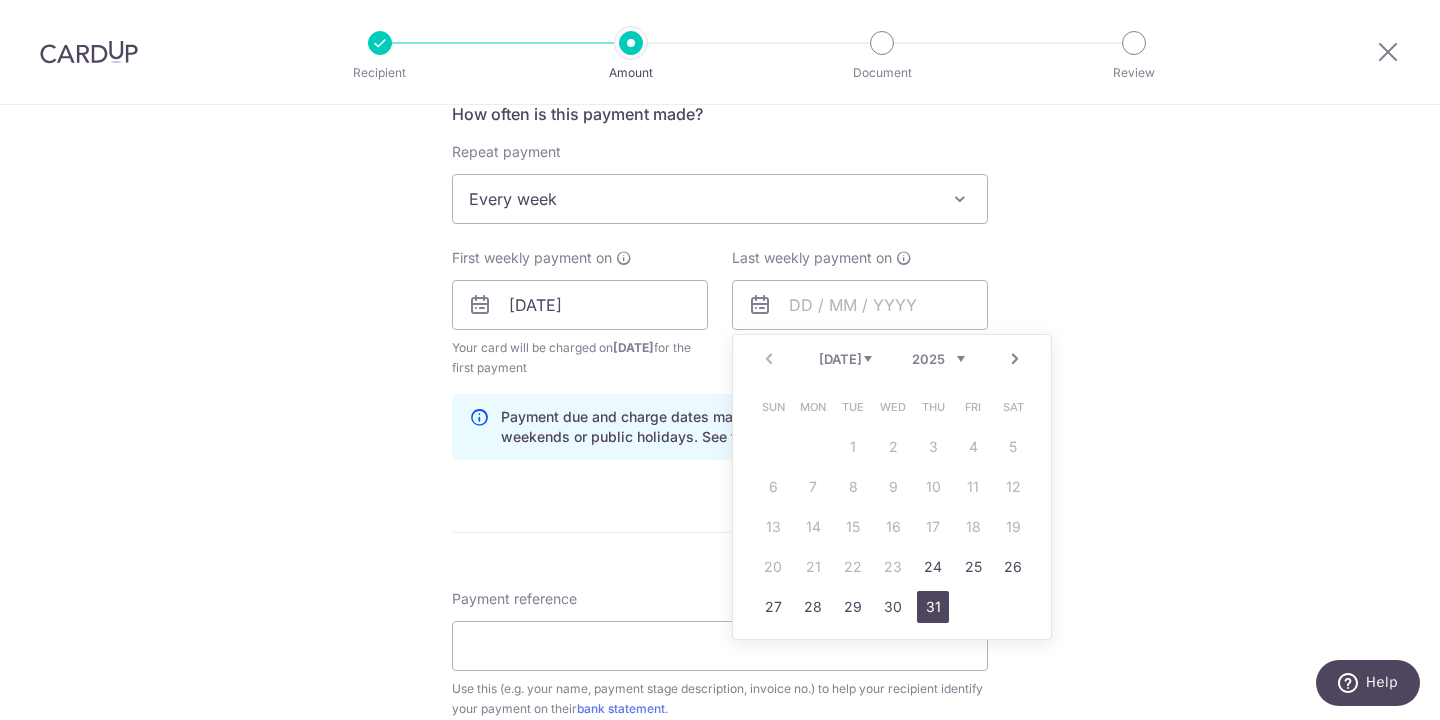 click on "31" at bounding box center (933, 607) 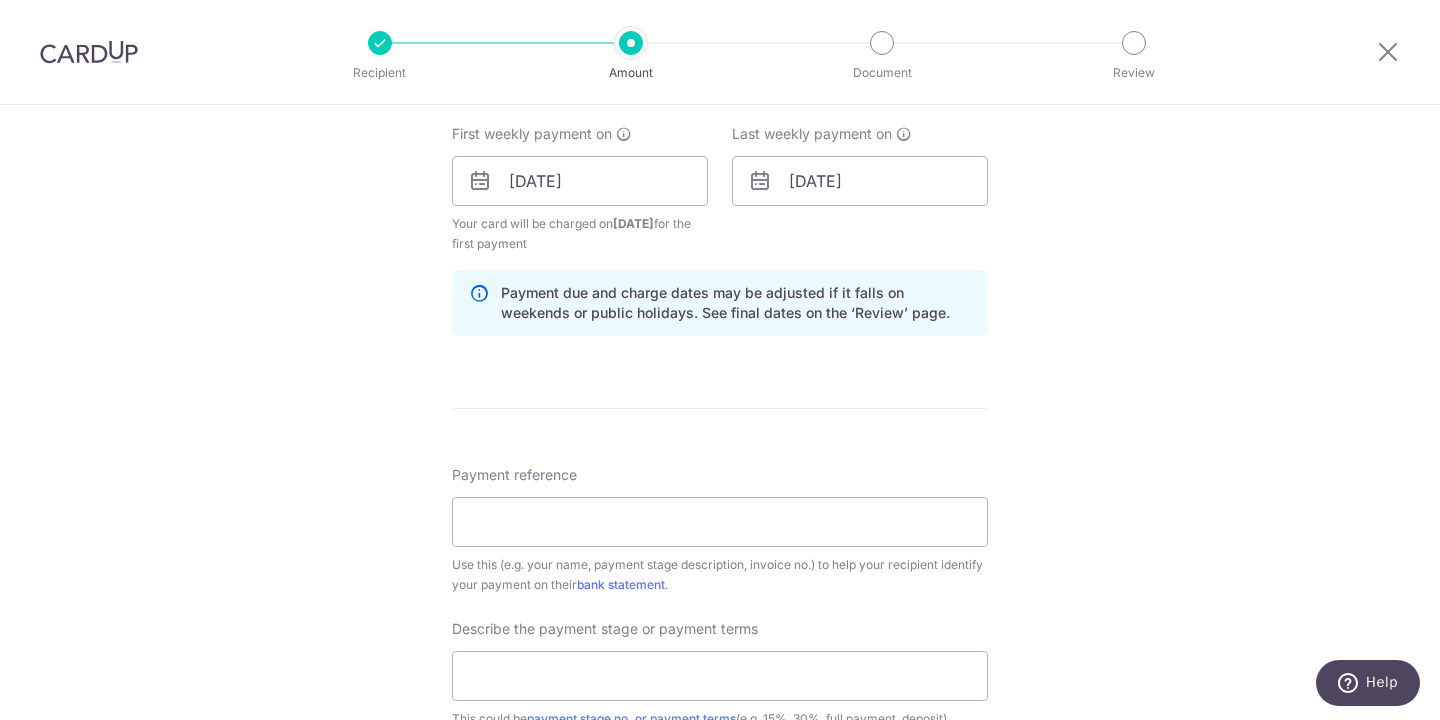 scroll, scrollTop: 908, scrollLeft: 0, axis: vertical 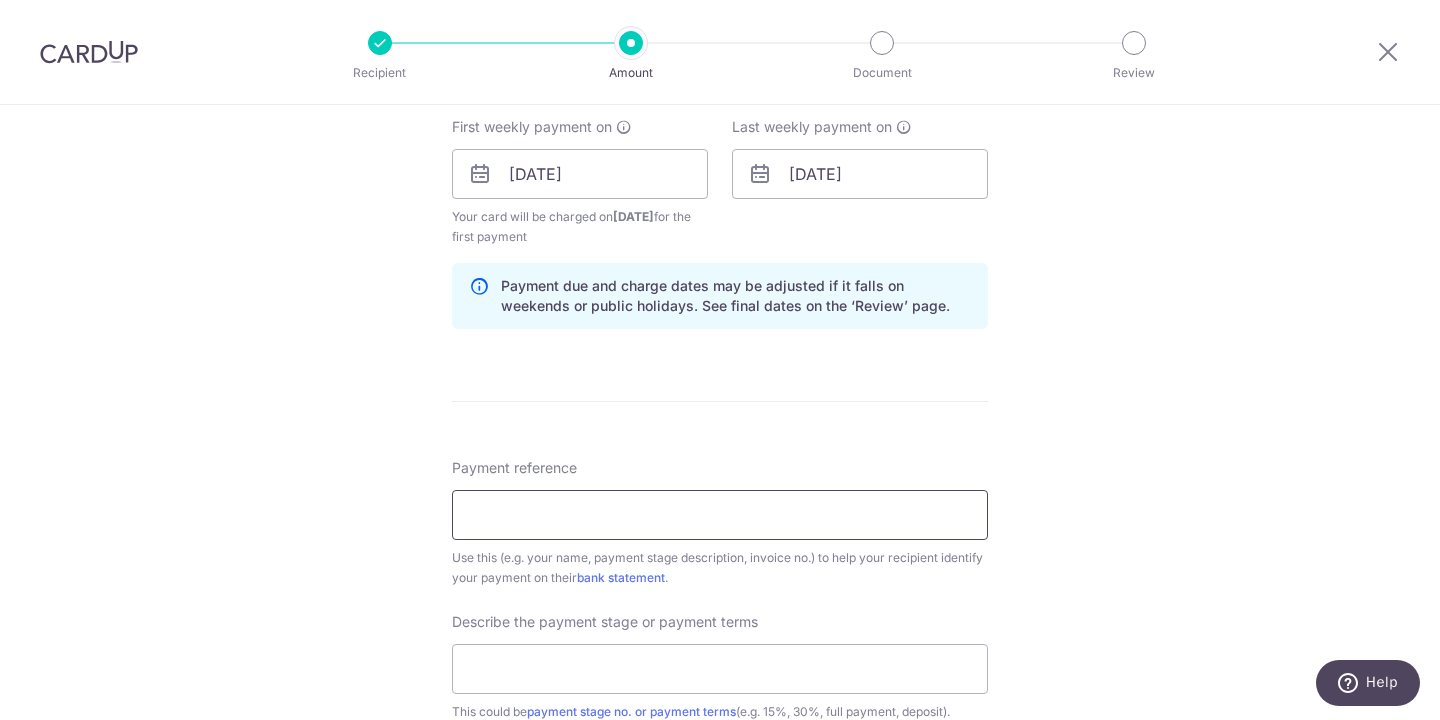 click on "Payment reference" at bounding box center [720, 515] 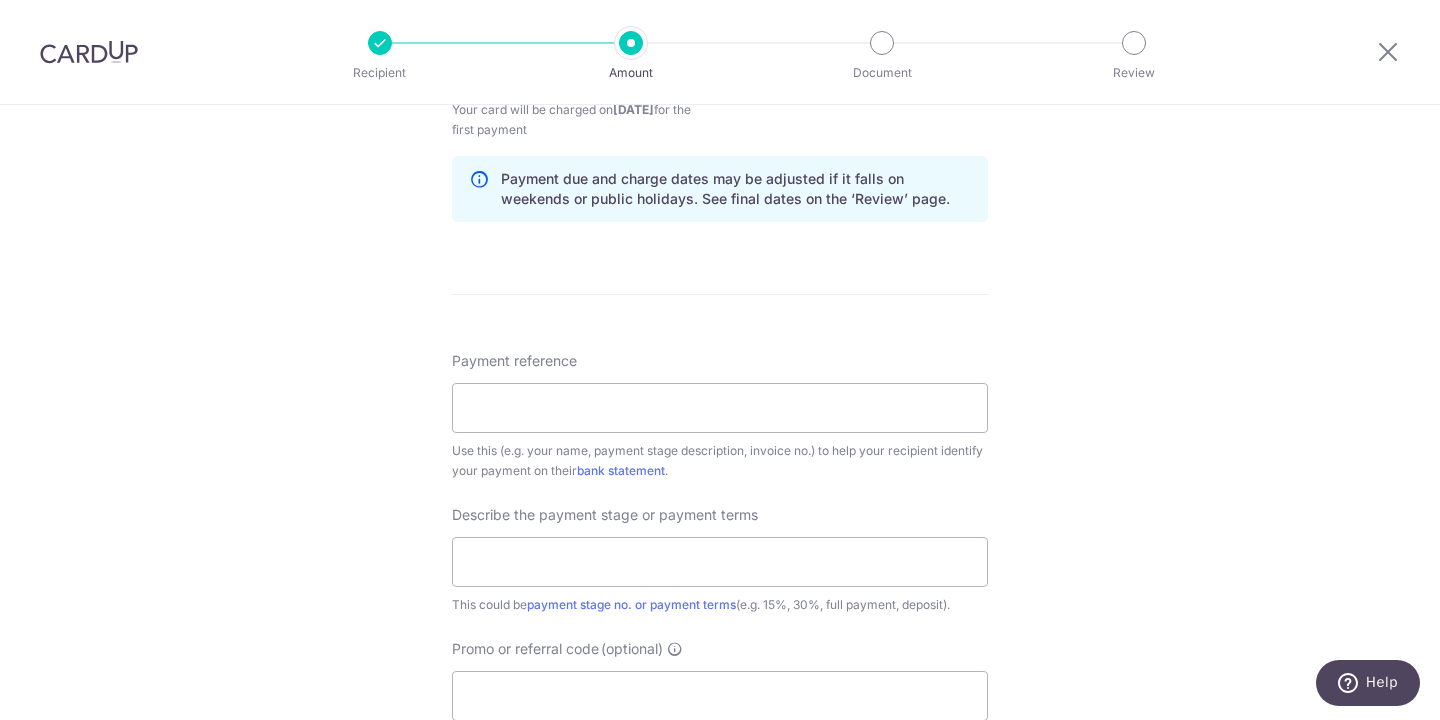 scroll, scrollTop: 1020, scrollLeft: 0, axis: vertical 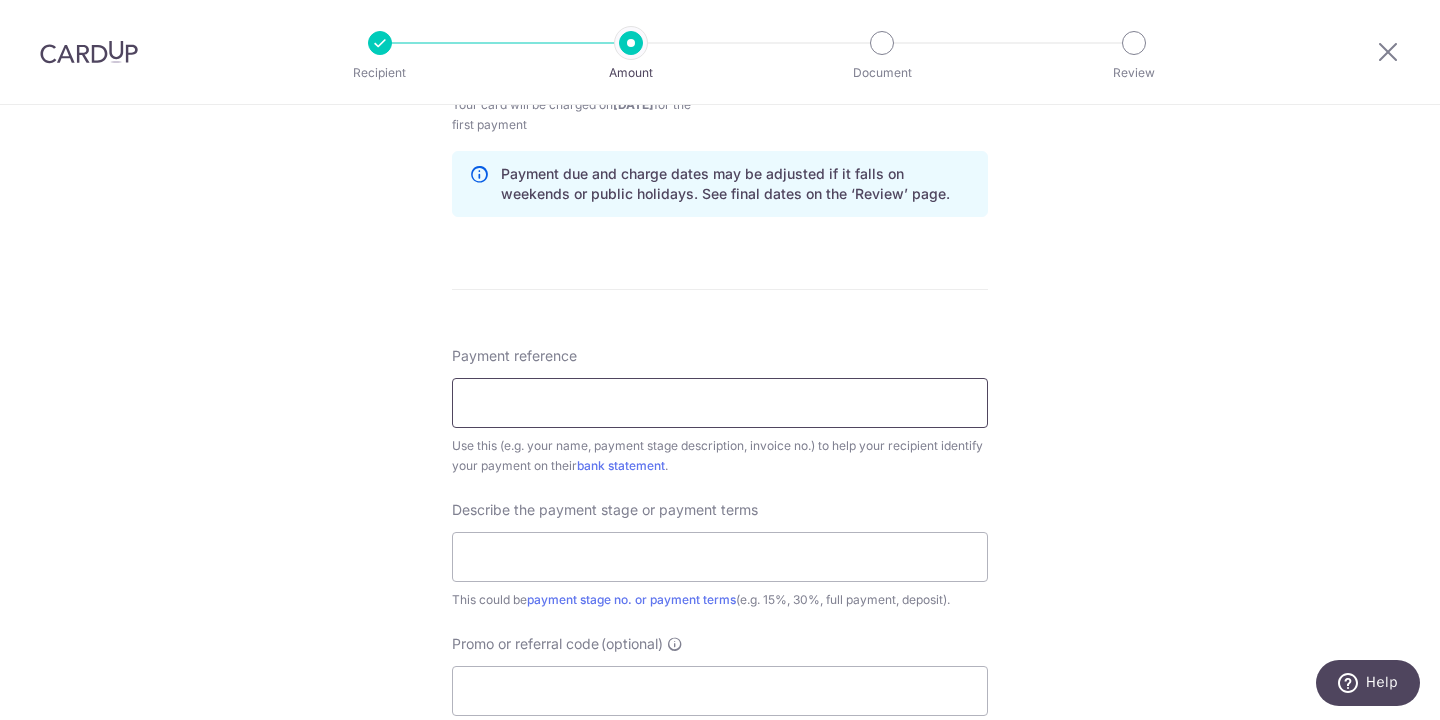 click on "Payment reference" at bounding box center (720, 403) 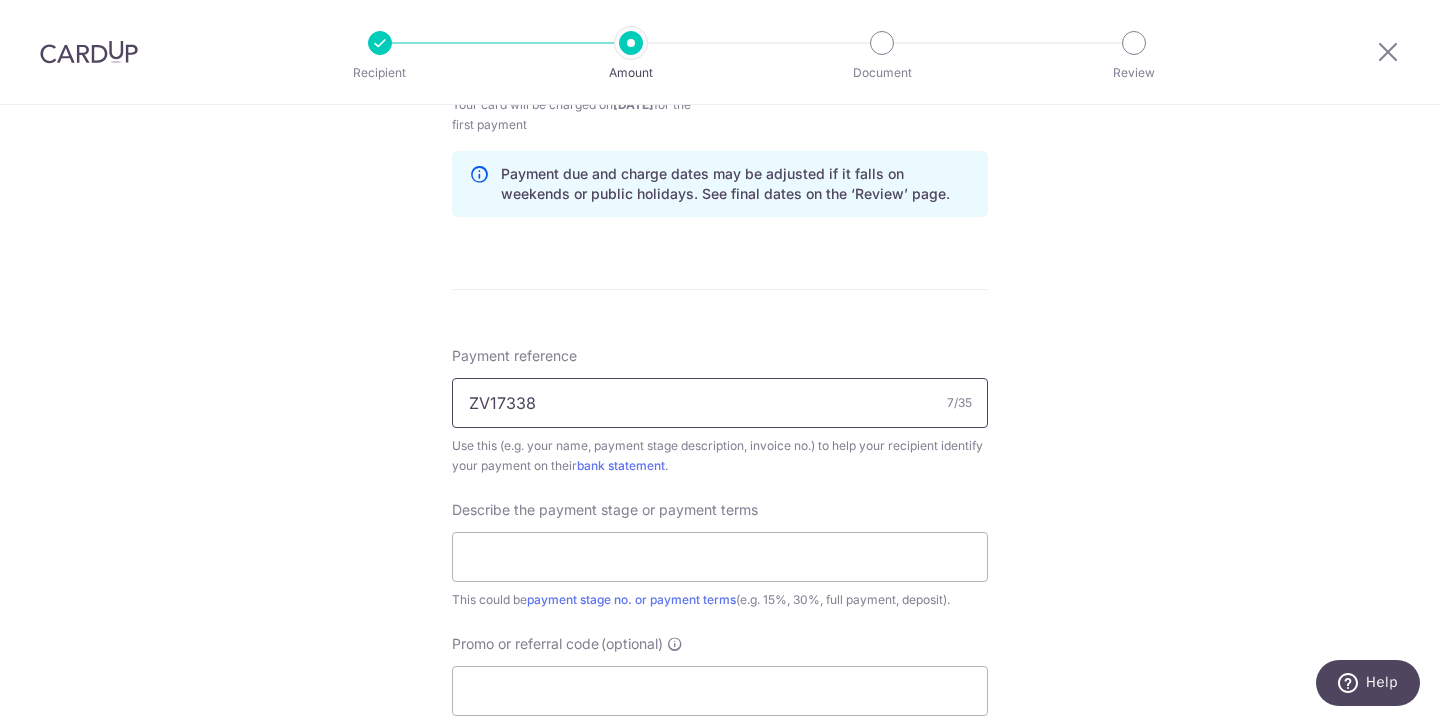 type on "ZV17338" 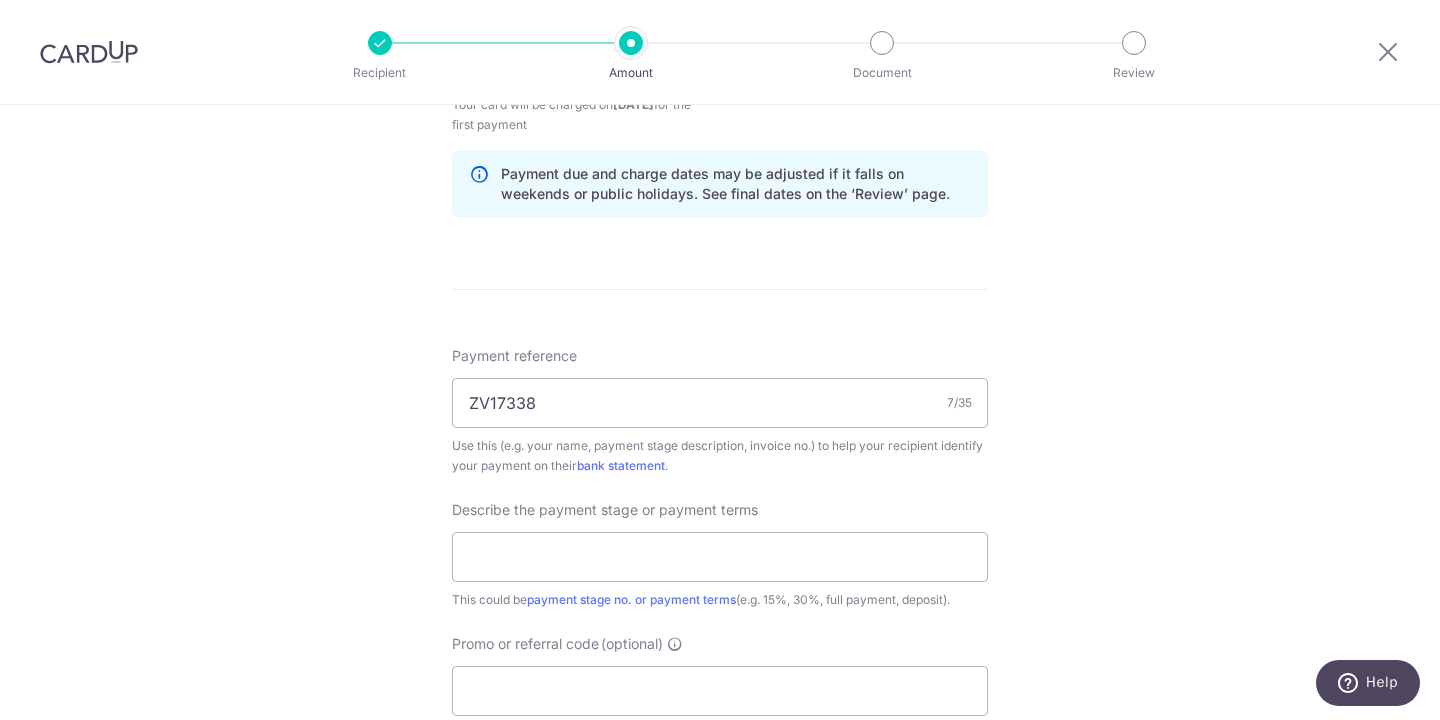 click on "Tell us more about your payment
Enter payment amount
SGD
30,000.00
30000.00
Select Card
**** 7625
Add credit card
Your Cards
**** 1278
**** 7625
Secure 256-bit SSL
Text
New card details
Card
Secure 256-bit SSL" at bounding box center (720, 107) 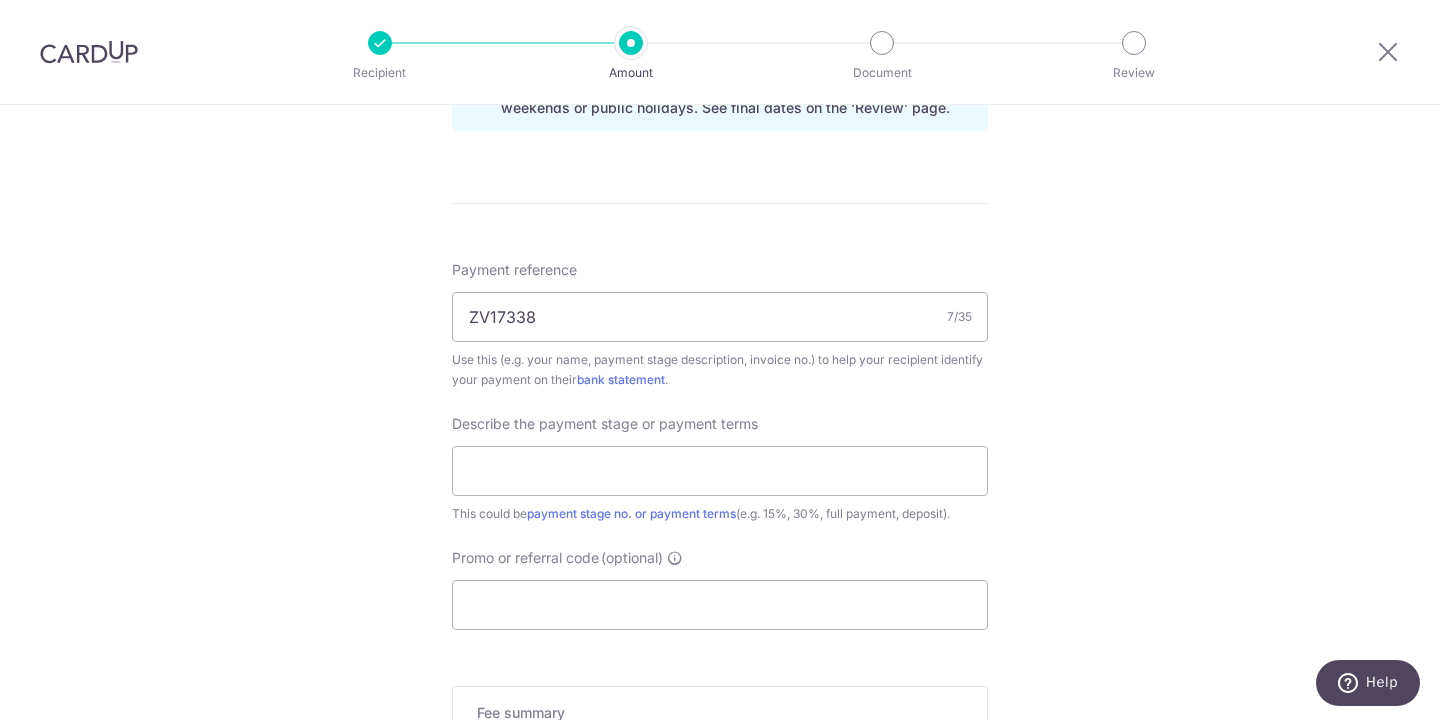 scroll, scrollTop: 1123, scrollLeft: 0, axis: vertical 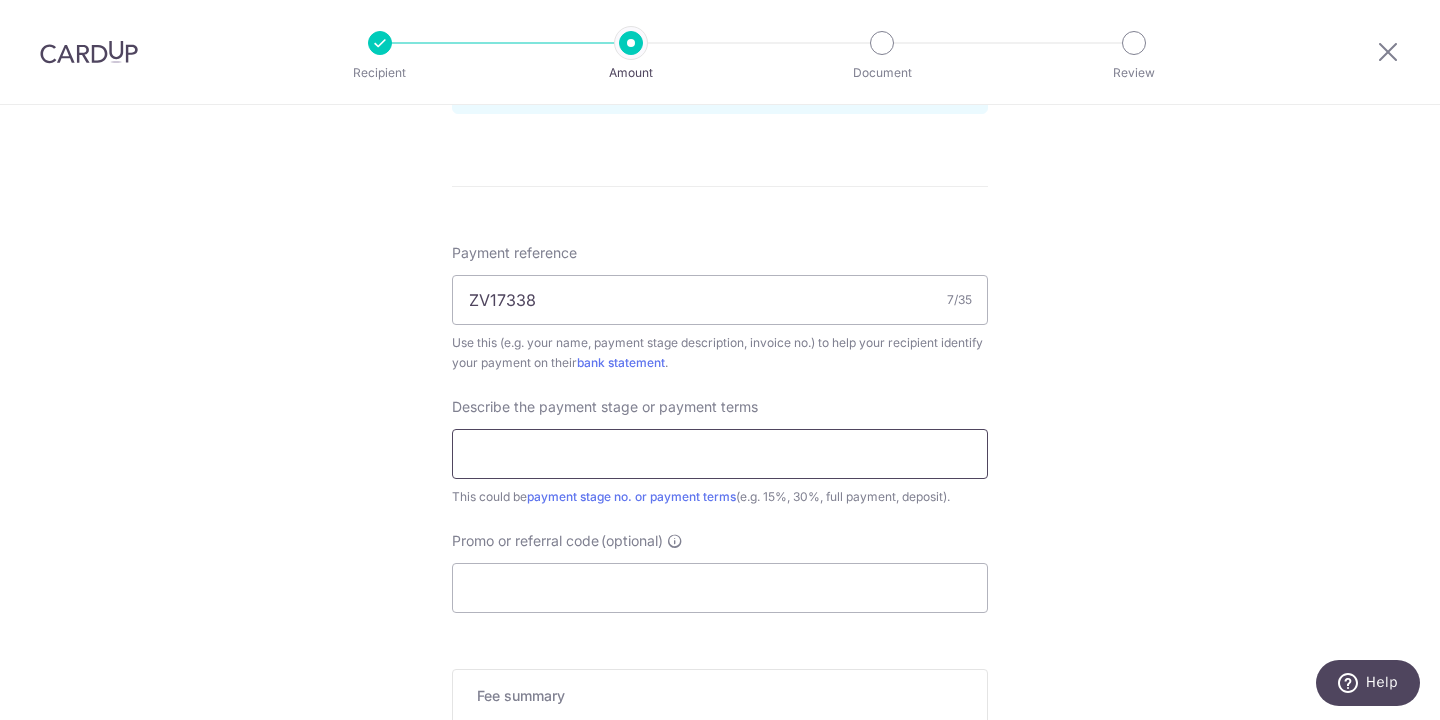 click at bounding box center (720, 454) 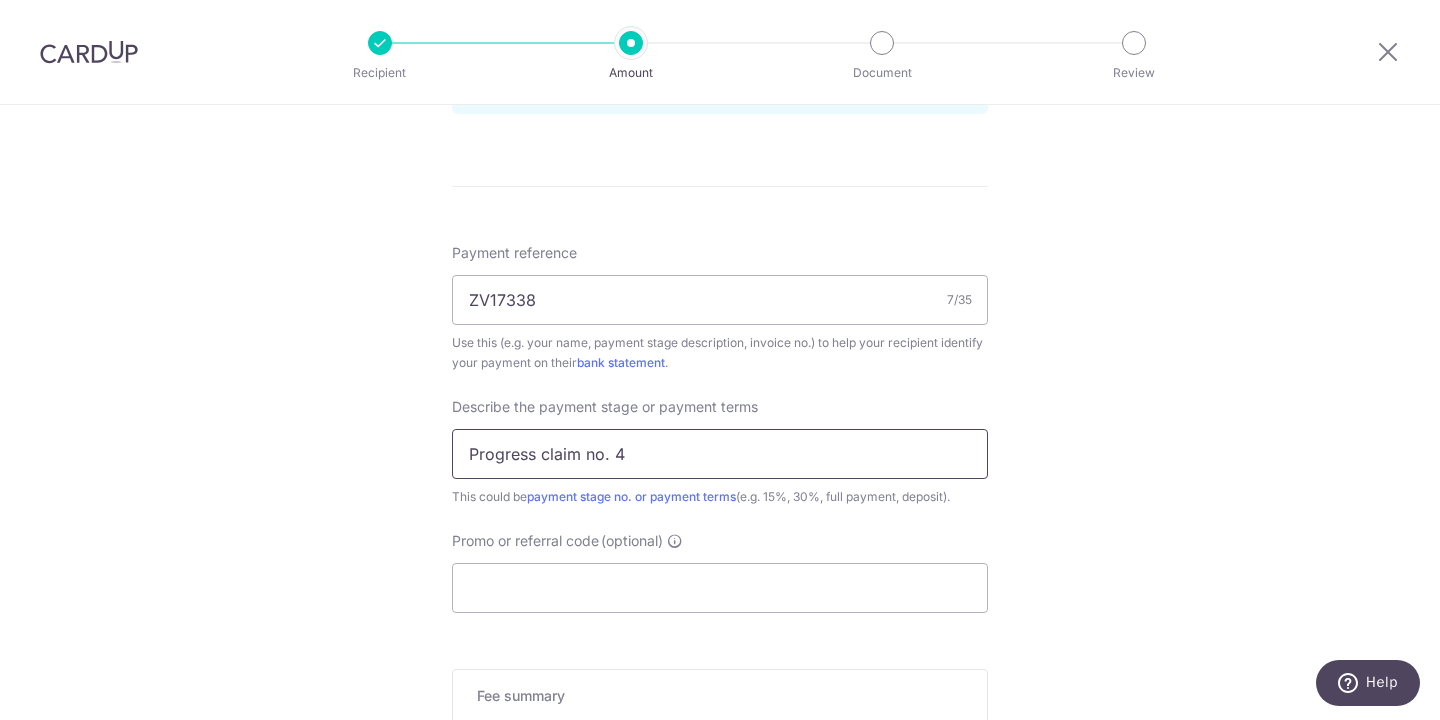 type on "Progress claim no. 4" 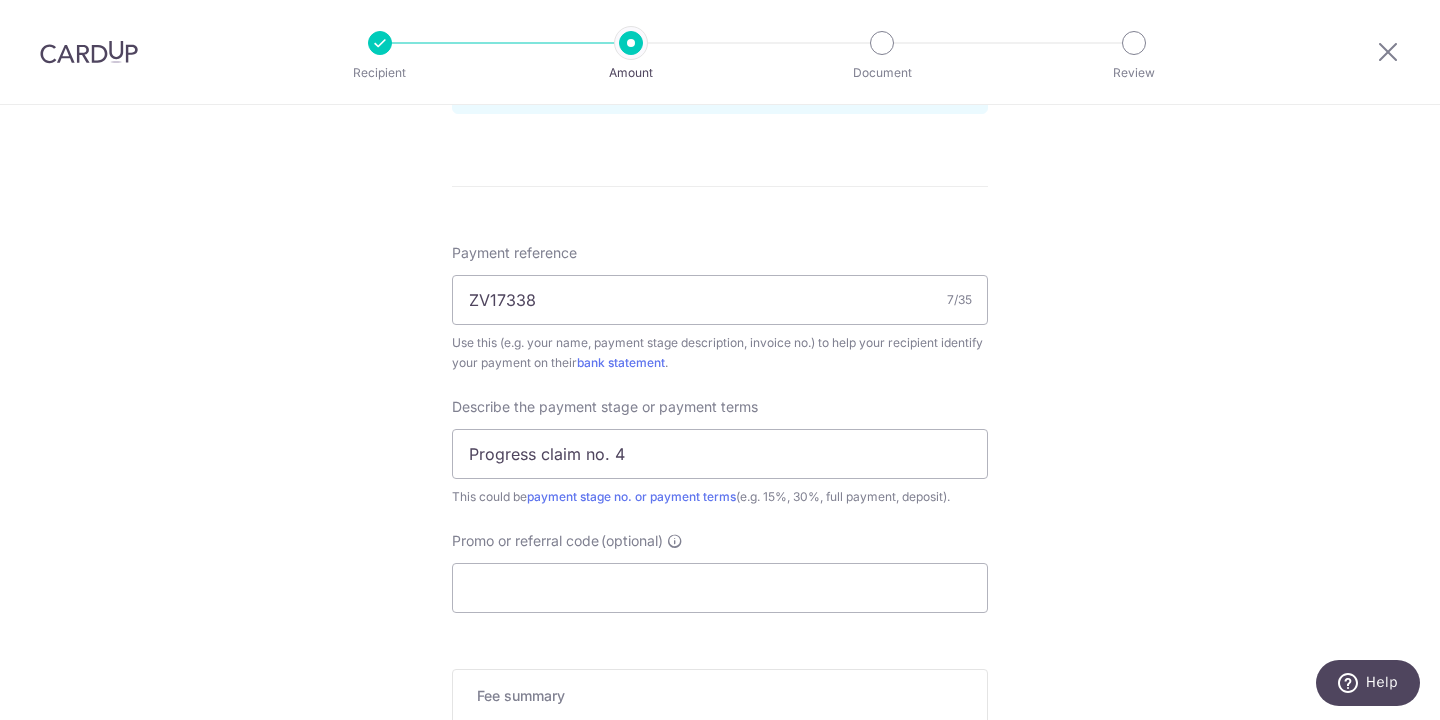 click on "Tell us more about your payment
Enter payment amount
SGD
30,000.00
30000.00
Select Card
**** 7625
Add credit card
Your Cards
**** 1278
**** 7625
Secure 256-bit SSL
Text
New card details
Card
Secure 256-bit SSL" at bounding box center (720, 4) 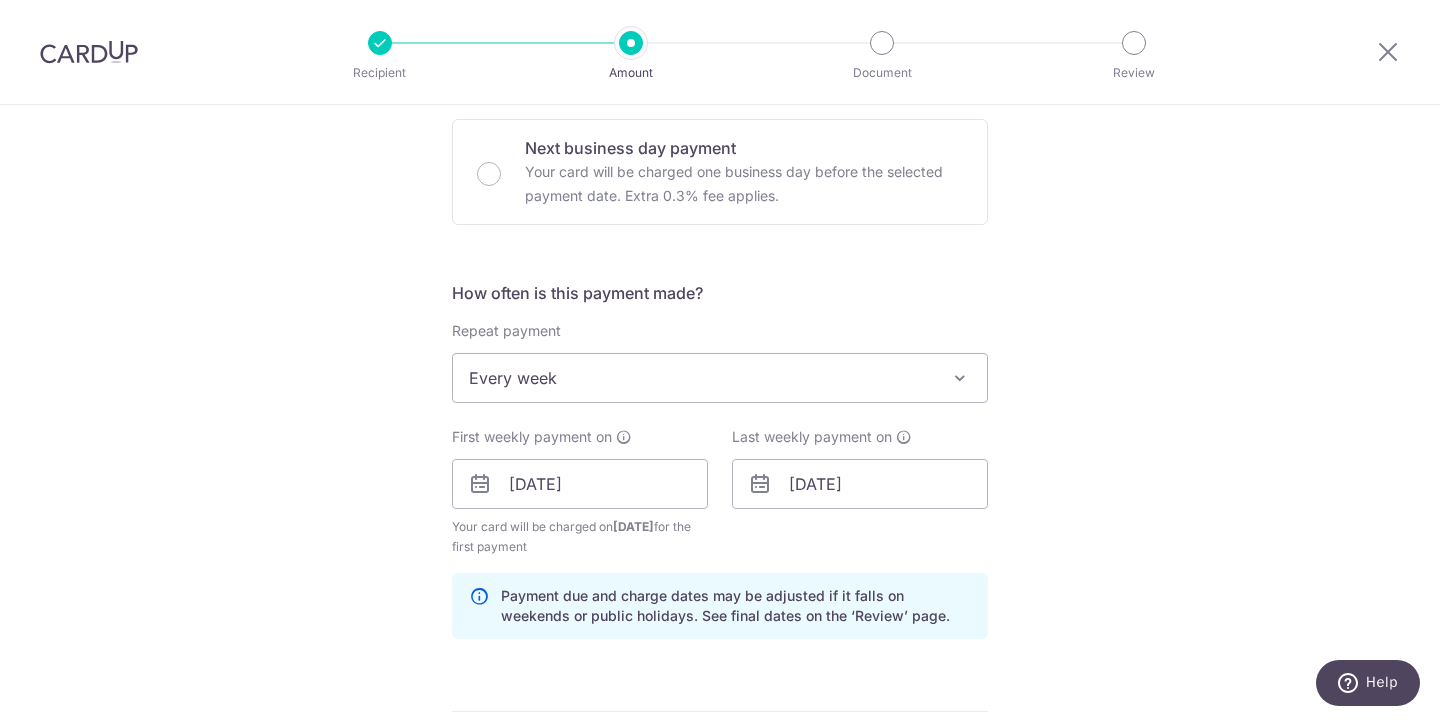 scroll, scrollTop: 505, scrollLeft: 0, axis: vertical 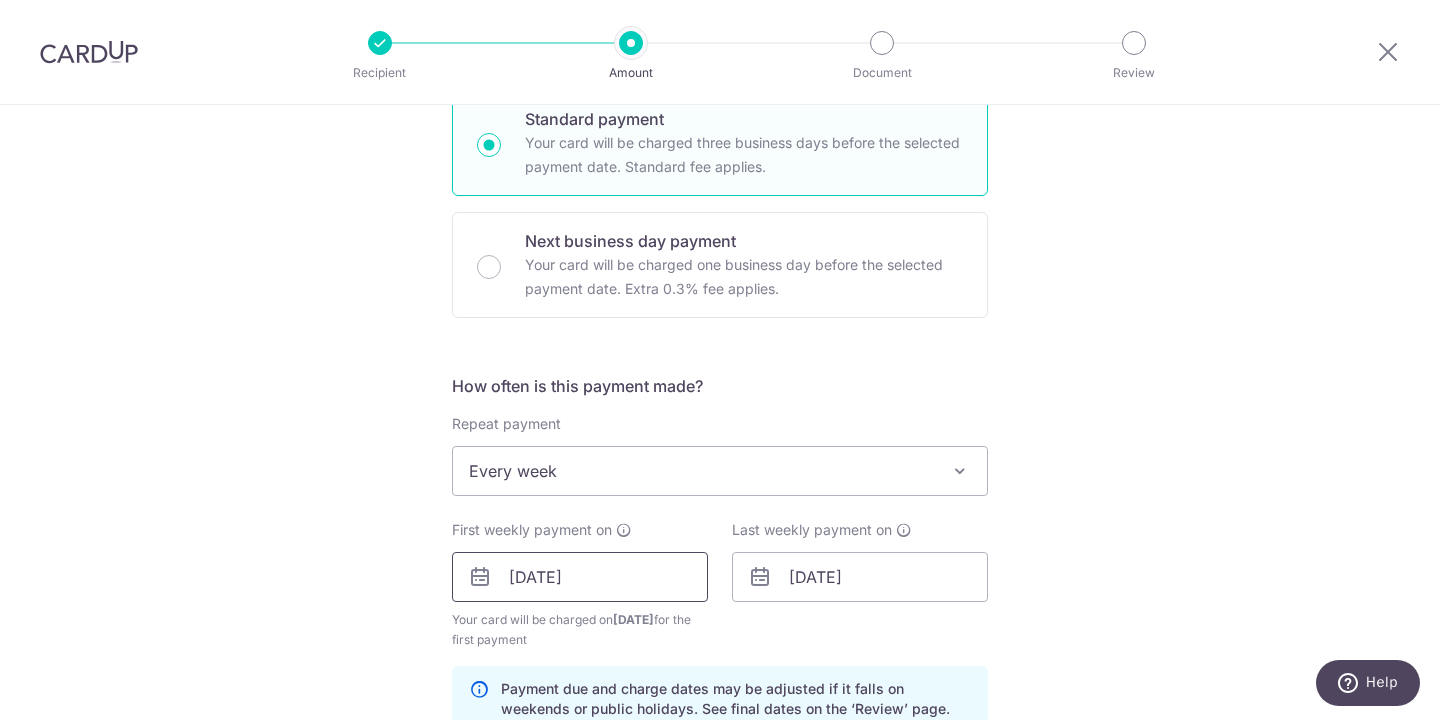 click on "24/07/2025" at bounding box center (580, 577) 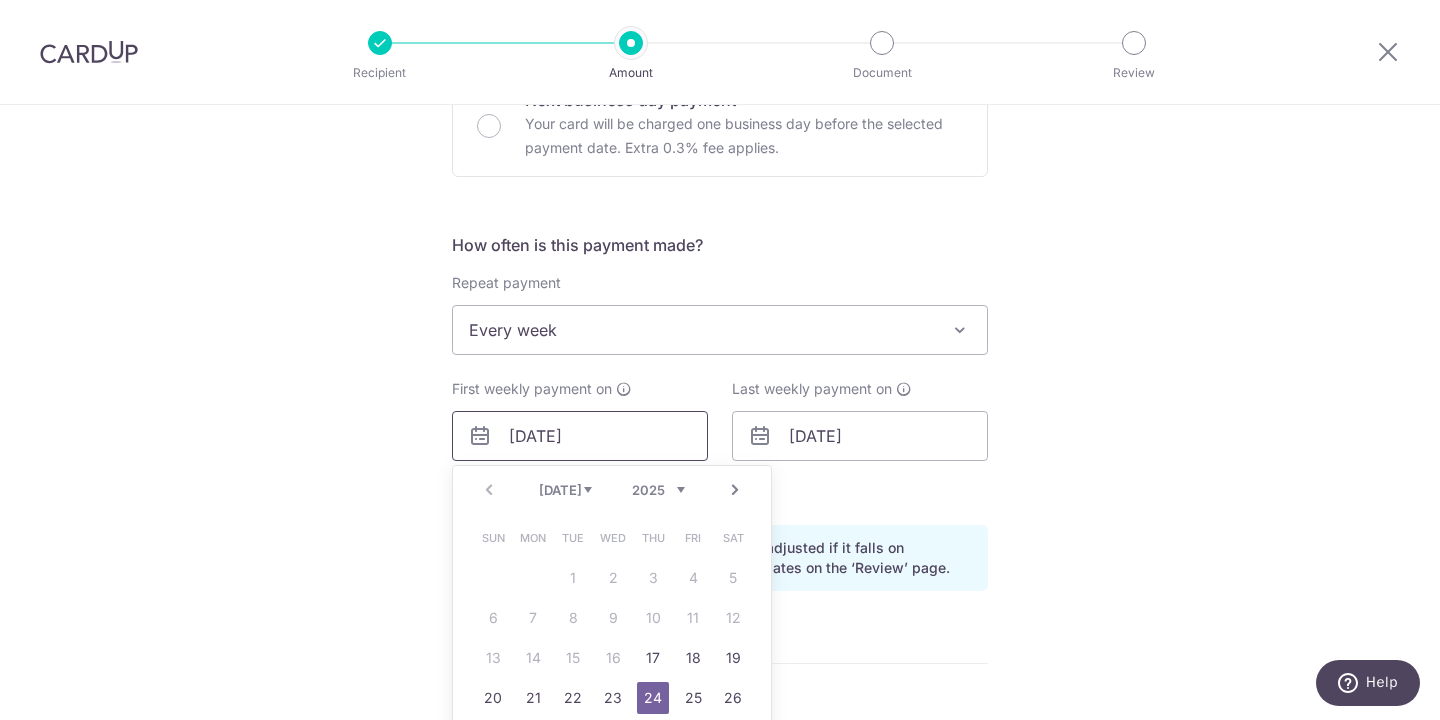scroll, scrollTop: 713, scrollLeft: 0, axis: vertical 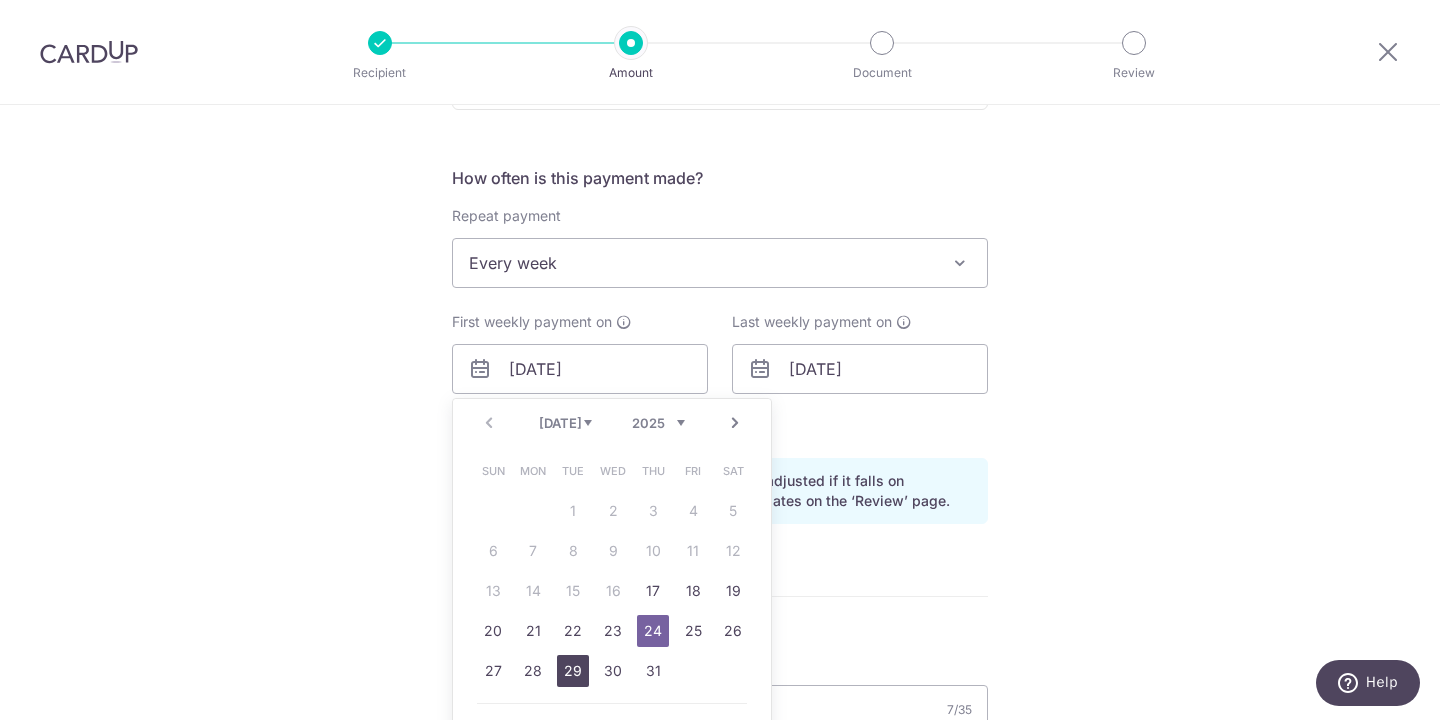 click on "29" at bounding box center (573, 671) 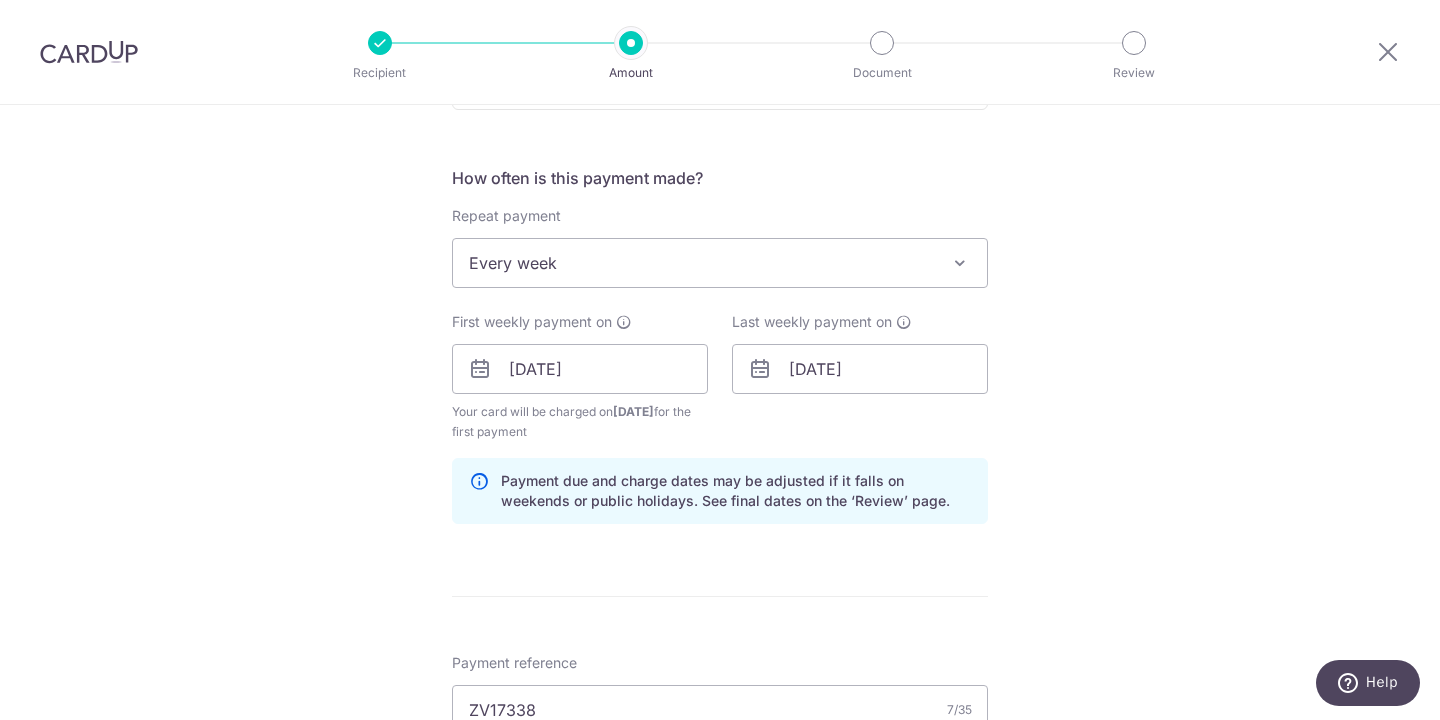 click on "Every week" at bounding box center [720, 263] 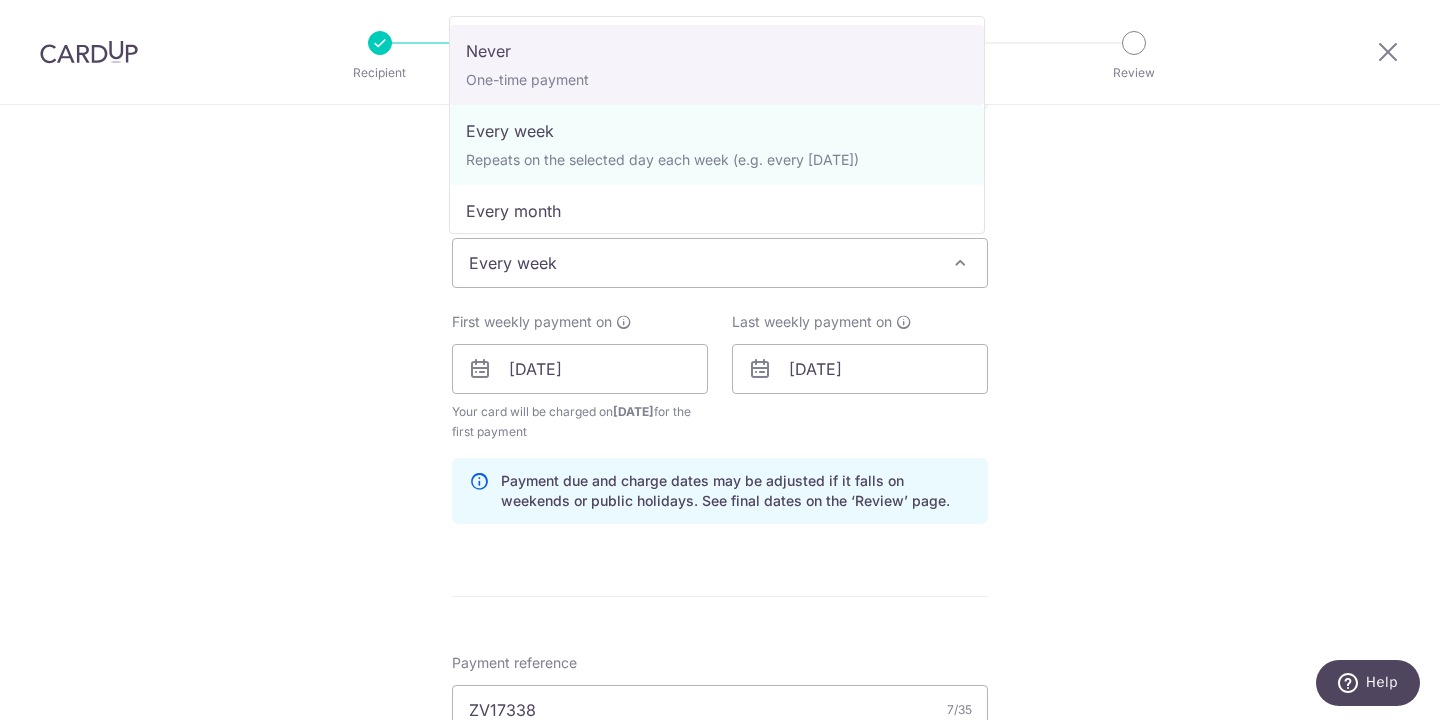 select on "1" 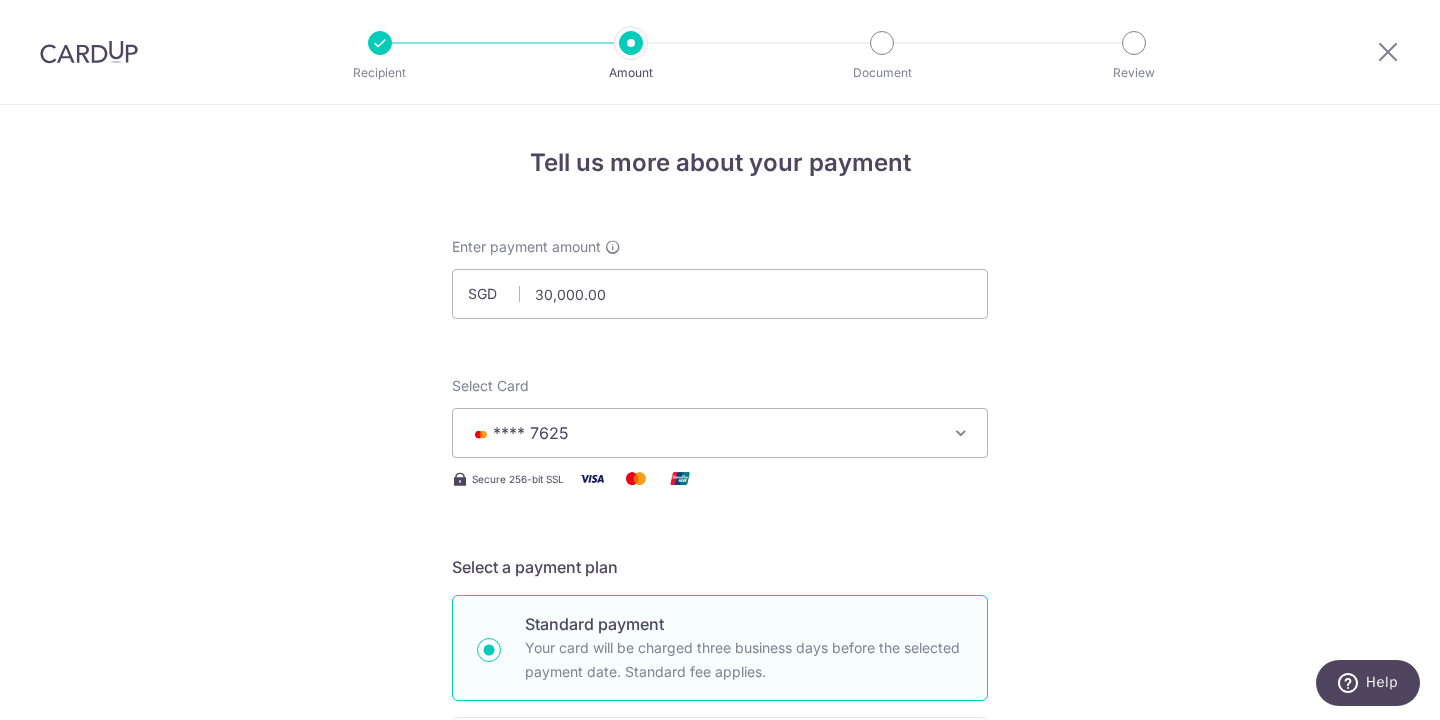 scroll, scrollTop: 0, scrollLeft: 0, axis: both 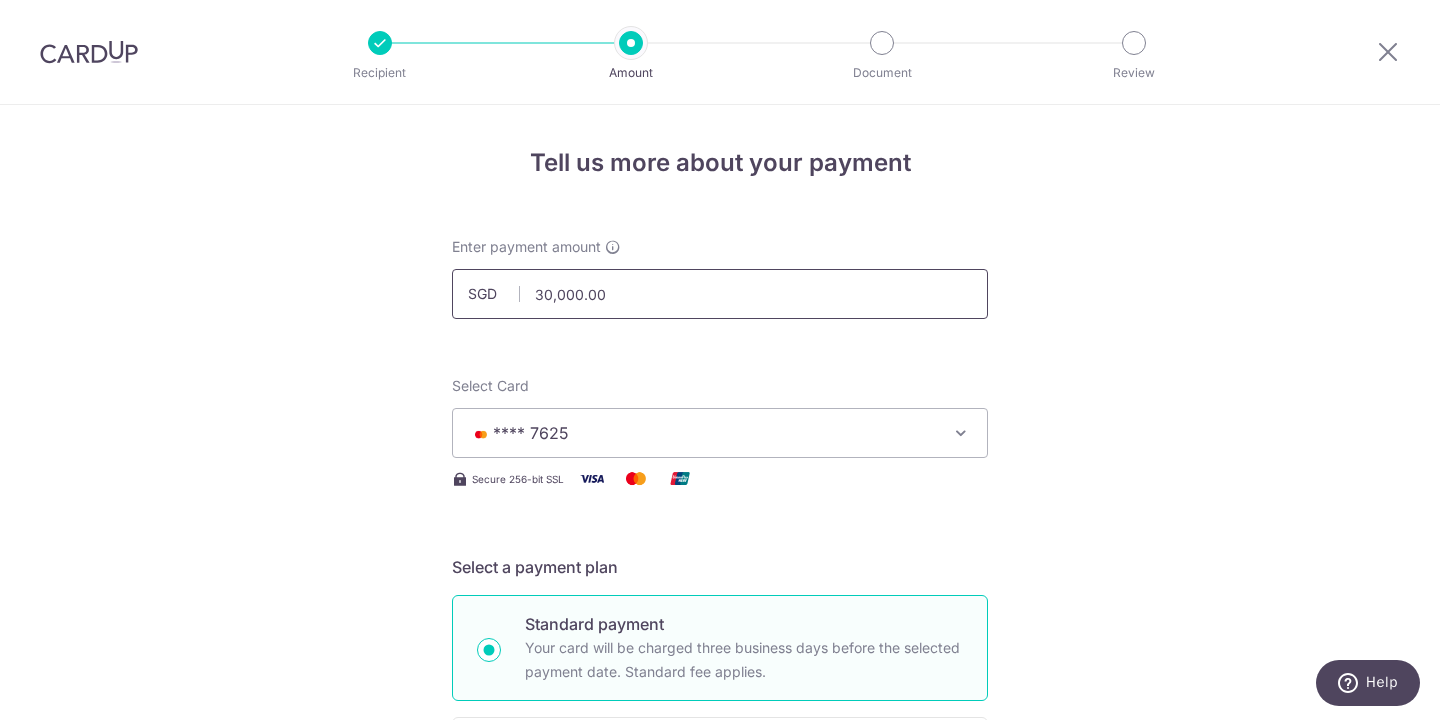 click on "30,000.00" at bounding box center (720, 294) 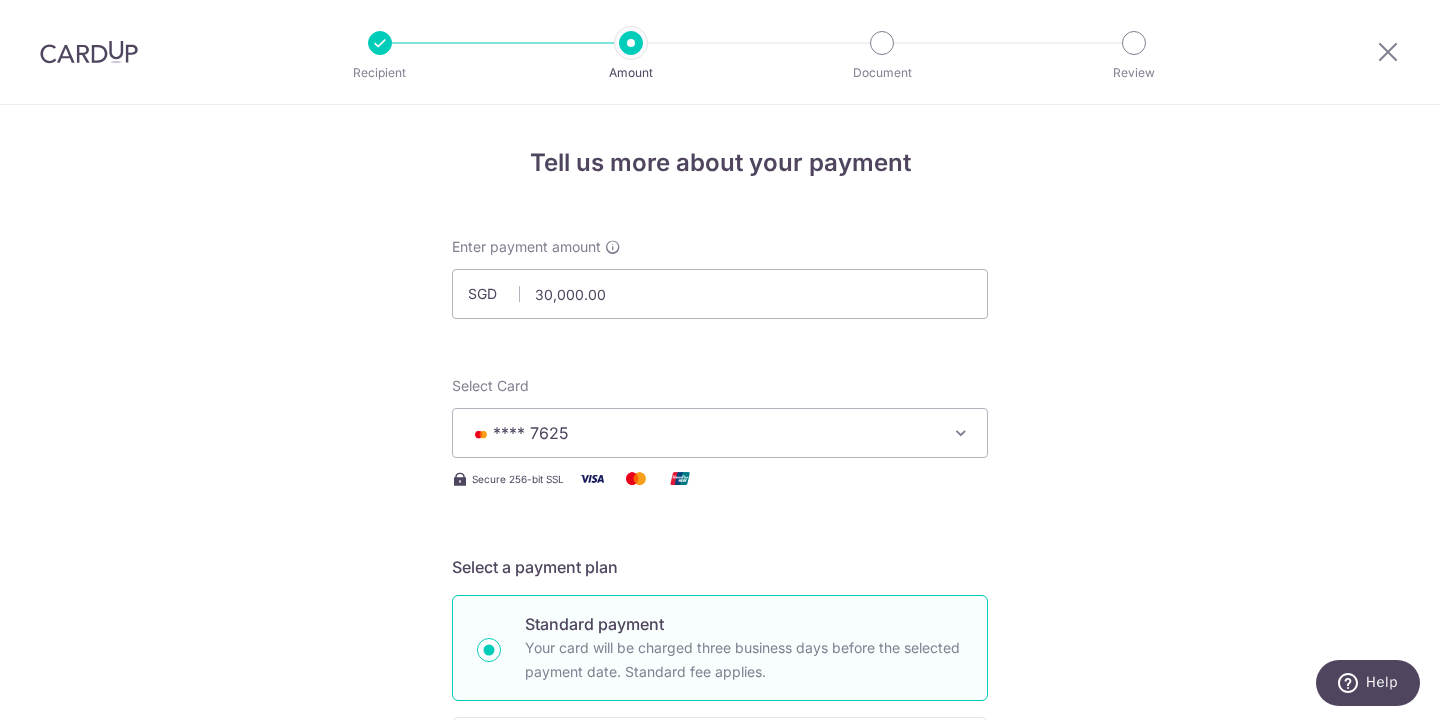 click on "Tell us more about your payment
Enter payment amount
SGD
30,000.00
30000.00
Select Card
**** 7625
Add credit card
Your Cards
**** 1278
**** 7625
Secure 256-bit SSL
Text
New card details
Card
Secure 256-bit SSL" at bounding box center (720, 1117) 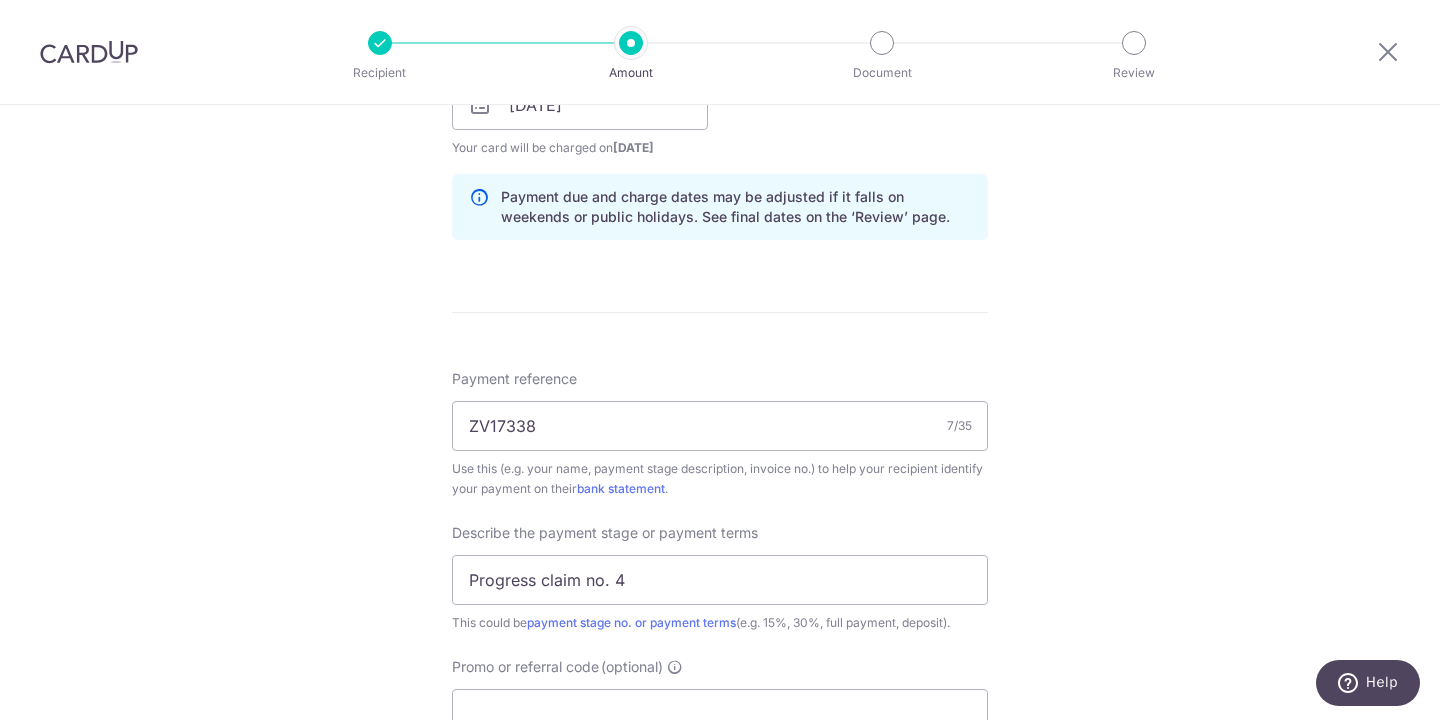 scroll, scrollTop: 1207, scrollLeft: 0, axis: vertical 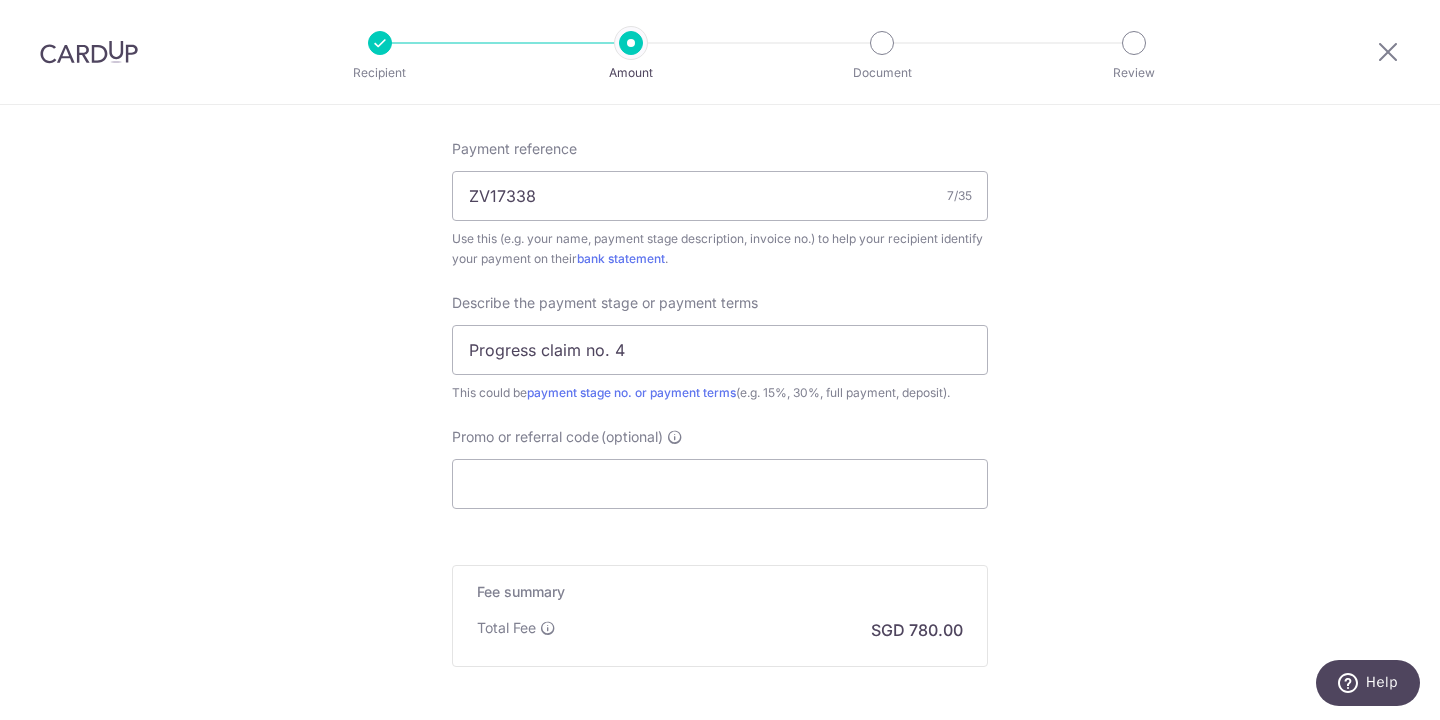 click on "Tell us more about your payment
Enter payment amount
SGD
30,000.00
30000.00
Select Card
**** 7625
Add credit card
Your Cards
**** 1278
**** 7625
Secure 256-bit SSL
Text
New card details
Card
Secure 256-bit SSL" at bounding box center [720, -90] 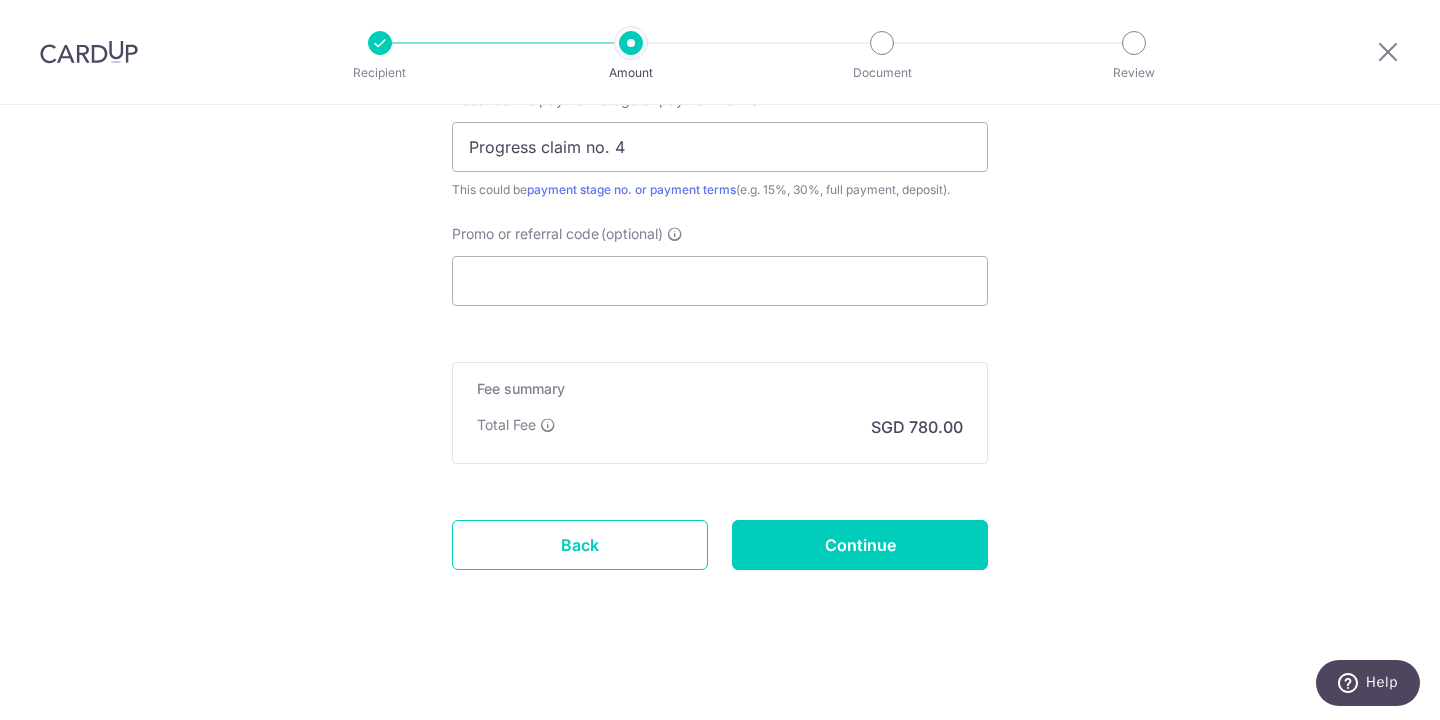 scroll, scrollTop: 1410, scrollLeft: 0, axis: vertical 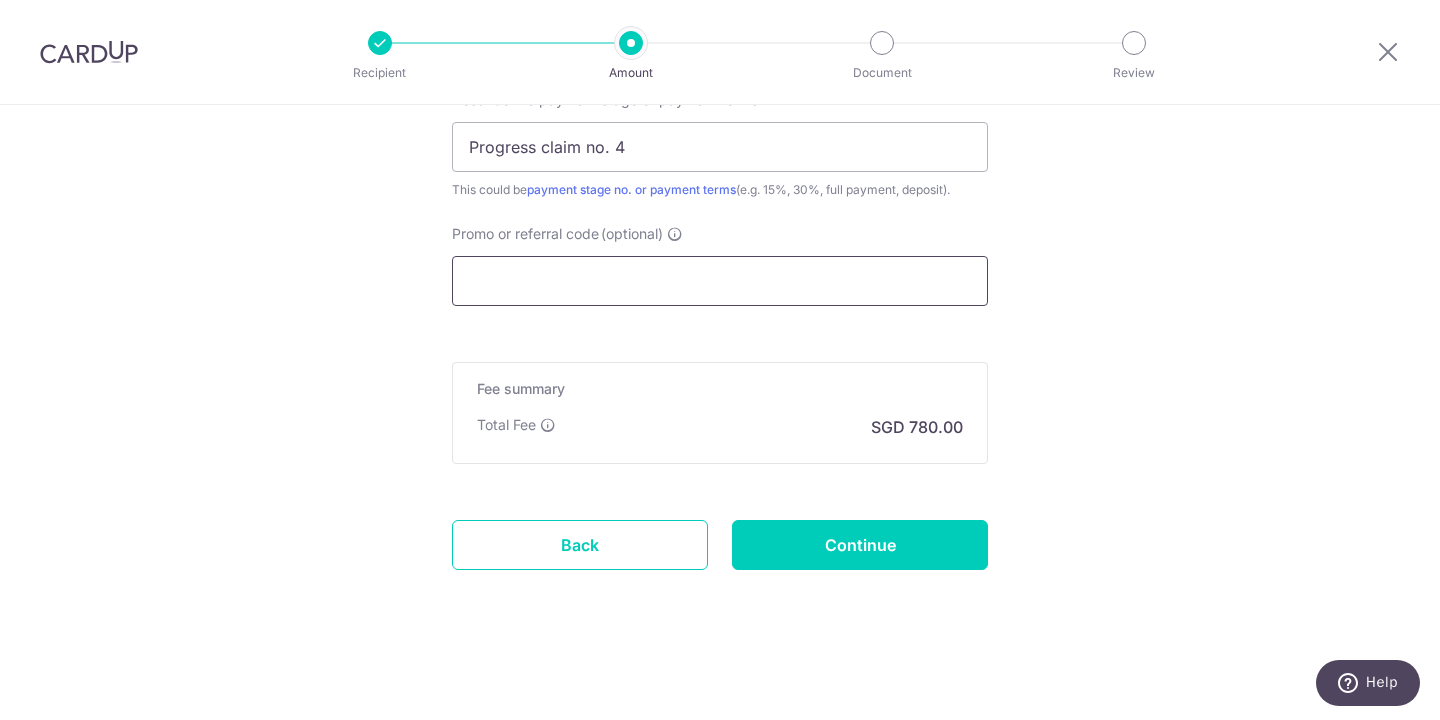 click on "Promo or referral code
(optional)" at bounding box center (720, 281) 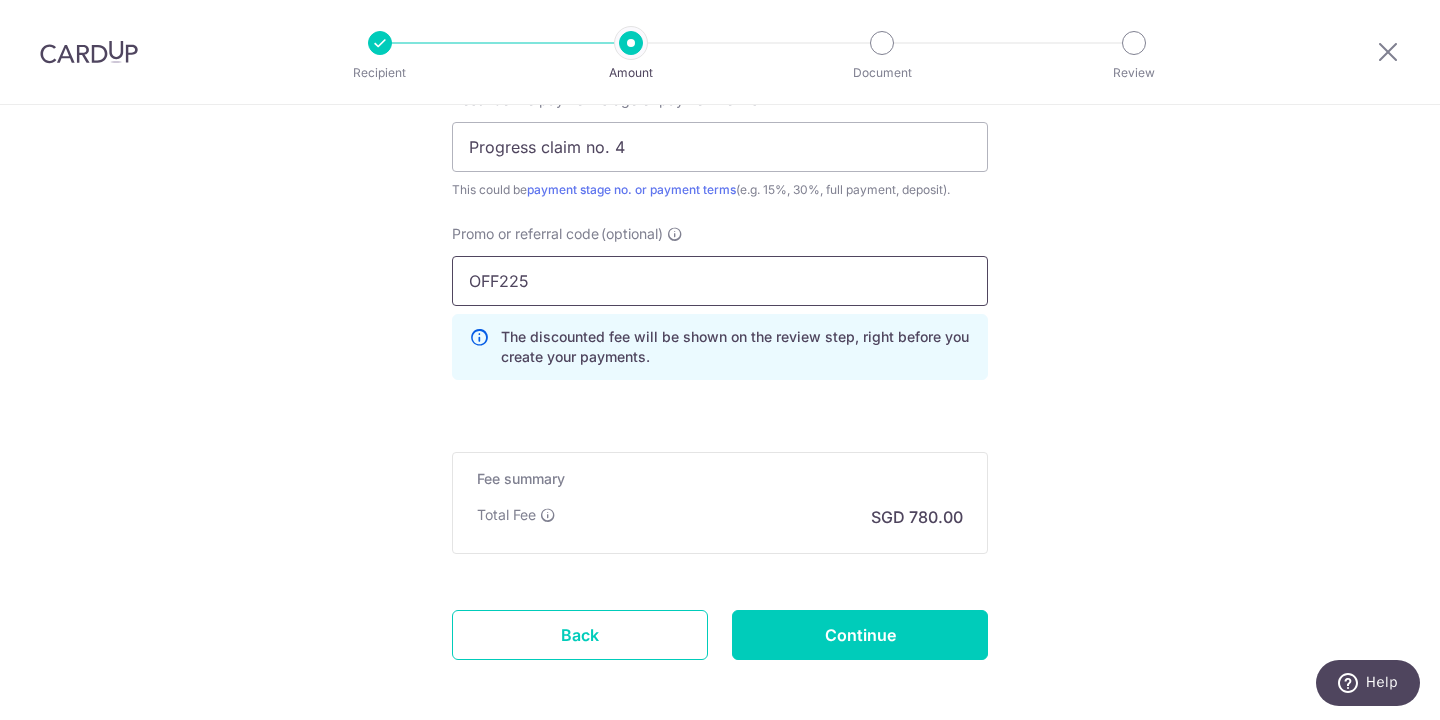 type on "OFF225" 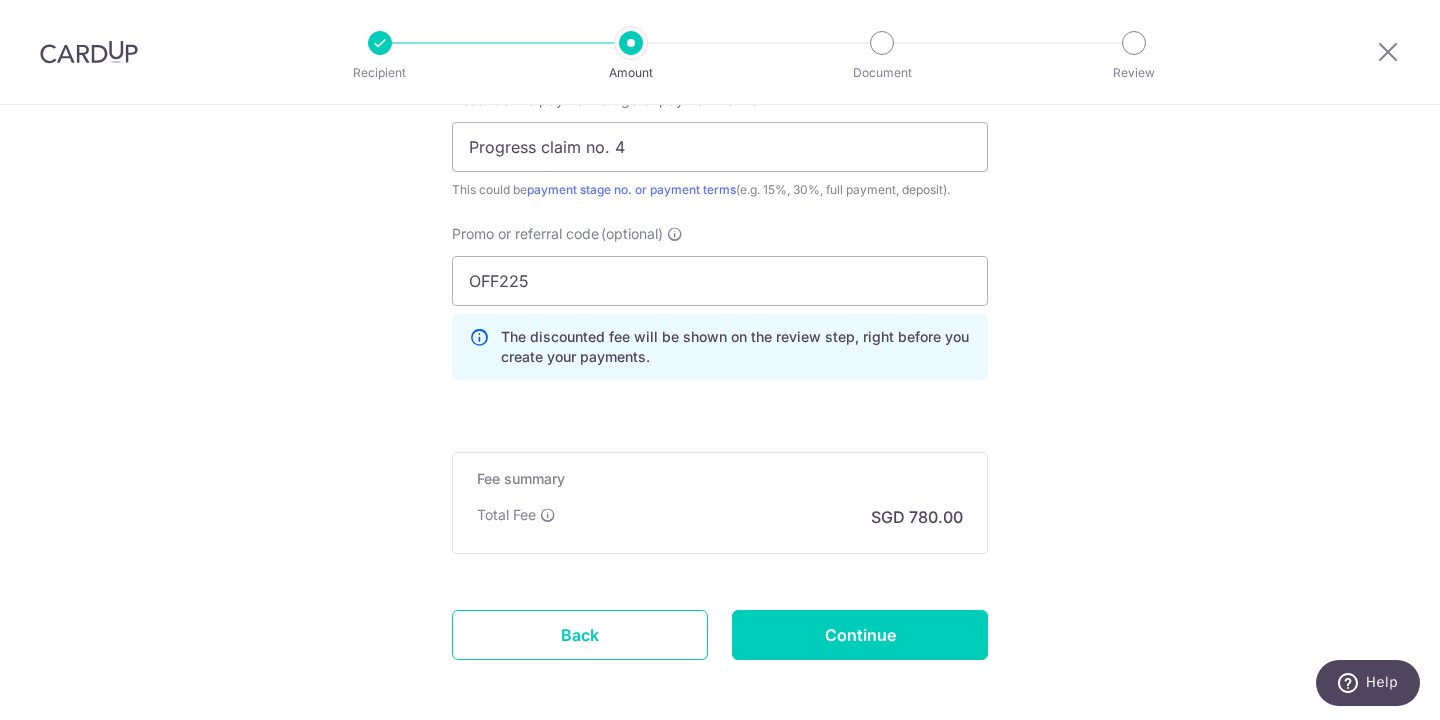 click on "Enter payment amount
SGD
30,000.00
30000.00
Select Card
**** 7625
Add credit card
Your Cards
**** 1278
**** 7625
Secure 256-bit SSL
Text
New card details
Card
Secure 256-bit SSL" at bounding box center (720, -229) 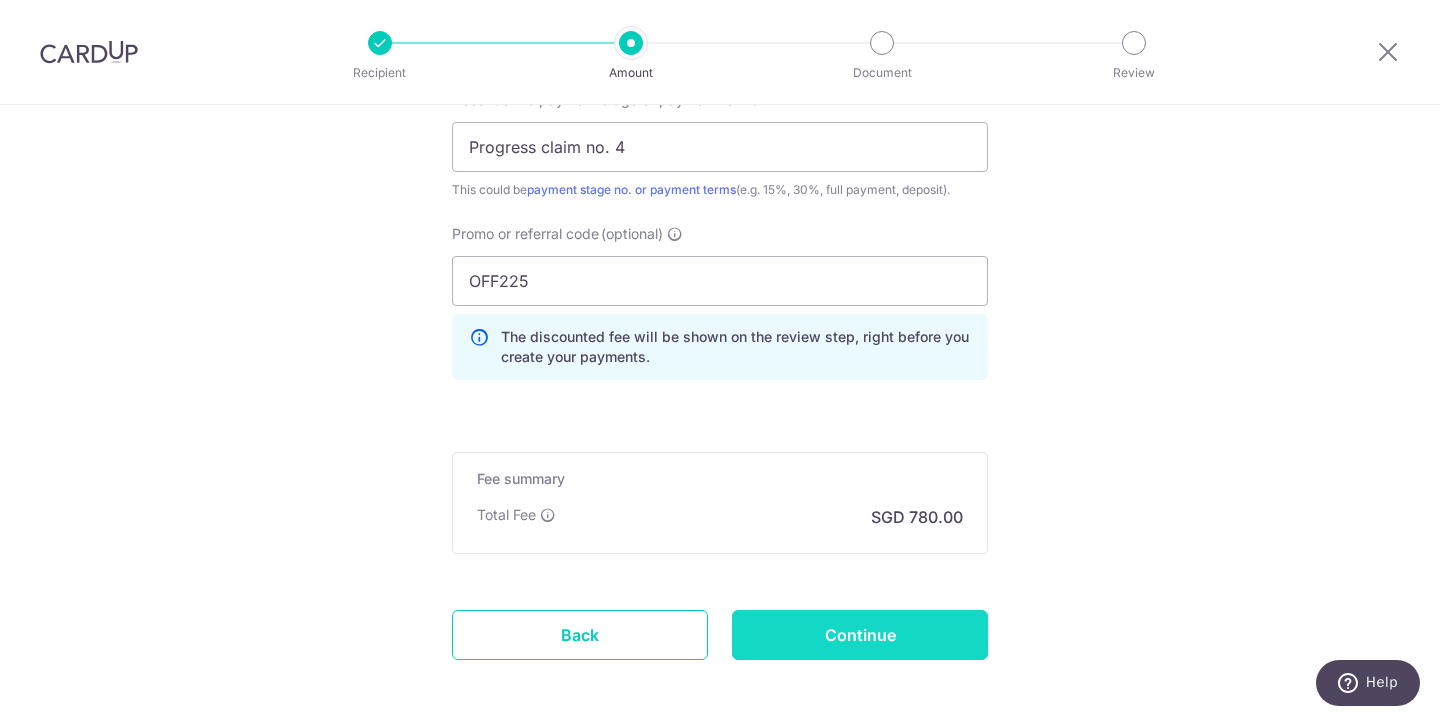 click on "Continue" at bounding box center [860, 635] 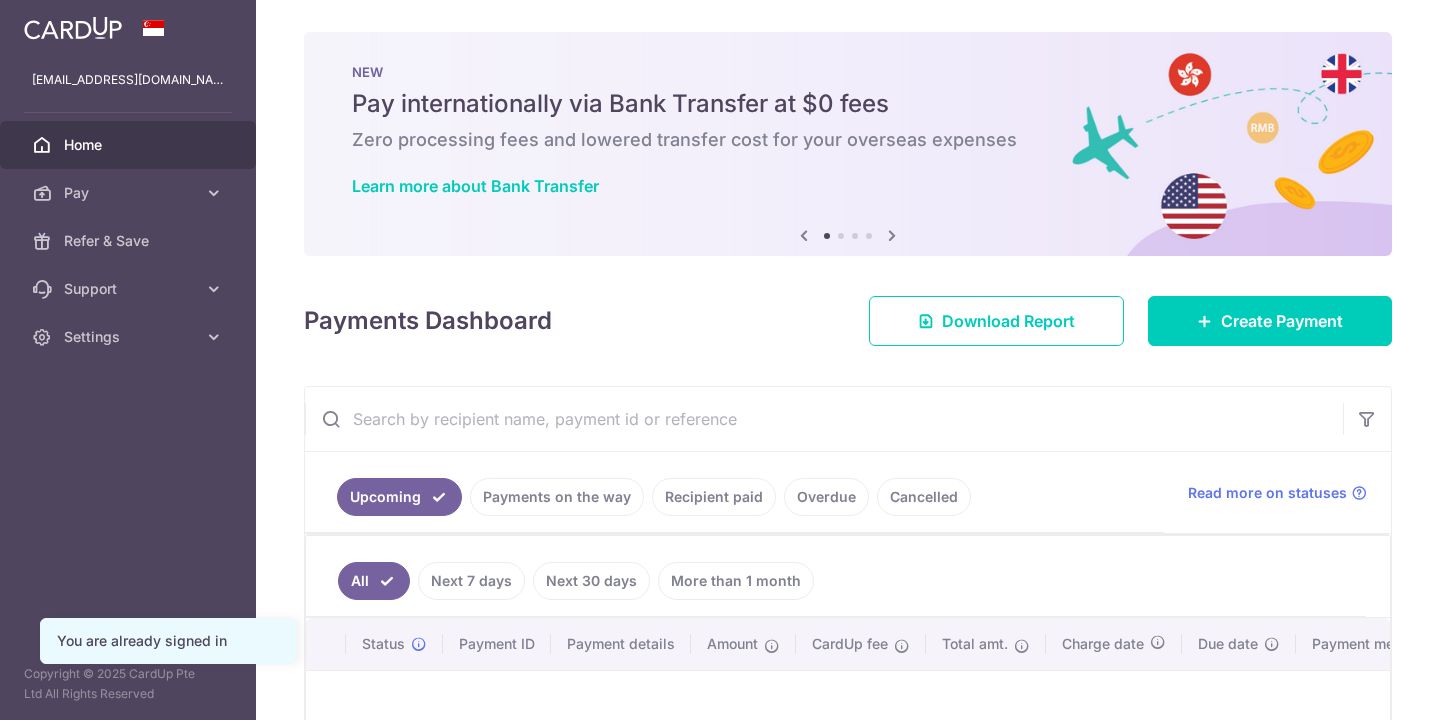 scroll, scrollTop: 0, scrollLeft: 0, axis: both 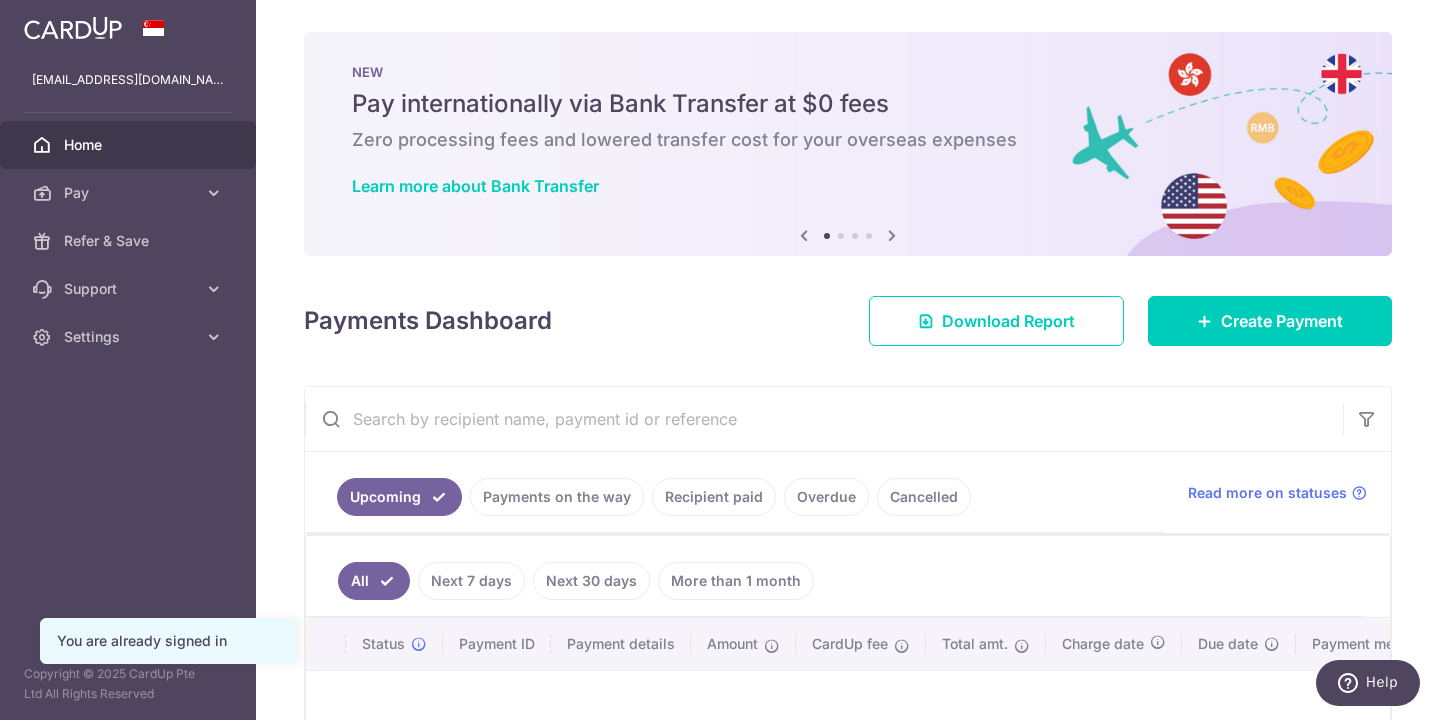 click on "Recipient paid" at bounding box center [714, 497] 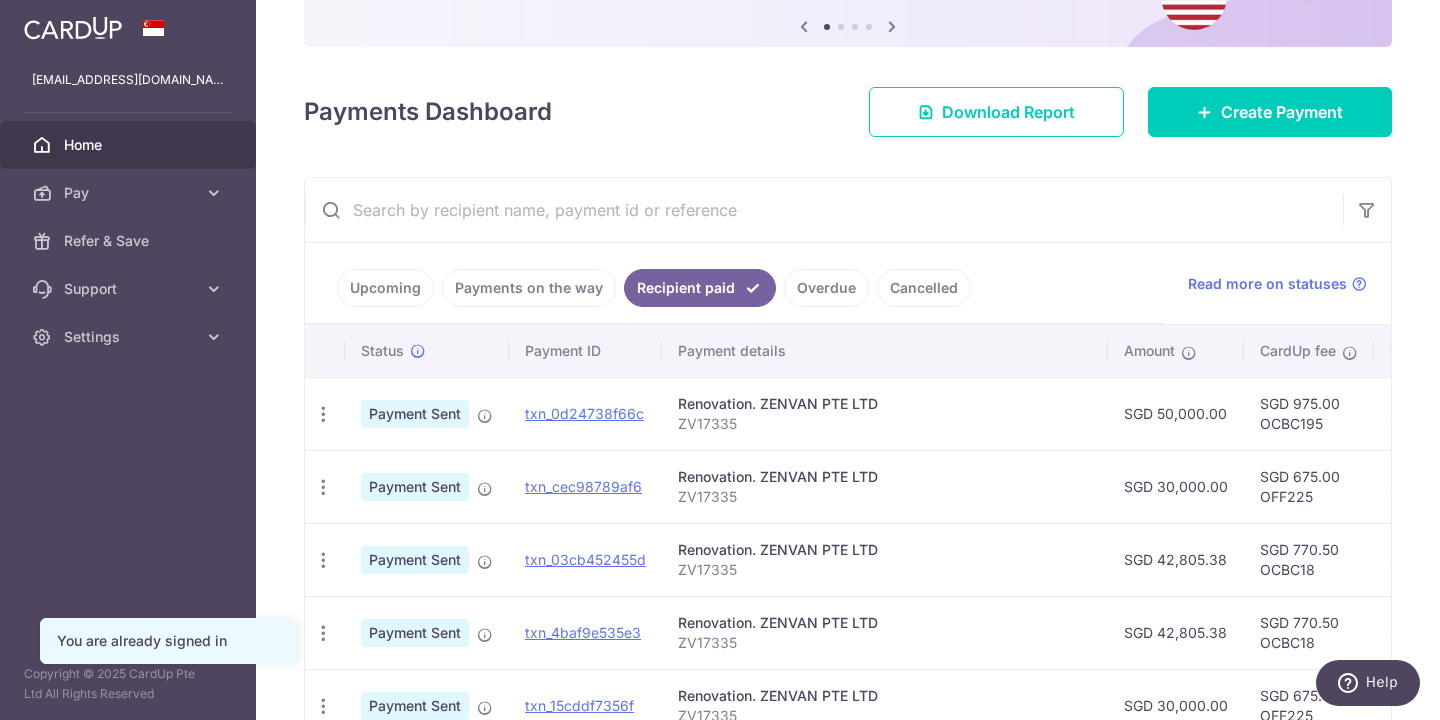 scroll, scrollTop: 211, scrollLeft: 0, axis: vertical 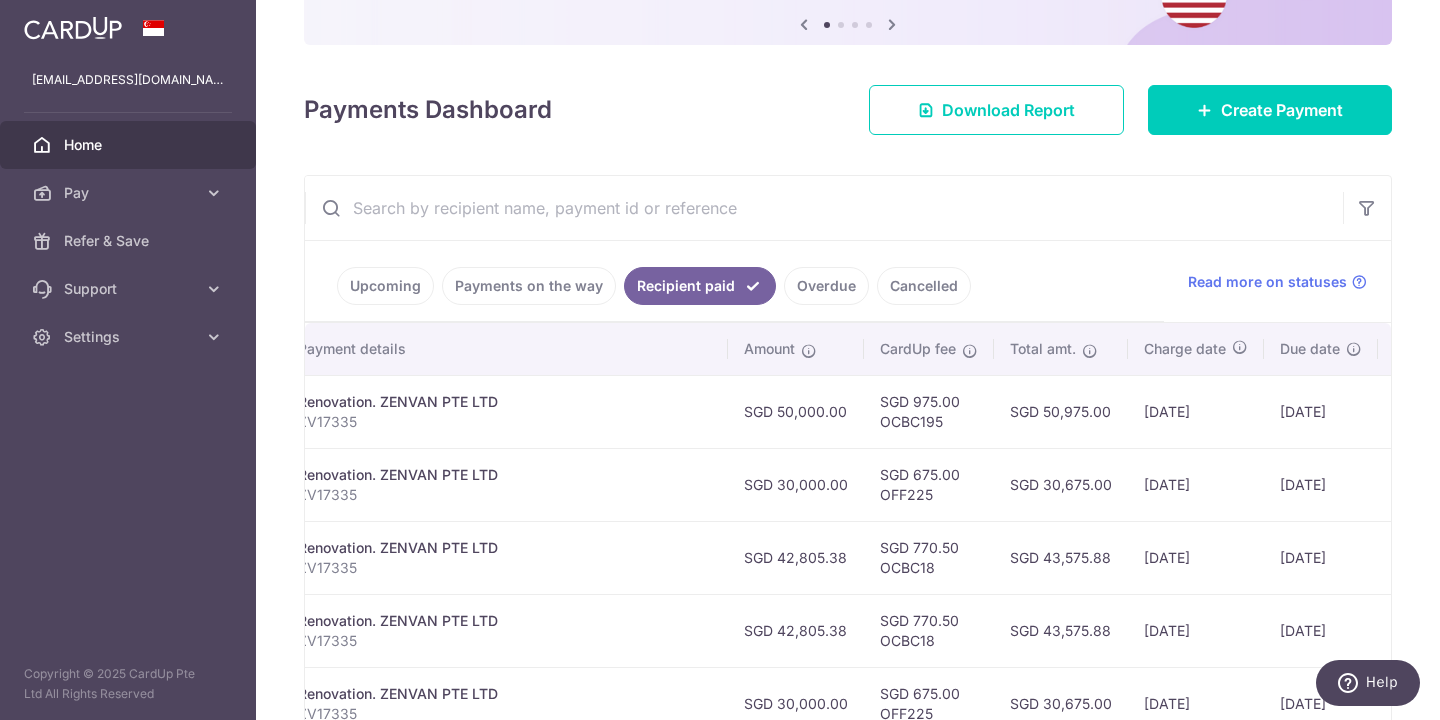 click on "SGD 675.00
OFF225" at bounding box center (929, 484) 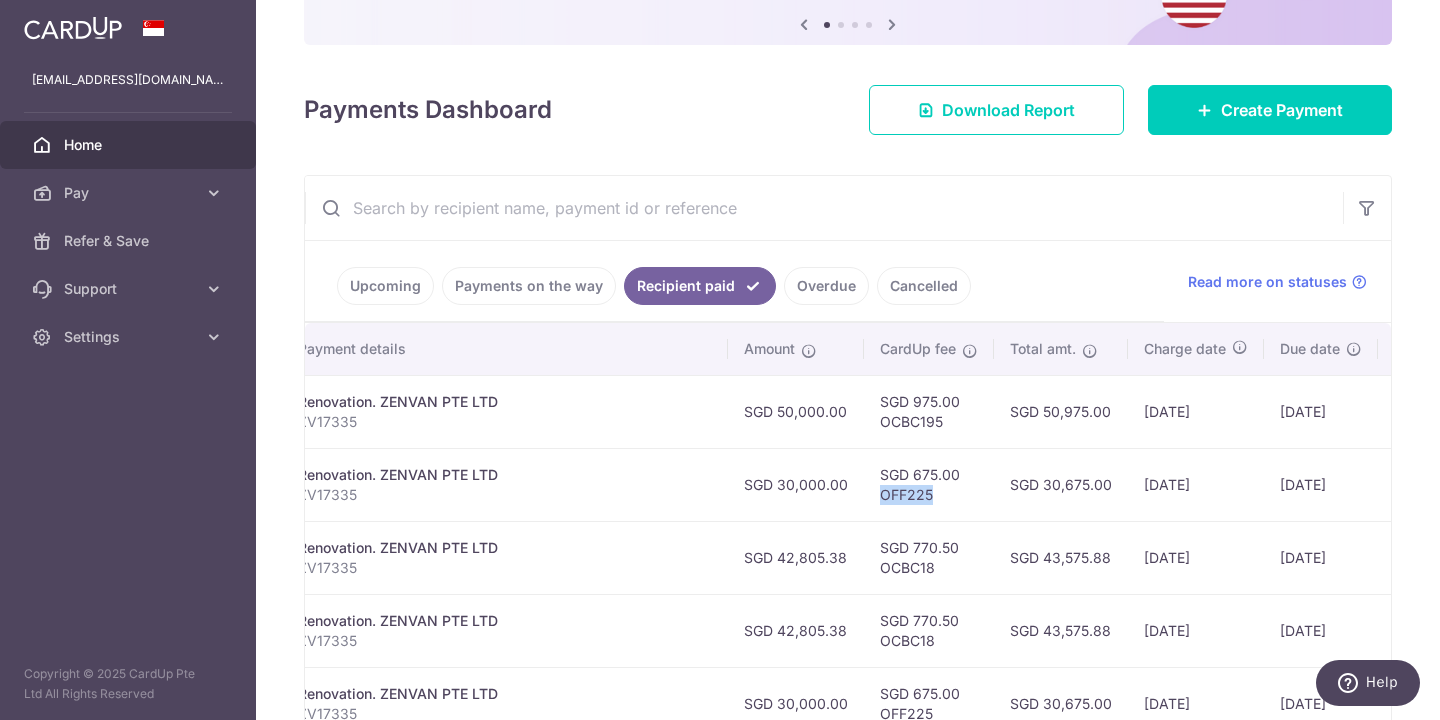 copy on "OFF225" 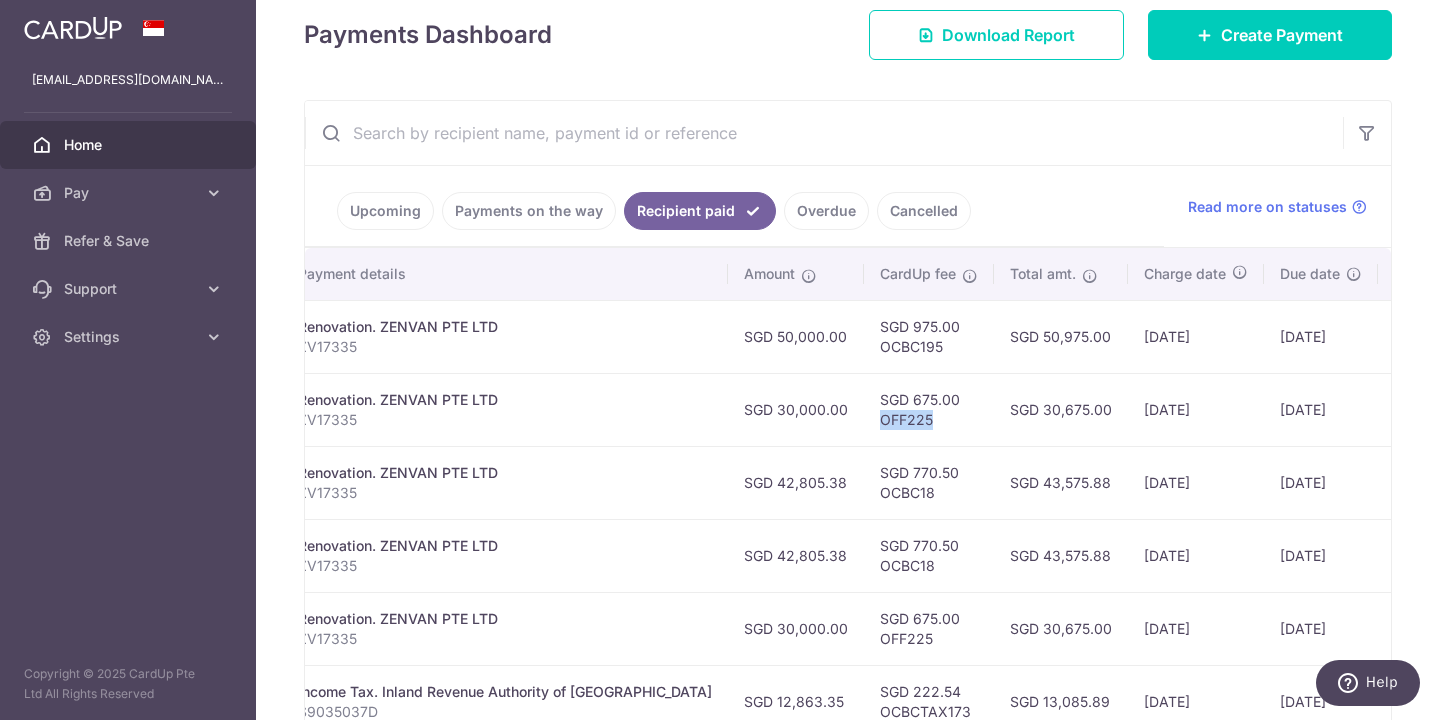 scroll, scrollTop: 301, scrollLeft: 0, axis: vertical 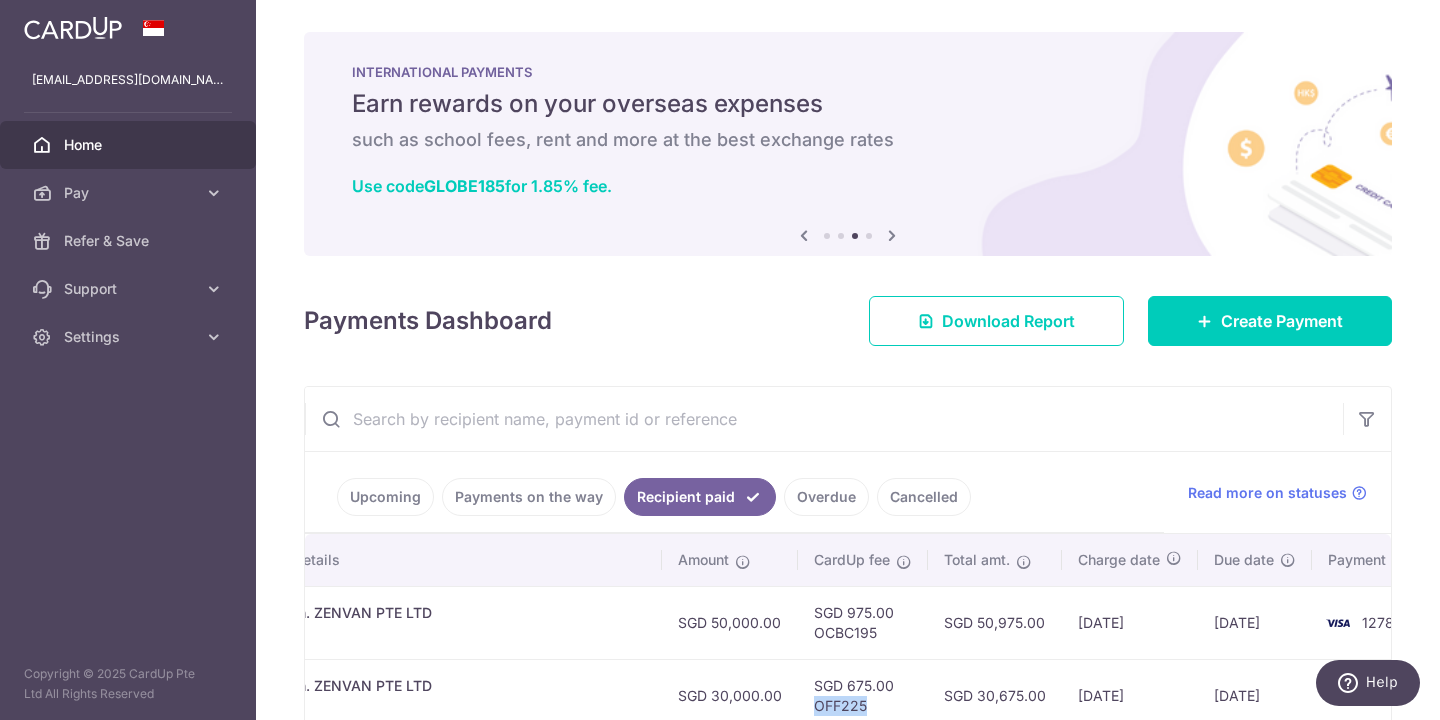 click at bounding box center (128, 28) 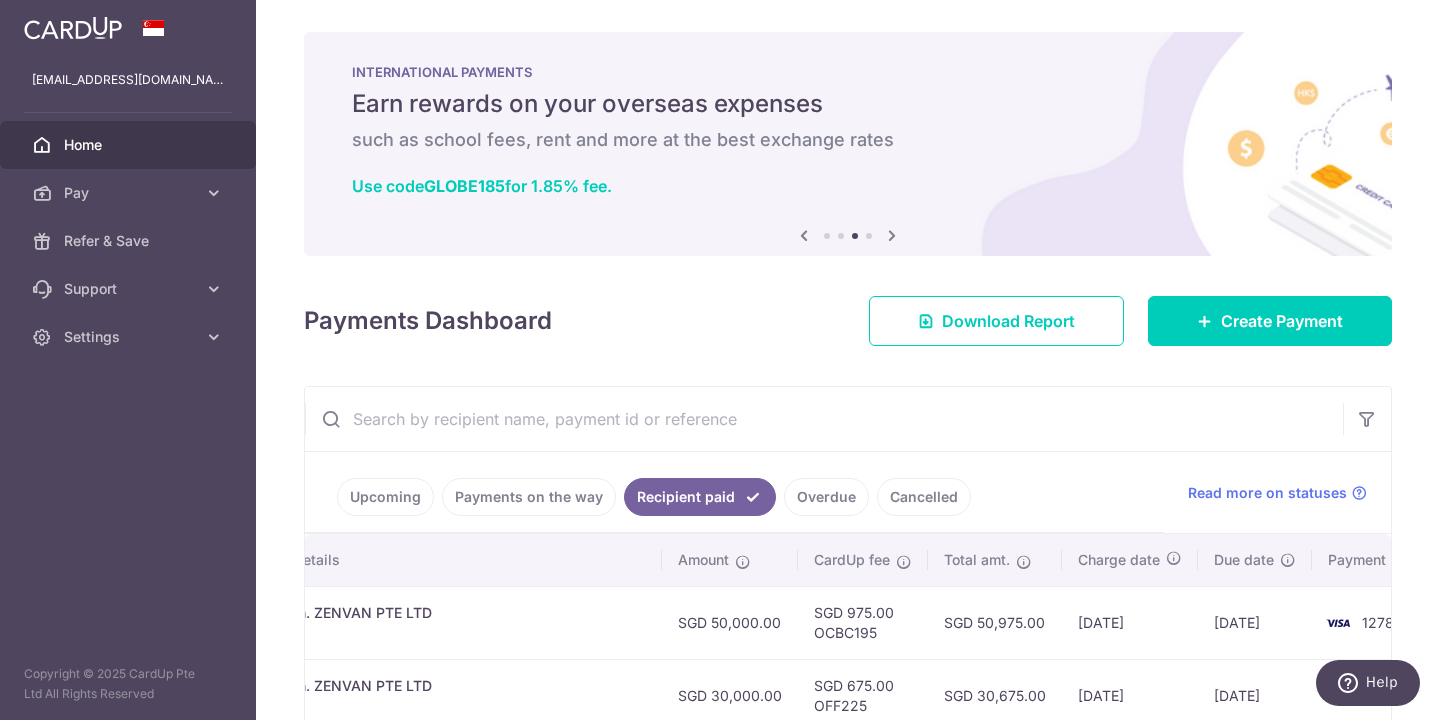 click at bounding box center (73, 28) 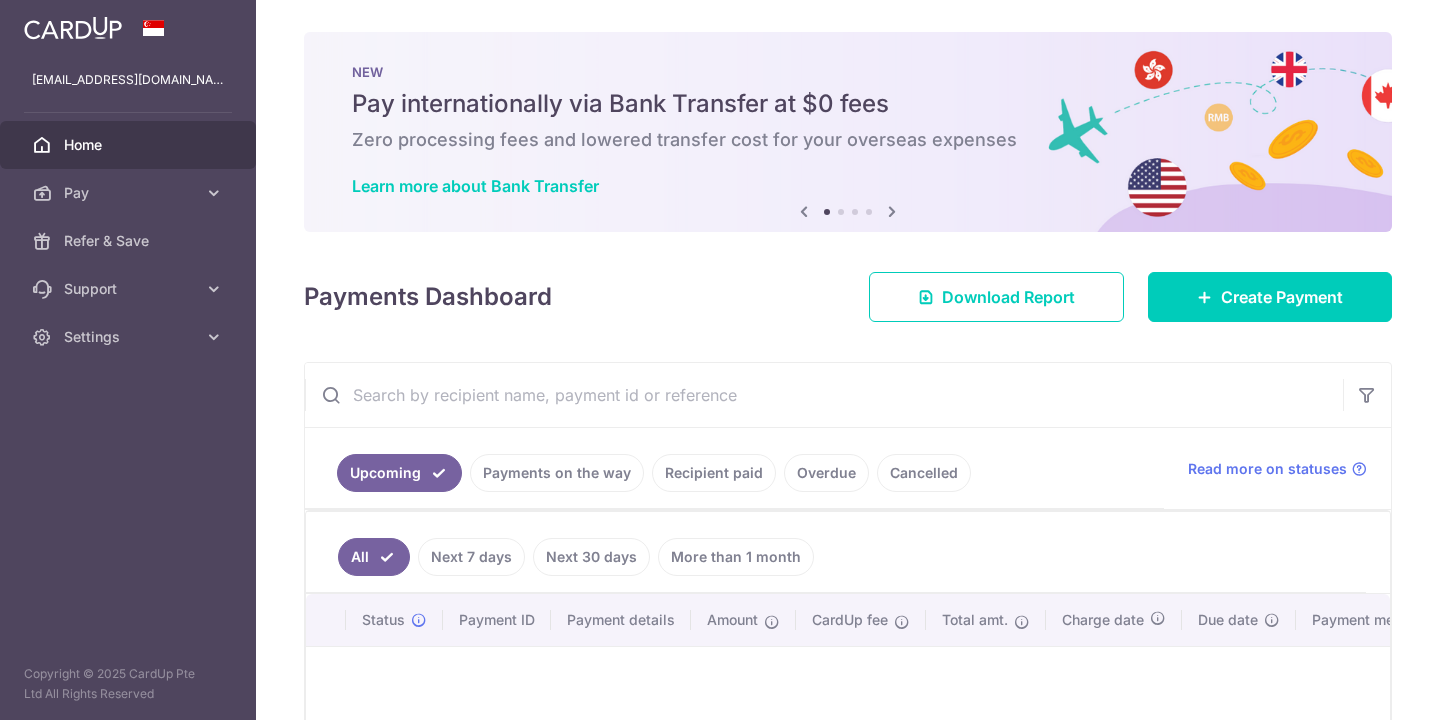 scroll, scrollTop: 0, scrollLeft: 0, axis: both 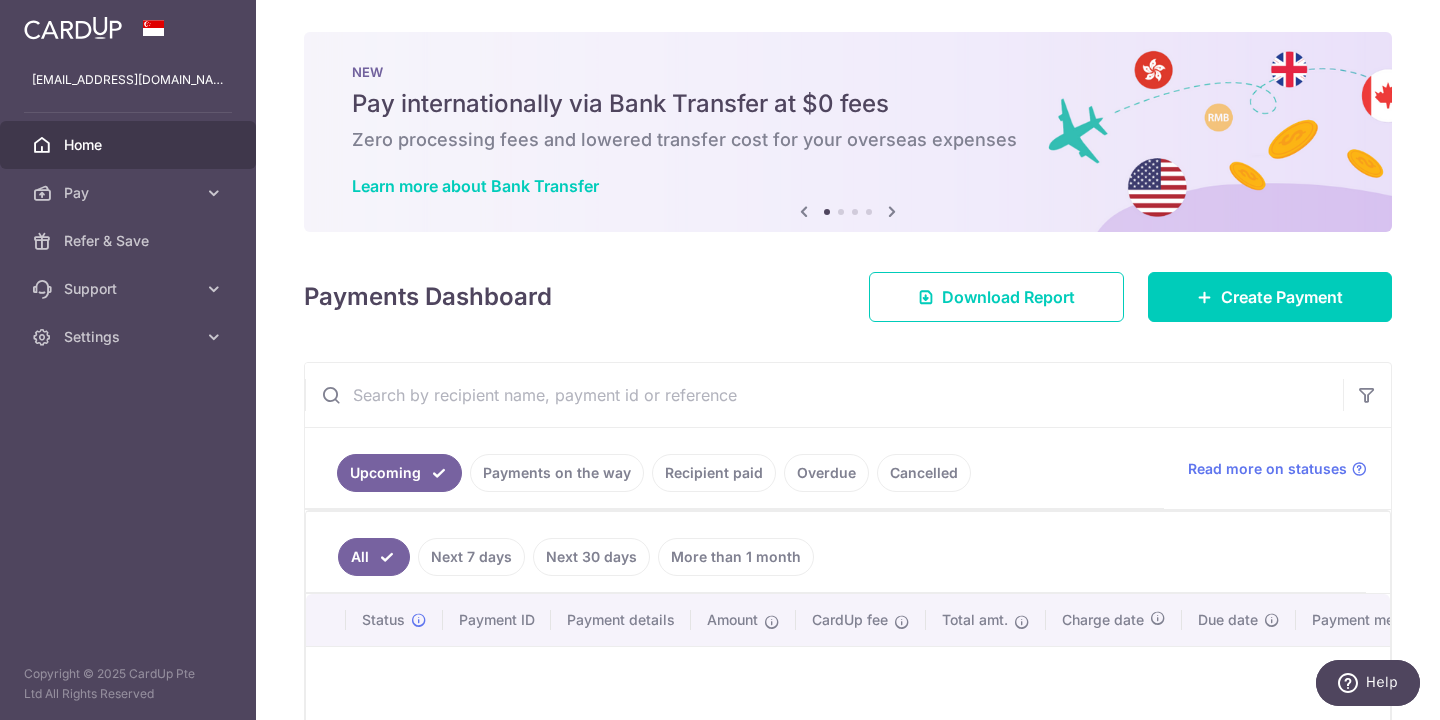 click at bounding box center (73, 28) 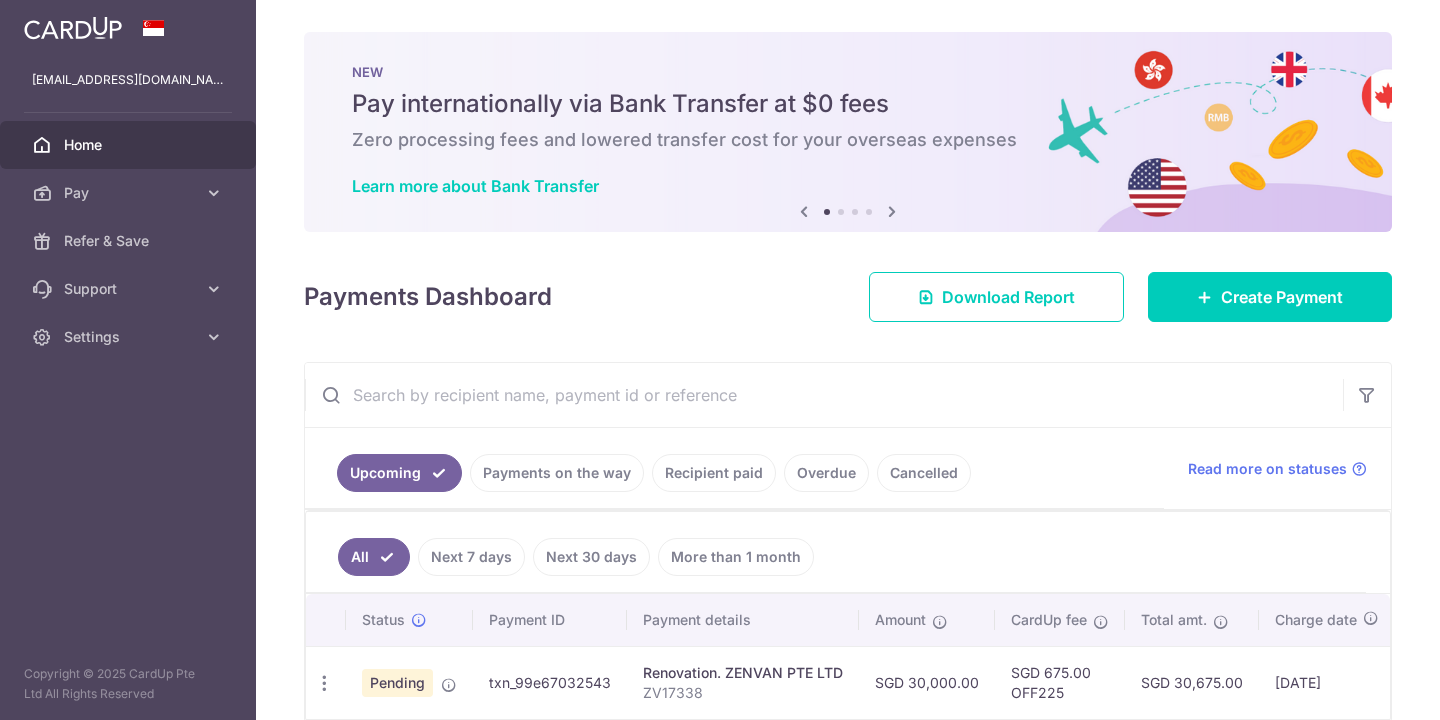 scroll, scrollTop: 0, scrollLeft: 0, axis: both 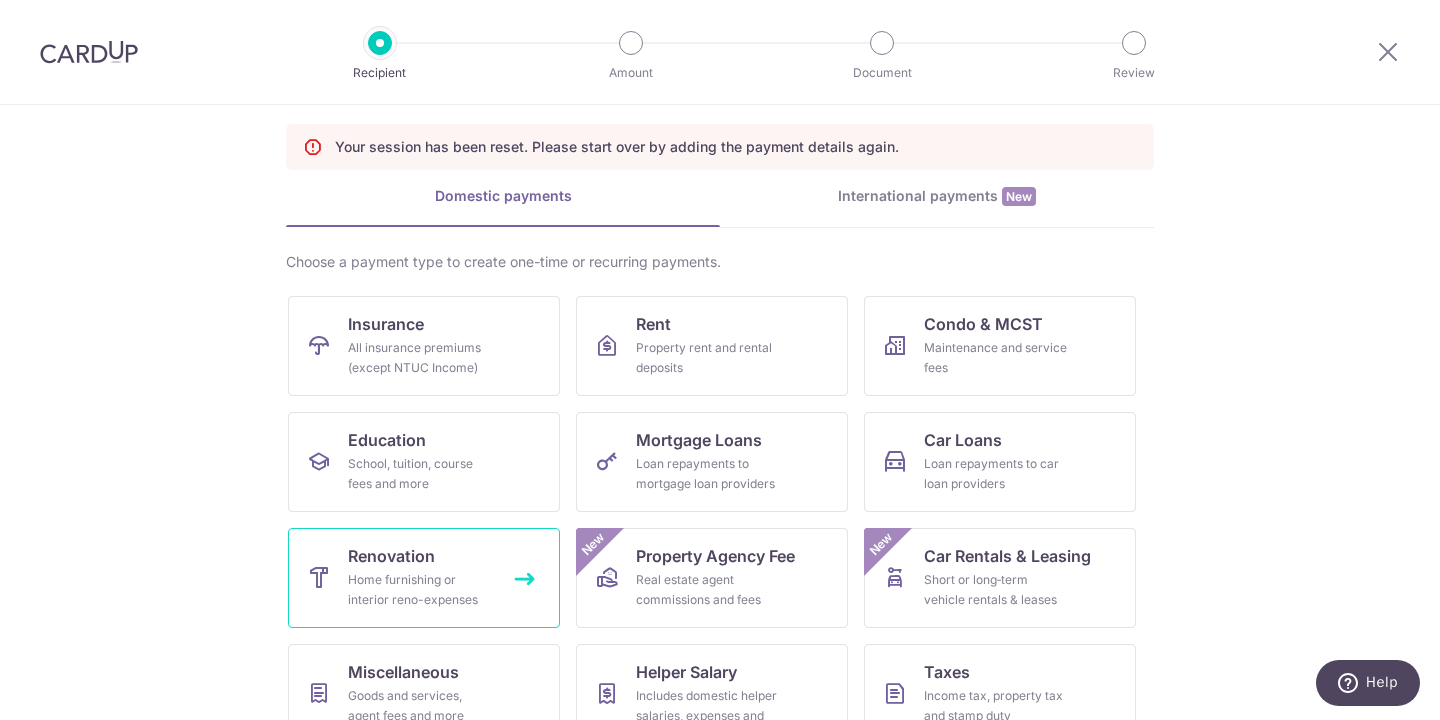 click on "Renovation Home furnishing or interior reno-expenses" at bounding box center (424, 578) 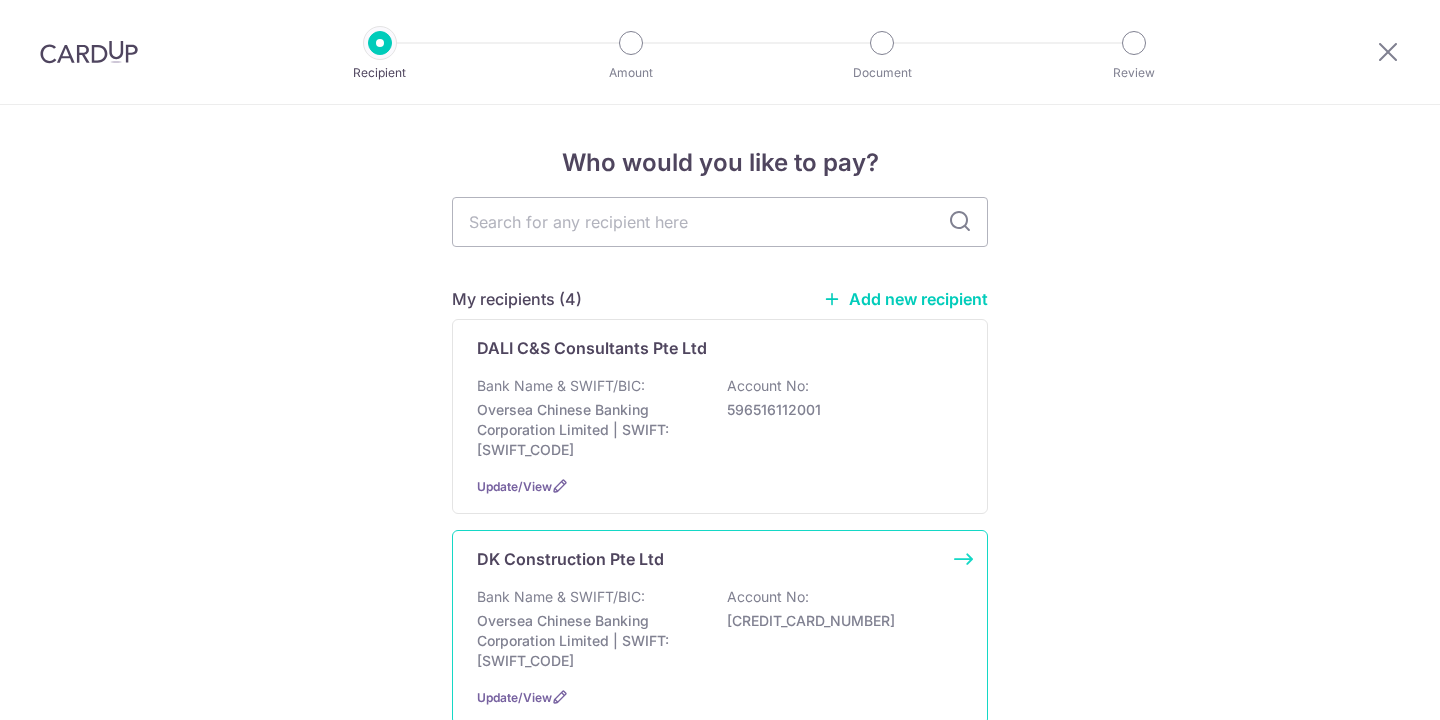 scroll, scrollTop: 0, scrollLeft: 0, axis: both 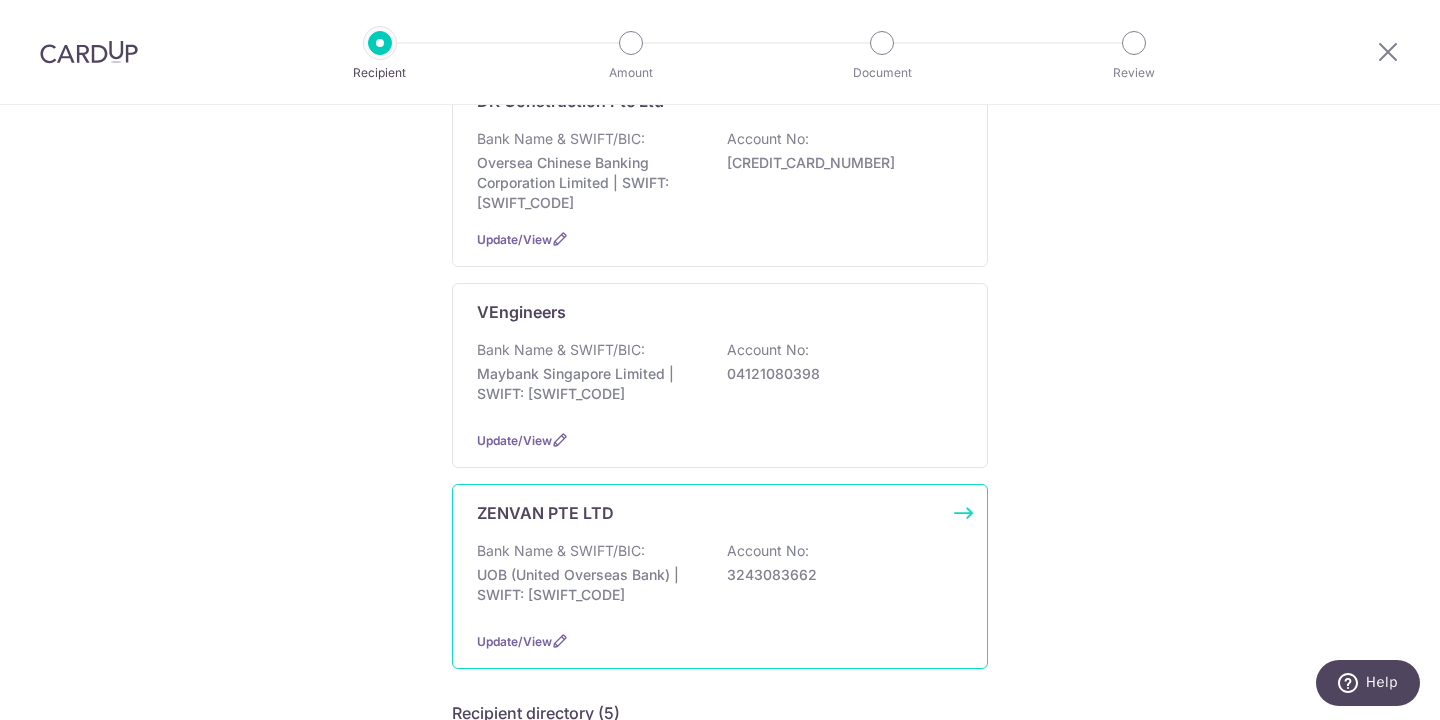click on "UOB (United Overseas Bank) | SWIFT: [SWIFT_CODE]" at bounding box center (589, 585) 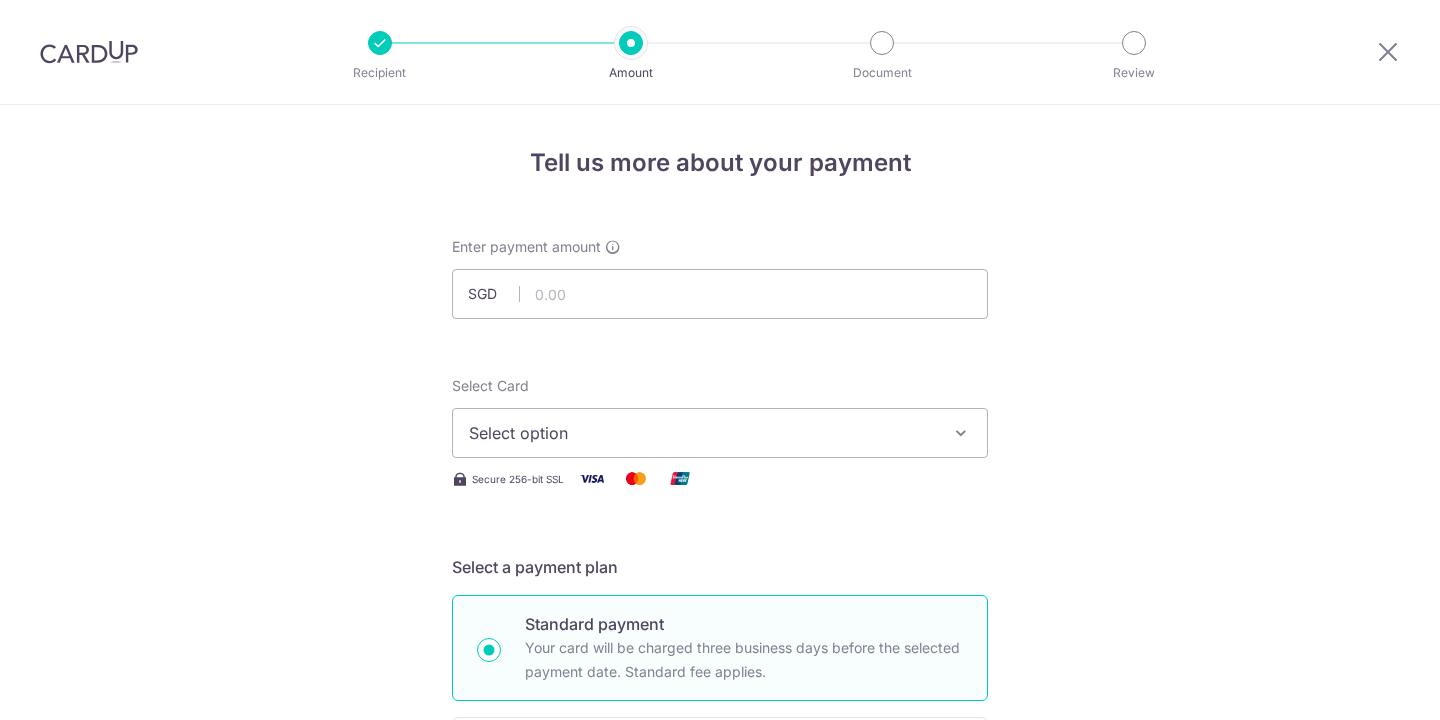scroll, scrollTop: 0, scrollLeft: 0, axis: both 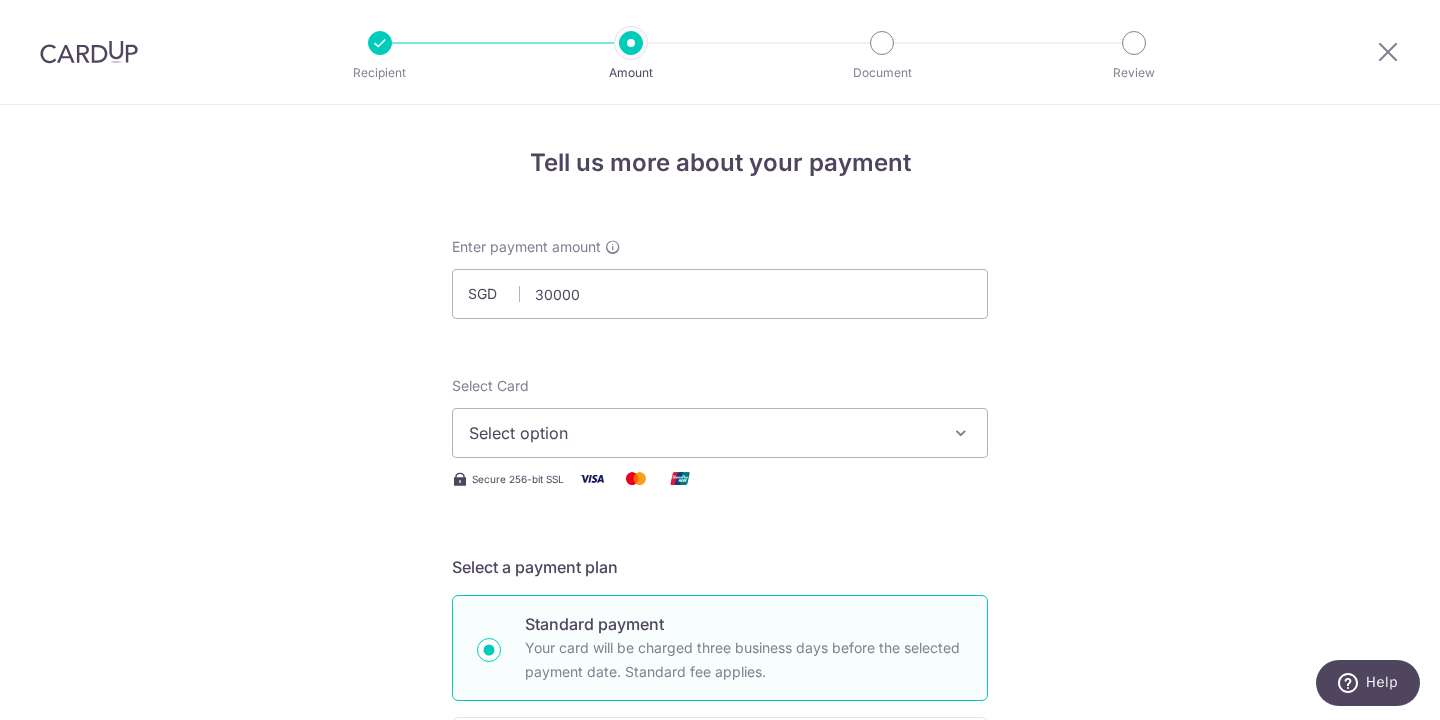 click on "Tell us more about your payment
Enter payment amount
SGD
30000
Select Card
Select option
Add credit card
Your Cards
**** 1278
**** 7625
Secure 256-bit SSL
Text
New card details
Card
Secure 256-bit SSL" at bounding box center (720, 1076) 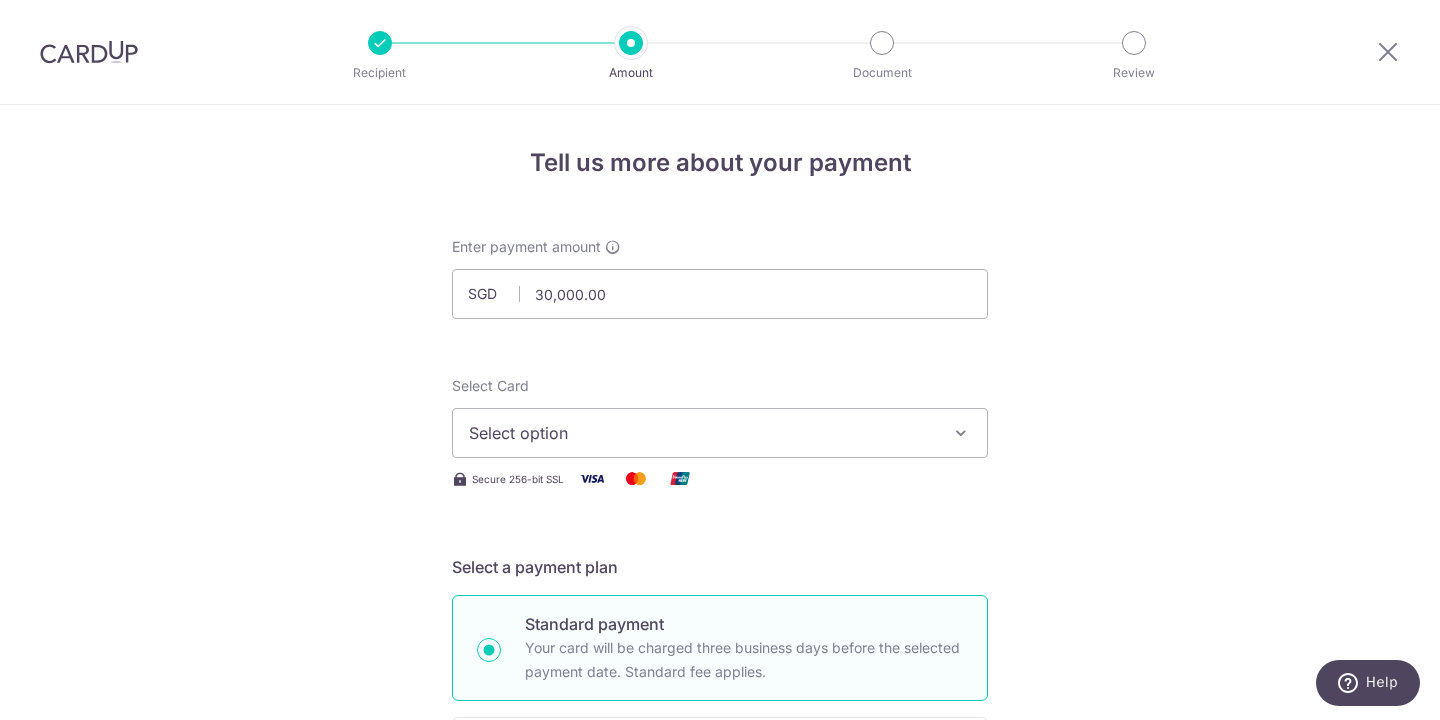 click on "Select option" at bounding box center (720, 433) 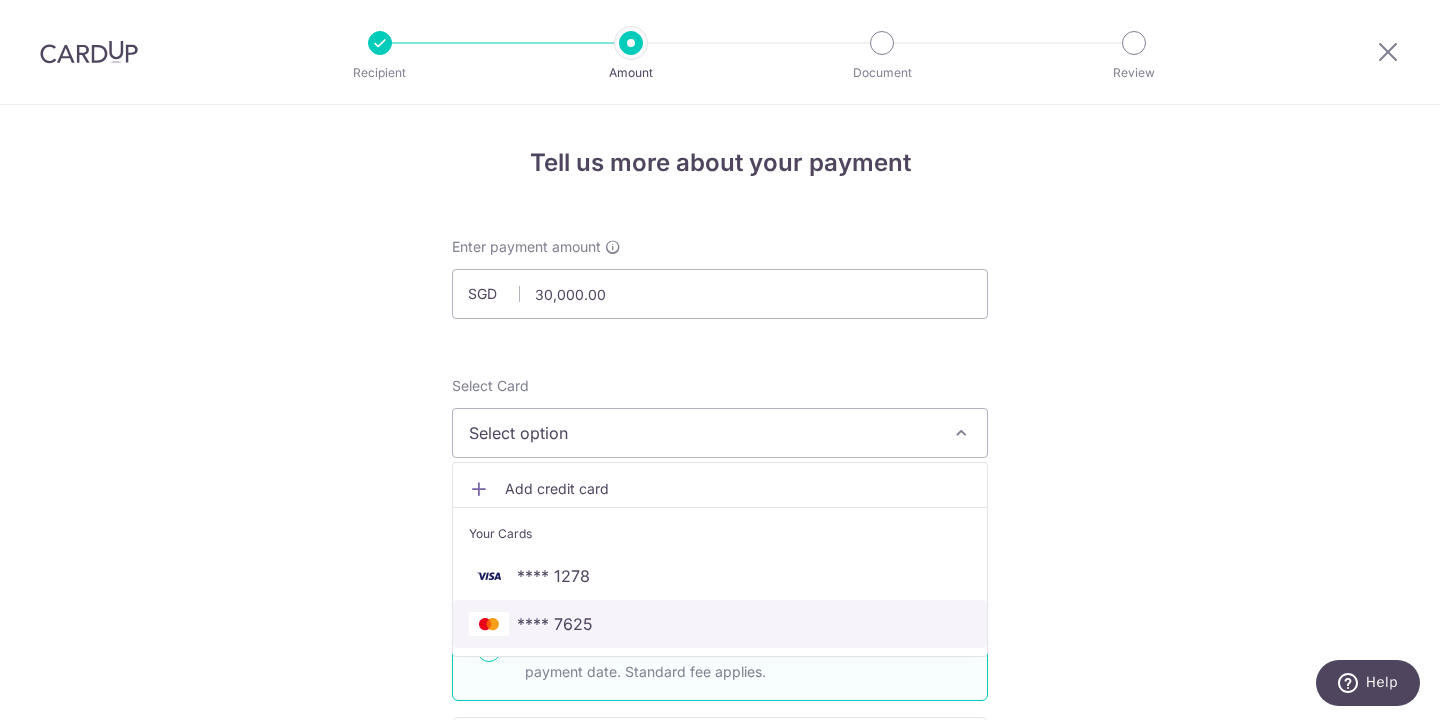 click on "**** 7625" at bounding box center (720, 624) 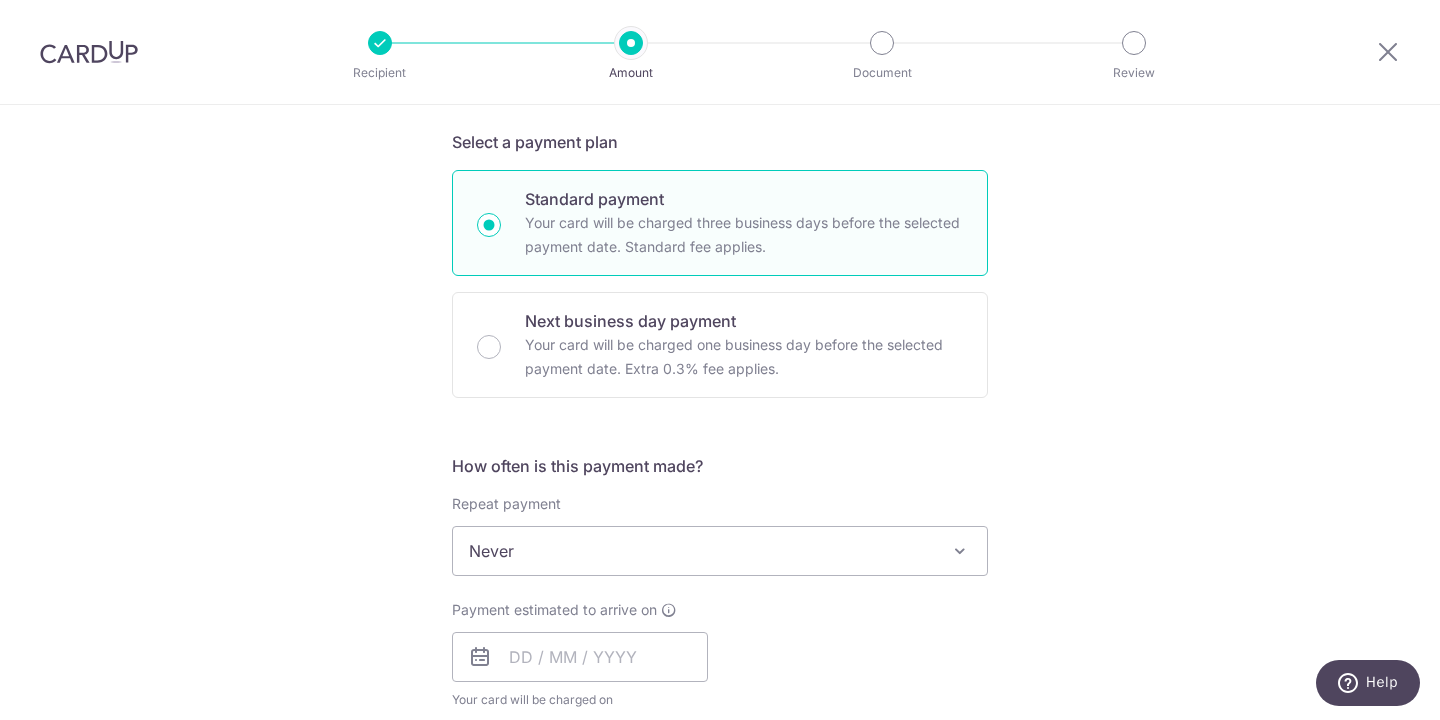 scroll, scrollTop: 421, scrollLeft: 0, axis: vertical 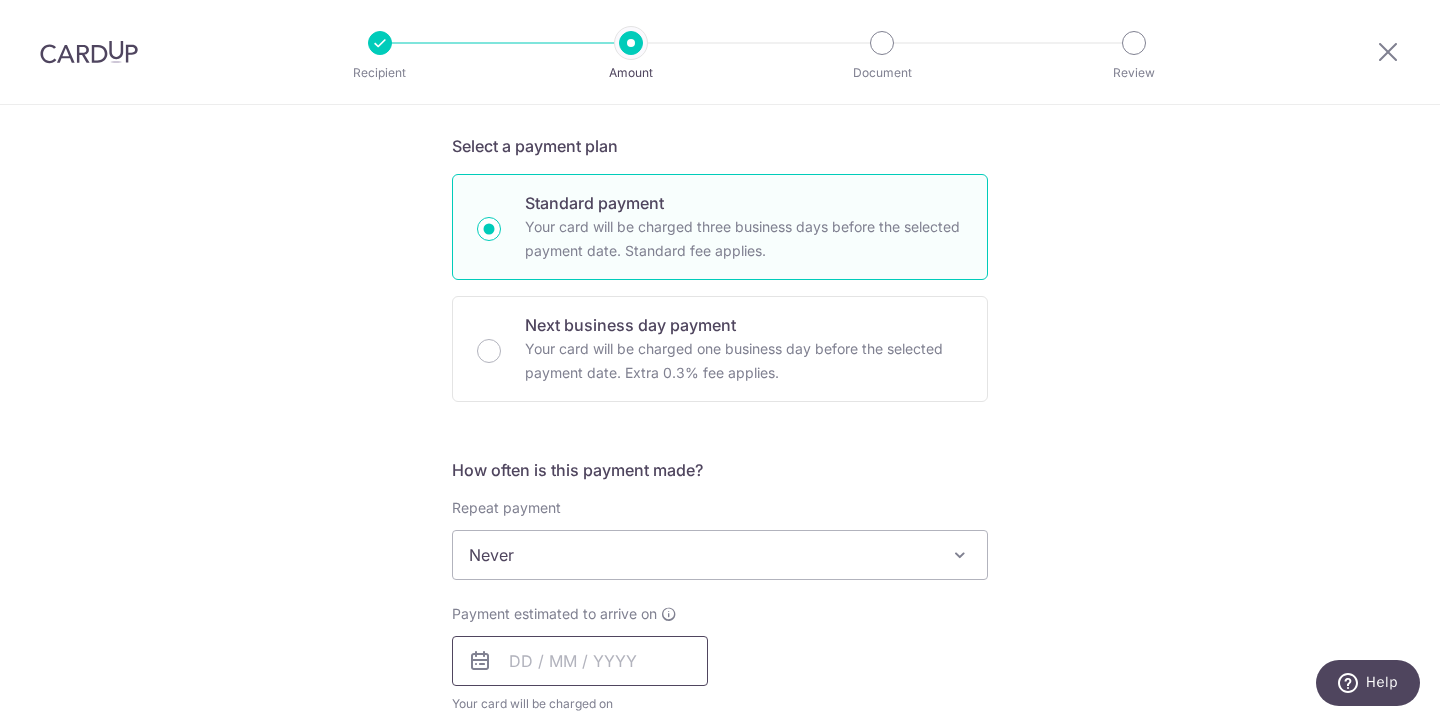 click at bounding box center [580, 661] 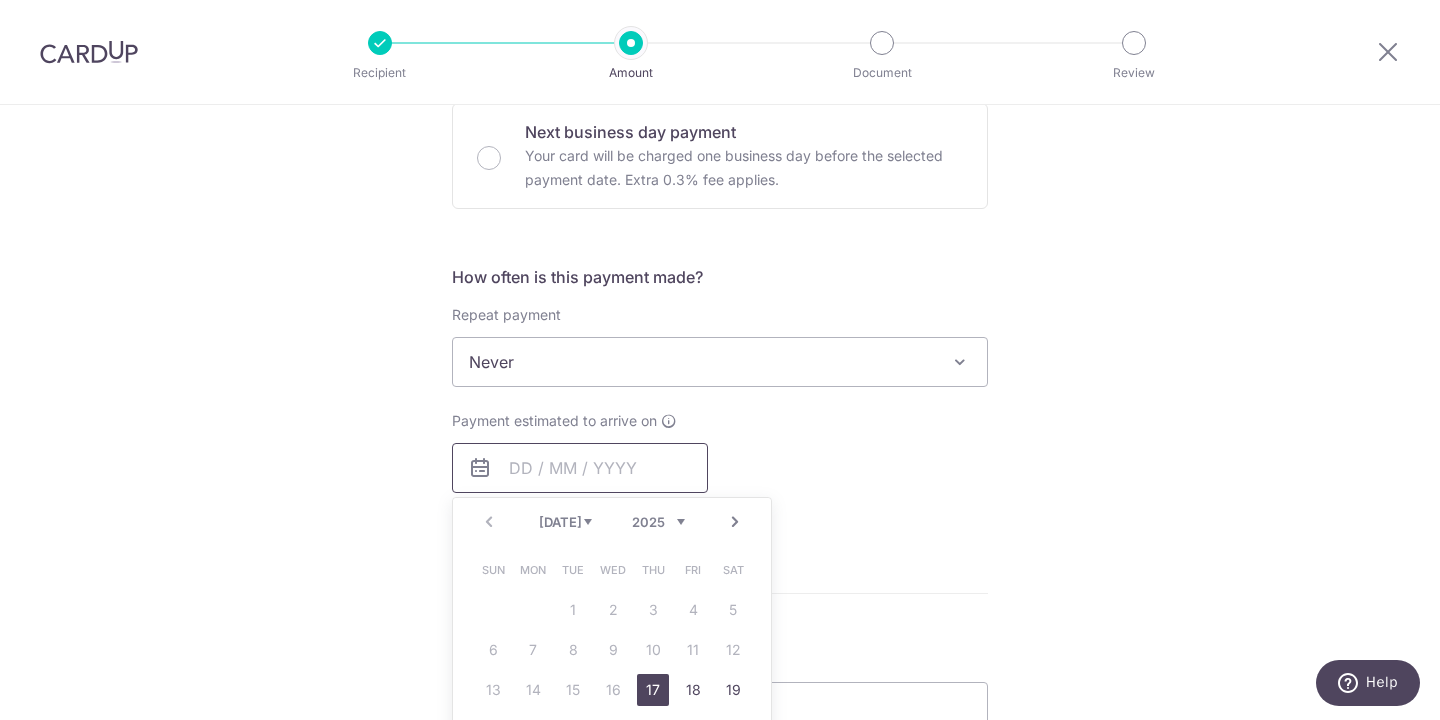 scroll, scrollTop: 737, scrollLeft: 0, axis: vertical 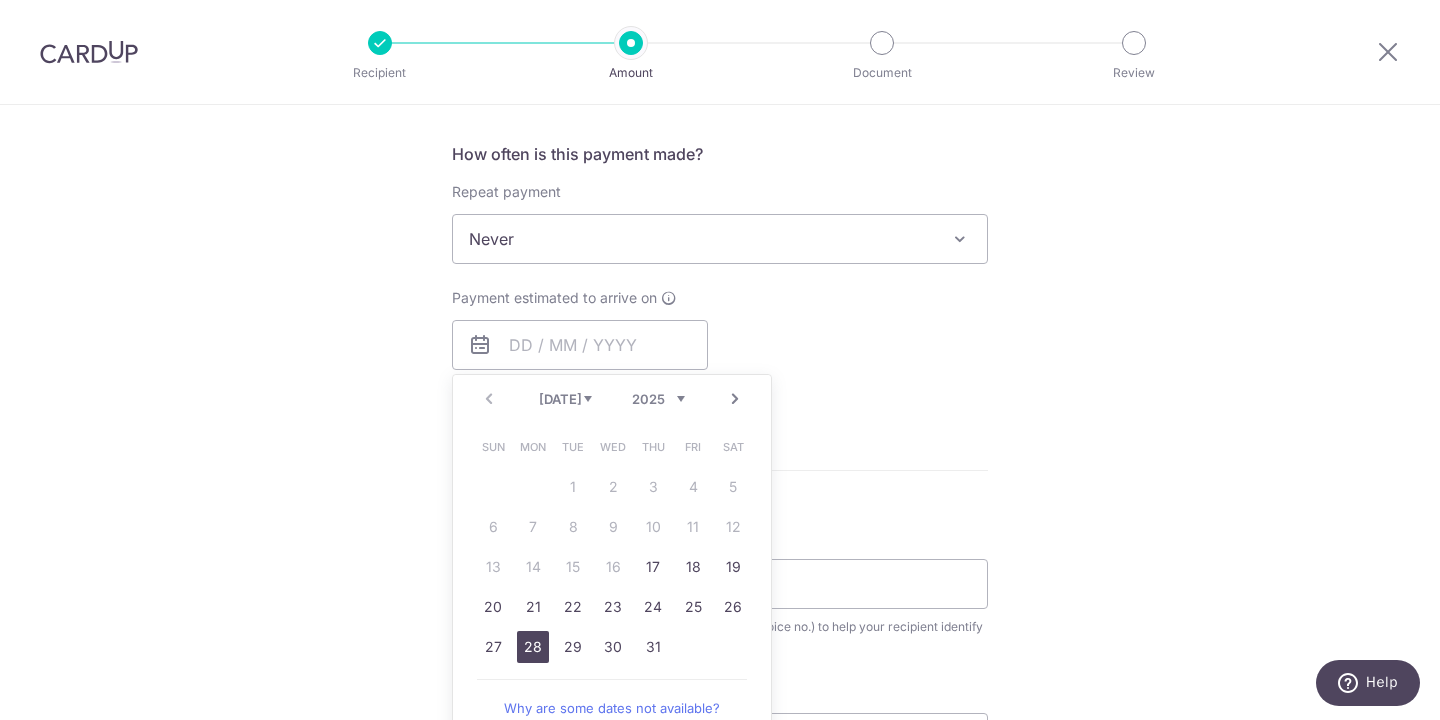 click on "28" at bounding box center [533, 647] 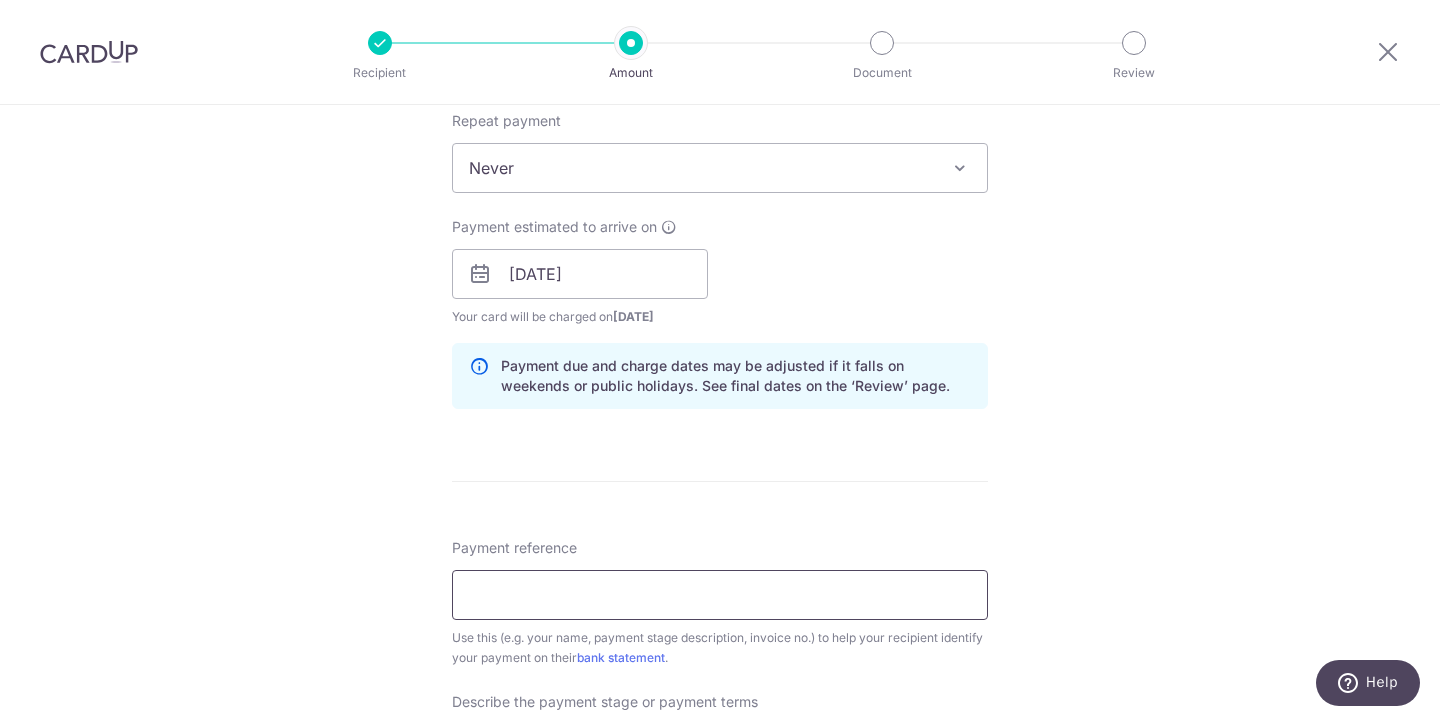 scroll, scrollTop: 834, scrollLeft: 0, axis: vertical 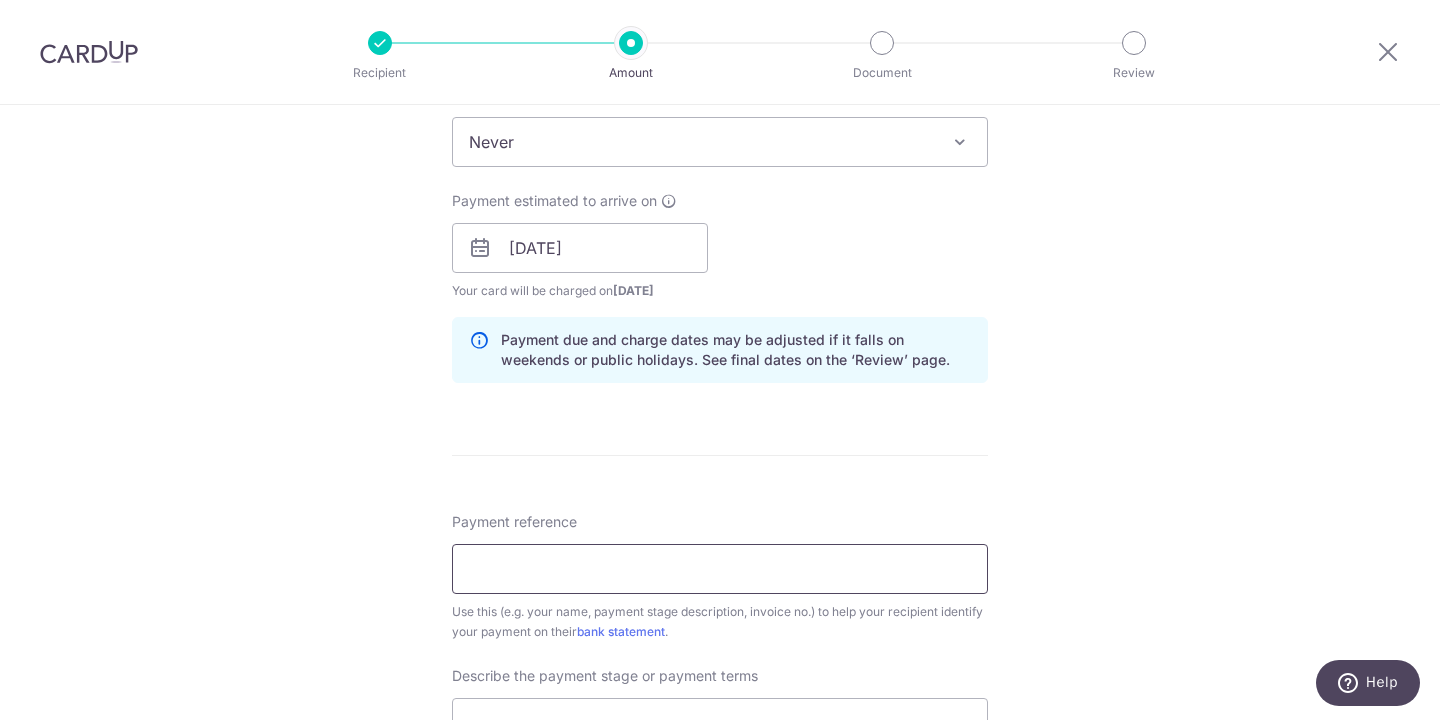 click on "Payment reference" at bounding box center [720, 569] 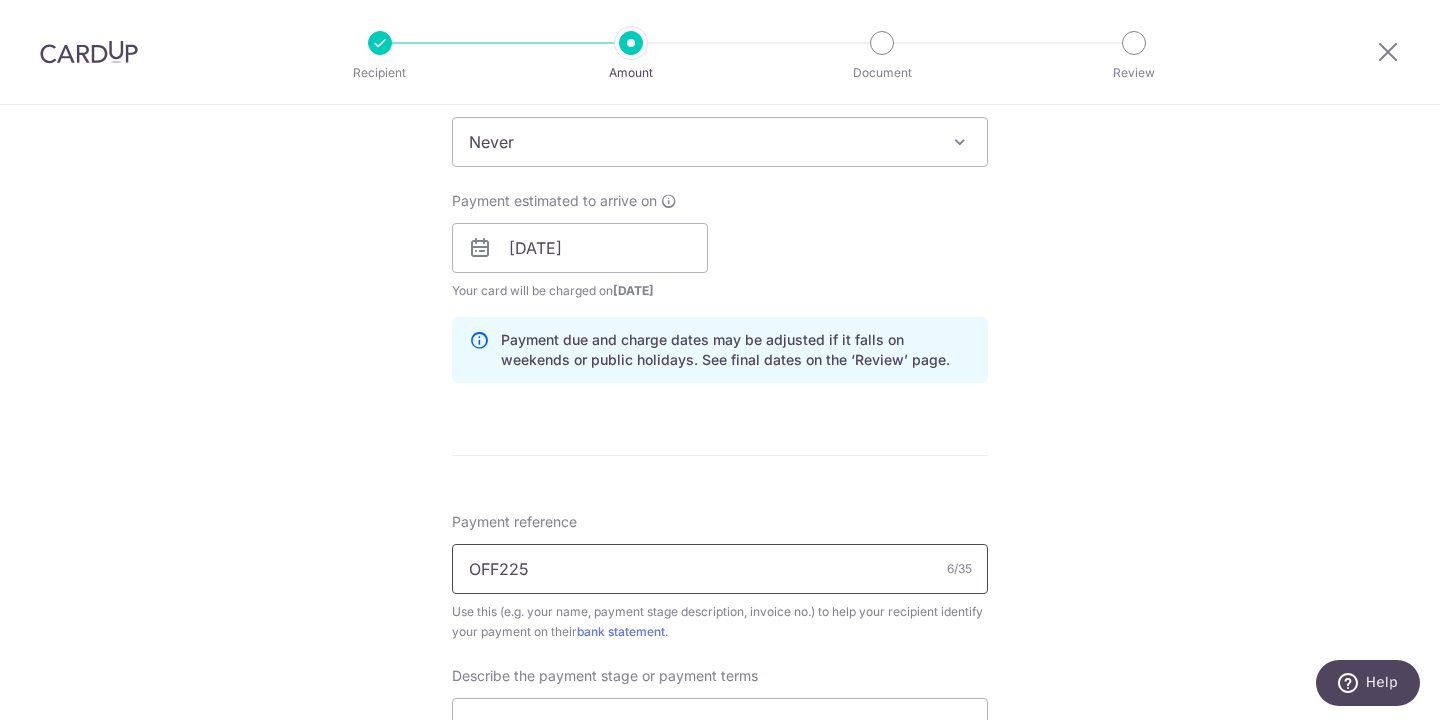 type on "OFF225" 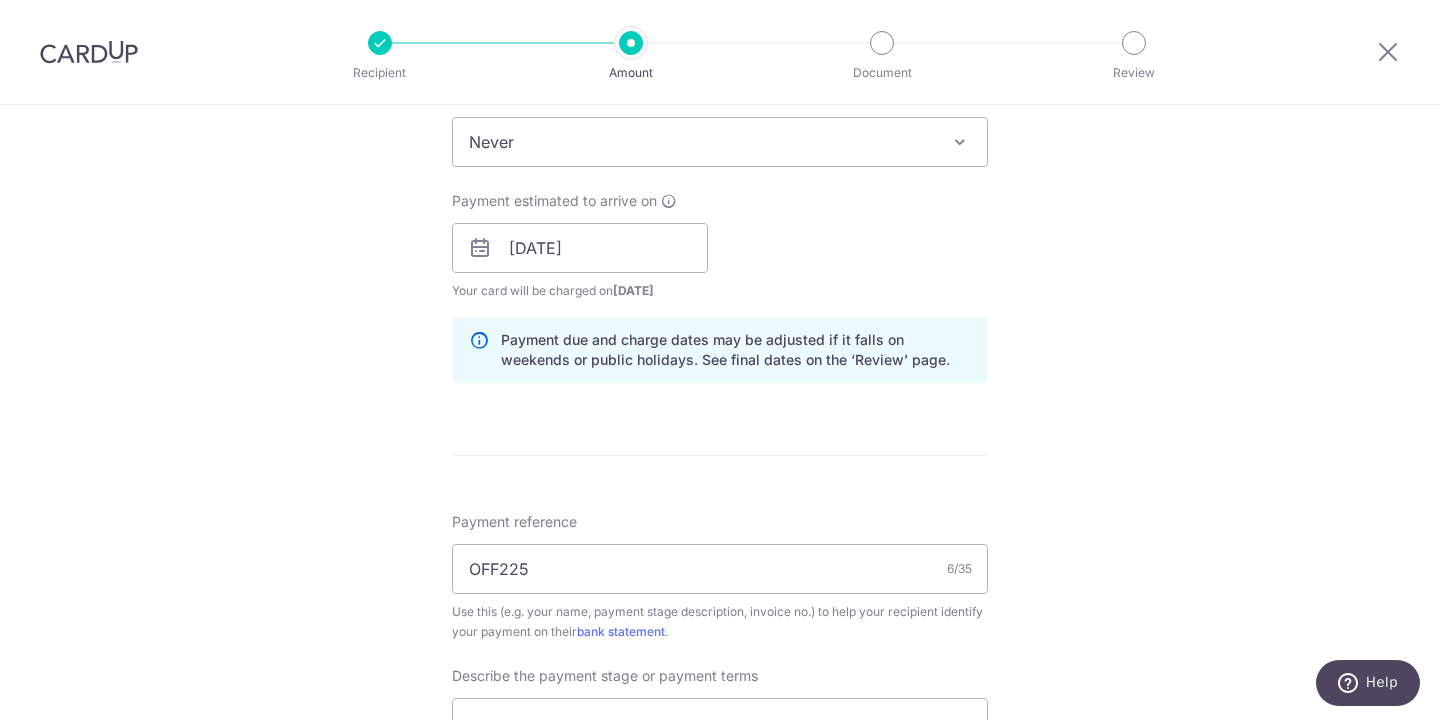 click on "Tell us more about your payment
Enter payment amount
SGD
30,000.00
30000.00
Select Card
**** 7625
Add credit card
Your Cards
**** 1278
**** 7625
Secure 256-bit SSL
Text
New card details
Card
Secure 256-bit SSL" at bounding box center (720, 283) 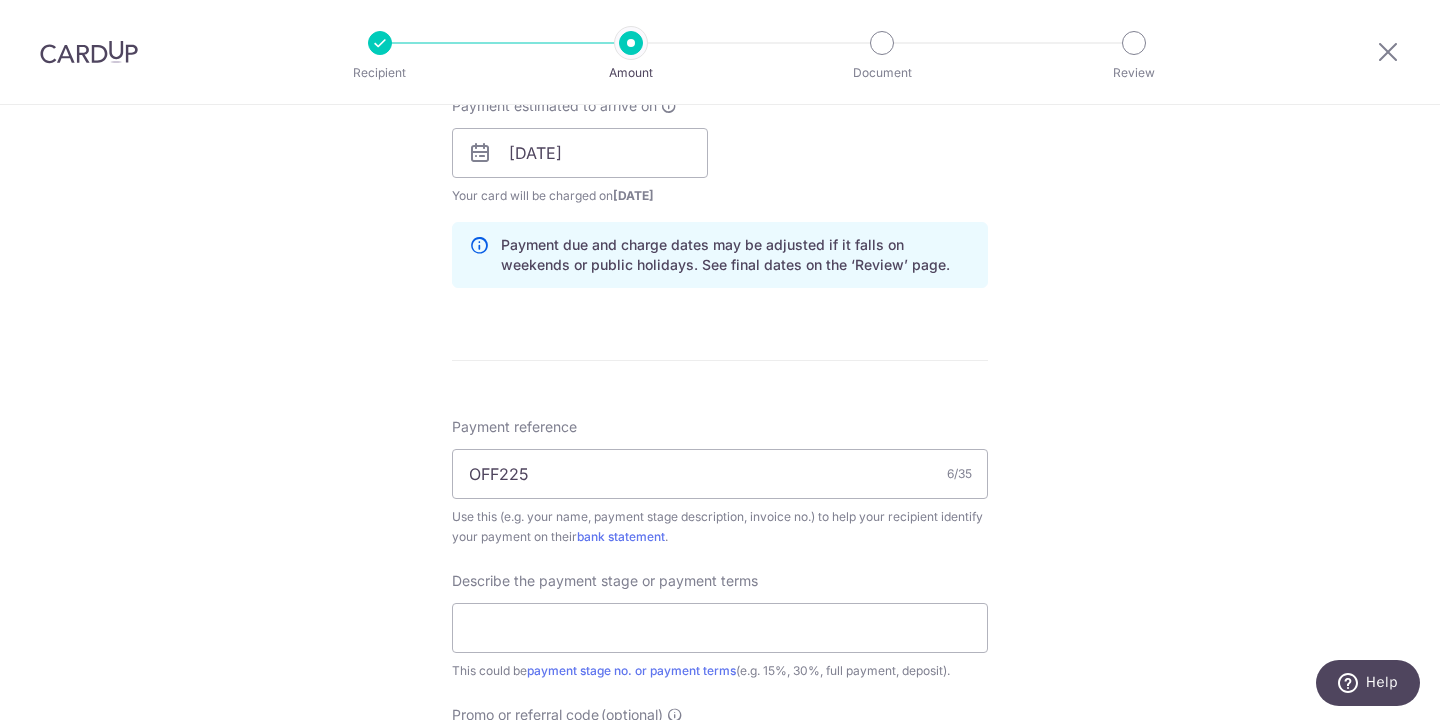 scroll, scrollTop: 999, scrollLeft: 0, axis: vertical 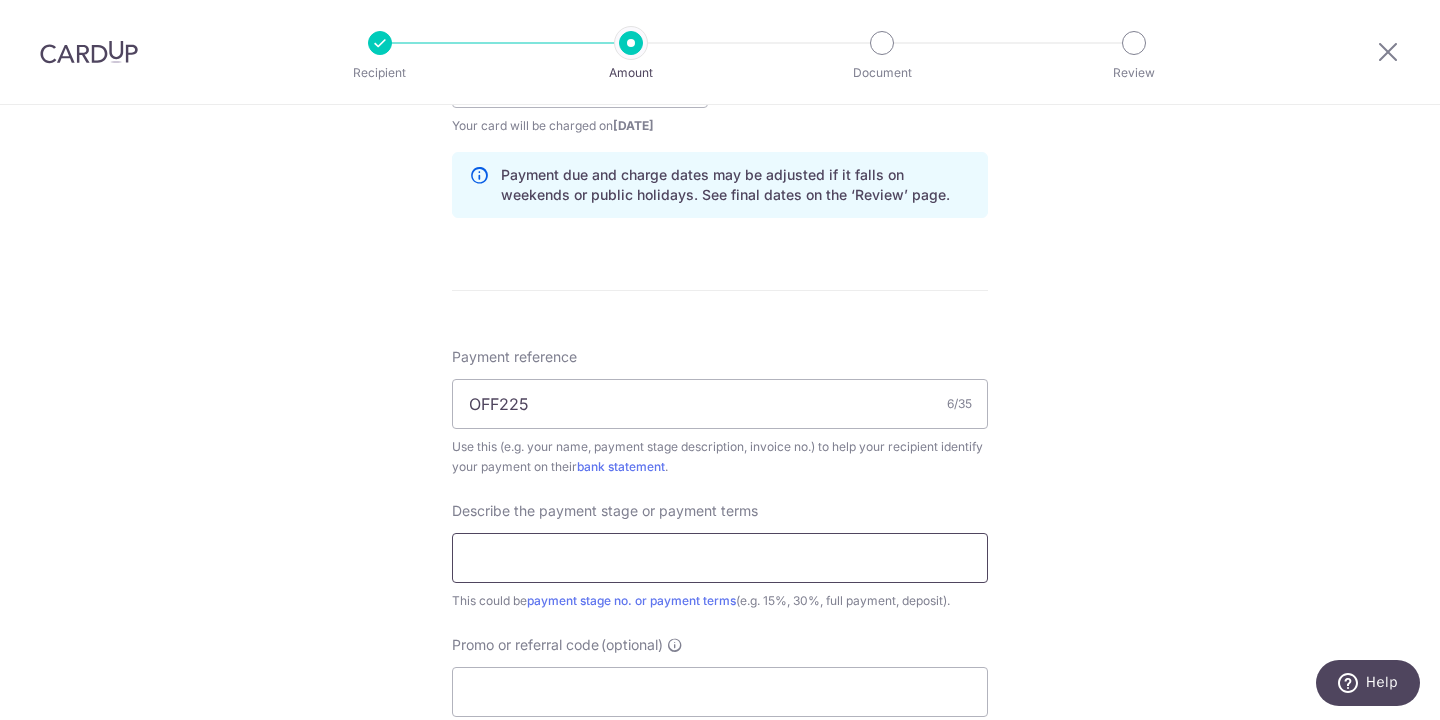 click at bounding box center [720, 558] 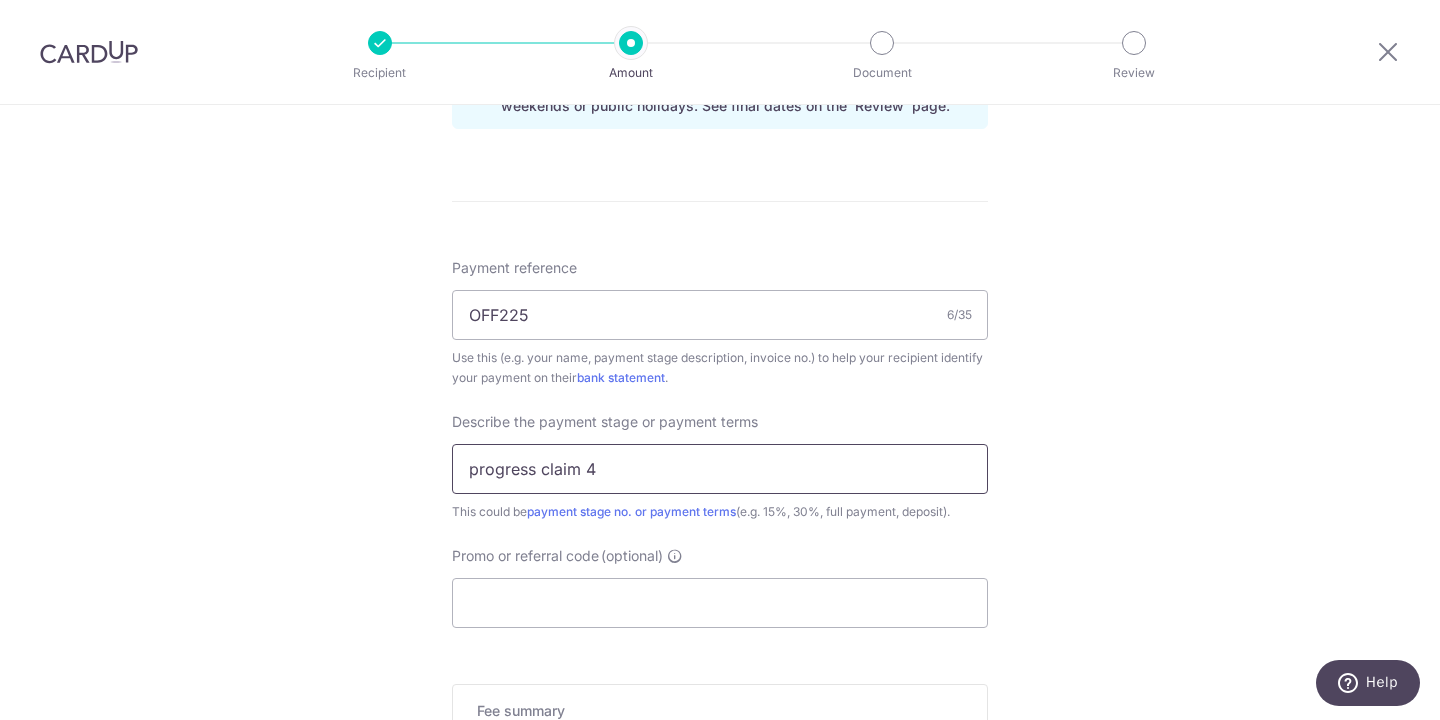 scroll, scrollTop: 1095, scrollLeft: 0, axis: vertical 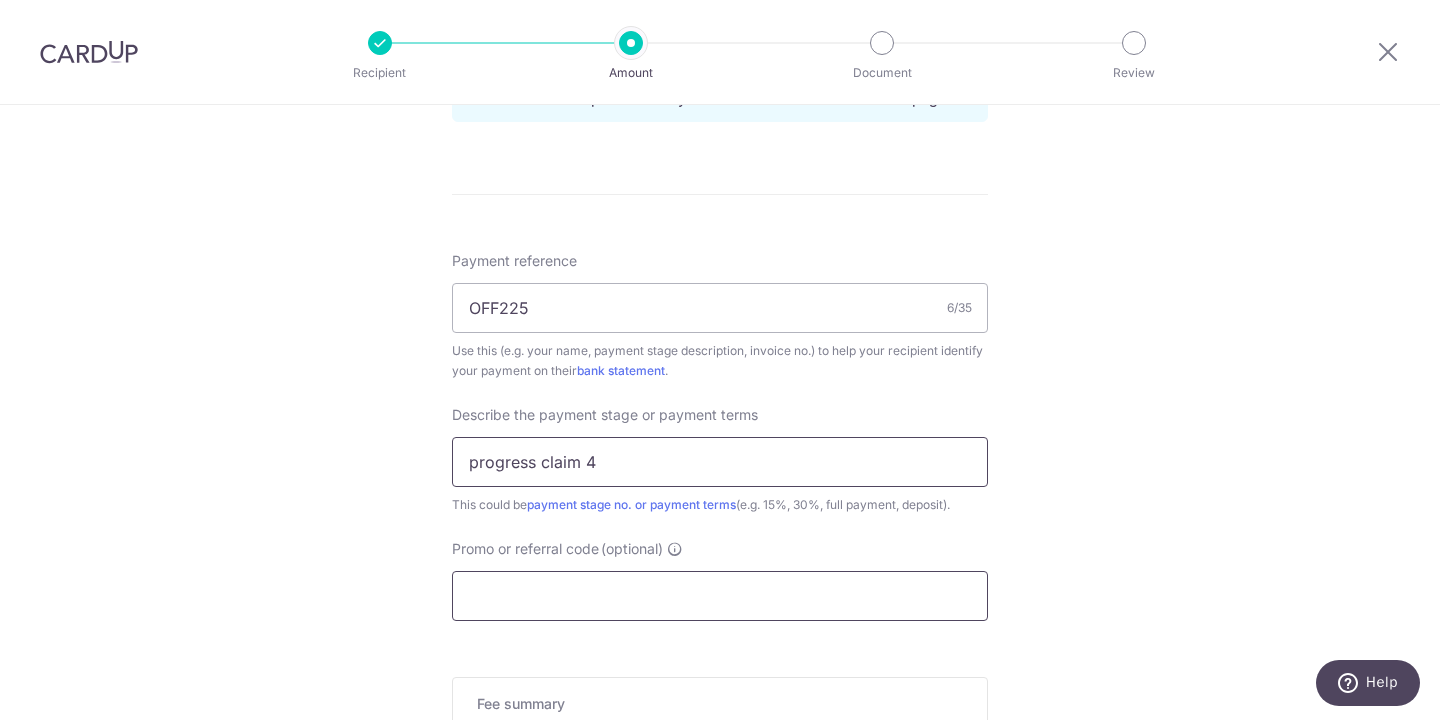 type on "progress claim 4" 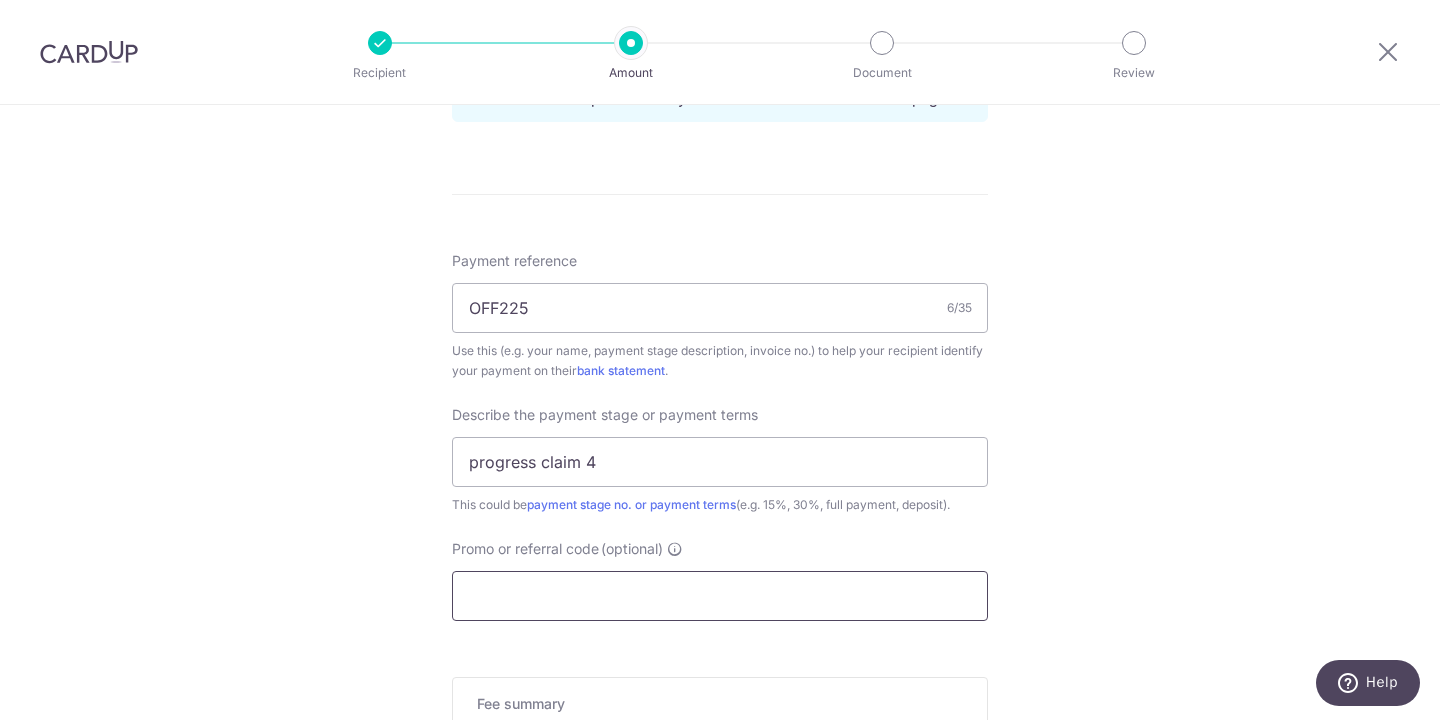 click on "Promo or referral code
(optional)" at bounding box center (720, 596) 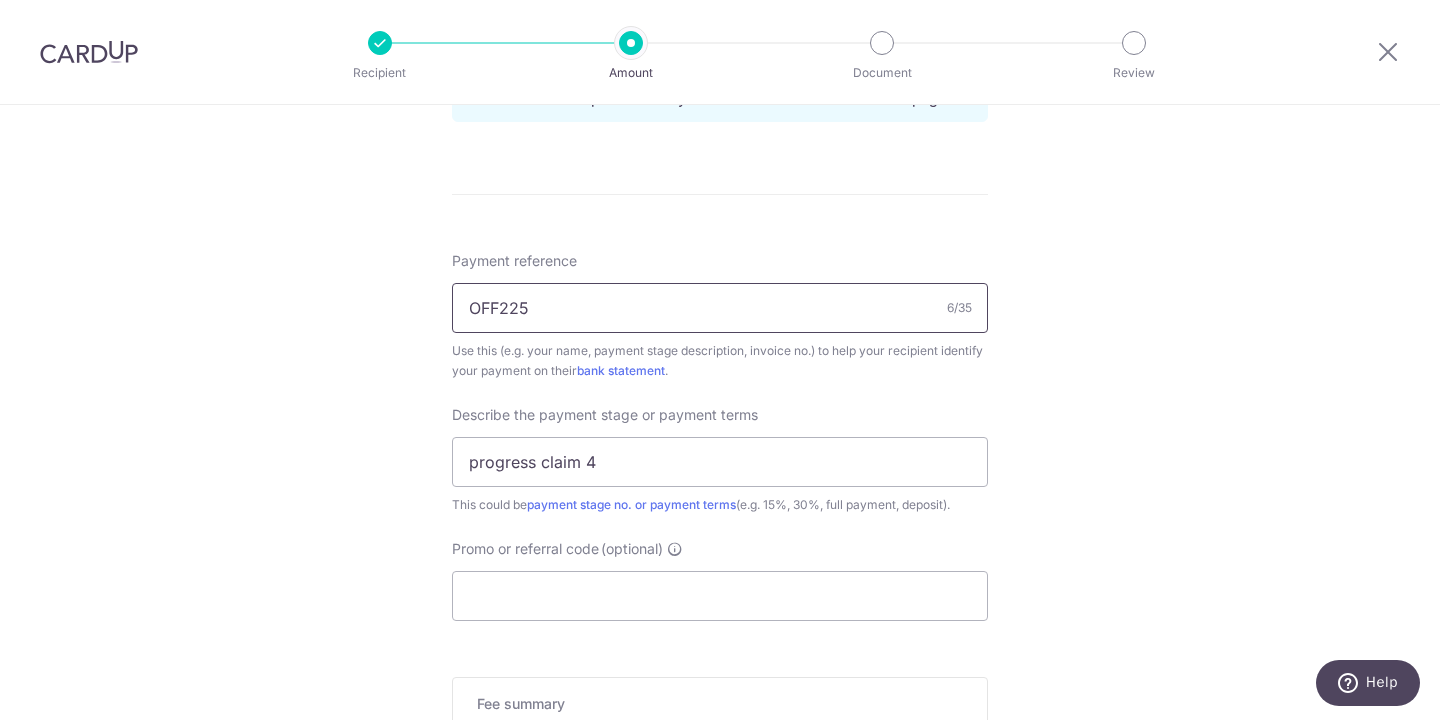 click on "OFF225" at bounding box center (720, 308) 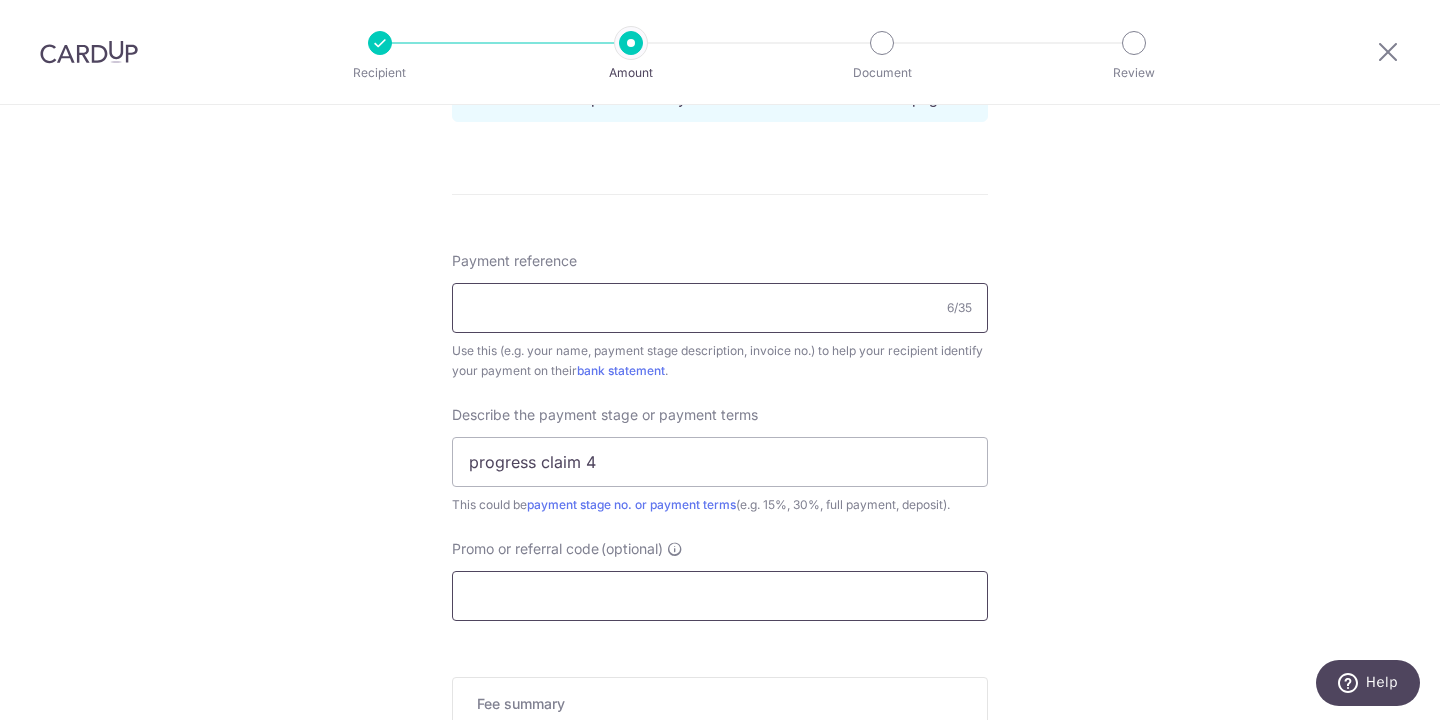 type 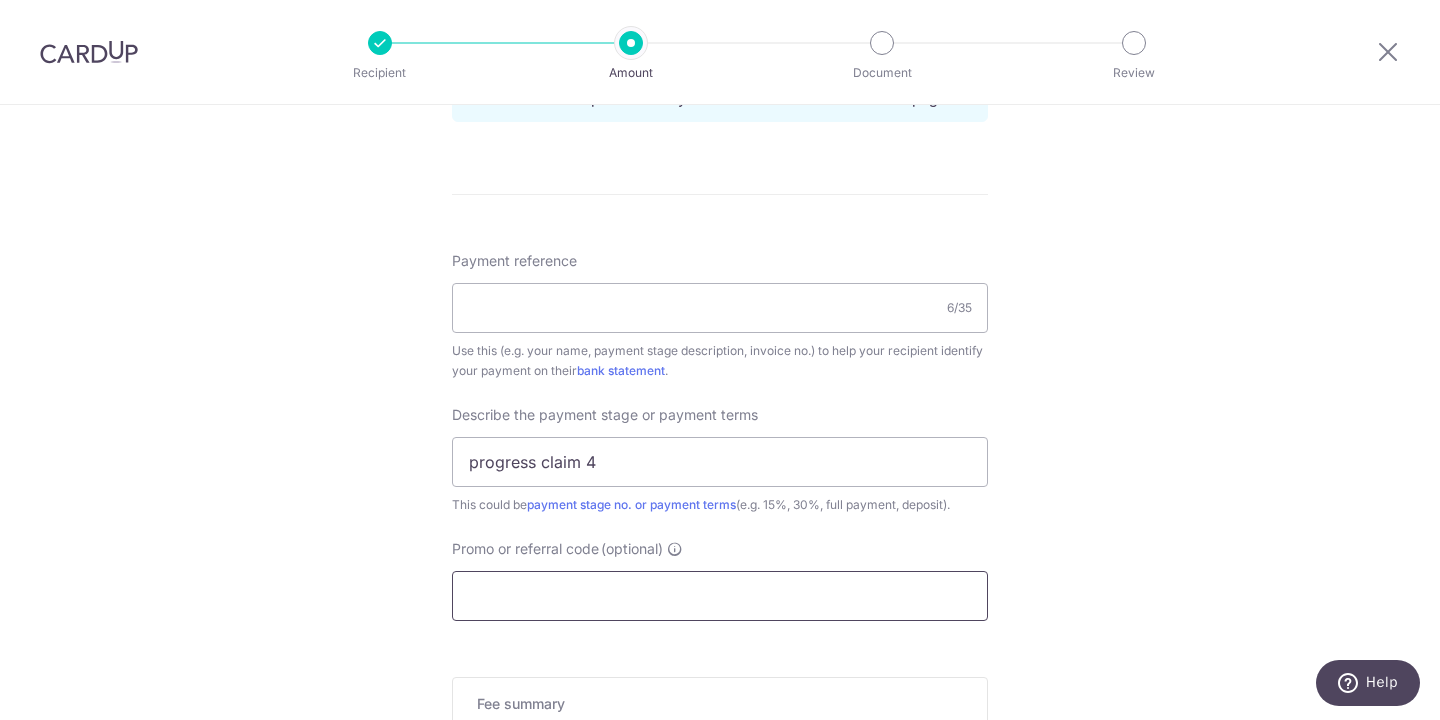 click on "Promo or referral code
(optional)" at bounding box center [720, 596] 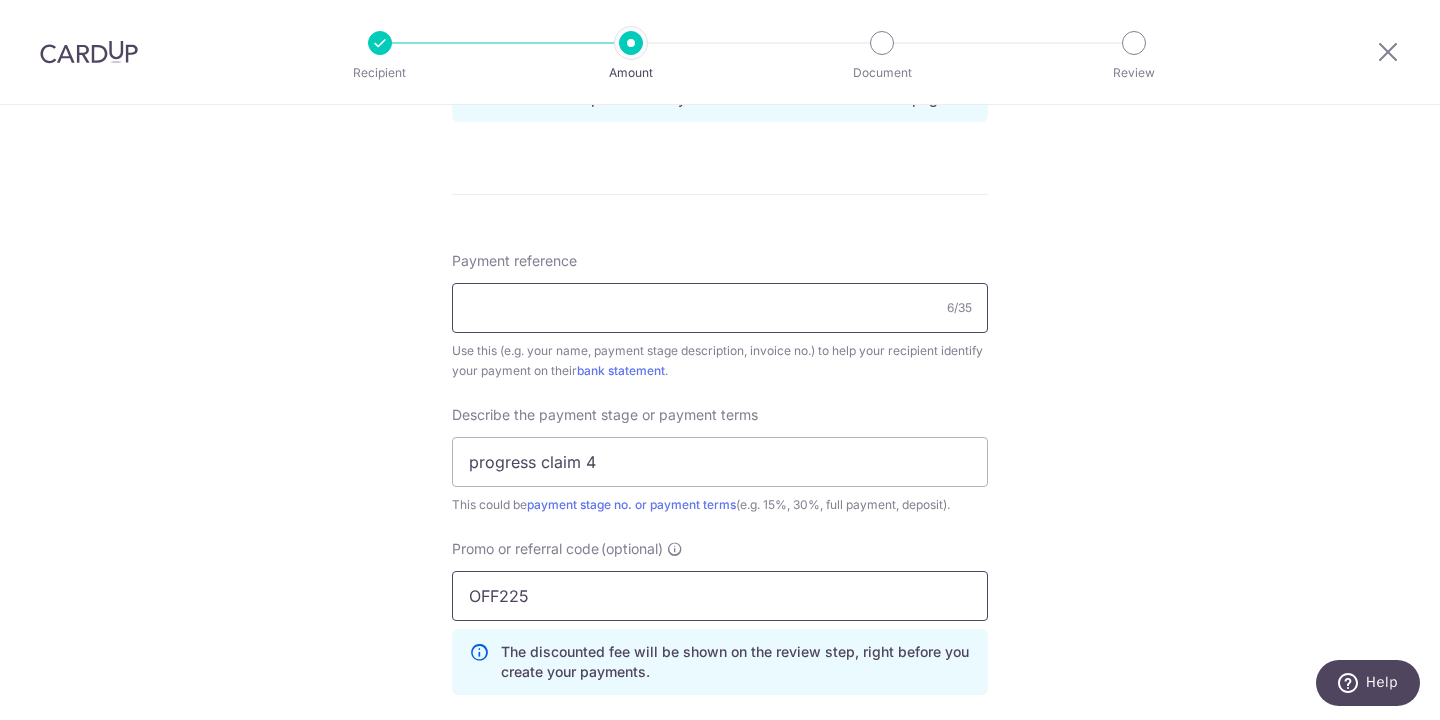 type on "OFF225" 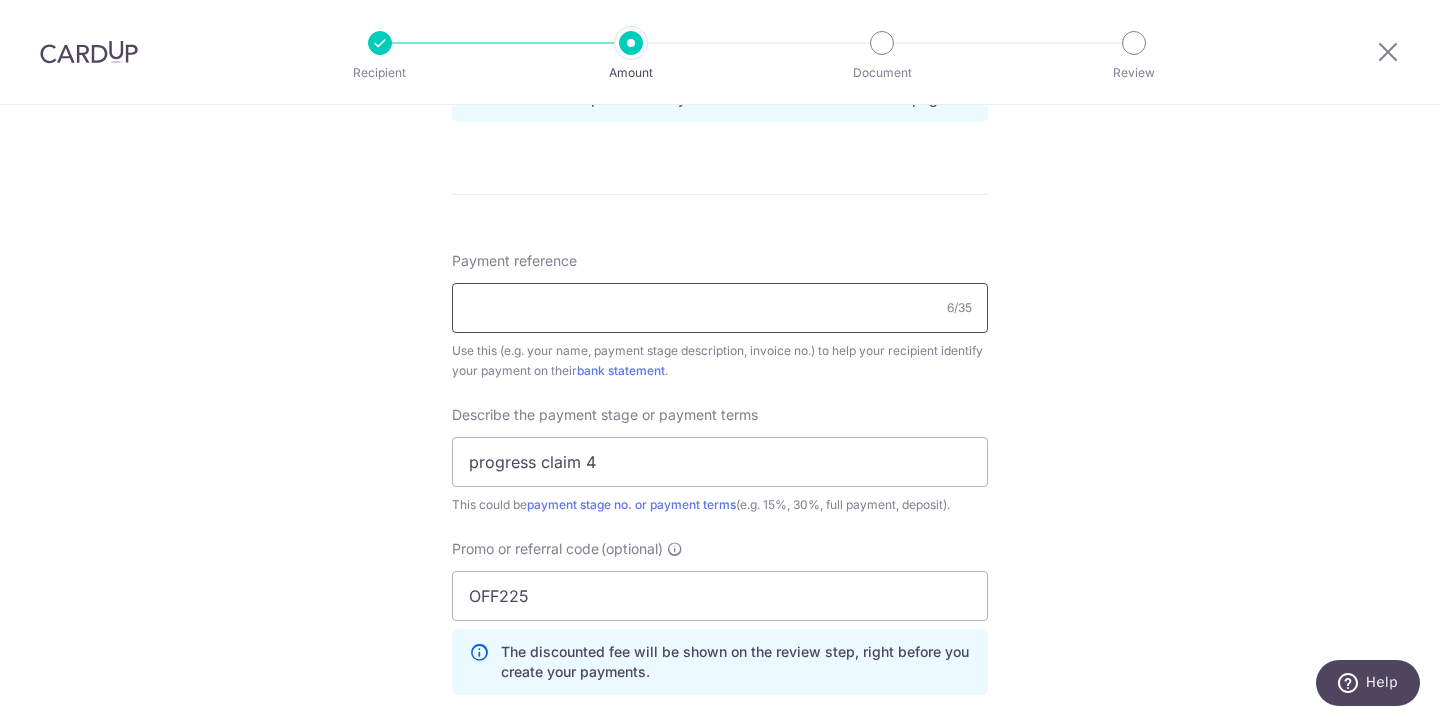 click on "Payment reference" at bounding box center (720, 308) 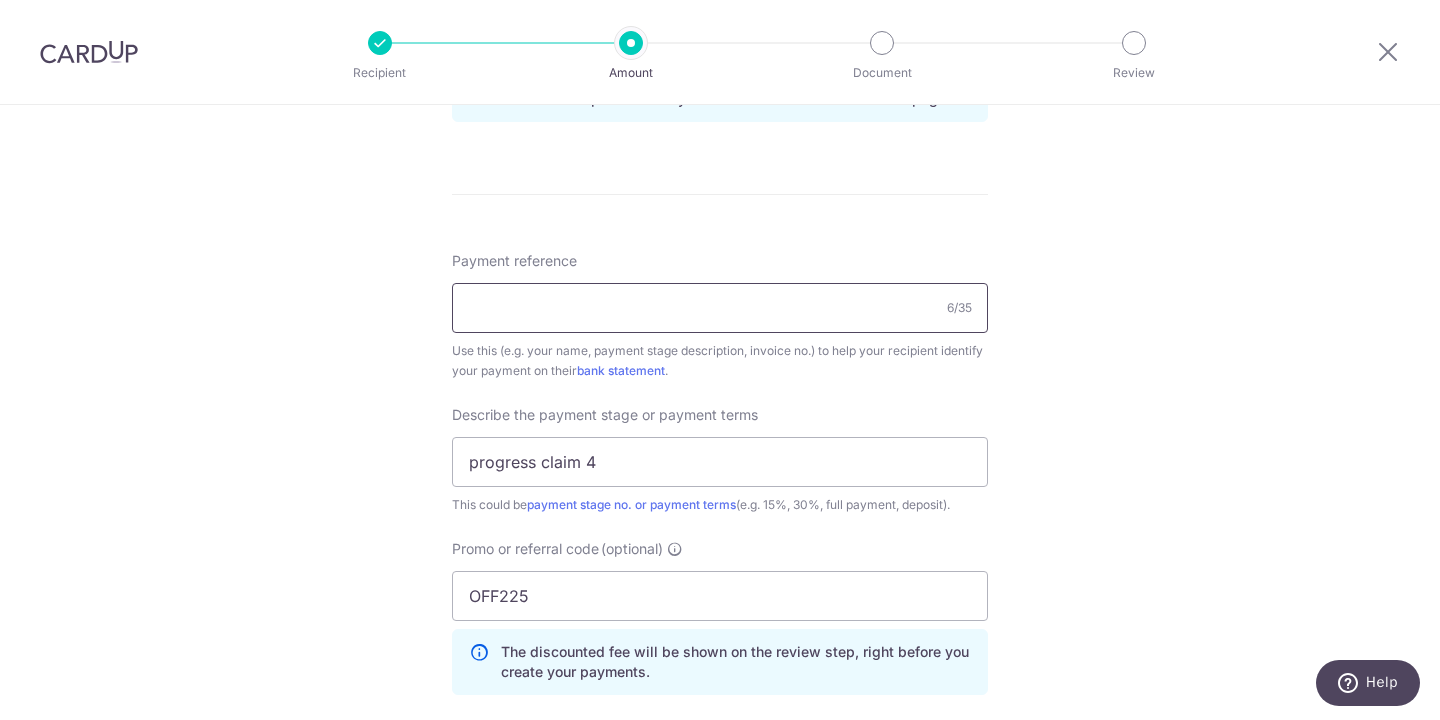 paste on "ZV17338" 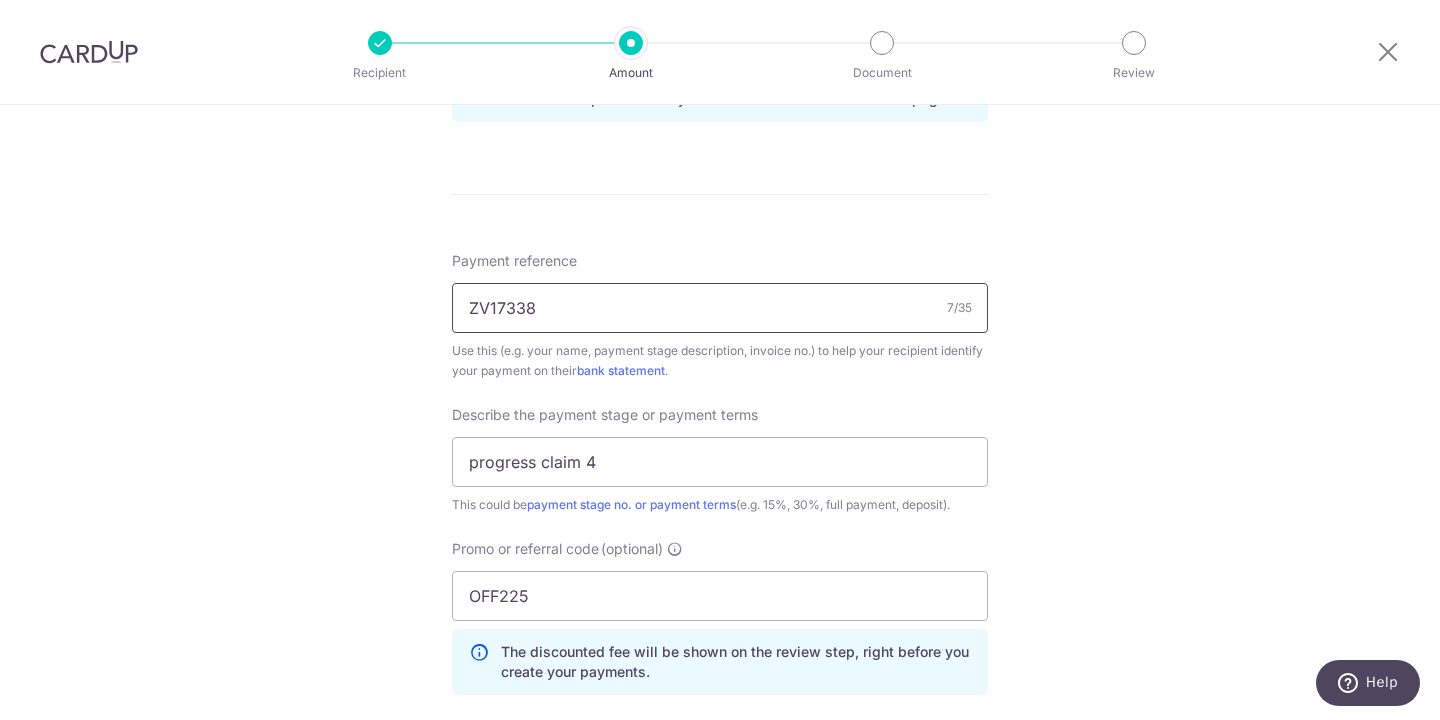 type on "ZV17338" 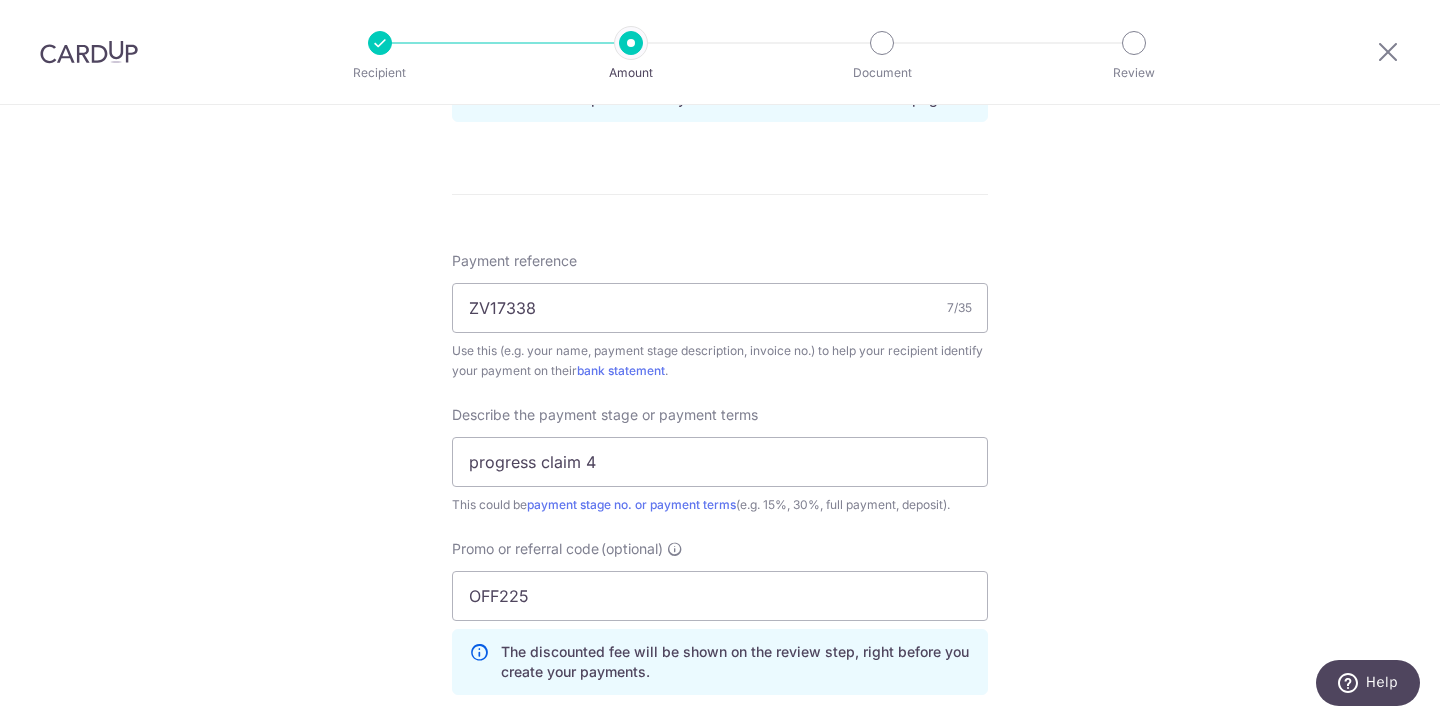 click on "Tell us more about your payment
Enter payment amount
SGD
30,000.00
30000.00
Select Card
**** 7625
Add credit card
Your Cards
**** 1278
**** 7625
Secure 256-bit SSL
Text
New card details
Card
Secure 256-bit SSL" at bounding box center (720, 67) 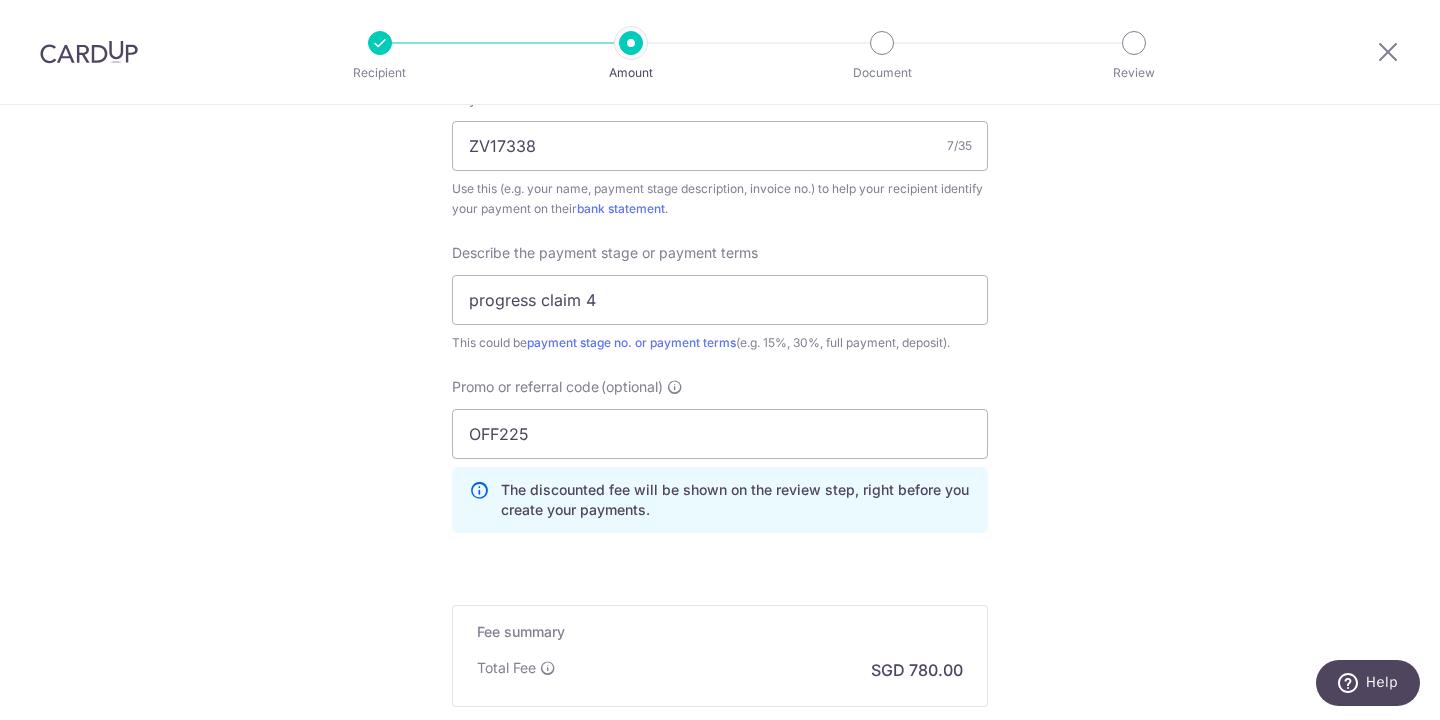 scroll, scrollTop: 1368, scrollLeft: 0, axis: vertical 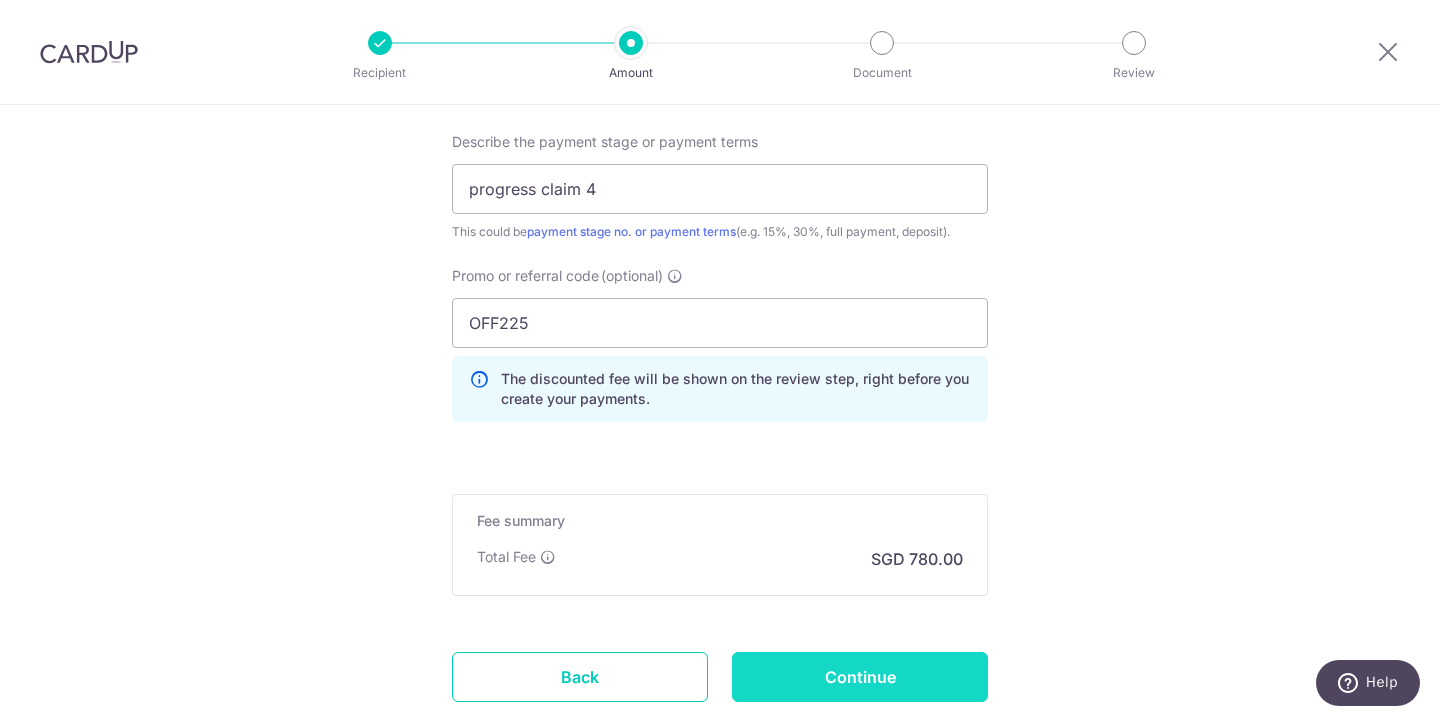 click on "Continue" at bounding box center [860, 677] 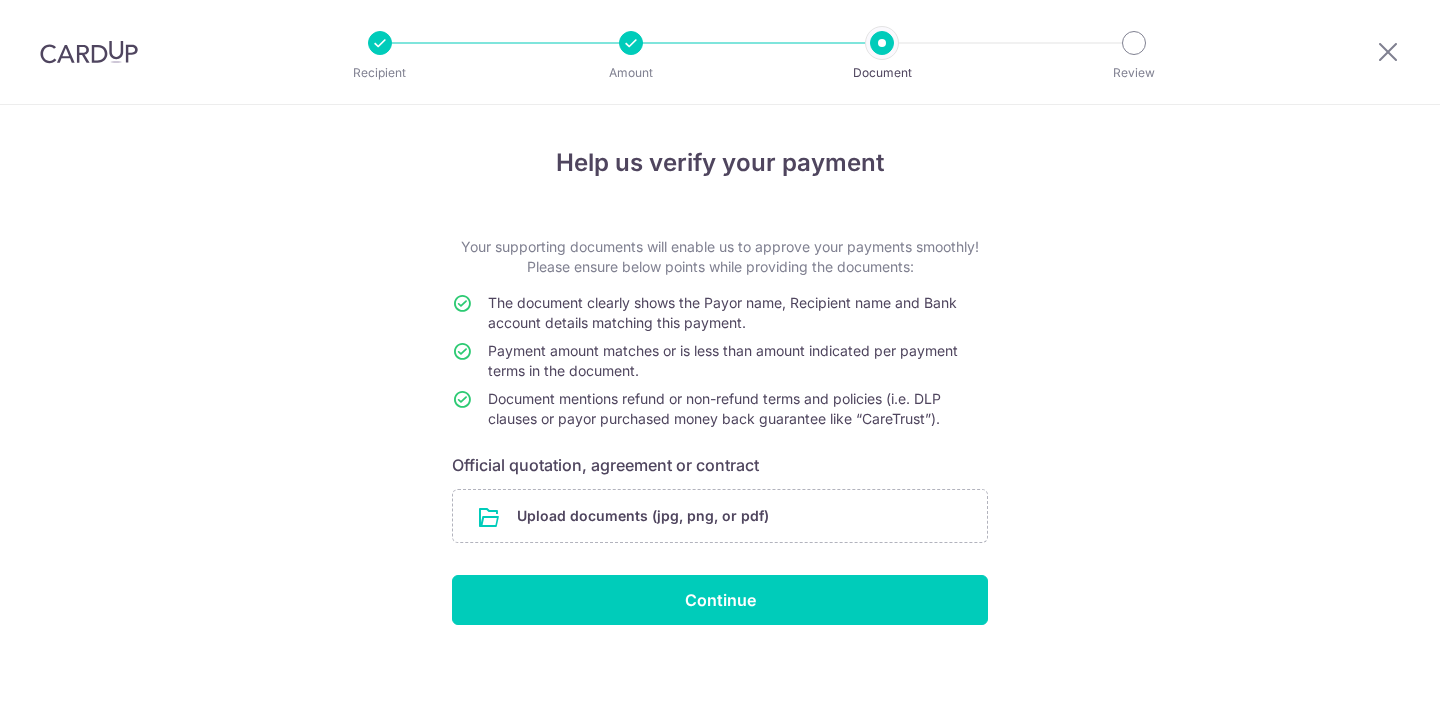 scroll, scrollTop: 0, scrollLeft: 0, axis: both 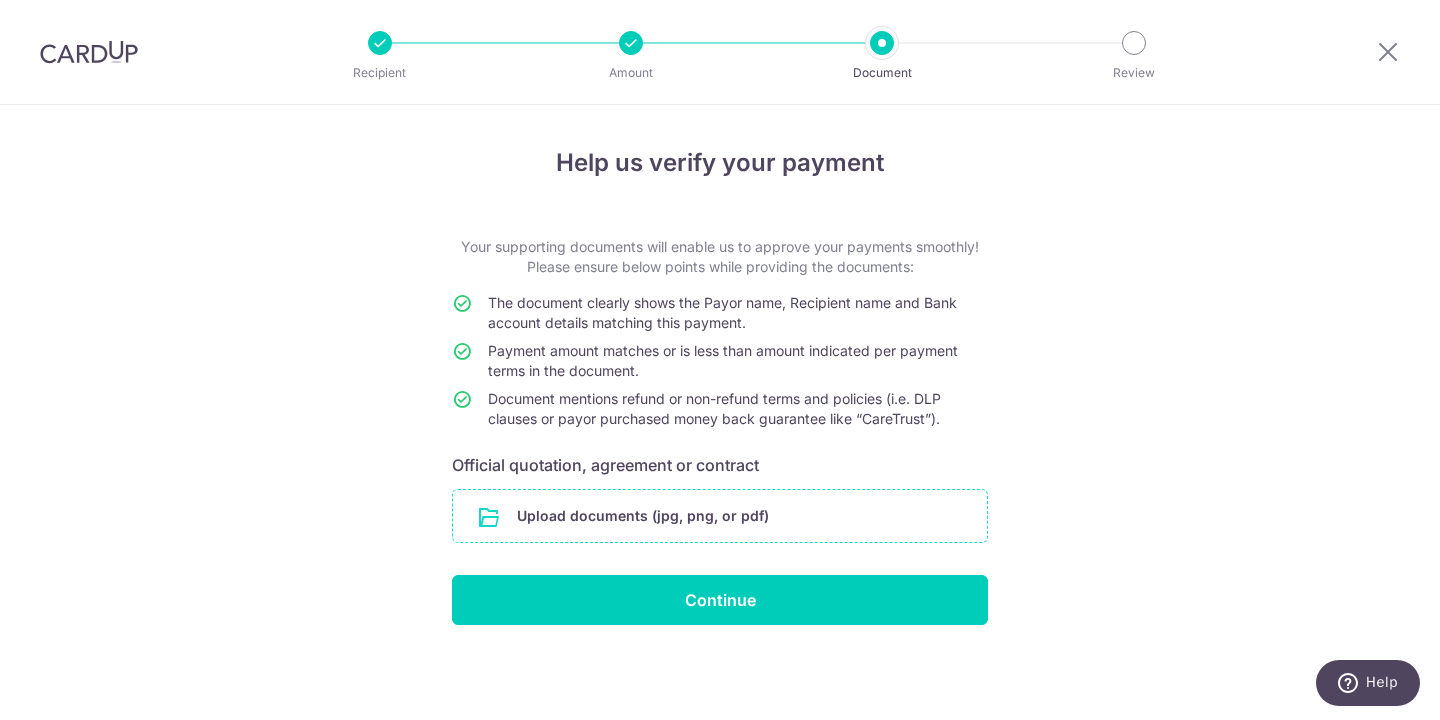 click at bounding box center [720, 516] 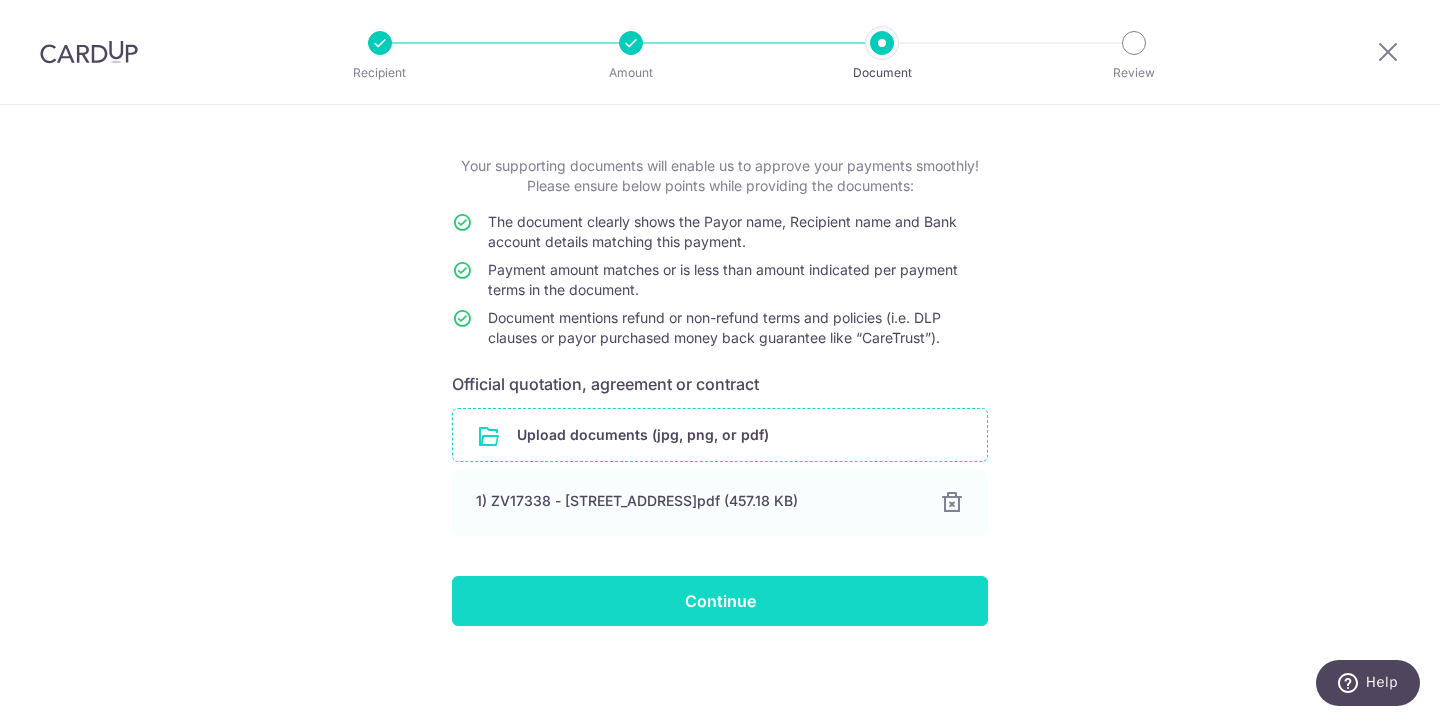 scroll, scrollTop: 81, scrollLeft: 0, axis: vertical 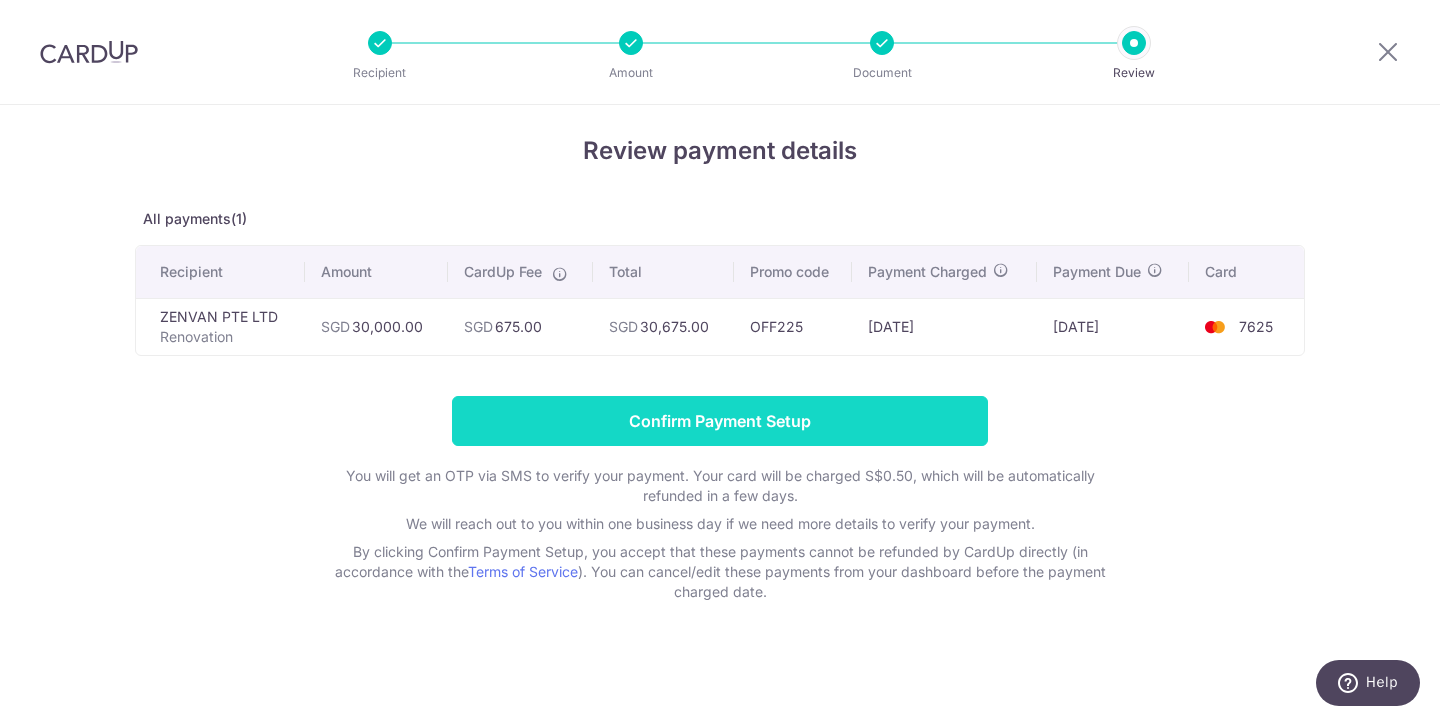 click on "Confirm Payment Setup" at bounding box center [720, 421] 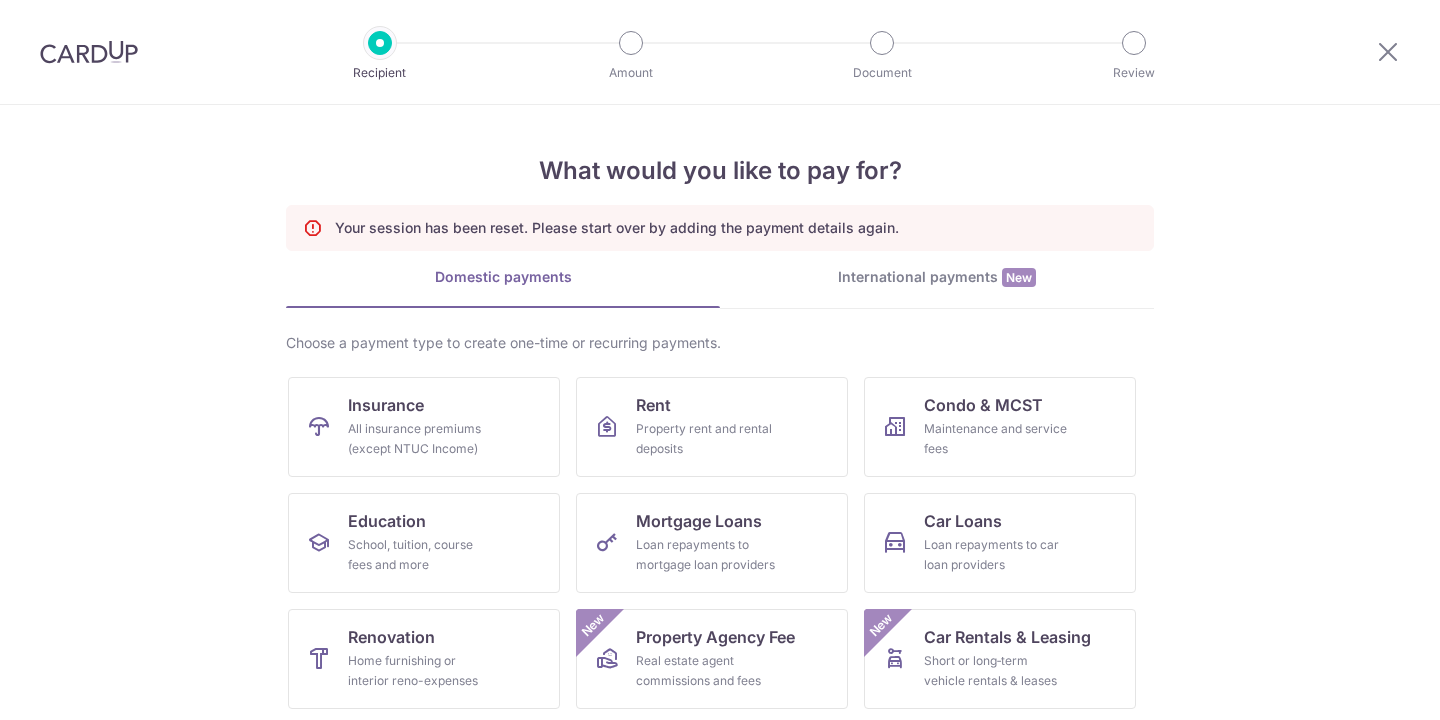 scroll, scrollTop: 0, scrollLeft: 0, axis: both 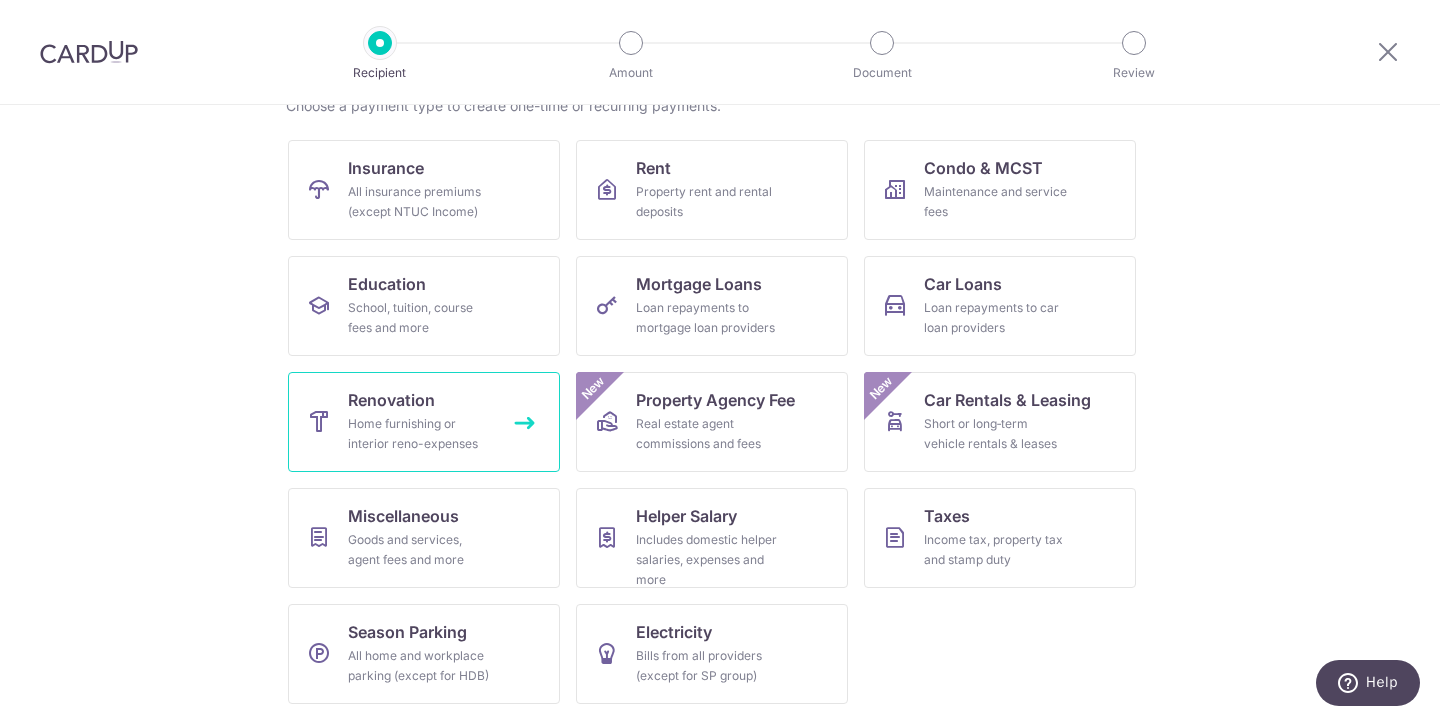 click on "Home furnishing or interior reno-expenses" at bounding box center [420, 434] 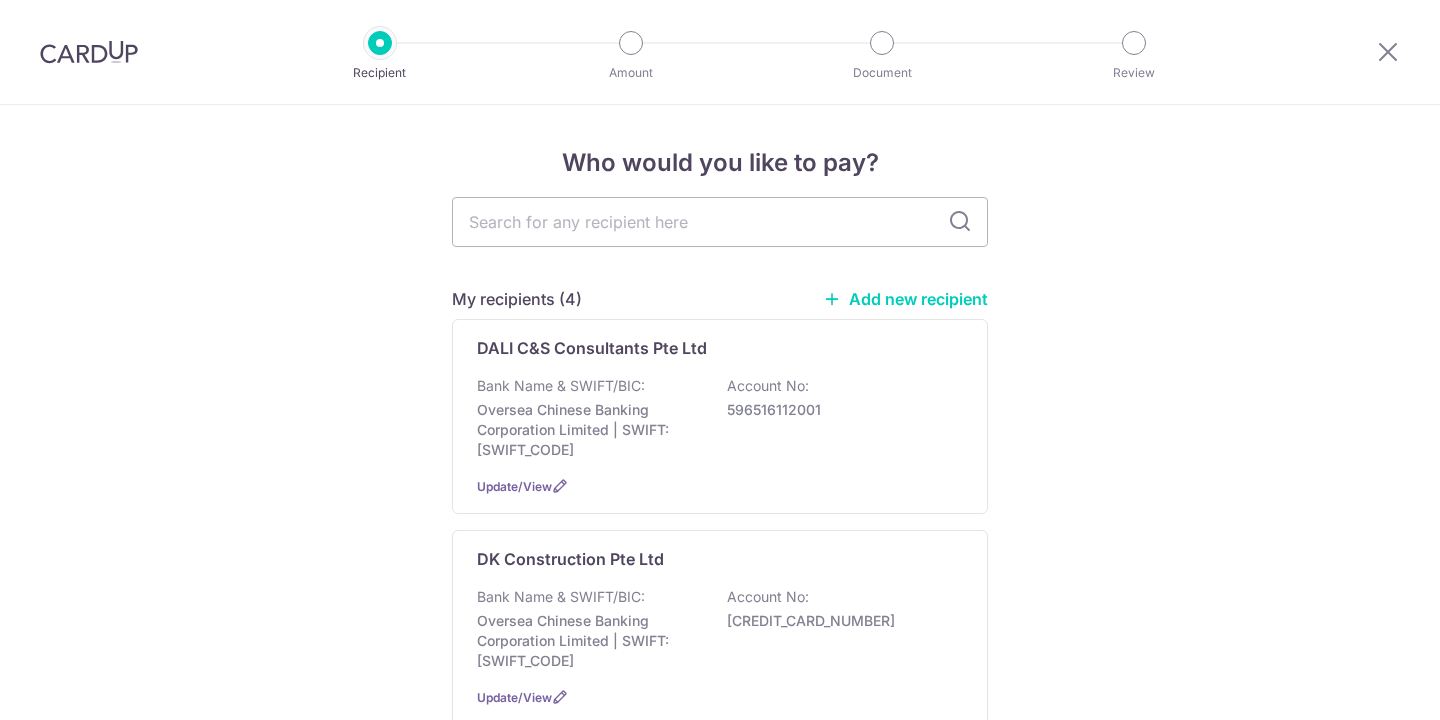 scroll, scrollTop: 0, scrollLeft: 0, axis: both 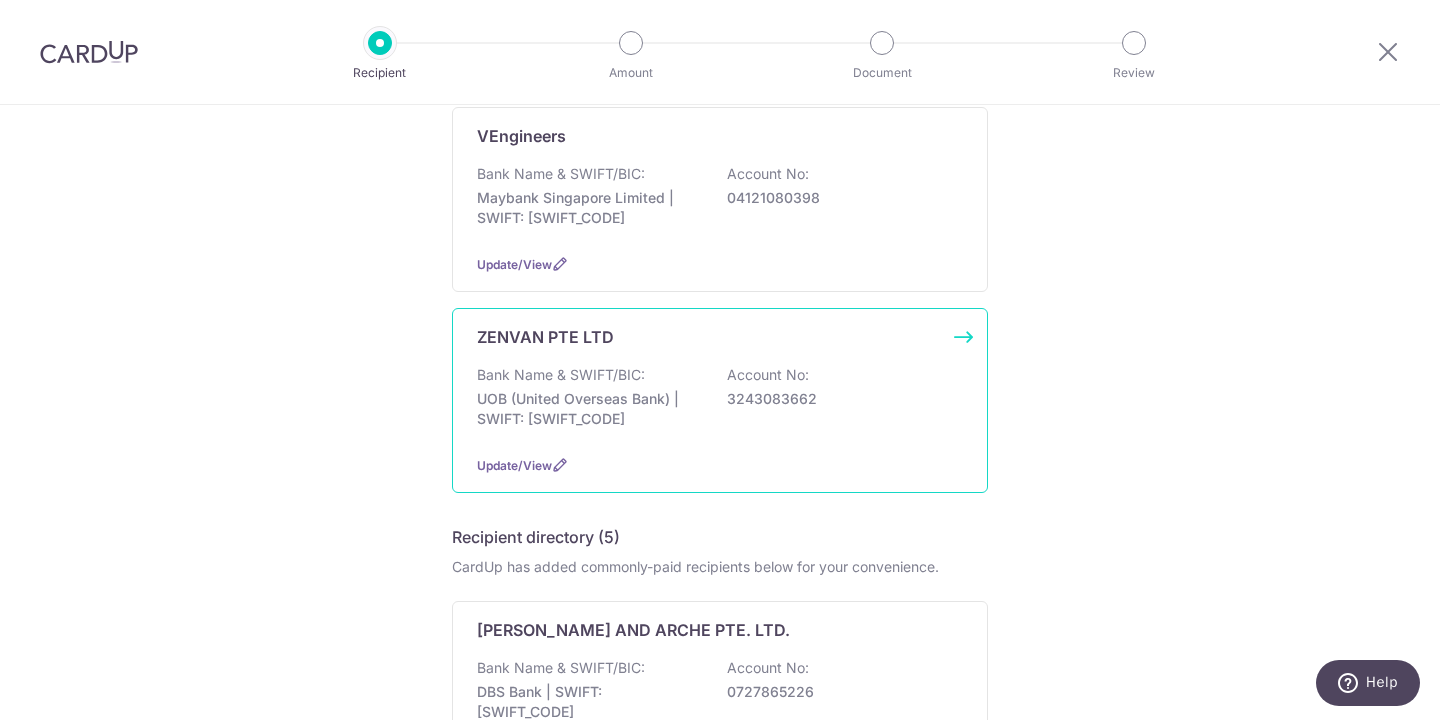 click on "UOB (United Overseas Bank) | SWIFT: UOVBSGSGXXX" at bounding box center [589, 409] 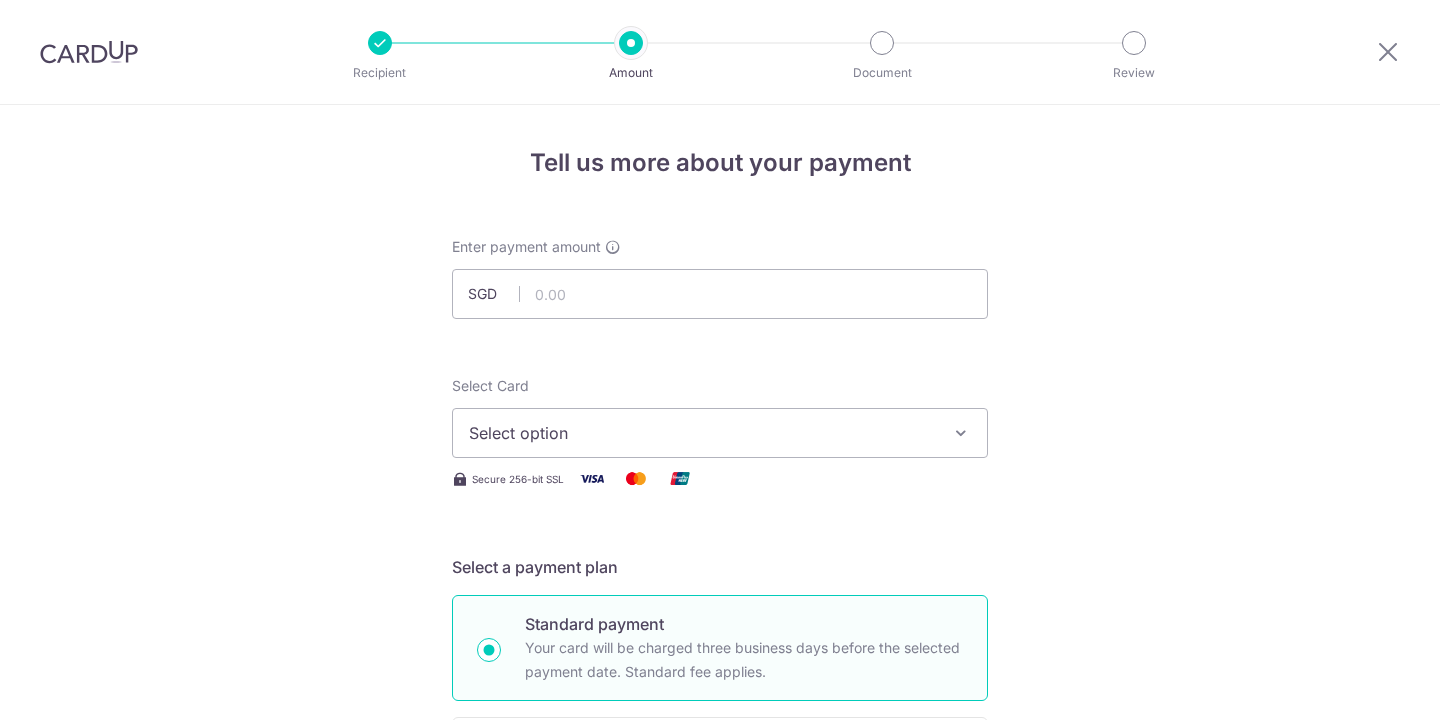 scroll, scrollTop: 0, scrollLeft: 0, axis: both 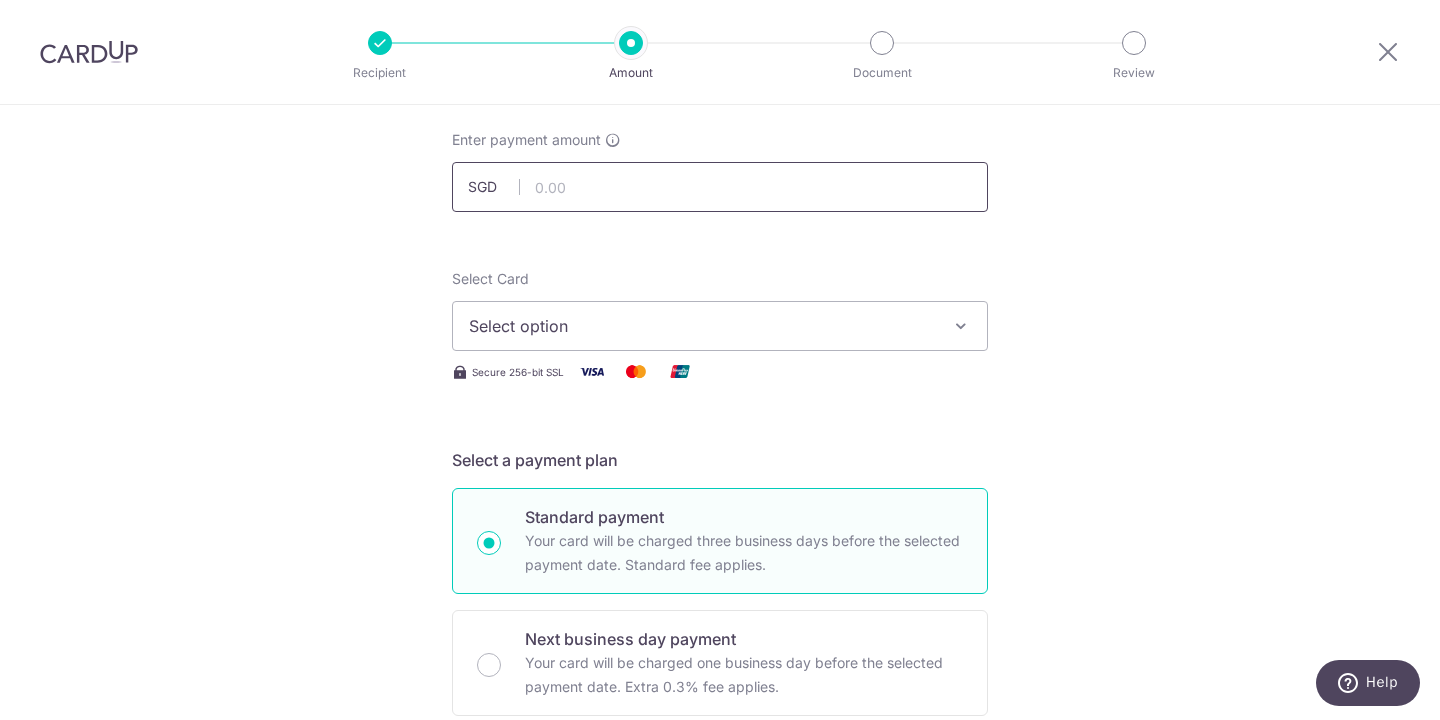 click at bounding box center [720, 187] 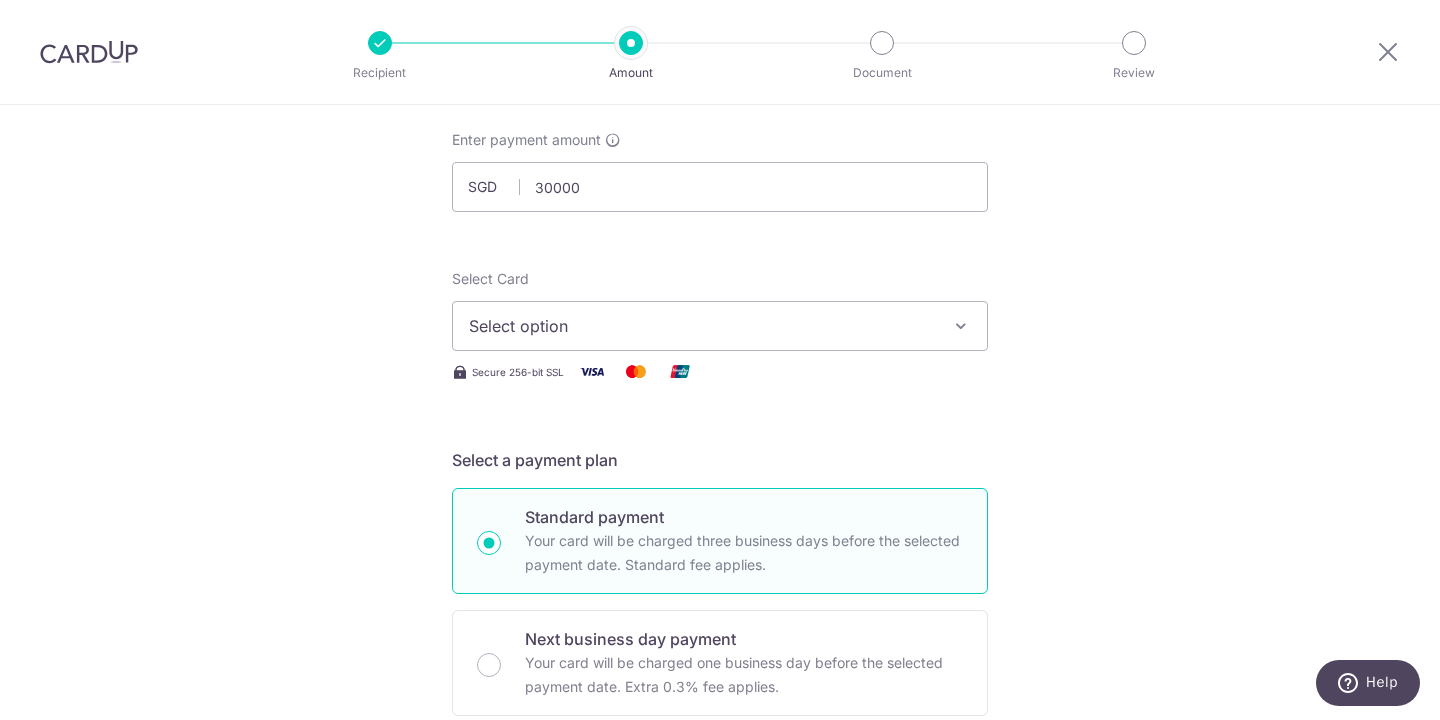 type on "30,000.00" 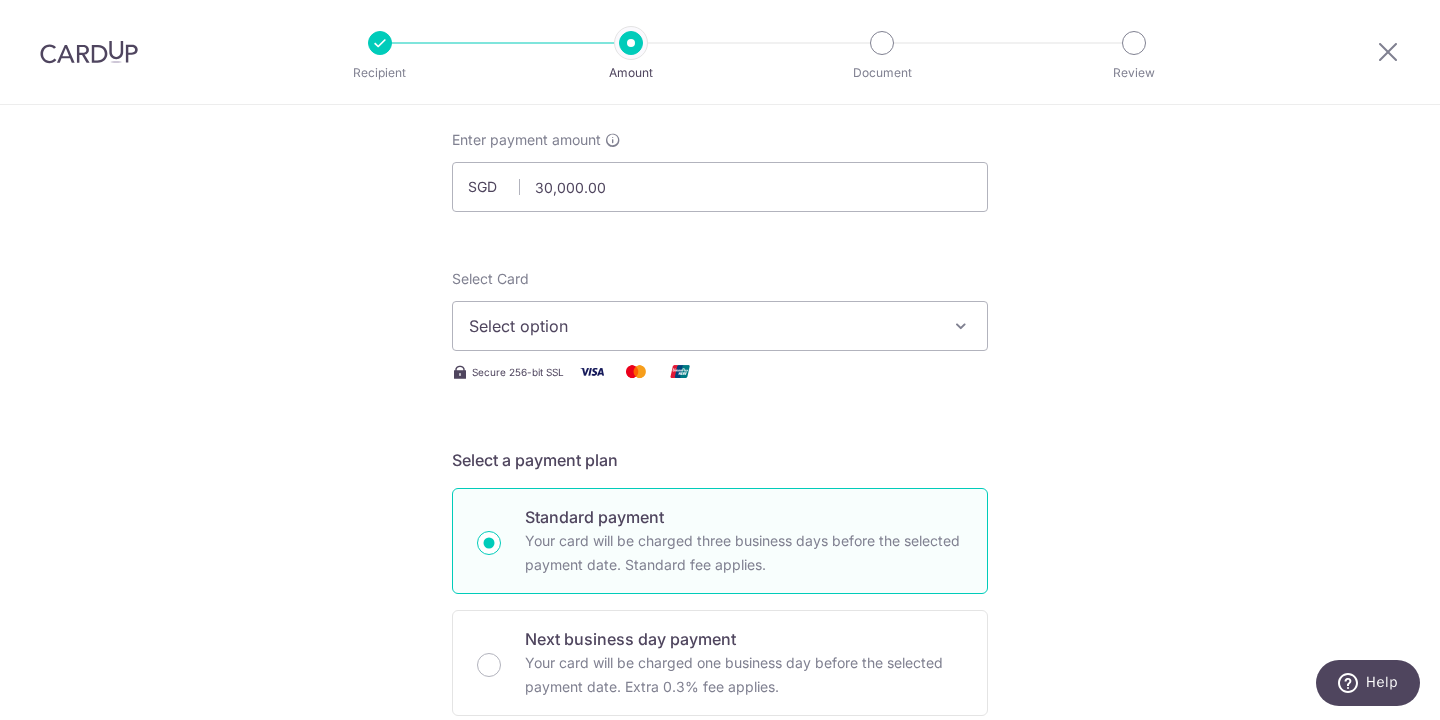 click on "Select option" at bounding box center [702, 326] 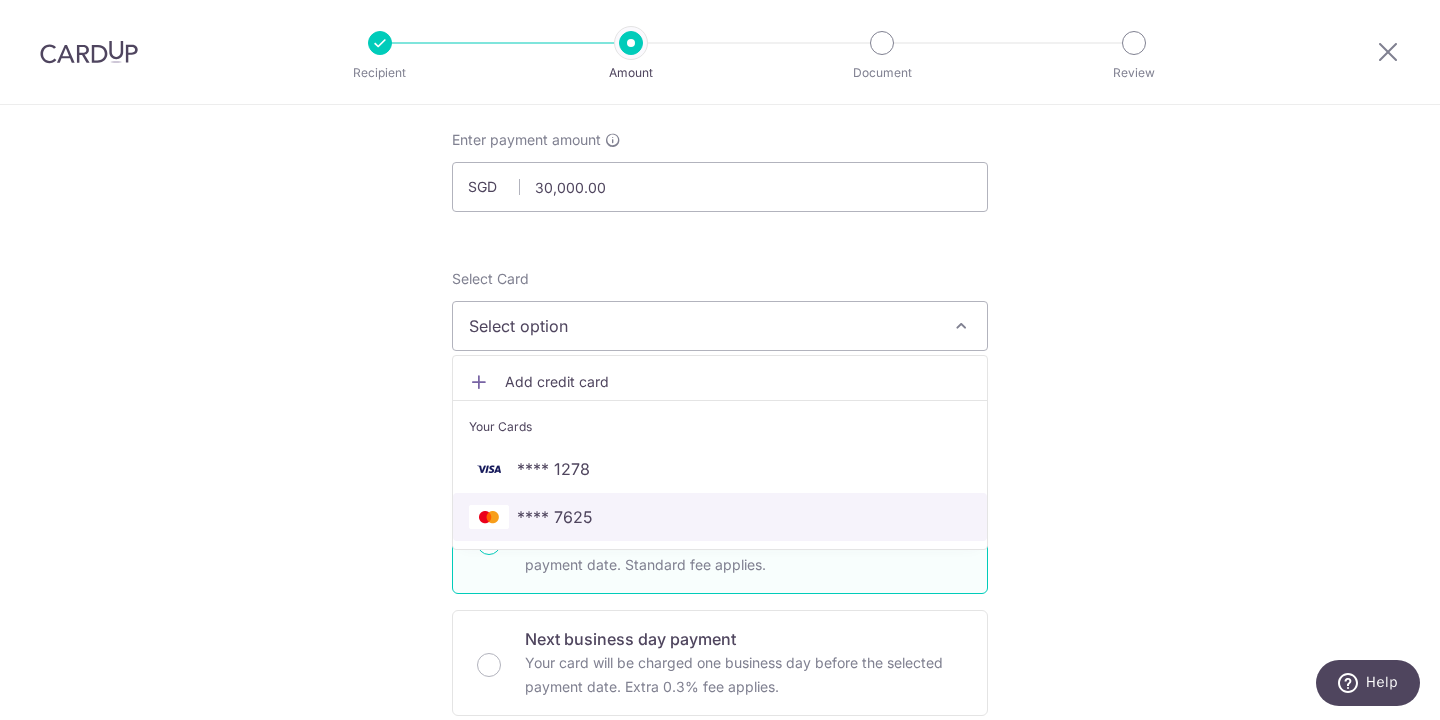 click on "**** 7625" at bounding box center (720, 517) 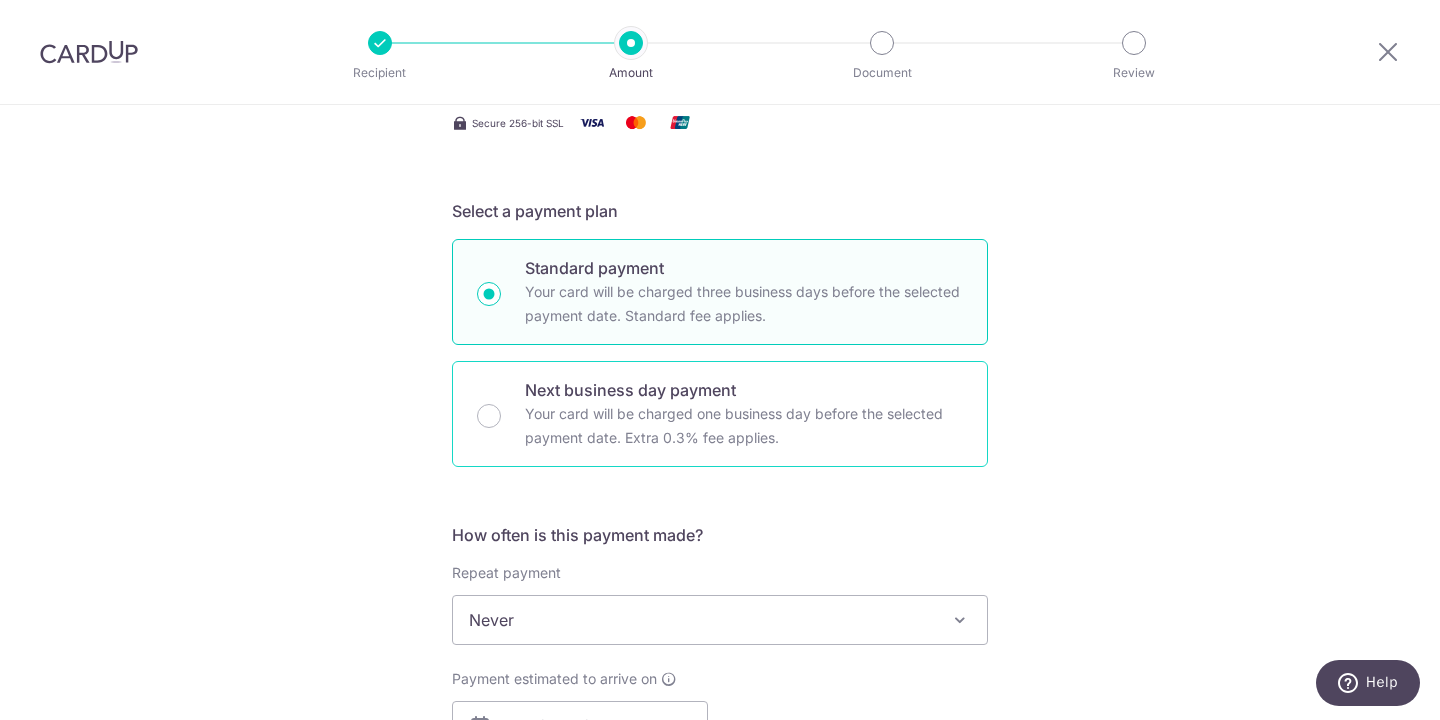 scroll, scrollTop: 426, scrollLeft: 0, axis: vertical 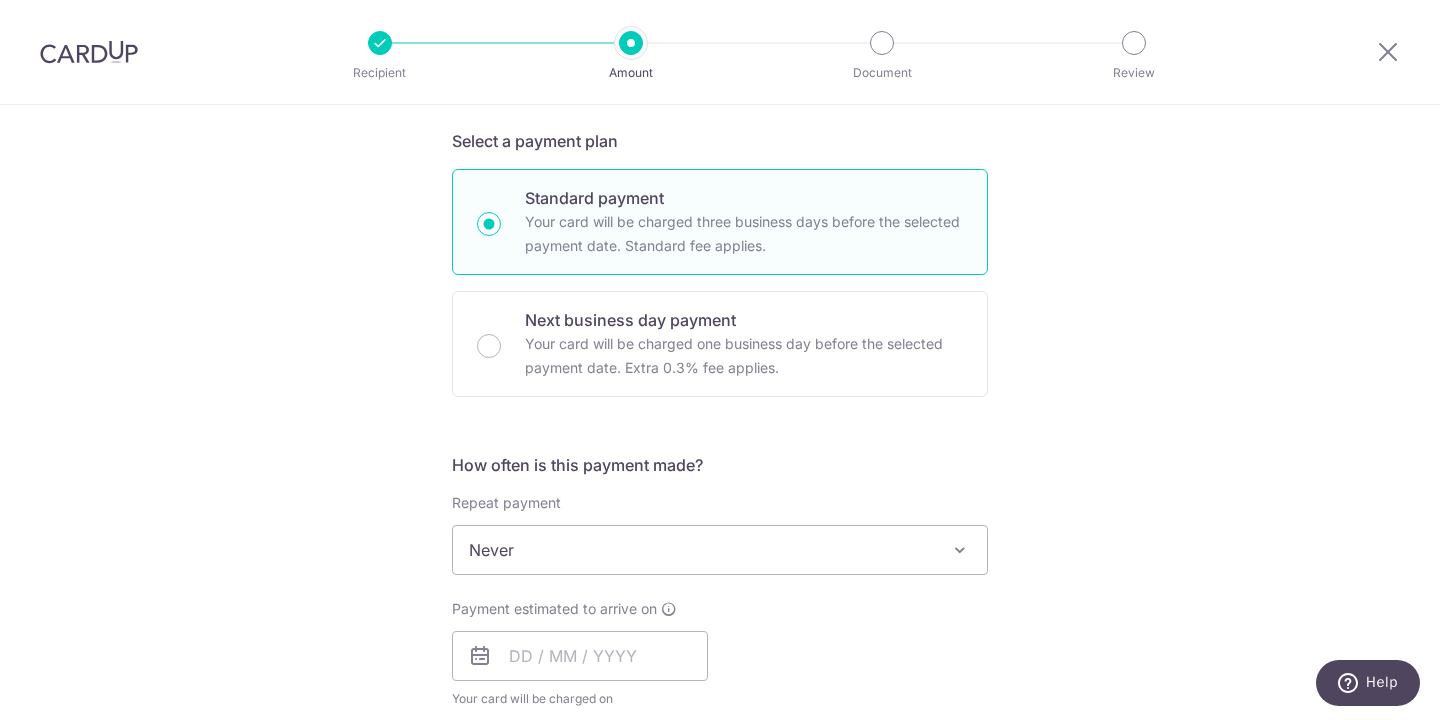 click on "Never" at bounding box center (720, 550) 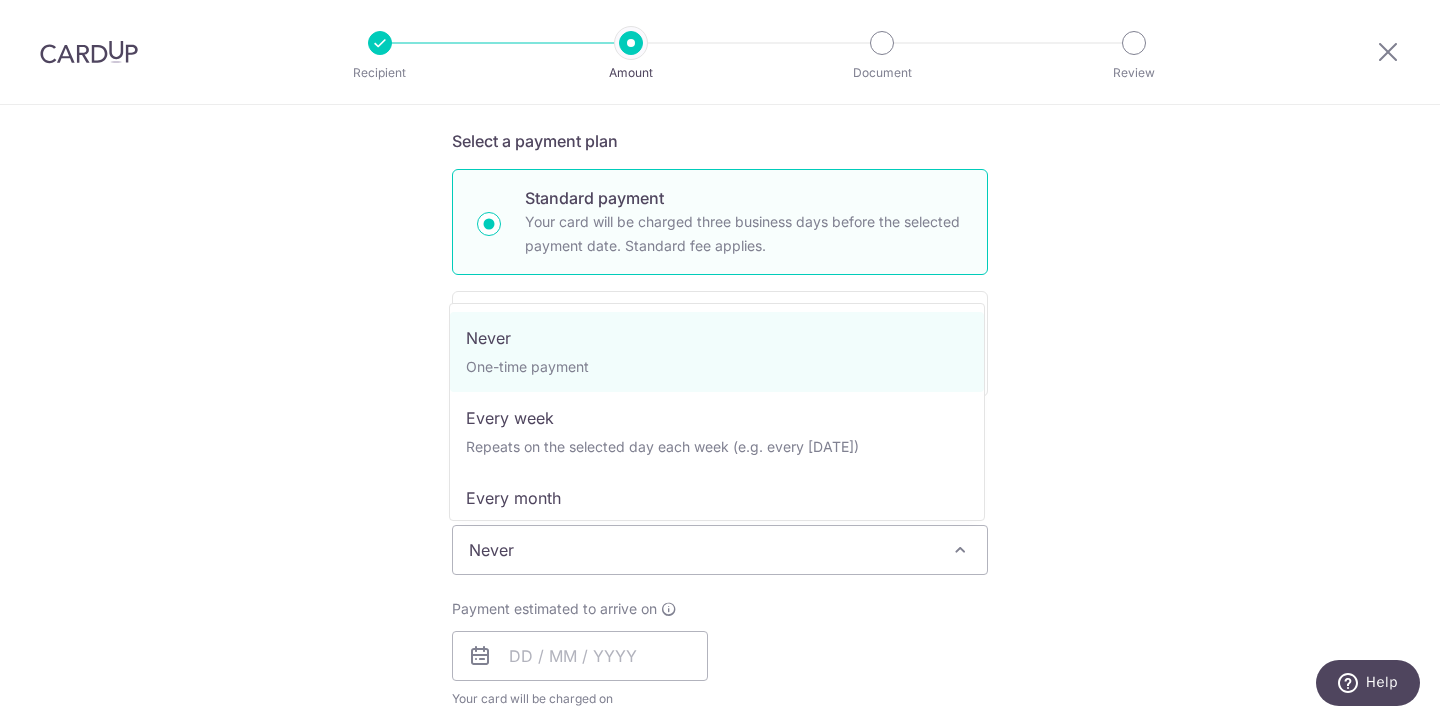 click on "Tell us more about your payment
Enter payment amount
SGD
30,000.00
30000.00
Select Card
**** 7625
Add credit card
Your Cards
**** 1278
**** 7625
Secure 256-bit SSL
Text
New card details
Card
Secure 256-bit SSL" at bounding box center (720, 650) 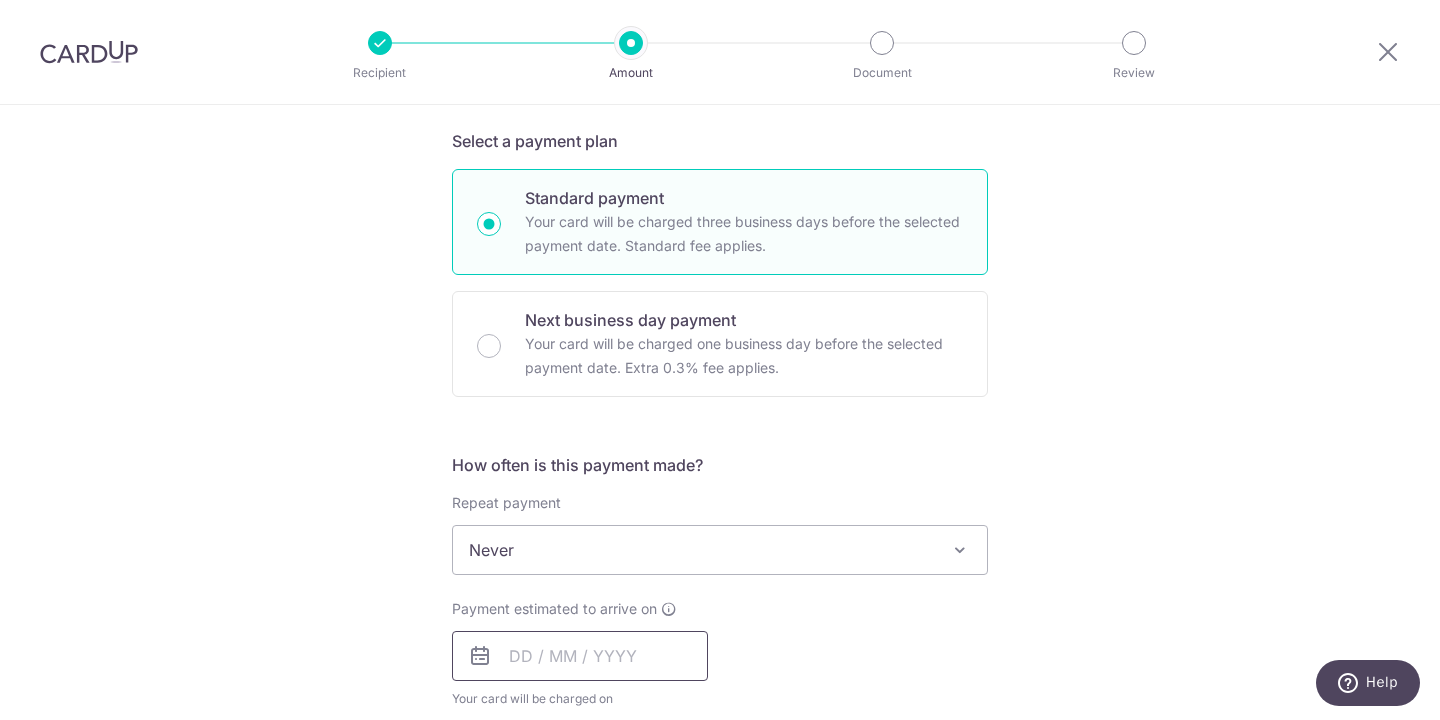click at bounding box center [580, 656] 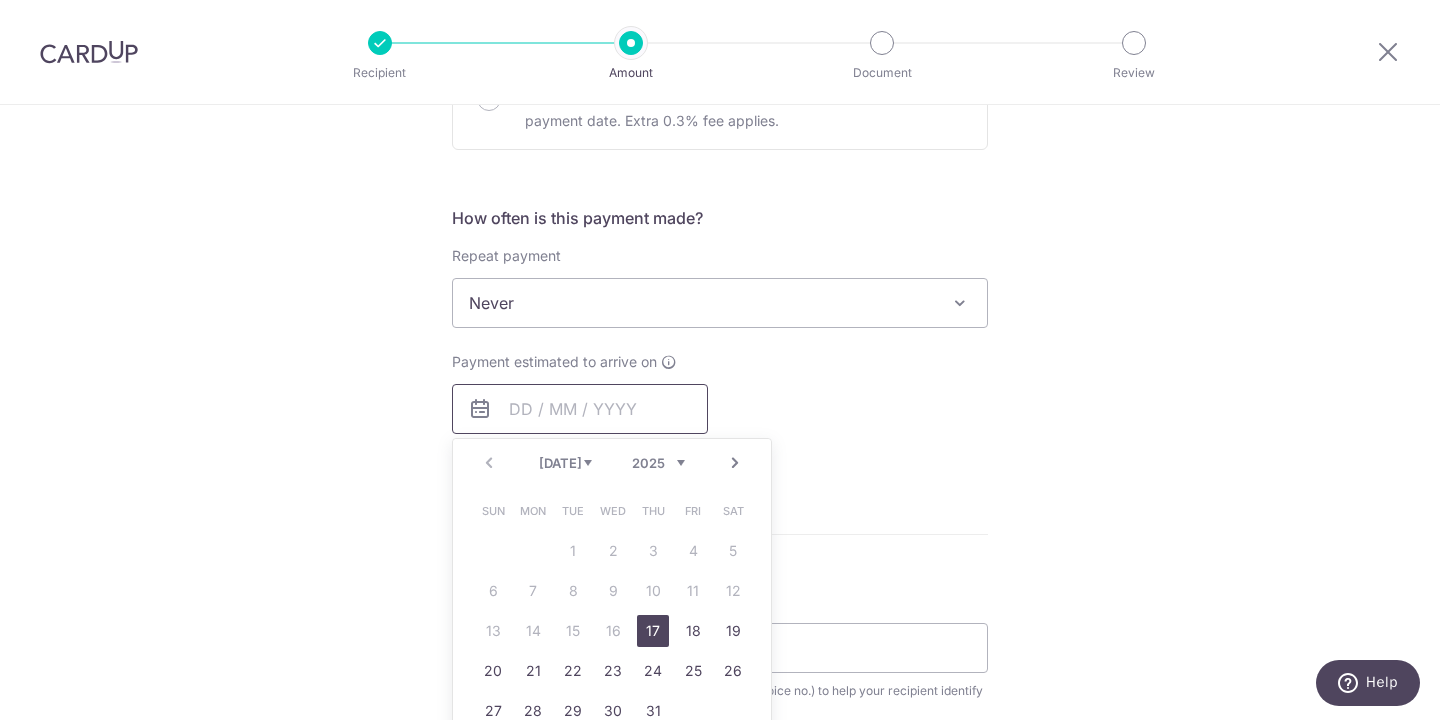 scroll, scrollTop: 676, scrollLeft: 0, axis: vertical 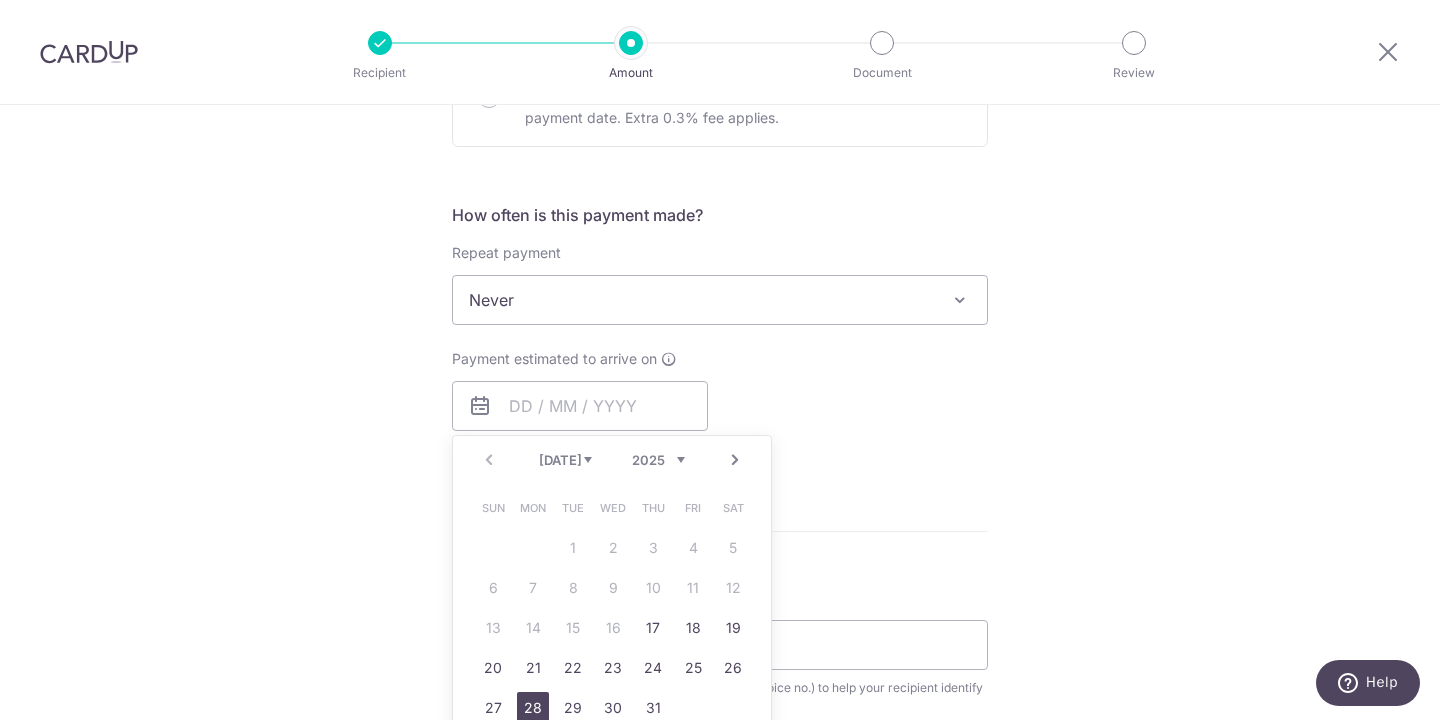 click on "28" at bounding box center (533, 708) 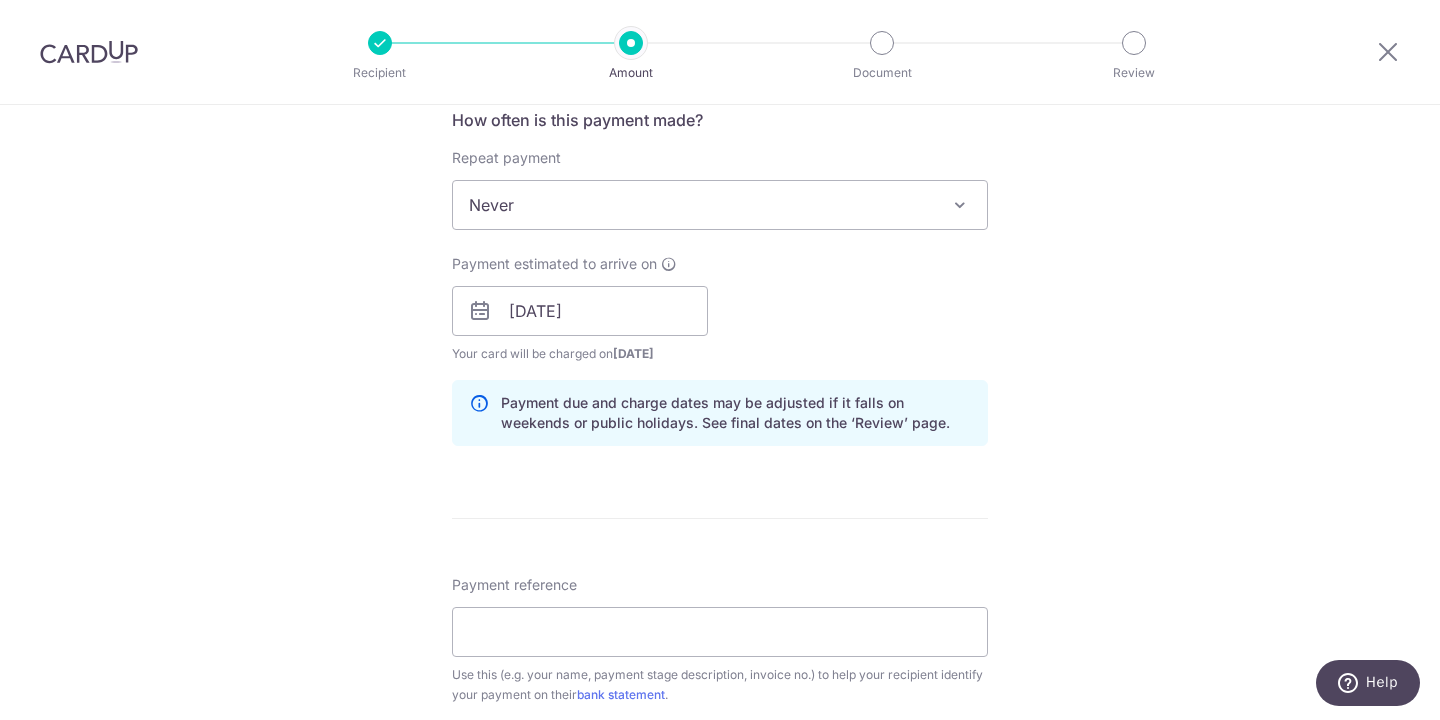 scroll, scrollTop: 773, scrollLeft: 0, axis: vertical 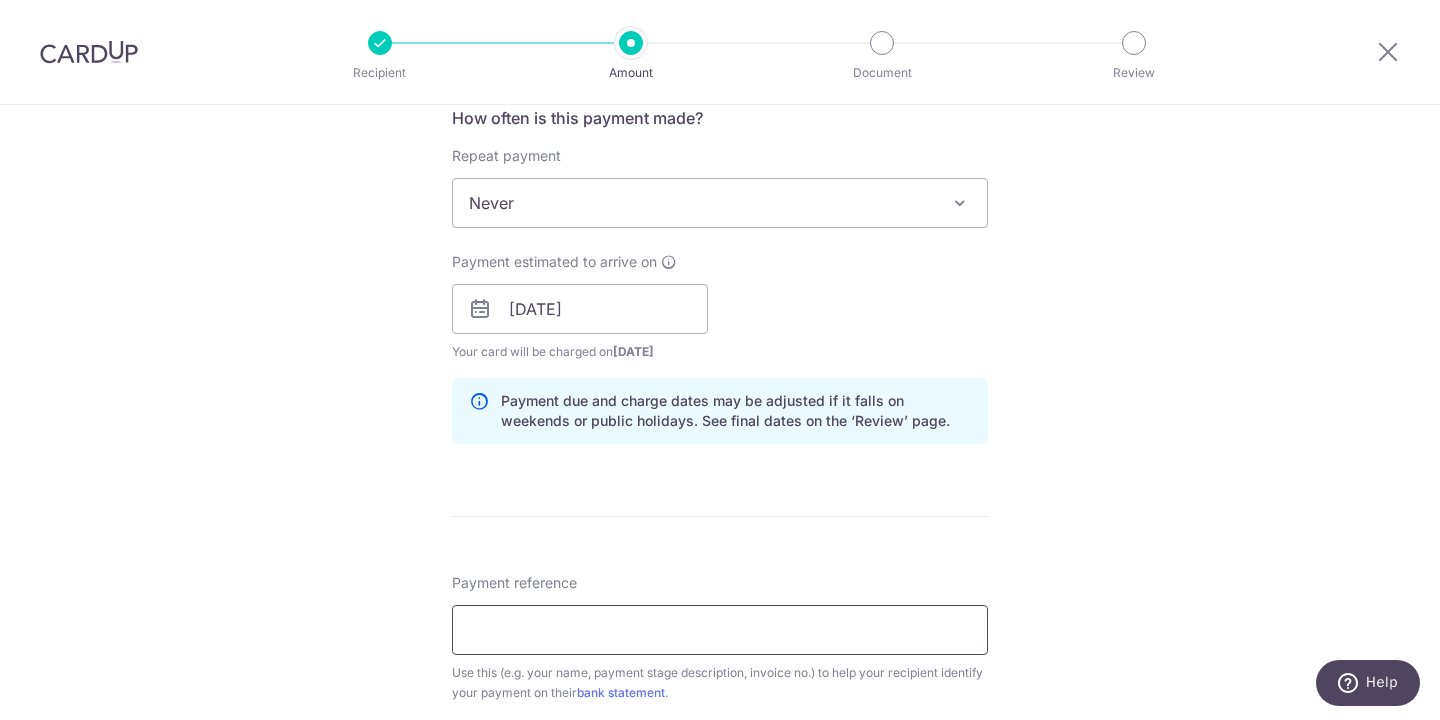 click on "Payment reference" at bounding box center (720, 630) 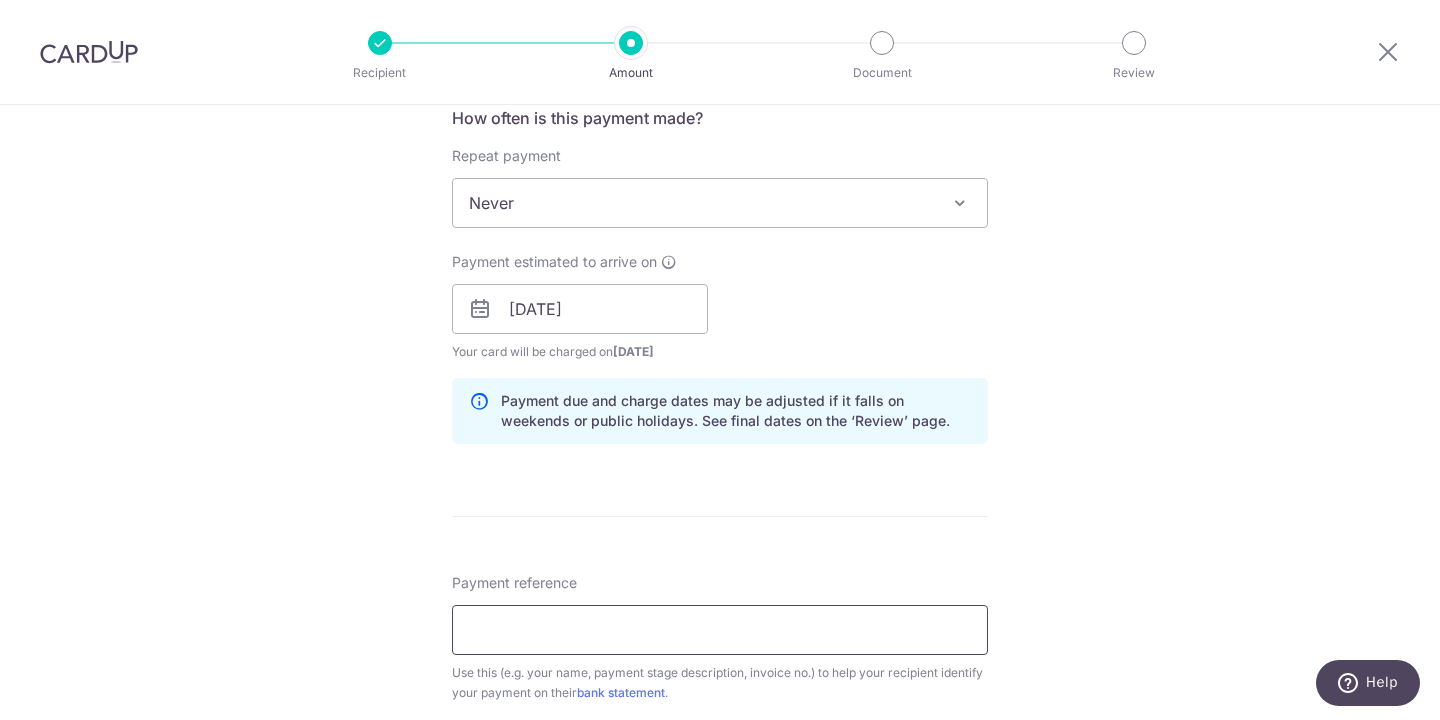paste on "ZV17338" 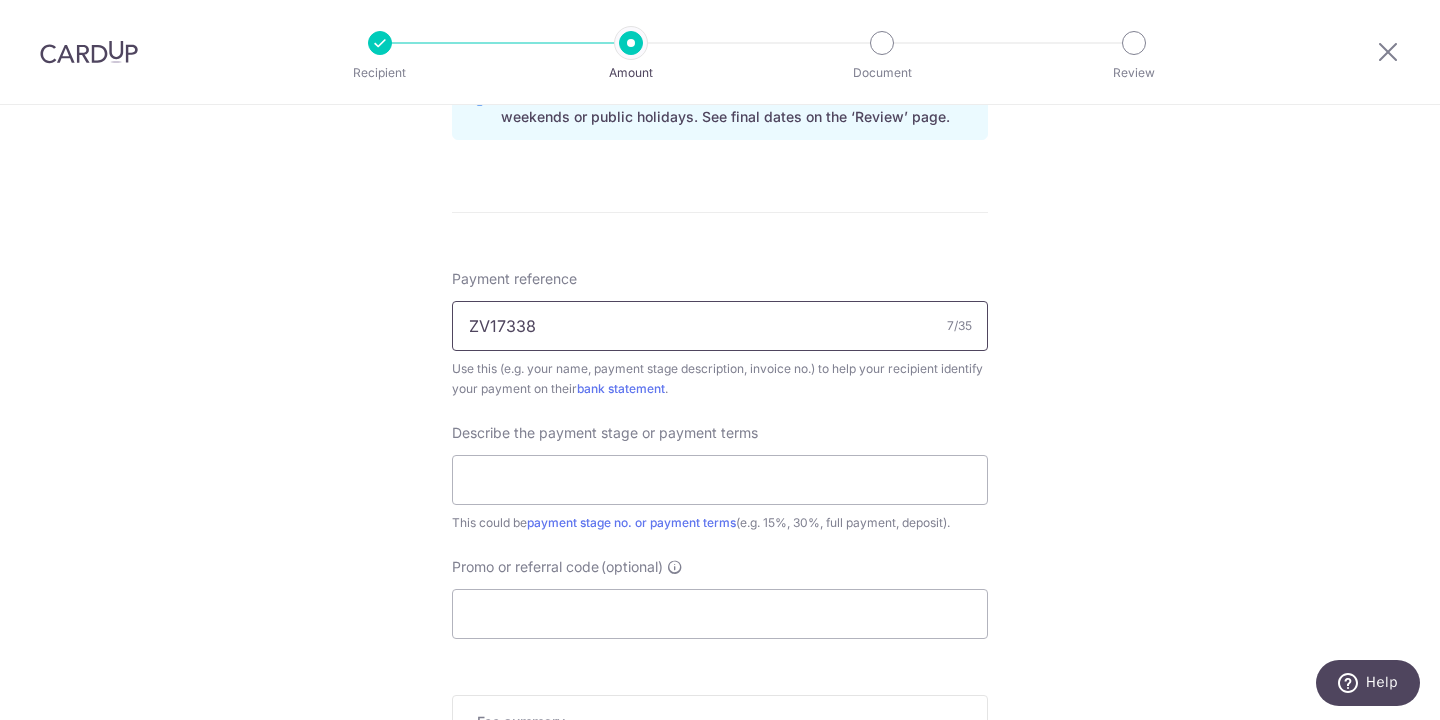 scroll, scrollTop: 1239, scrollLeft: 0, axis: vertical 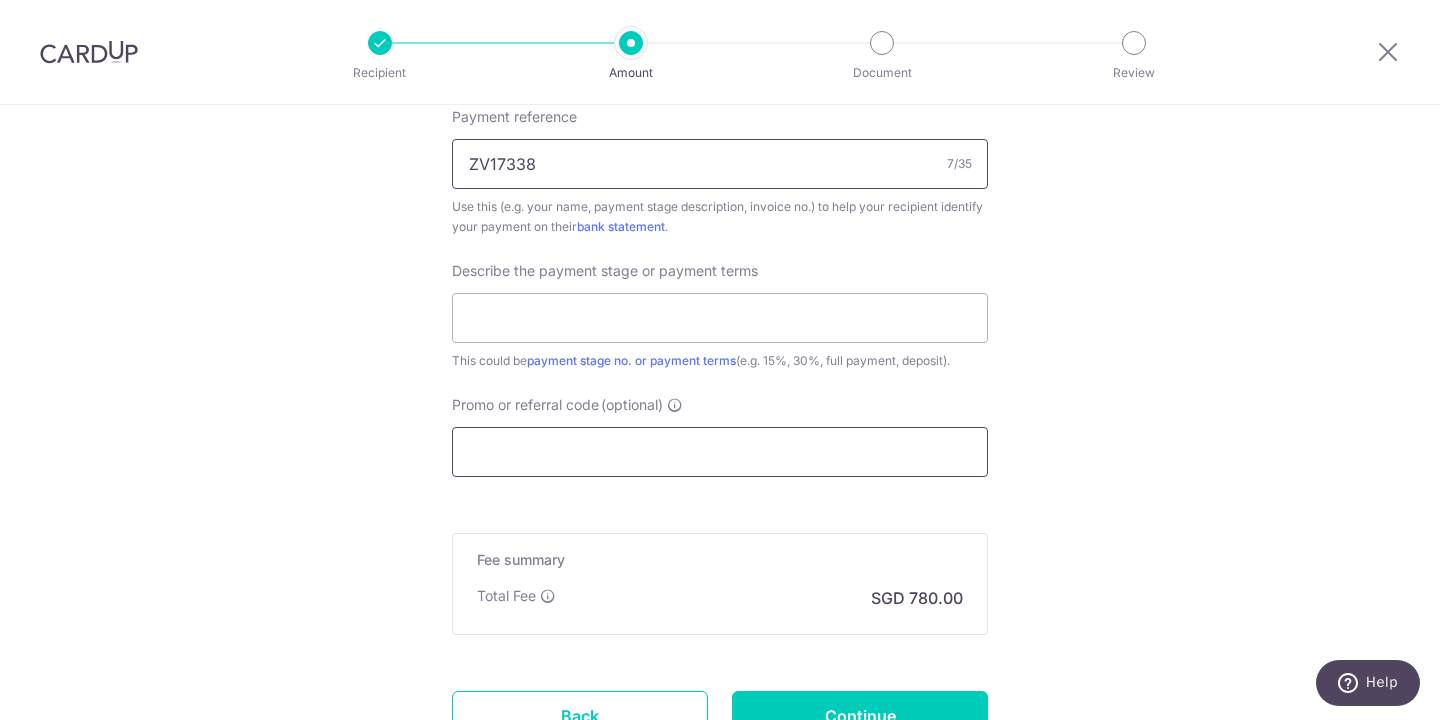 type on "ZV17338" 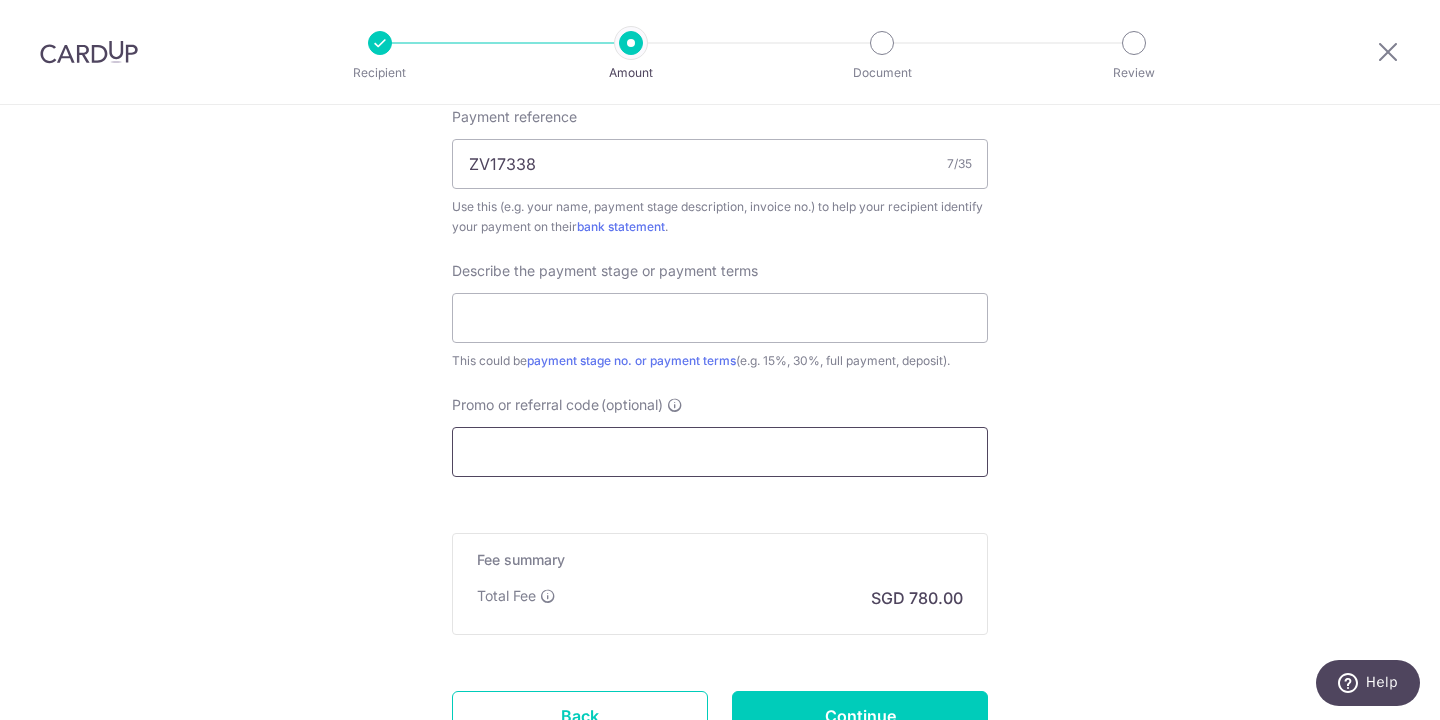 click on "Promo or referral code
(optional)" at bounding box center (720, 452) 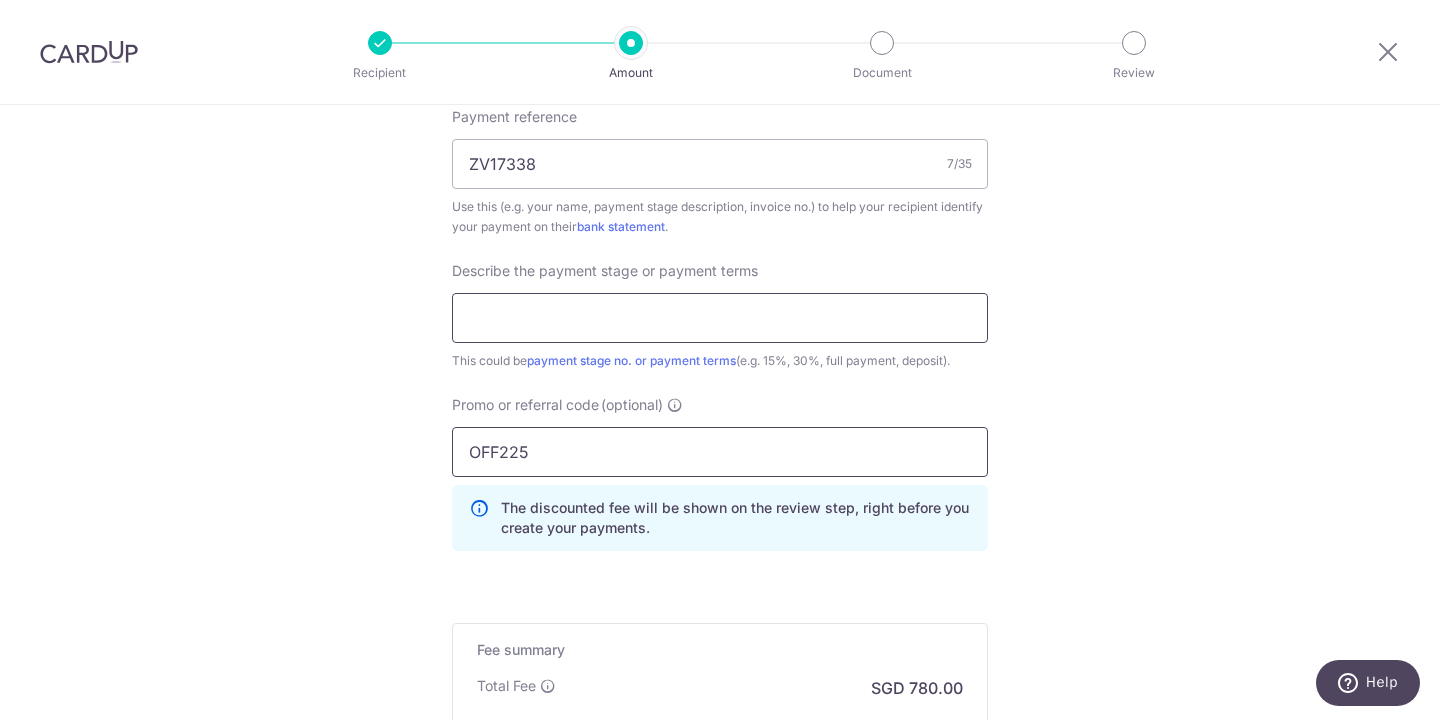 type on "OFF225" 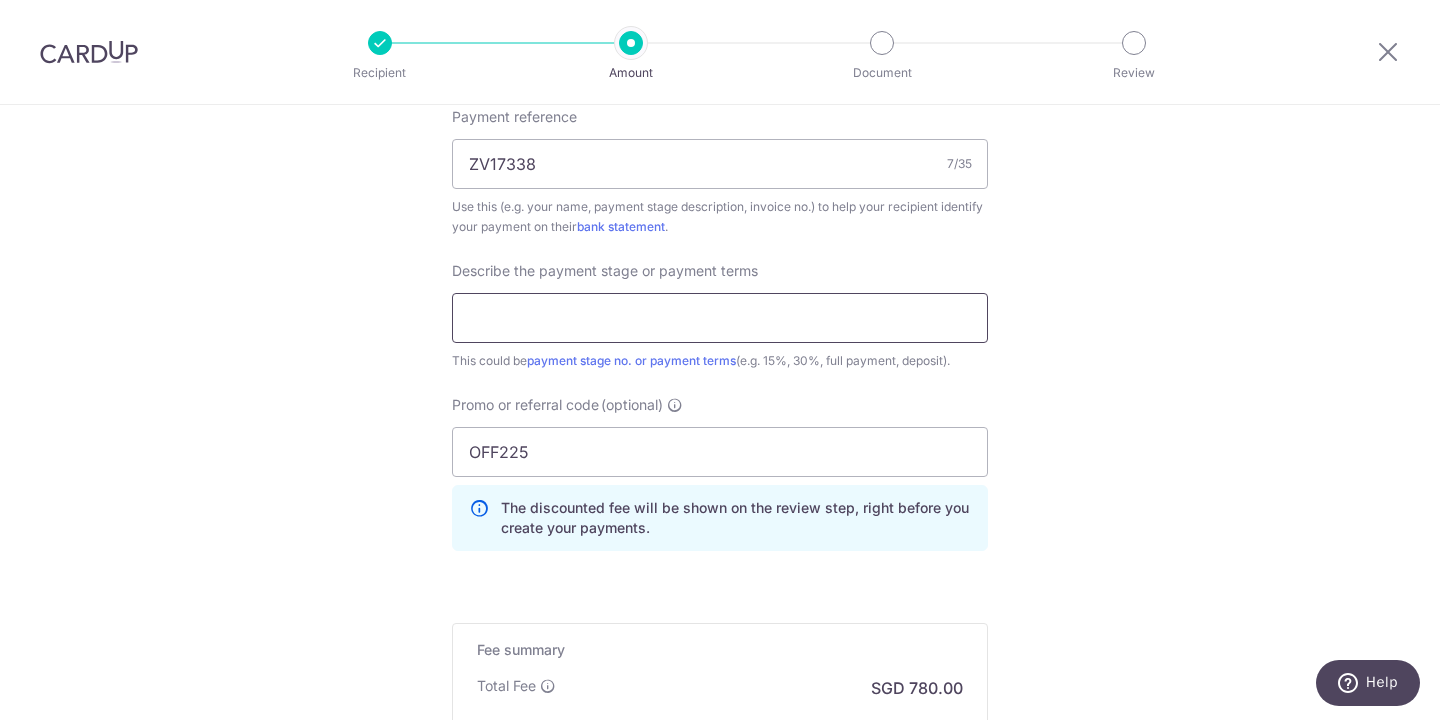 click at bounding box center (720, 318) 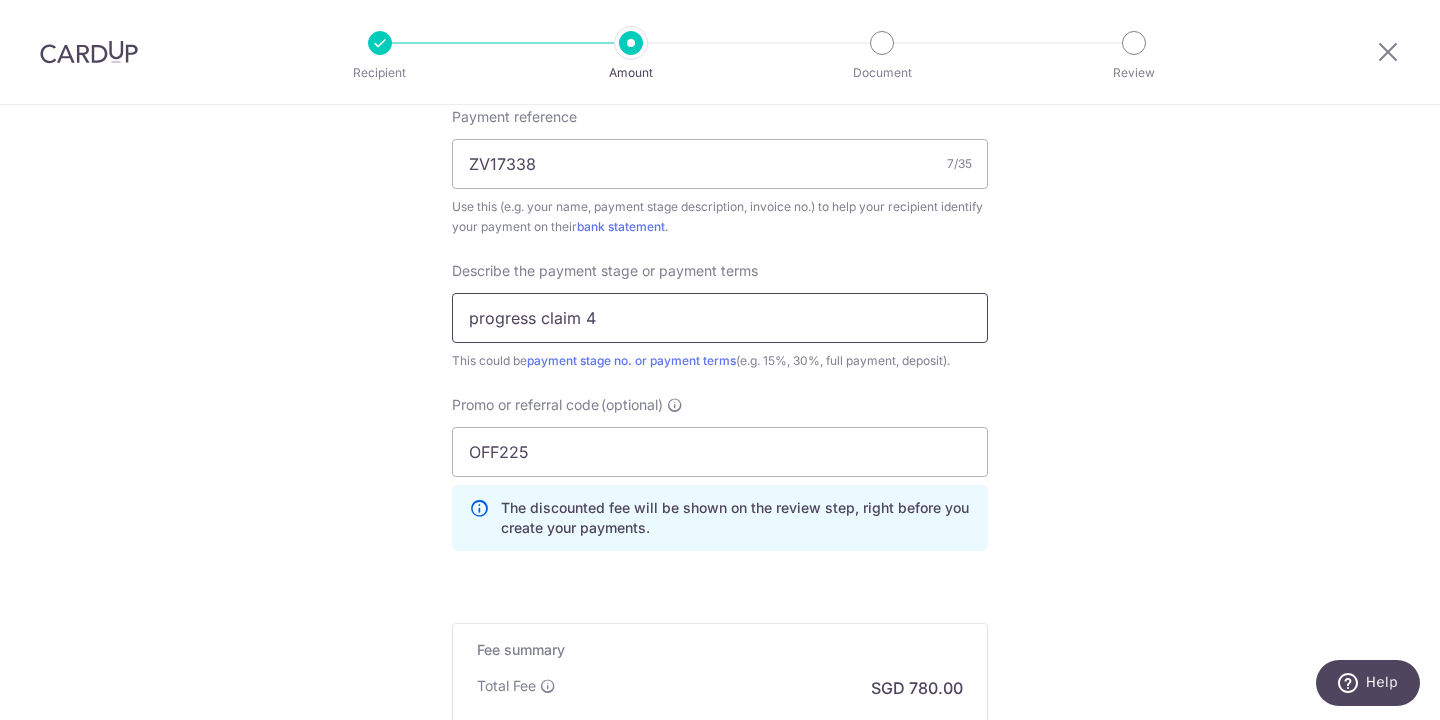 type on "progress claim 4" 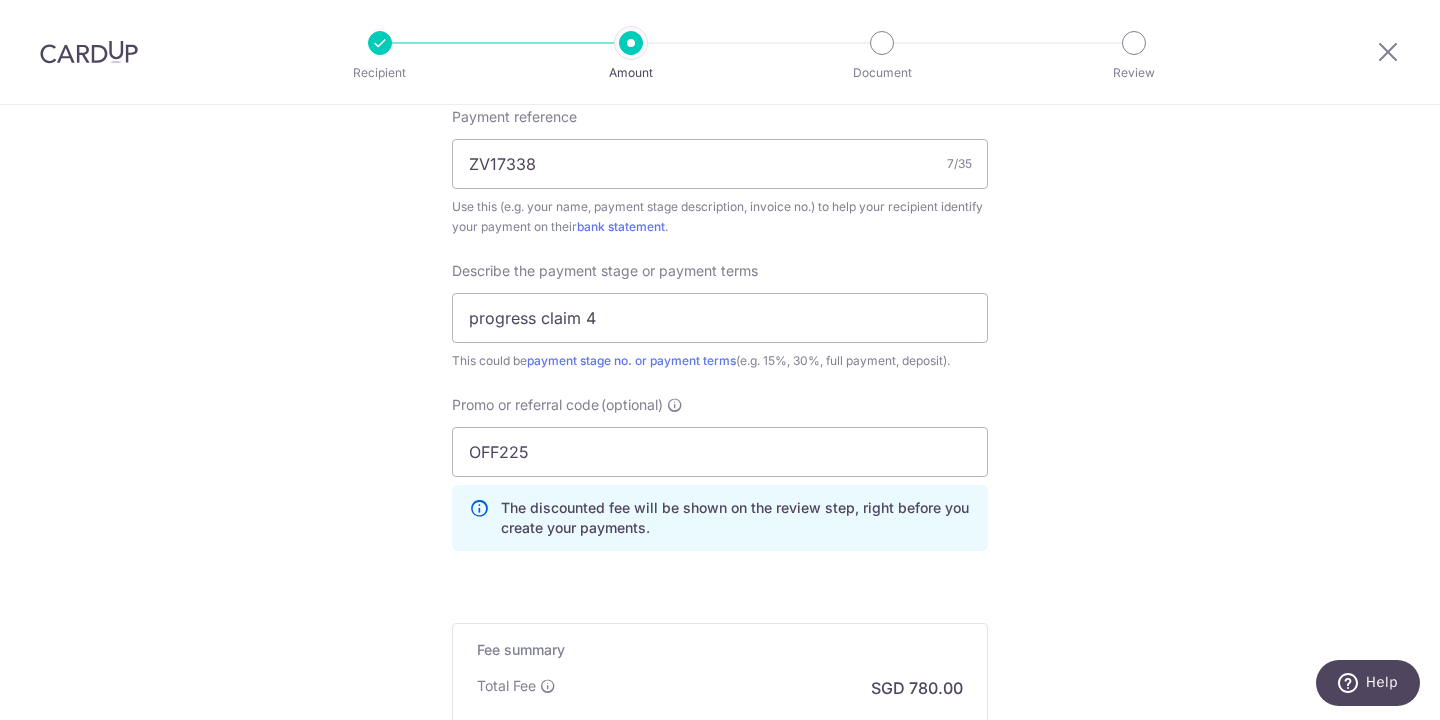 click on "Tell us more about your payment
Enter payment amount
SGD
30,000.00
30000.00
Select Card
**** 7625
Add credit card
Your Cards
**** 1278
**** 7625
Secure 256-bit SSL
Text
New card details
Card
Secure 256-bit SSL" at bounding box center (720, -77) 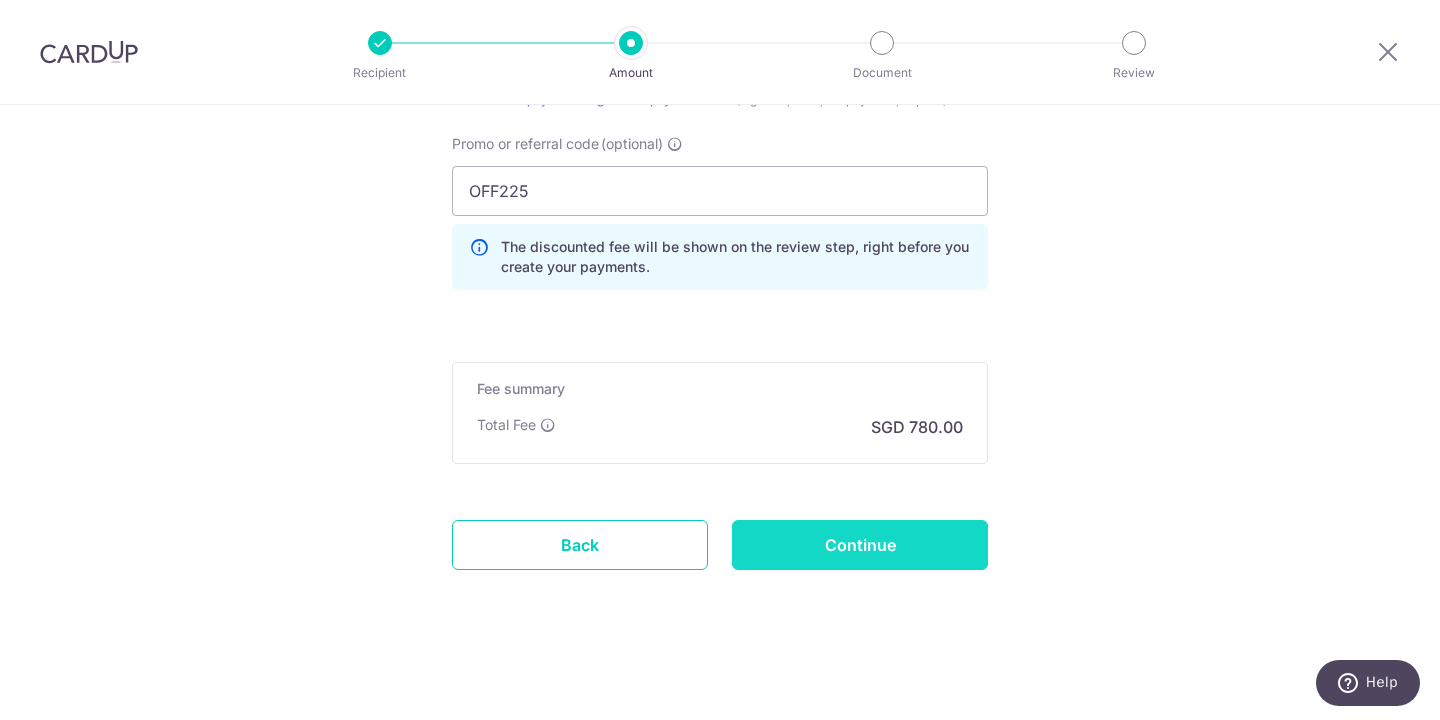 scroll, scrollTop: 1500, scrollLeft: 0, axis: vertical 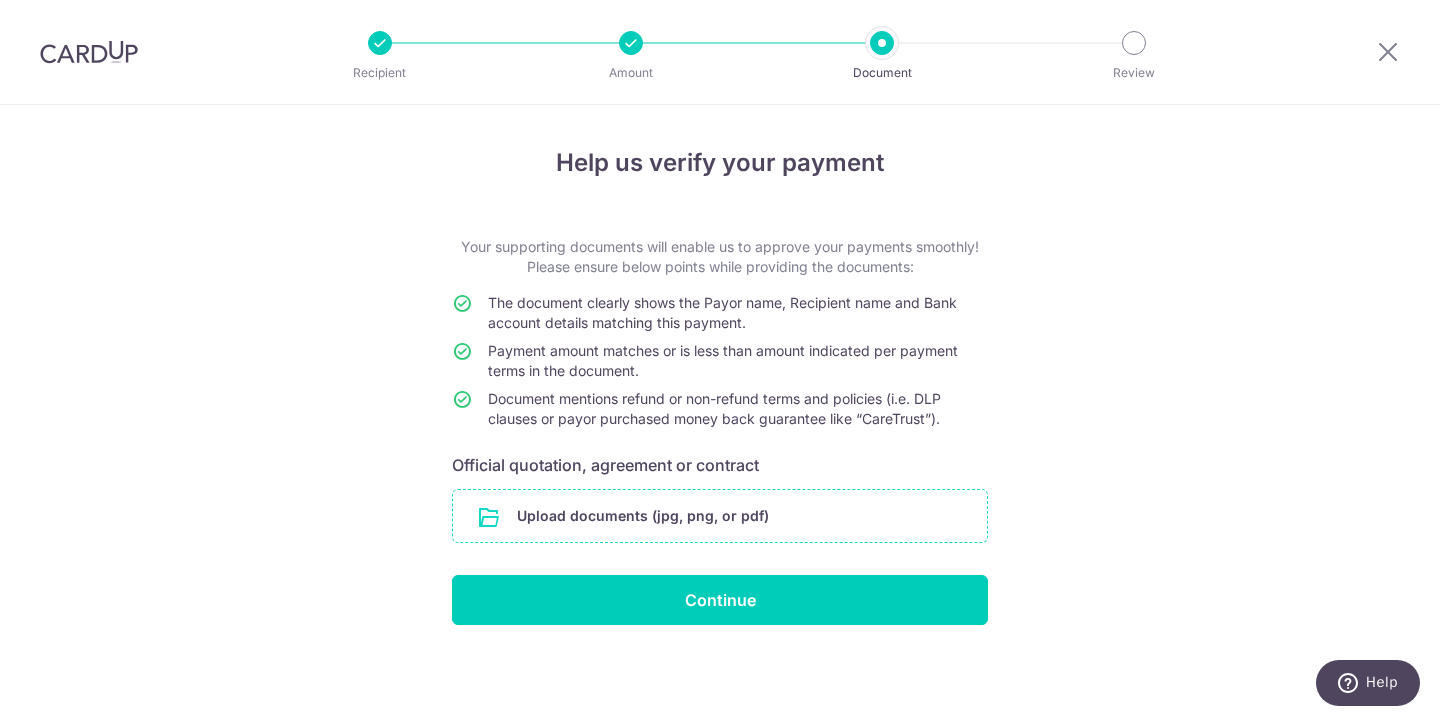 click at bounding box center (720, 516) 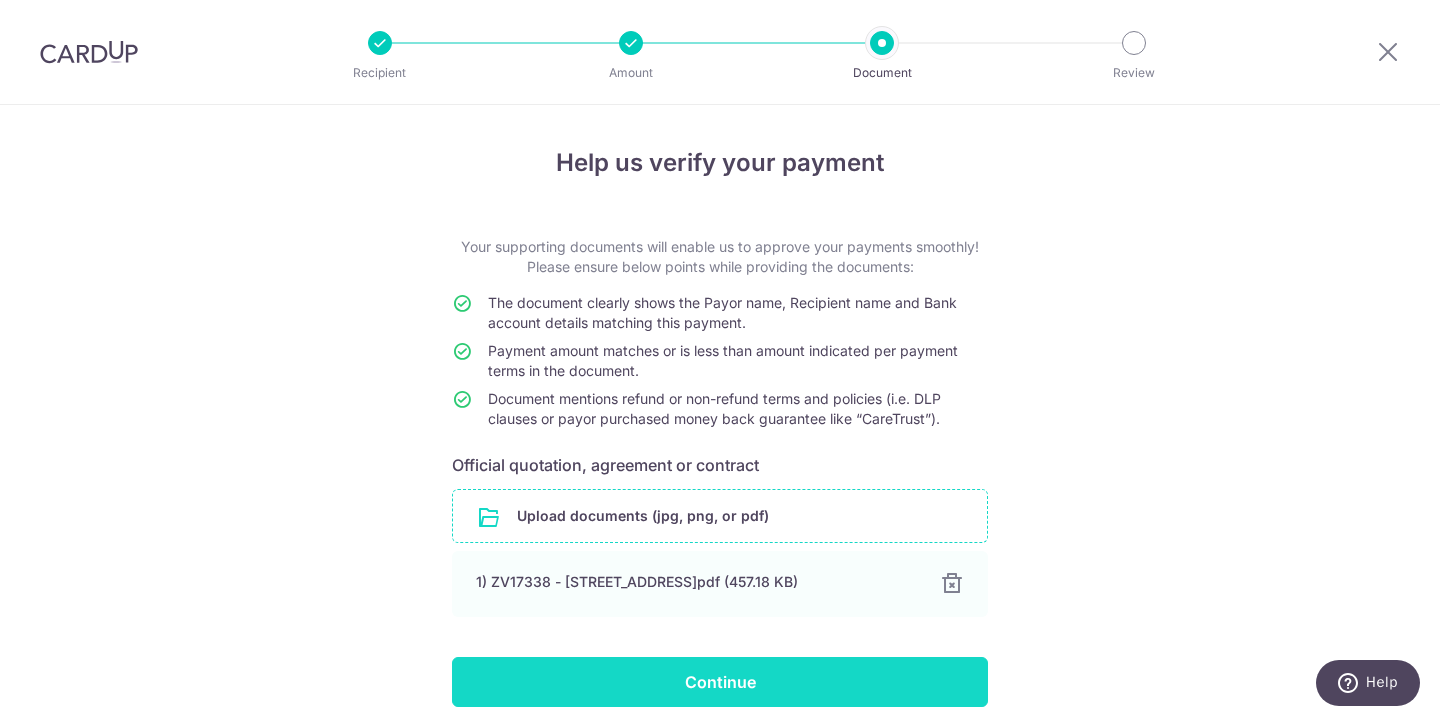 click on "Continue" at bounding box center [720, 682] 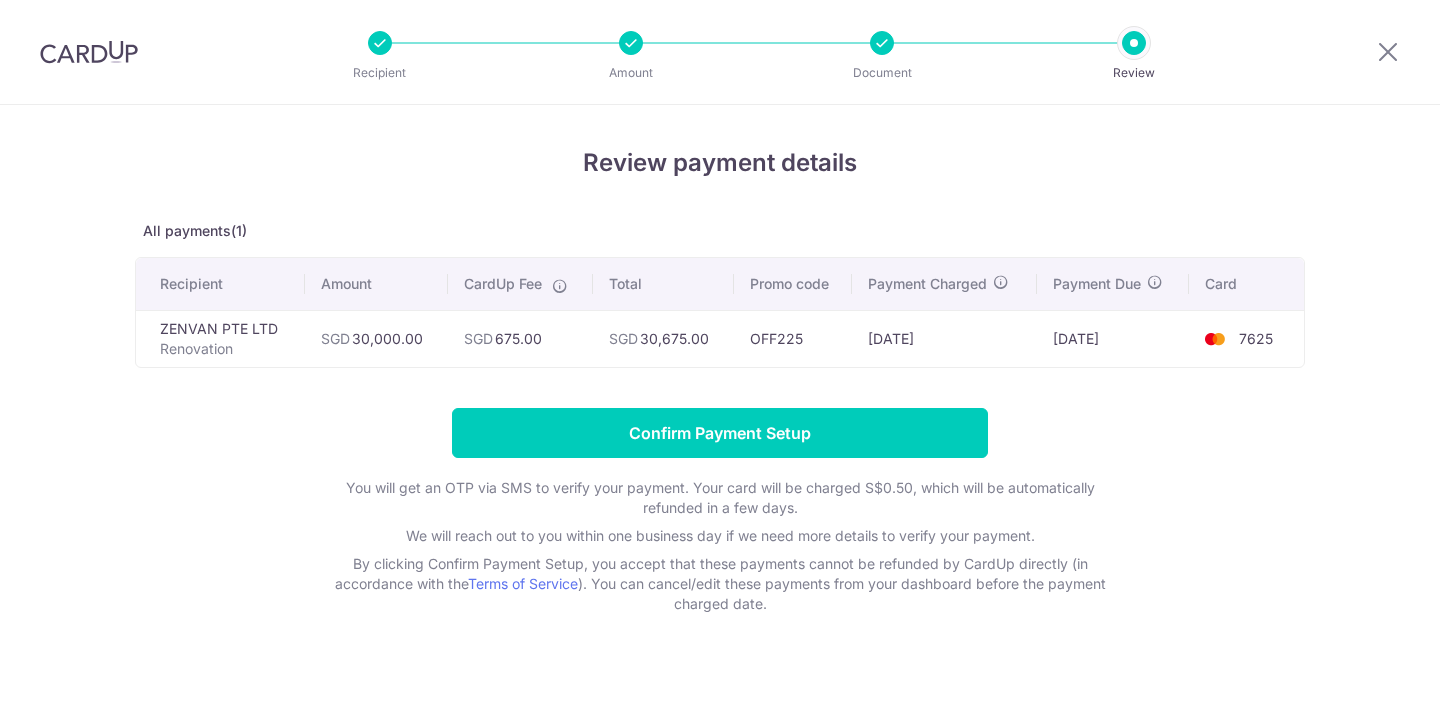 scroll, scrollTop: 0, scrollLeft: 0, axis: both 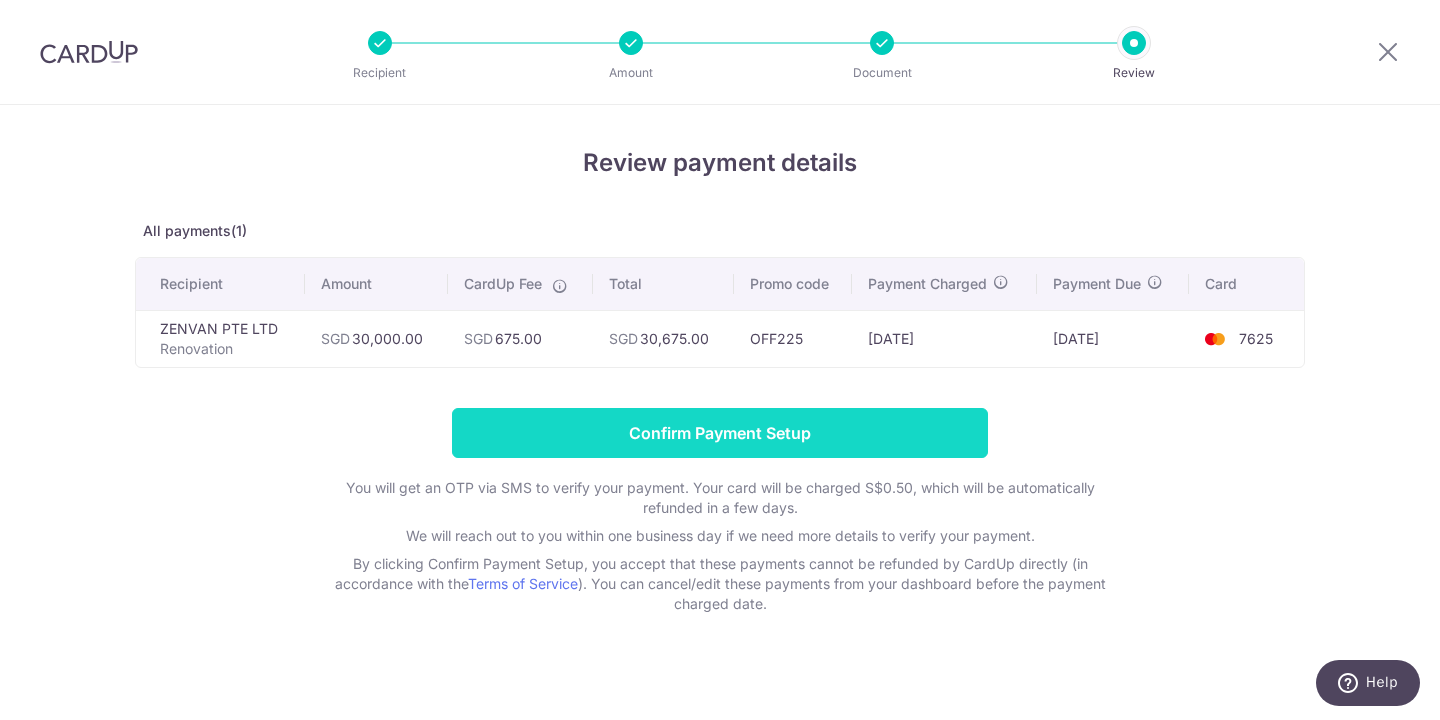 click on "Confirm Payment Setup" at bounding box center (720, 433) 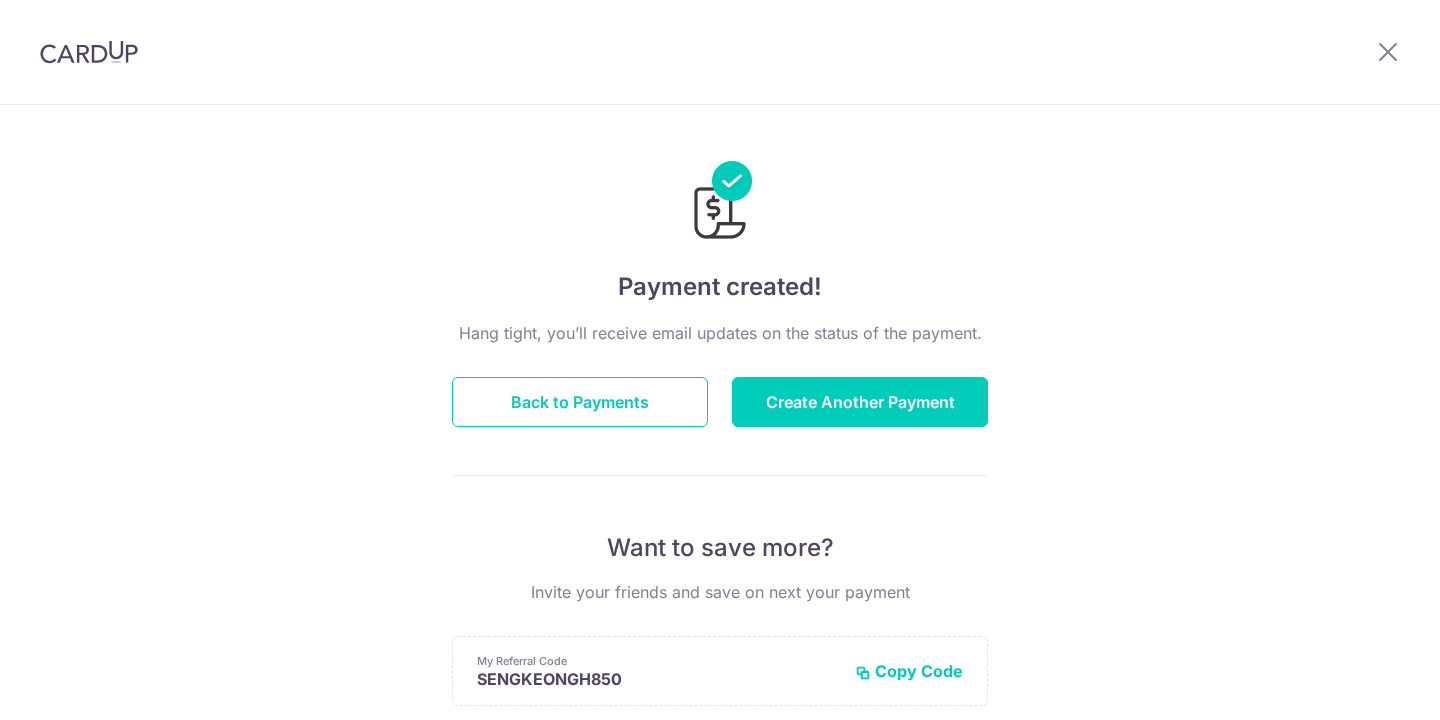 scroll, scrollTop: 0, scrollLeft: 0, axis: both 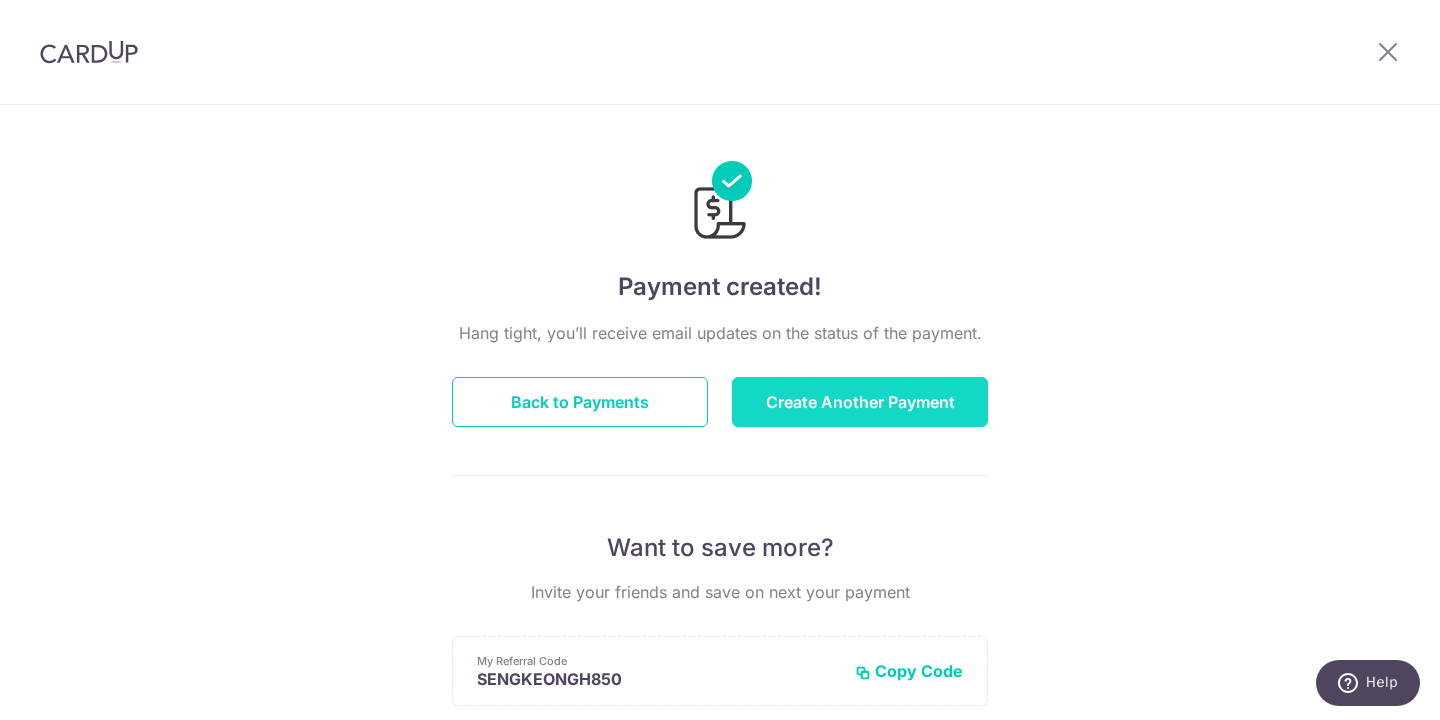 click on "Create Another Payment" at bounding box center [860, 402] 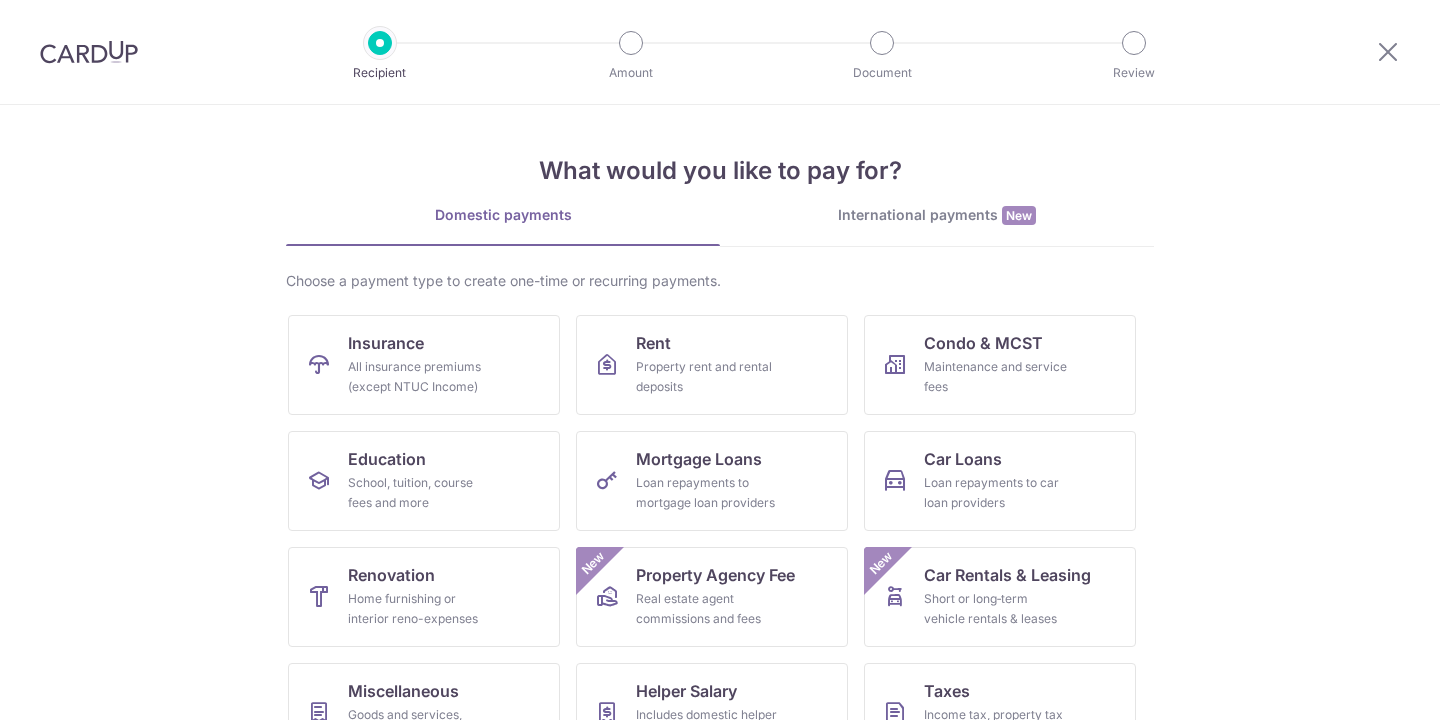 scroll, scrollTop: 0, scrollLeft: 0, axis: both 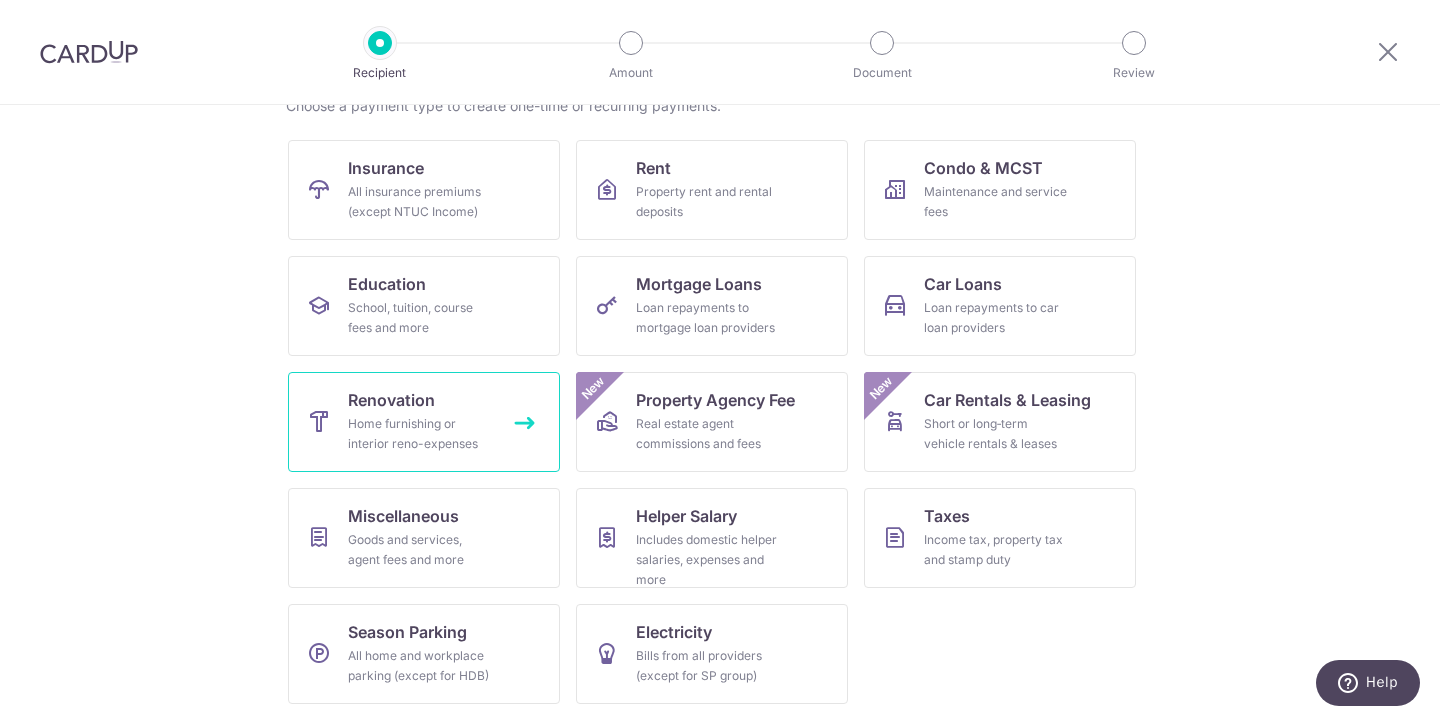 click on "Home furnishing or interior reno-expenses" at bounding box center [420, 434] 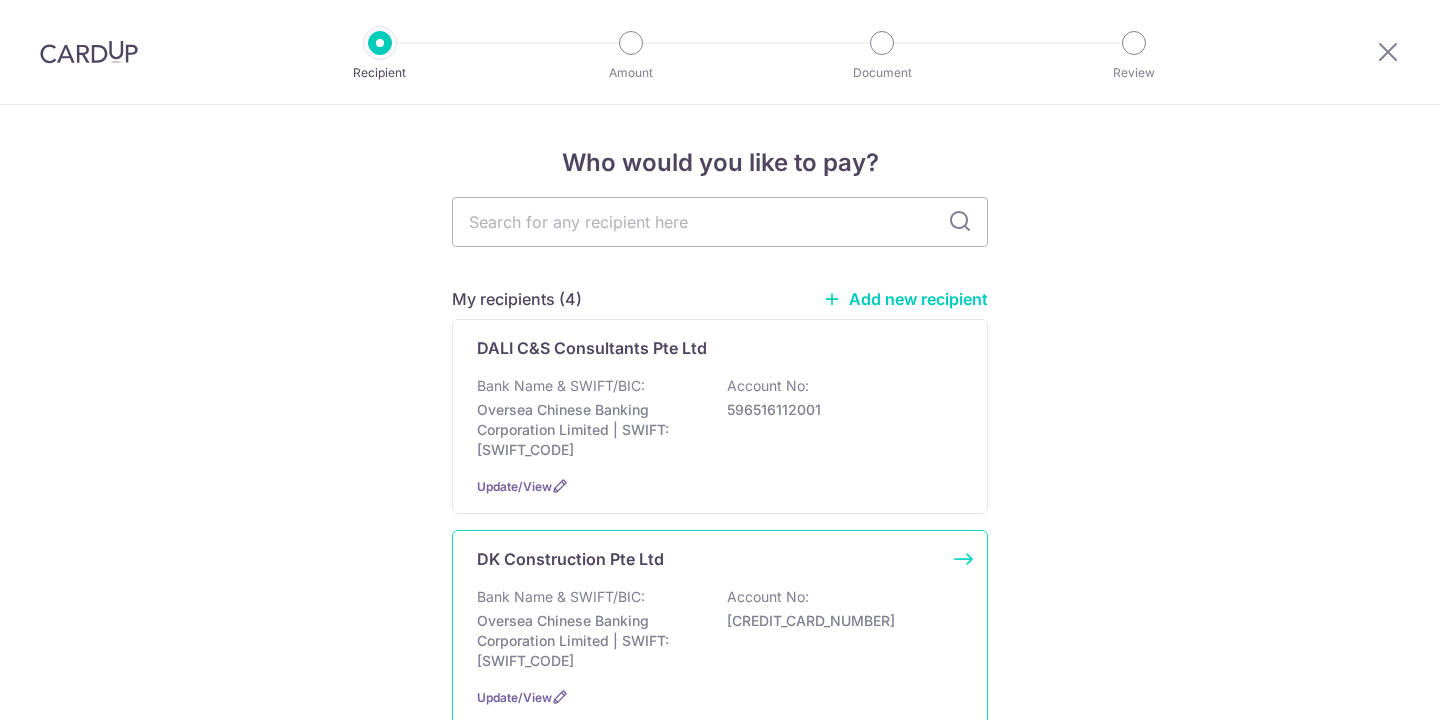 scroll, scrollTop: 0, scrollLeft: 0, axis: both 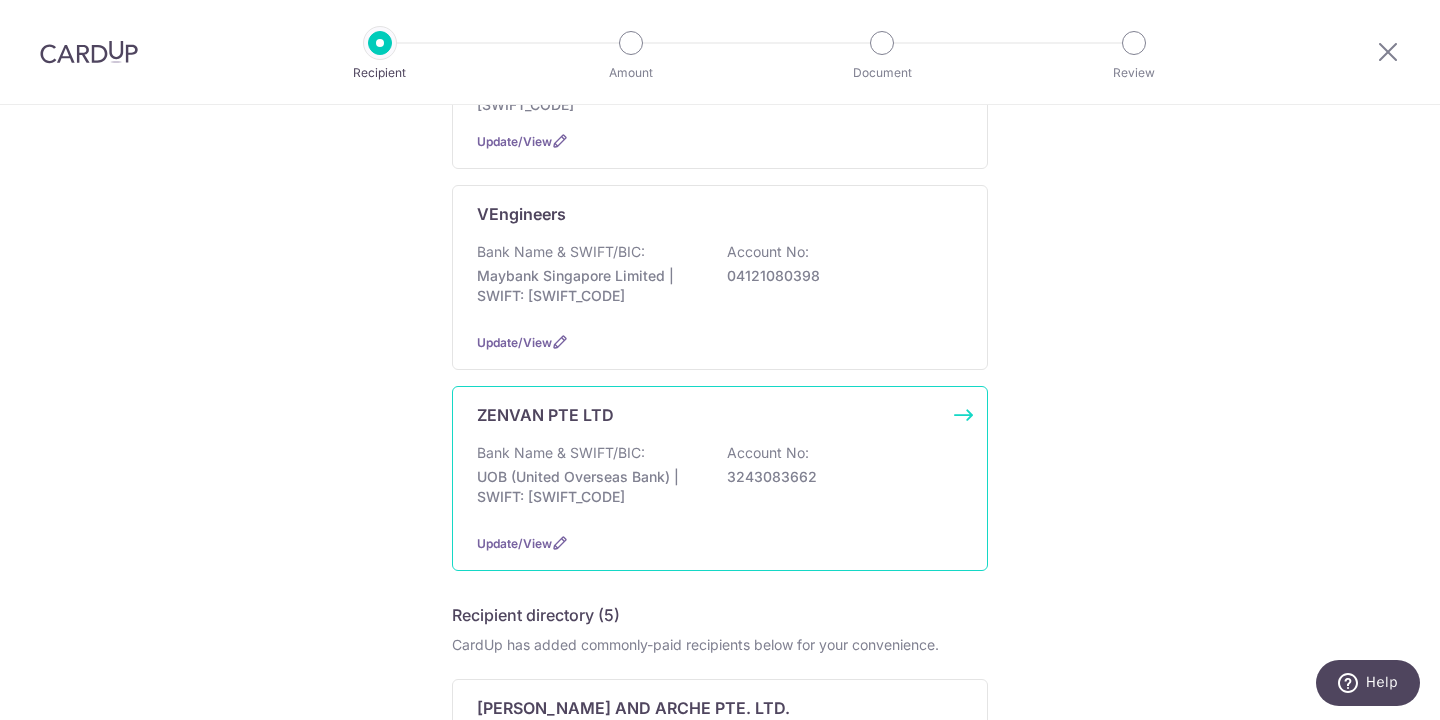 click on "Bank Name & SWIFT/BIC:
UOB (United Overseas Bank) | SWIFT: UOVBSGSGXXX
Account No:
3243083662" at bounding box center [720, 480] 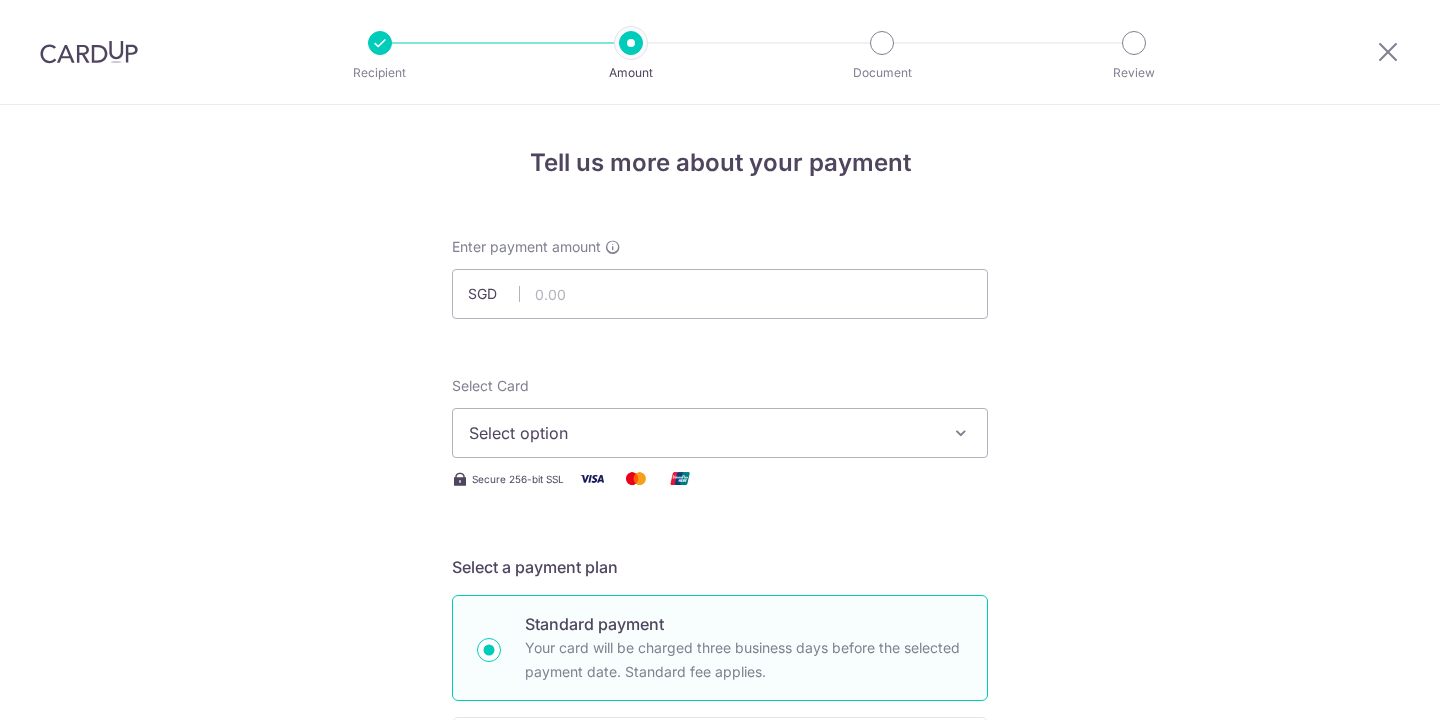 click at bounding box center (720, 294) 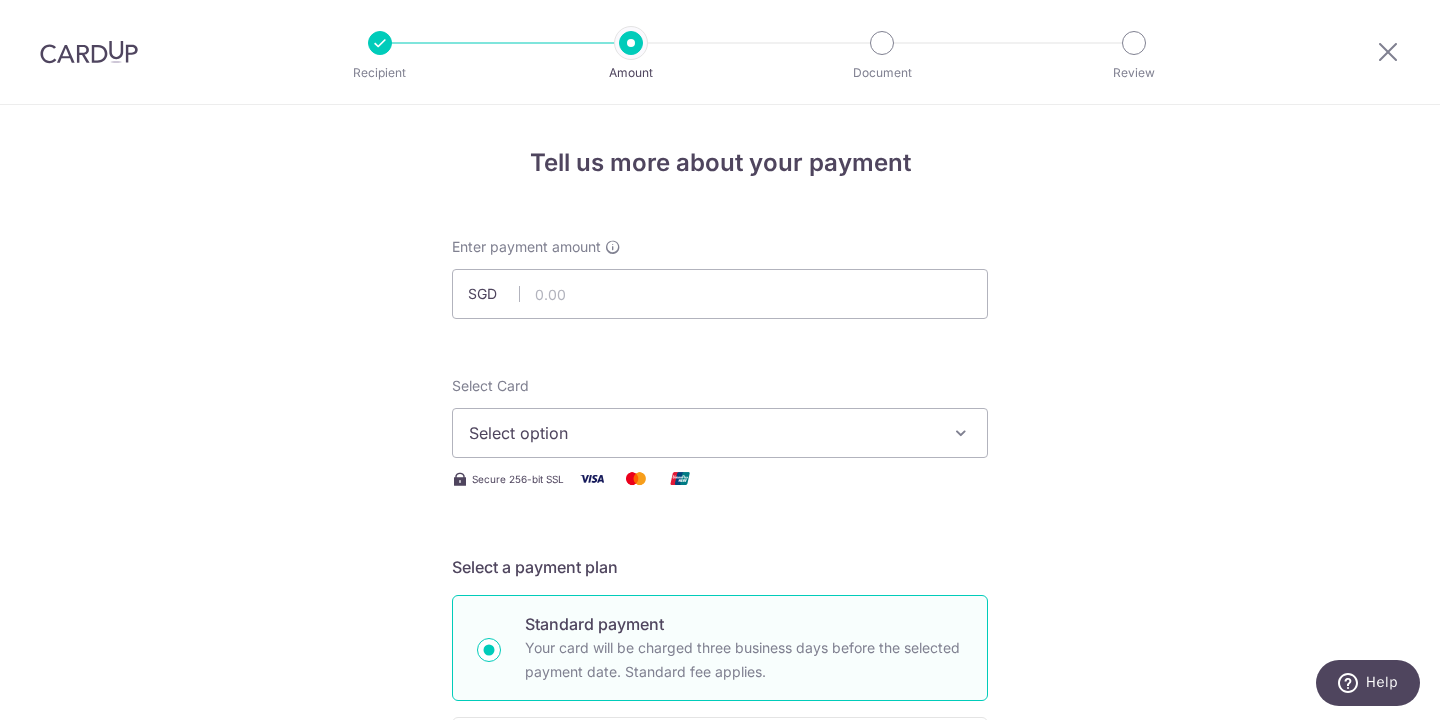 scroll, scrollTop: 0, scrollLeft: 0, axis: both 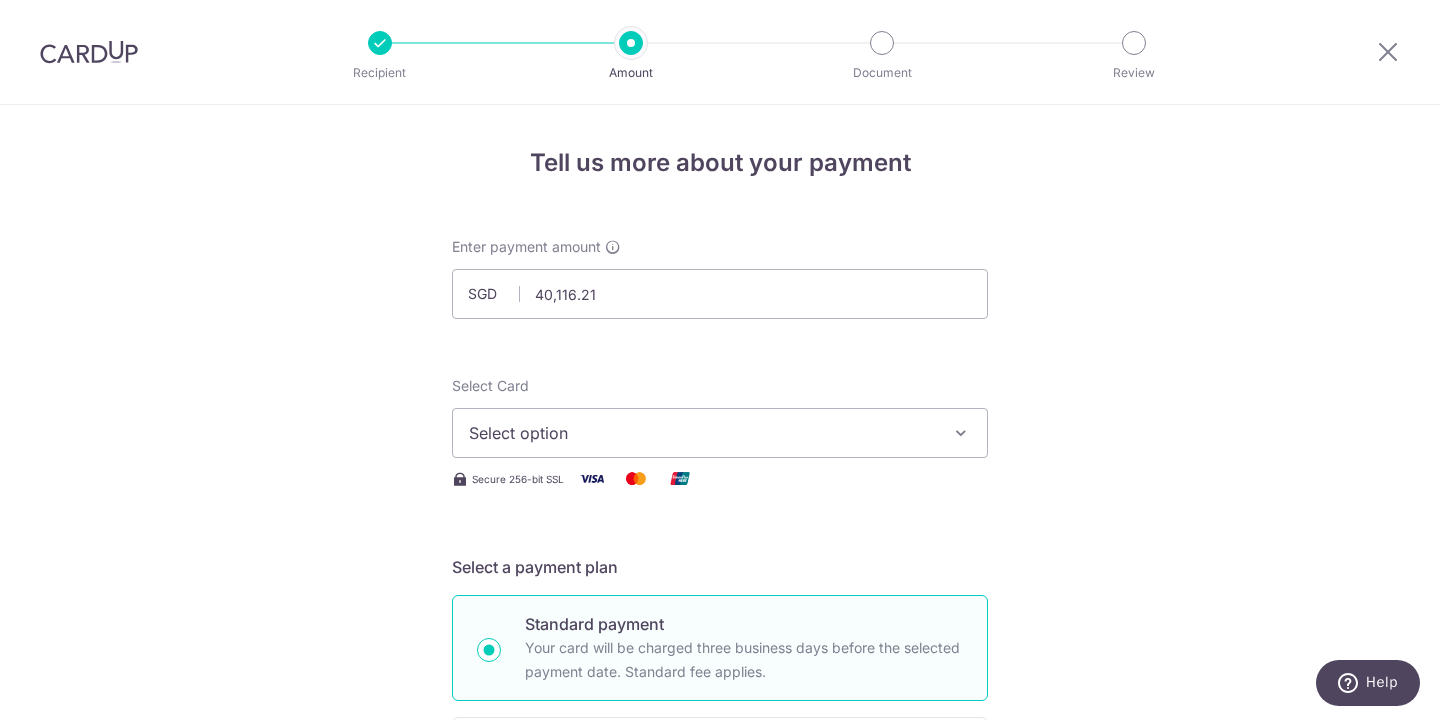 click on "Tell us more about your payment
Enter payment amount
SGD
40,116.21
40116.21
Select Card
Select option
Add credit card
Your Cards
**** 1278
**** 7625
Secure 256-bit SSL
Text
New card details
Card" at bounding box center (720, 1076) 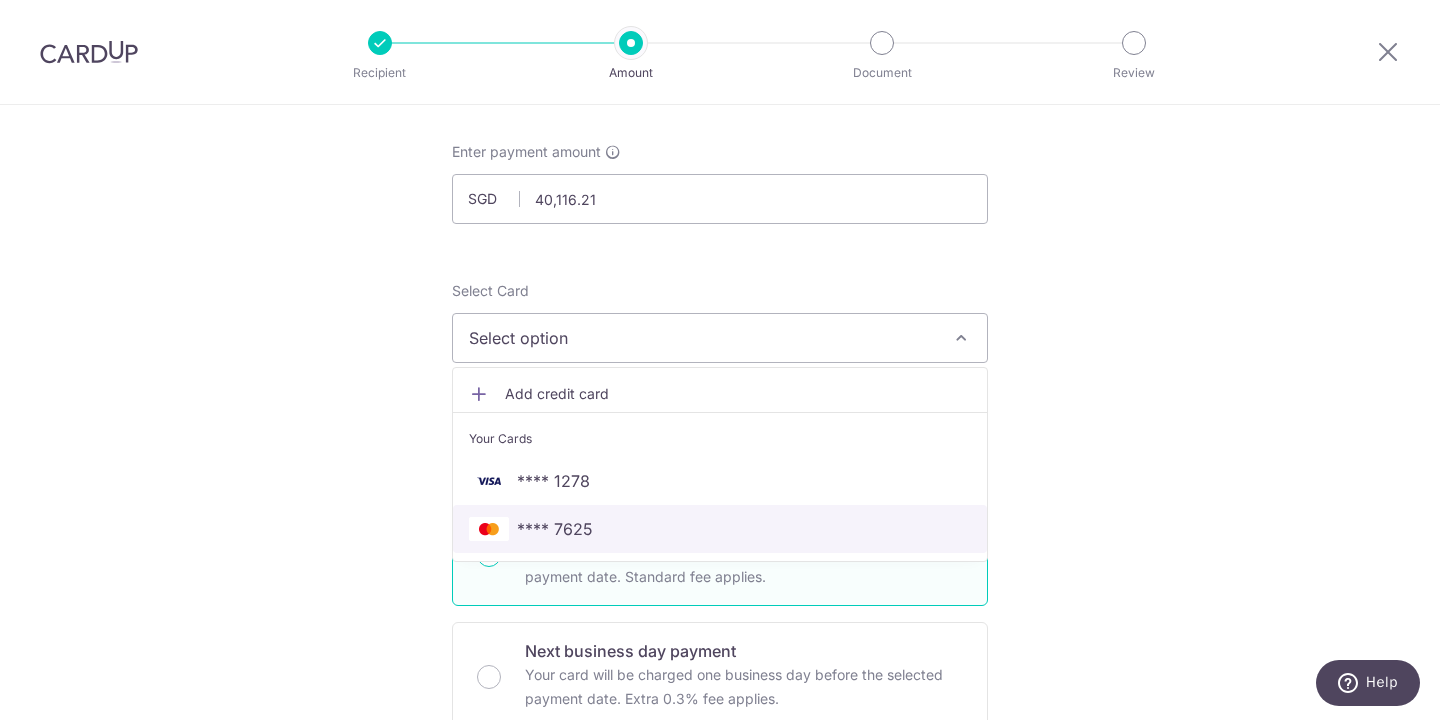 scroll, scrollTop: 96, scrollLeft: 0, axis: vertical 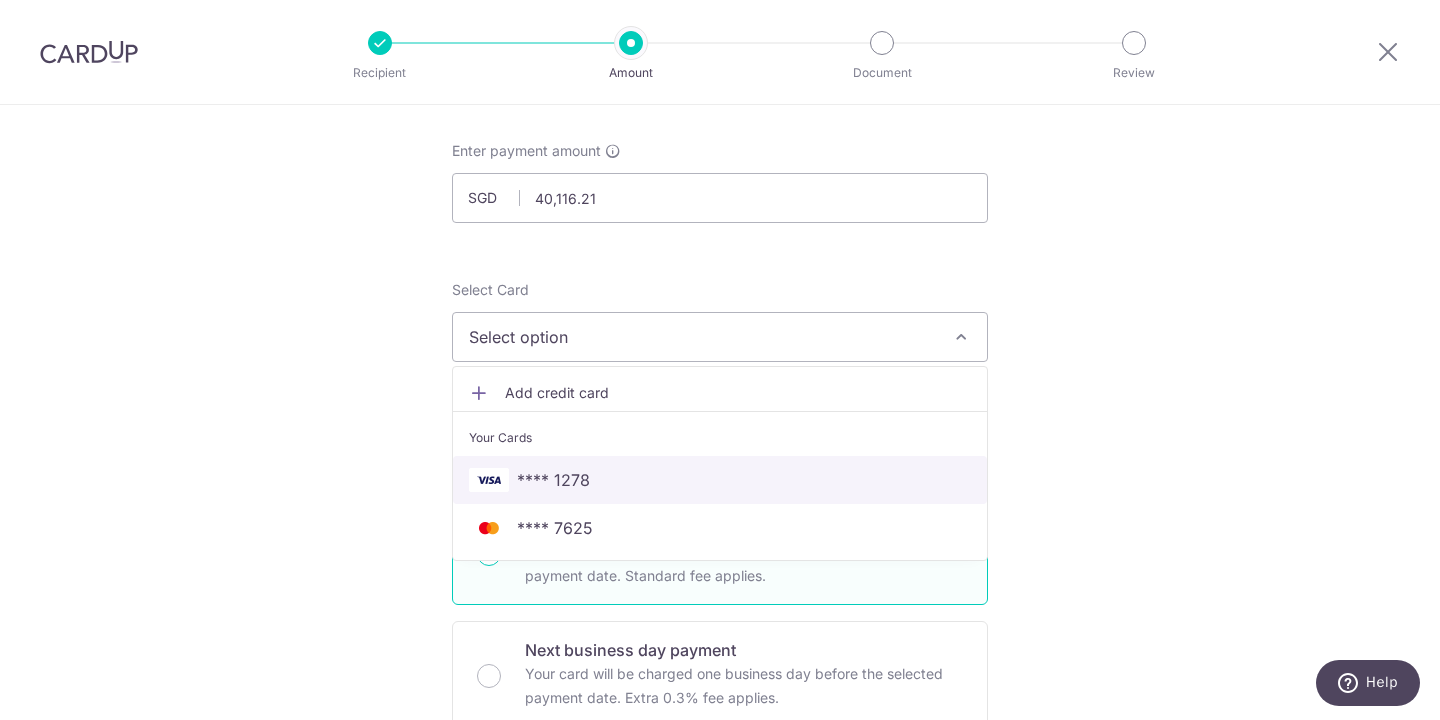 click on "**** 1278" at bounding box center (720, 480) 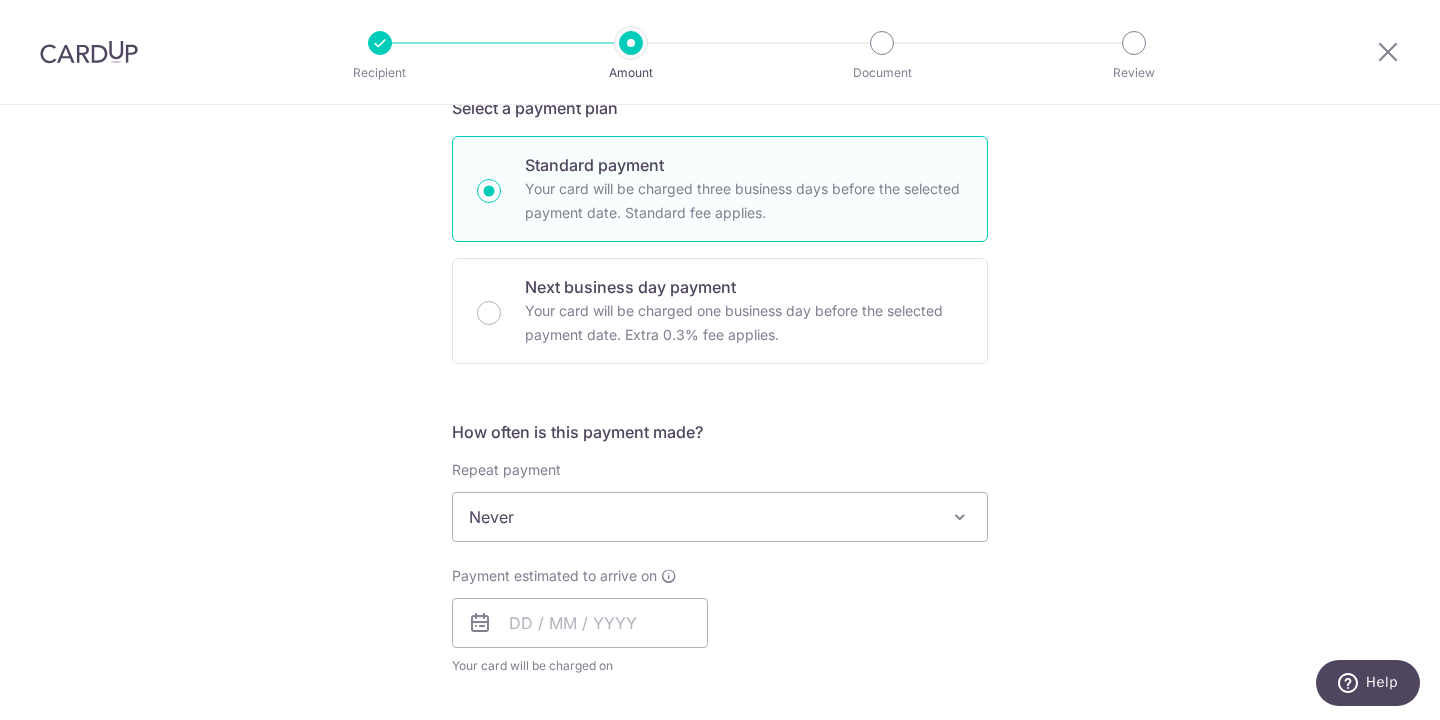 scroll, scrollTop: 654, scrollLeft: 0, axis: vertical 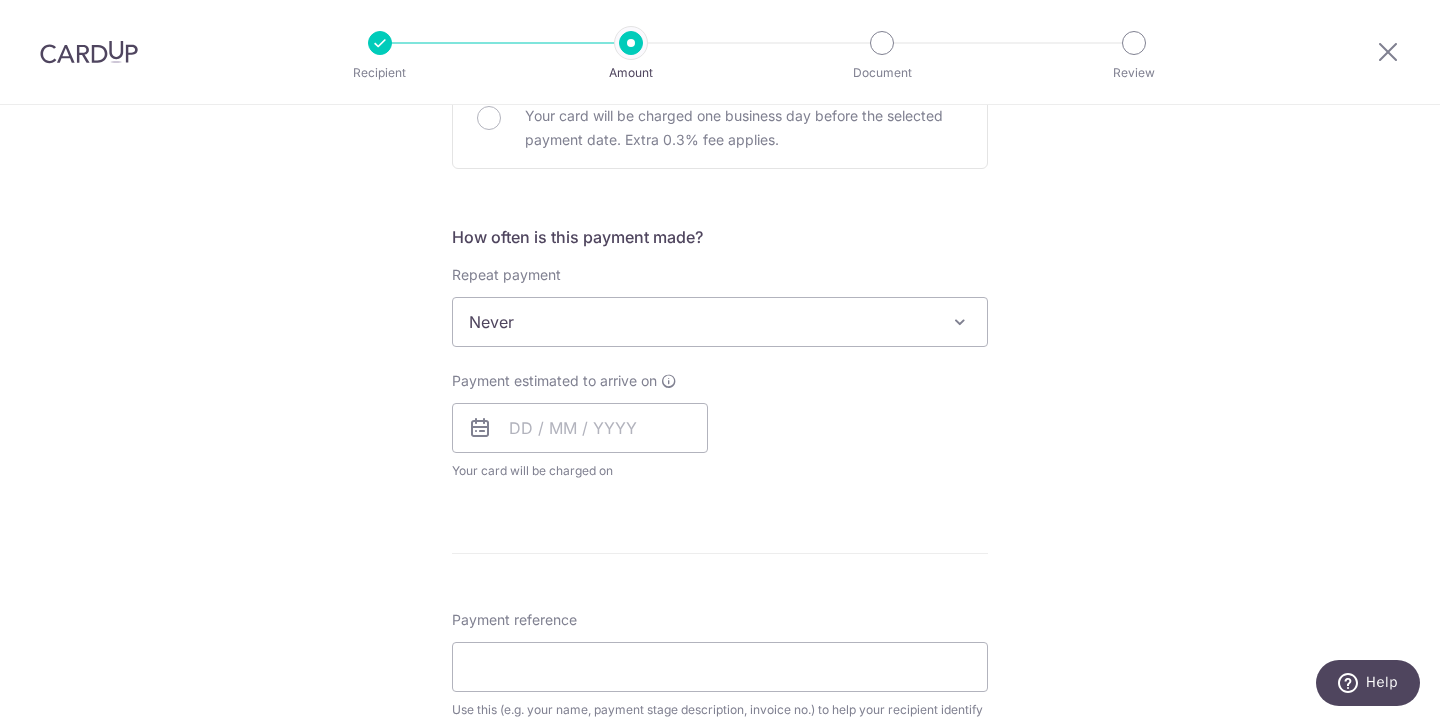 click on "Never" at bounding box center [720, 322] 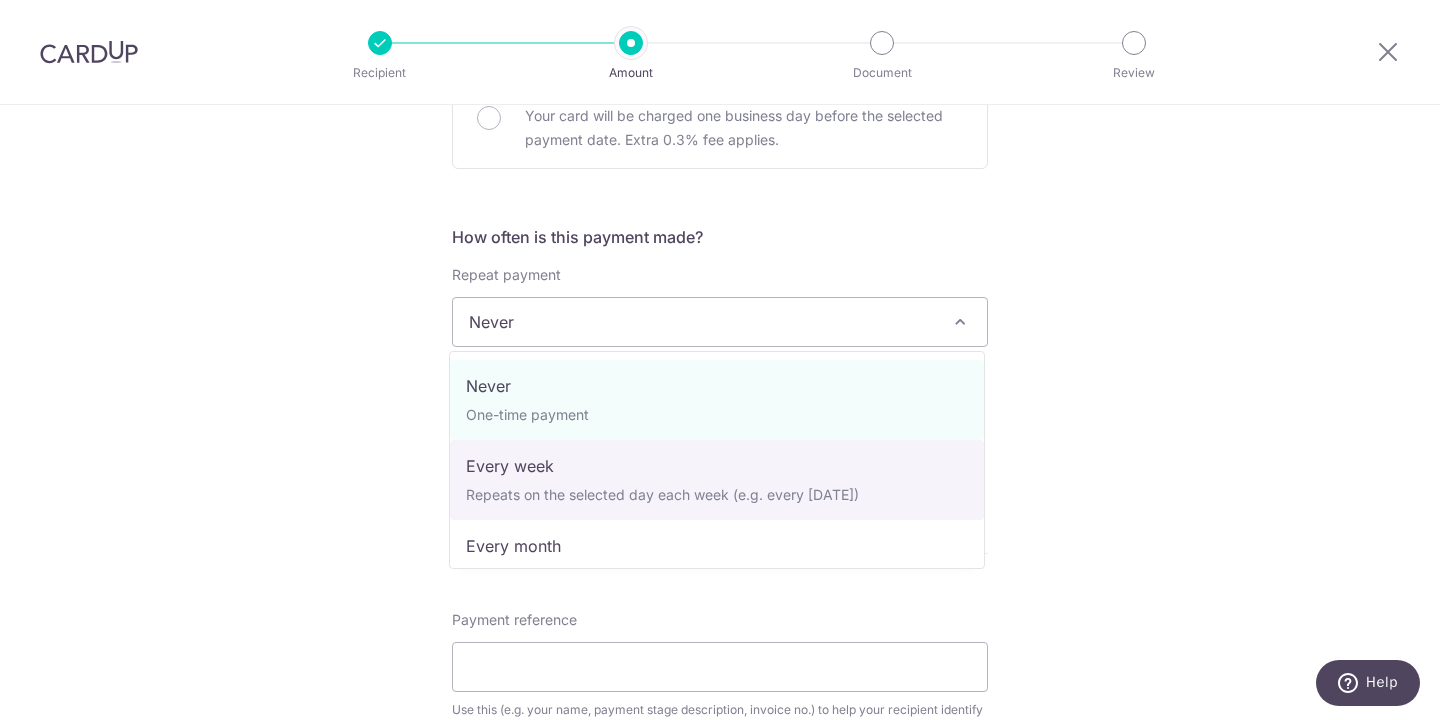 select on "2" 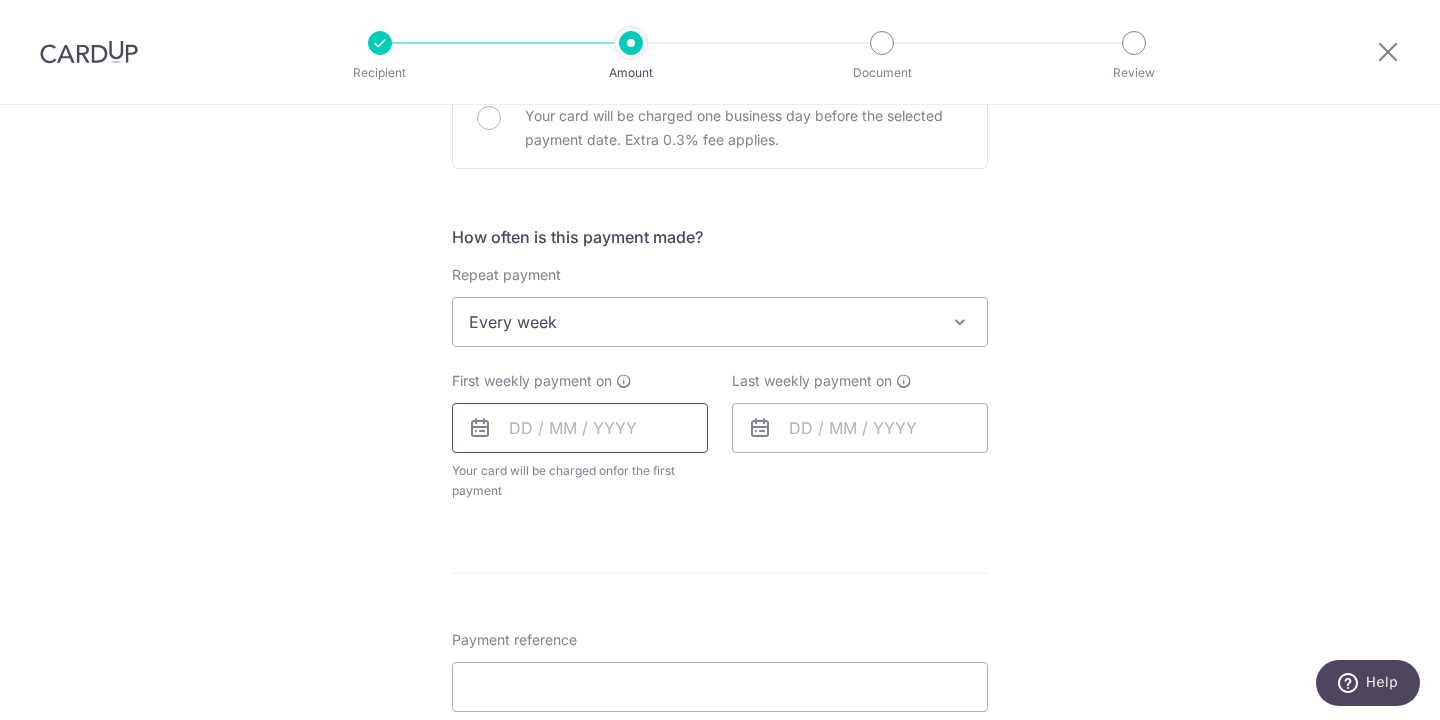 click at bounding box center (580, 428) 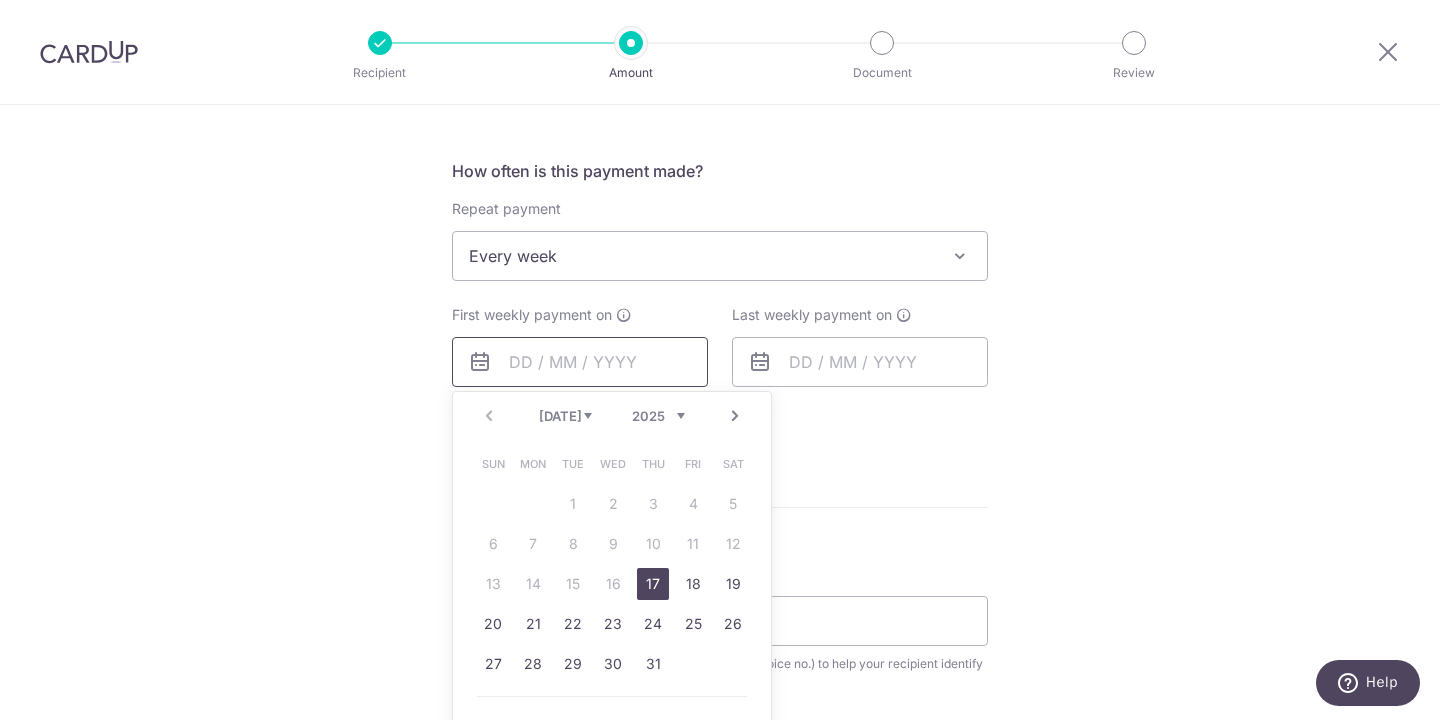 scroll, scrollTop: 791, scrollLeft: 0, axis: vertical 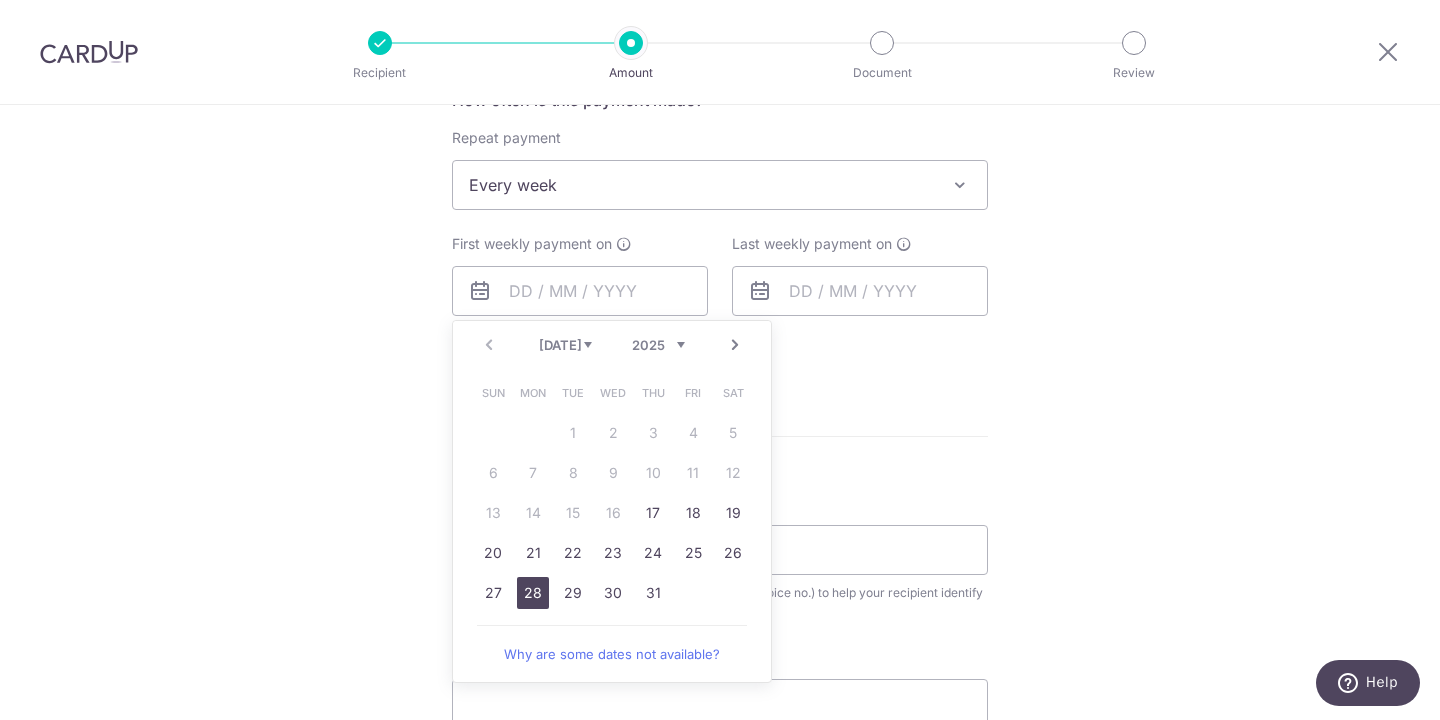 click on "28" at bounding box center [533, 593] 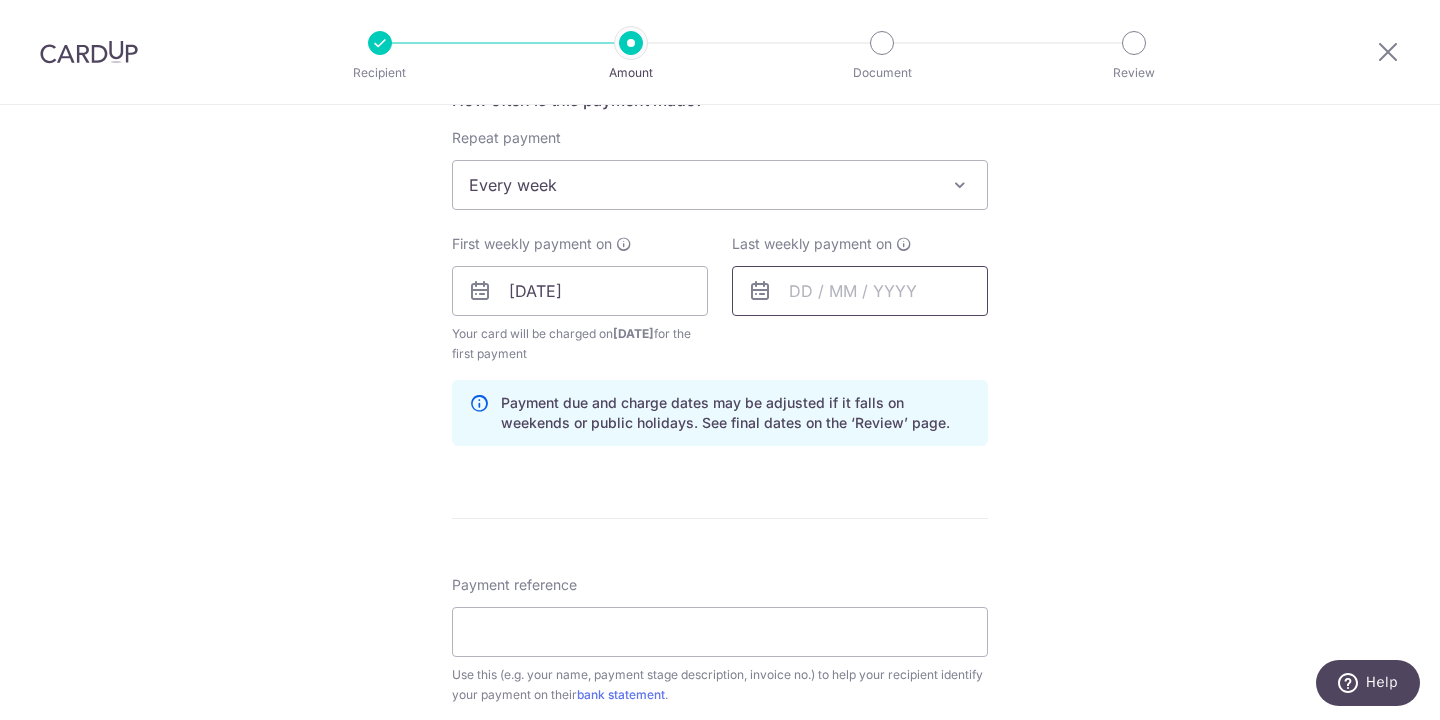 click at bounding box center (860, 291) 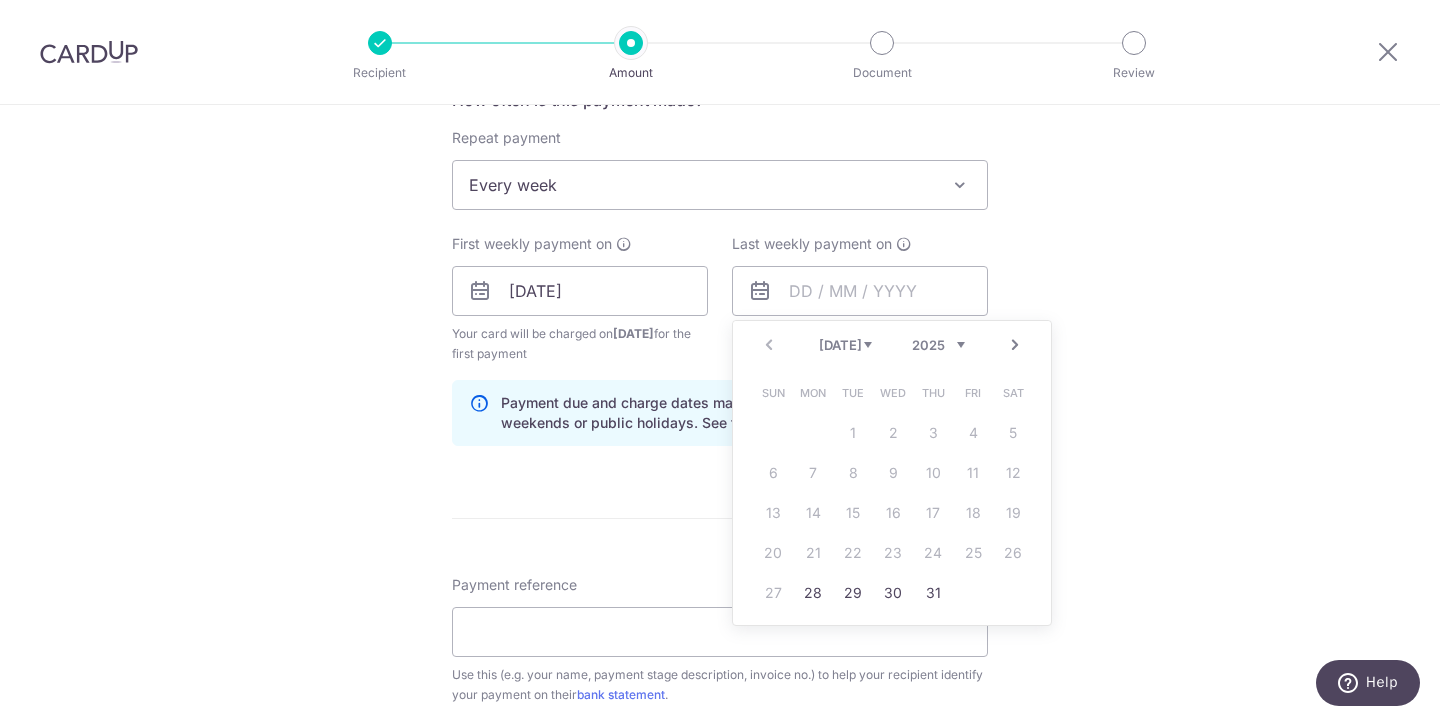 click on "Next" at bounding box center (1015, 345) 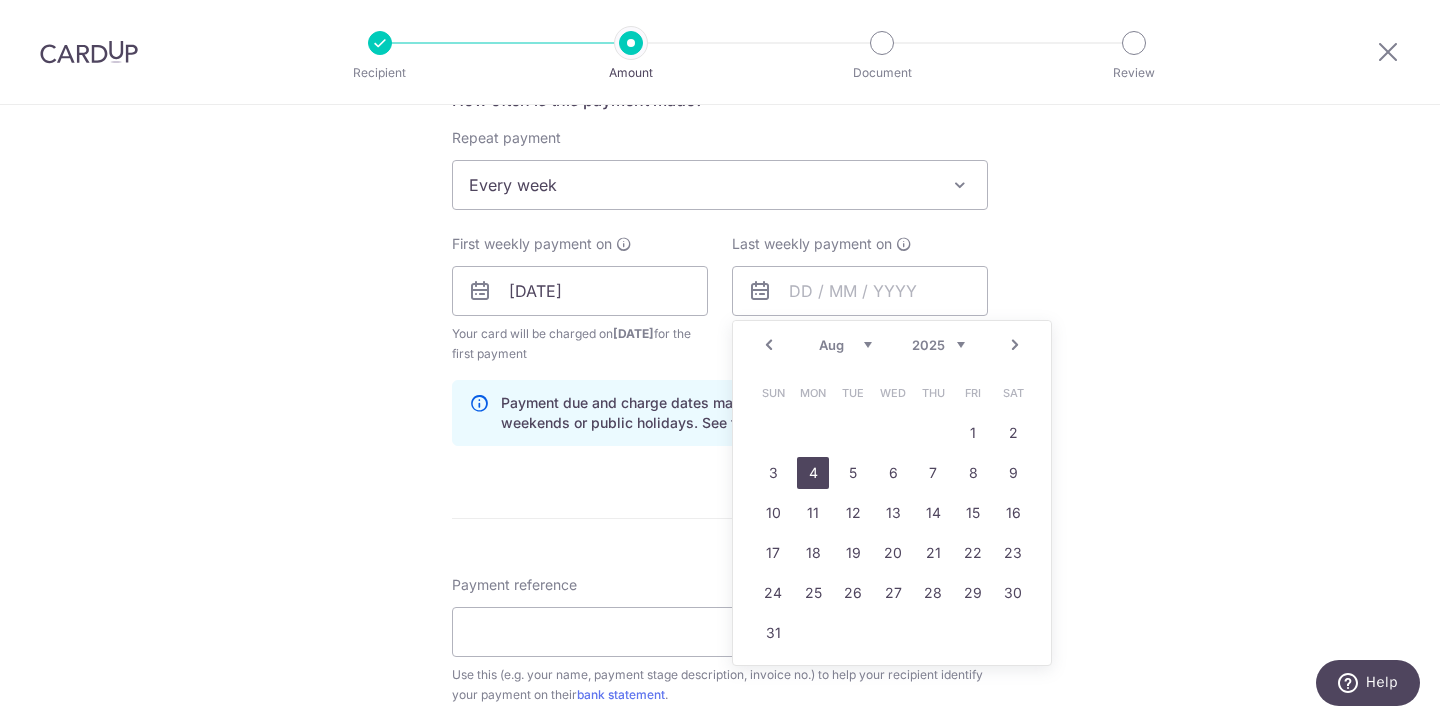 click on "4" at bounding box center (813, 473) 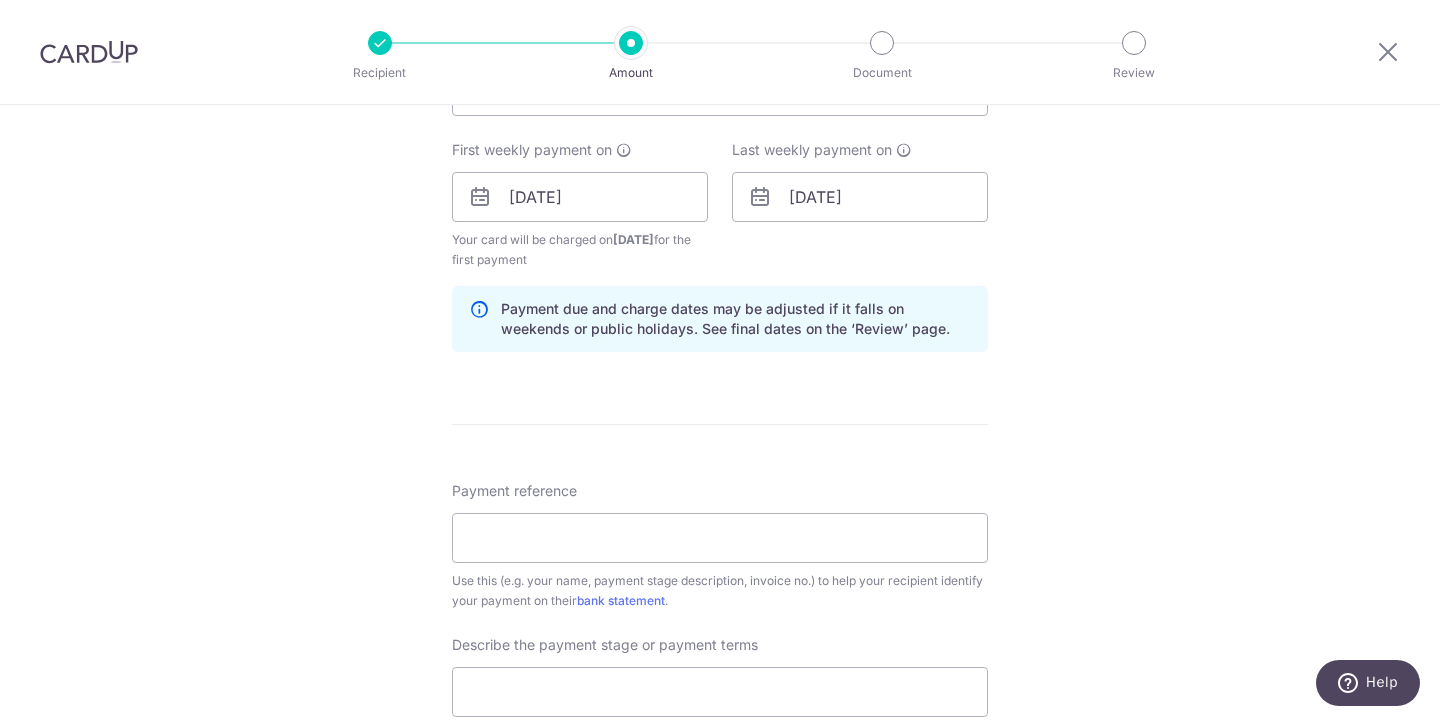 scroll, scrollTop: 888, scrollLeft: 0, axis: vertical 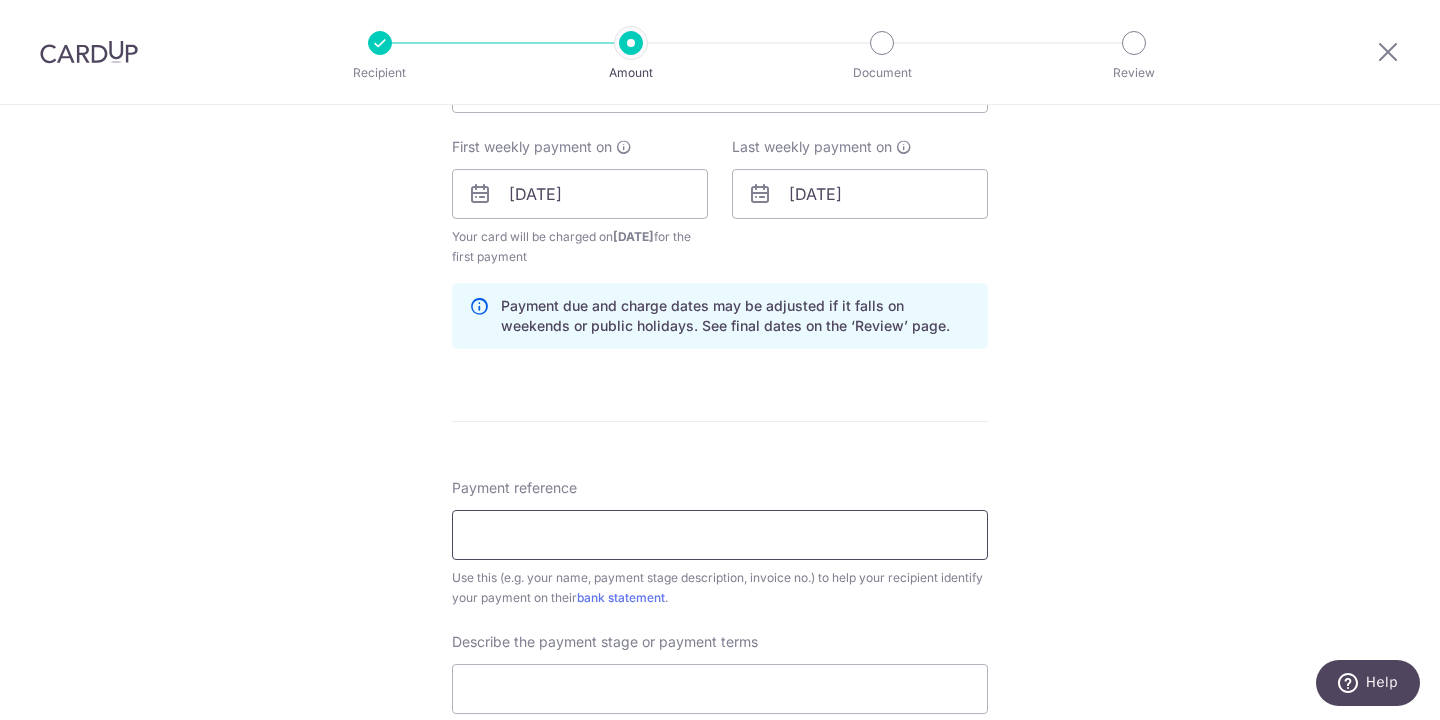 click on "Payment reference" at bounding box center (720, 535) 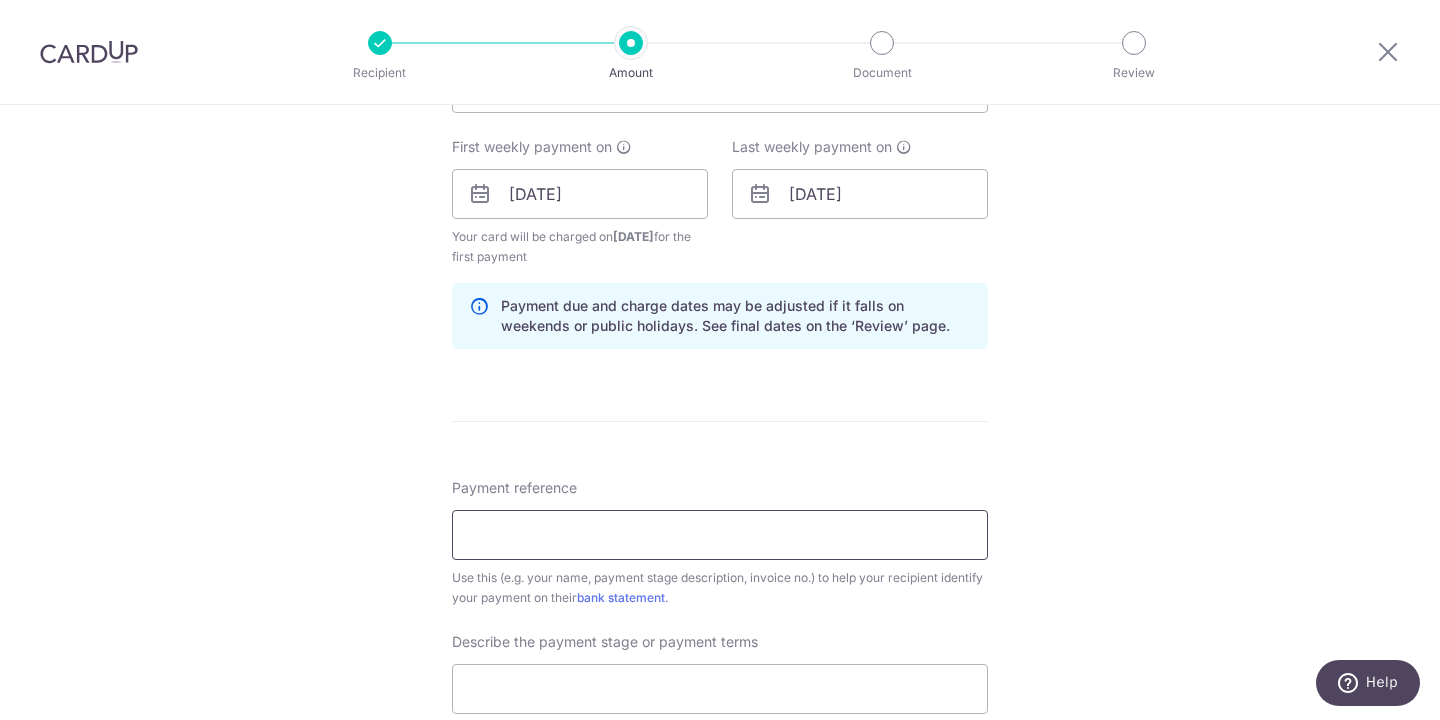 paste on "ZV17338" 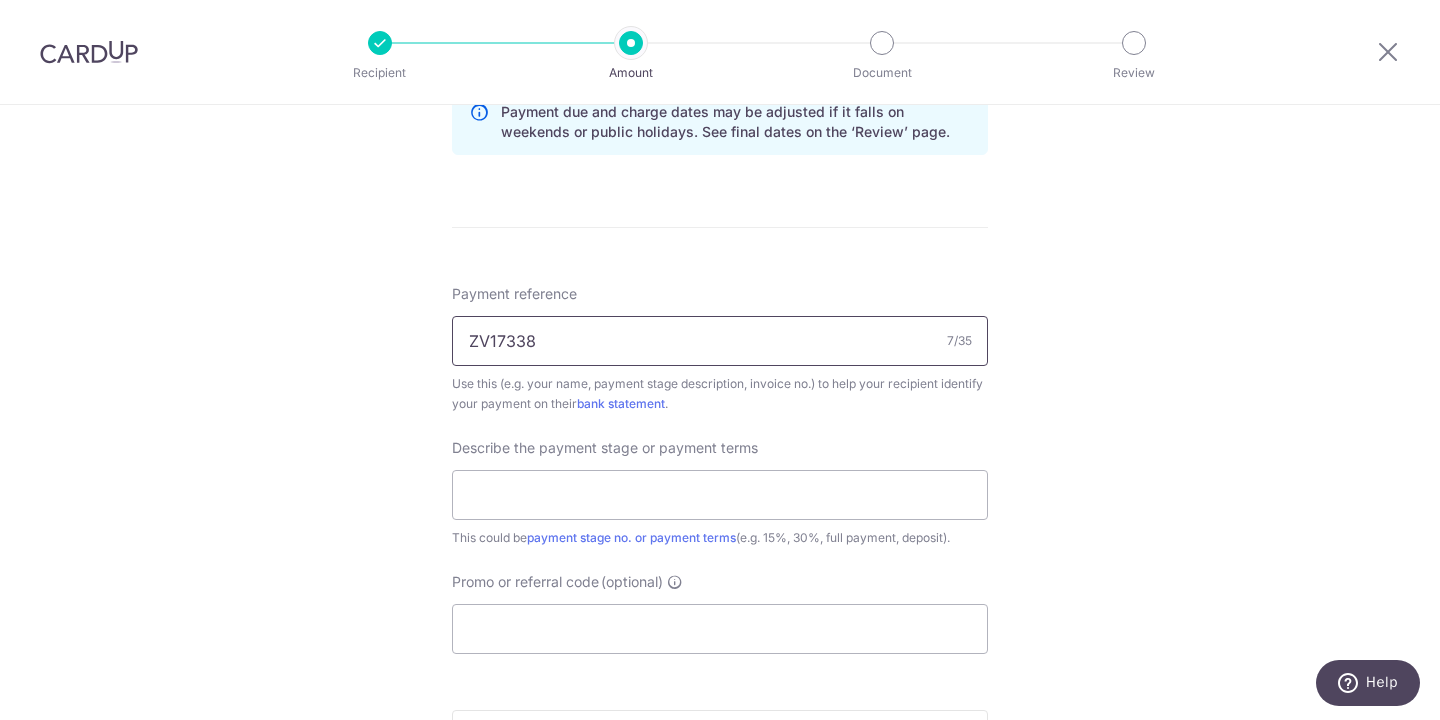 scroll, scrollTop: 1207, scrollLeft: 0, axis: vertical 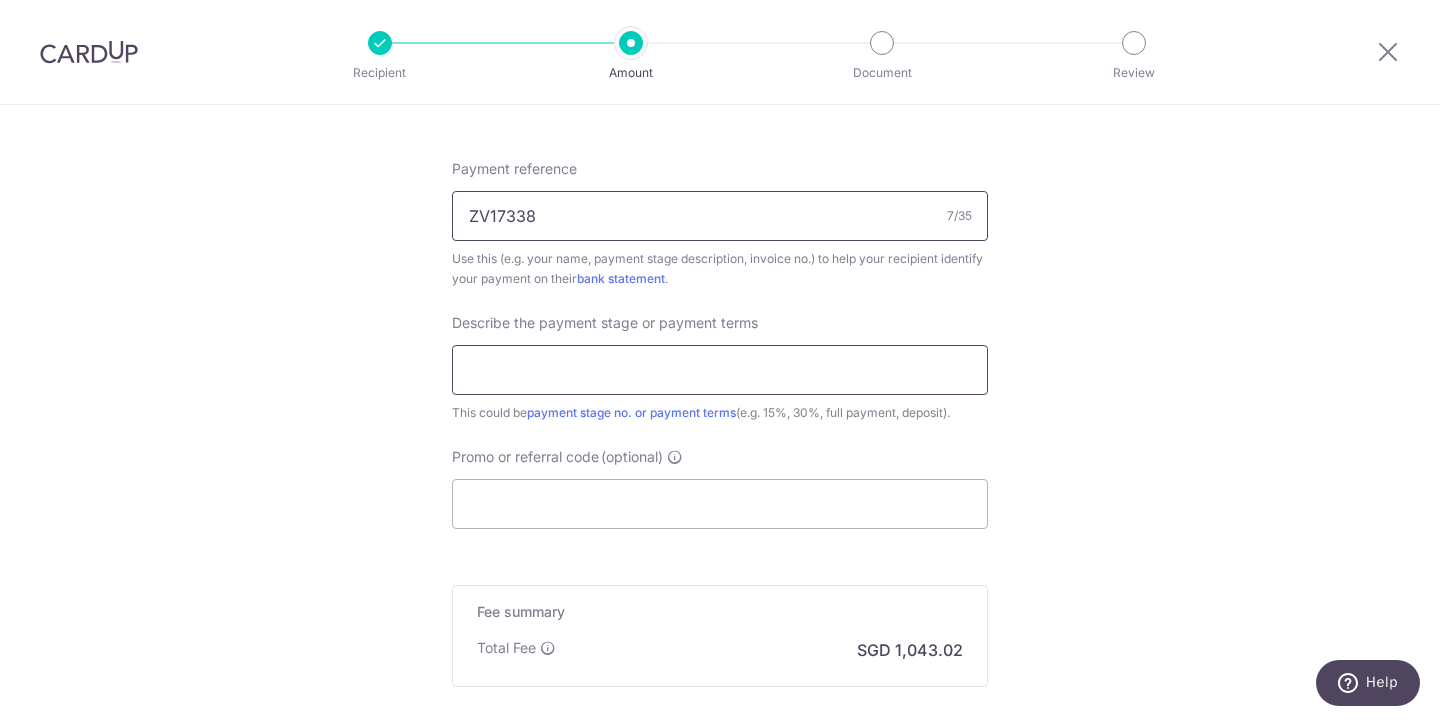 type on "ZV17338" 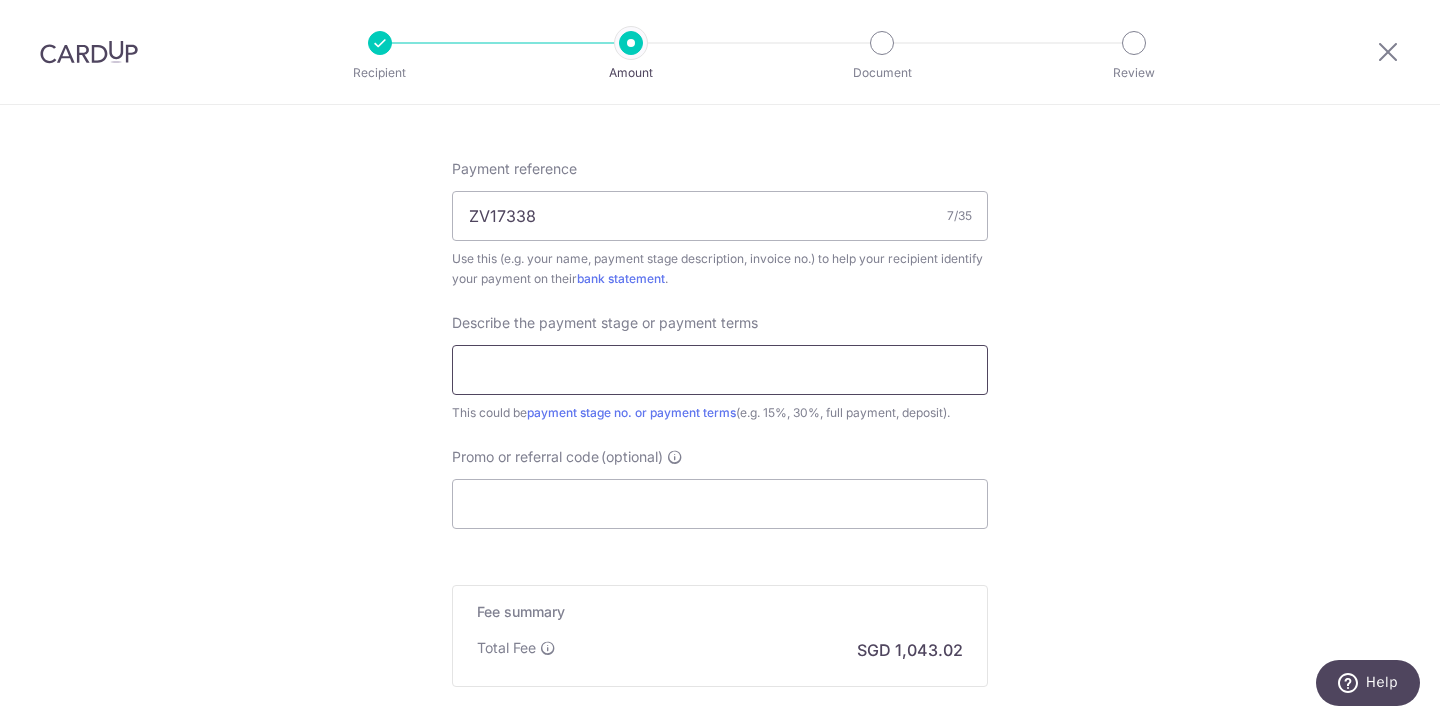 click at bounding box center (720, 370) 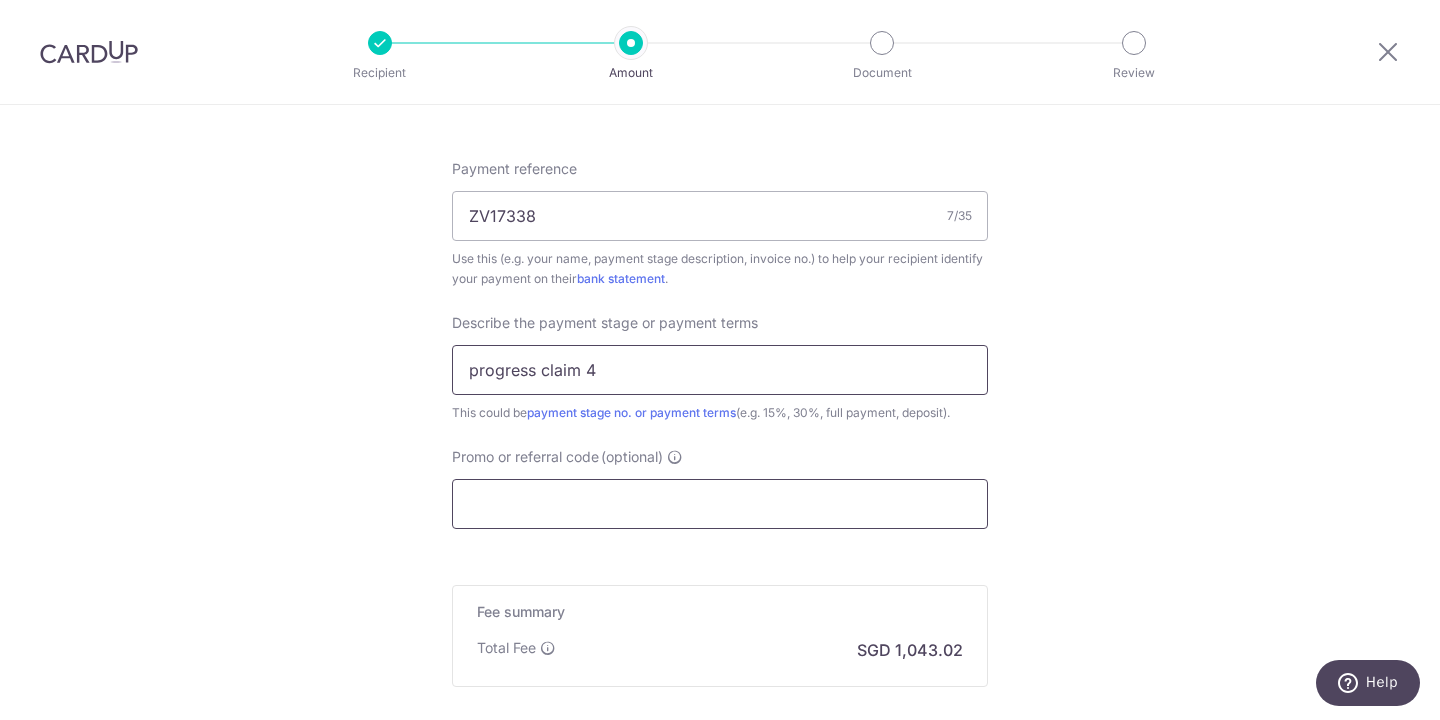type on "progress claim 4" 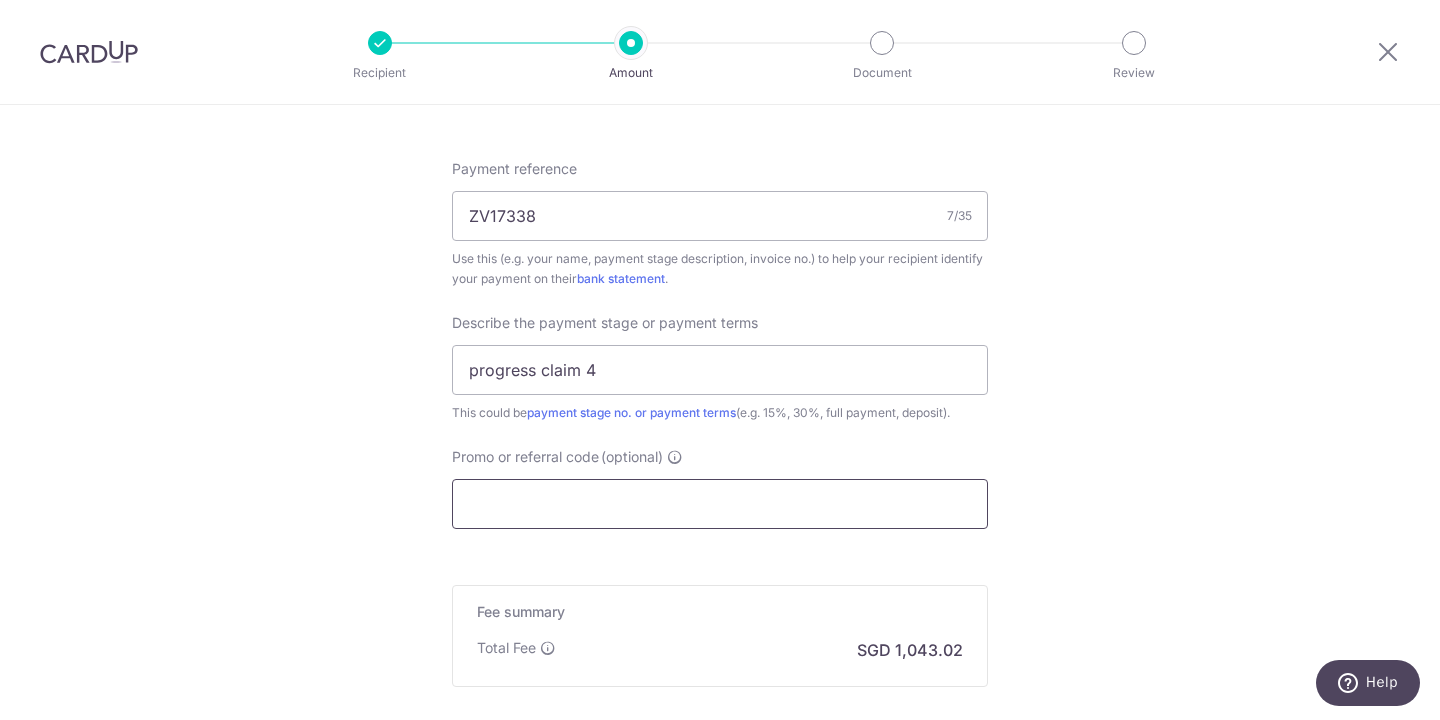 click on "Promo or referral code
(optional)" at bounding box center (720, 504) 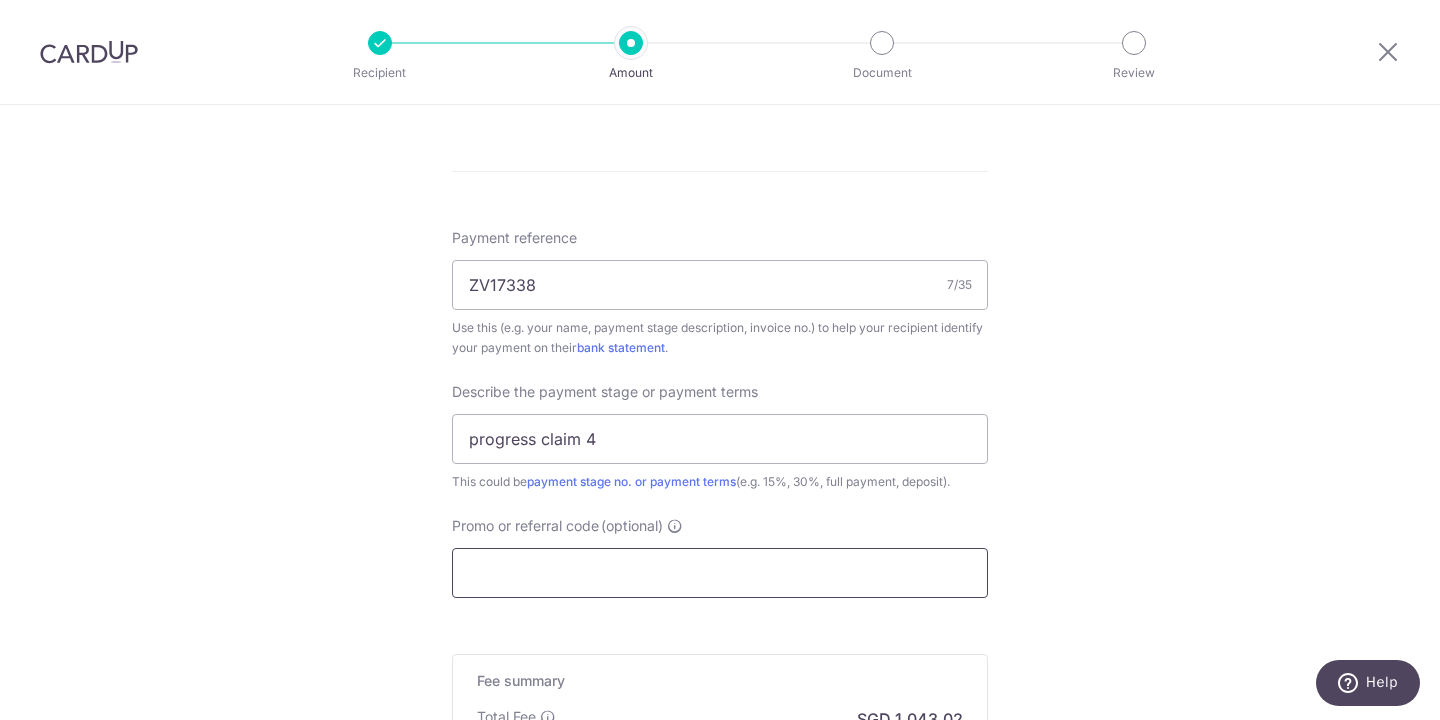 scroll, scrollTop: 1227, scrollLeft: 0, axis: vertical 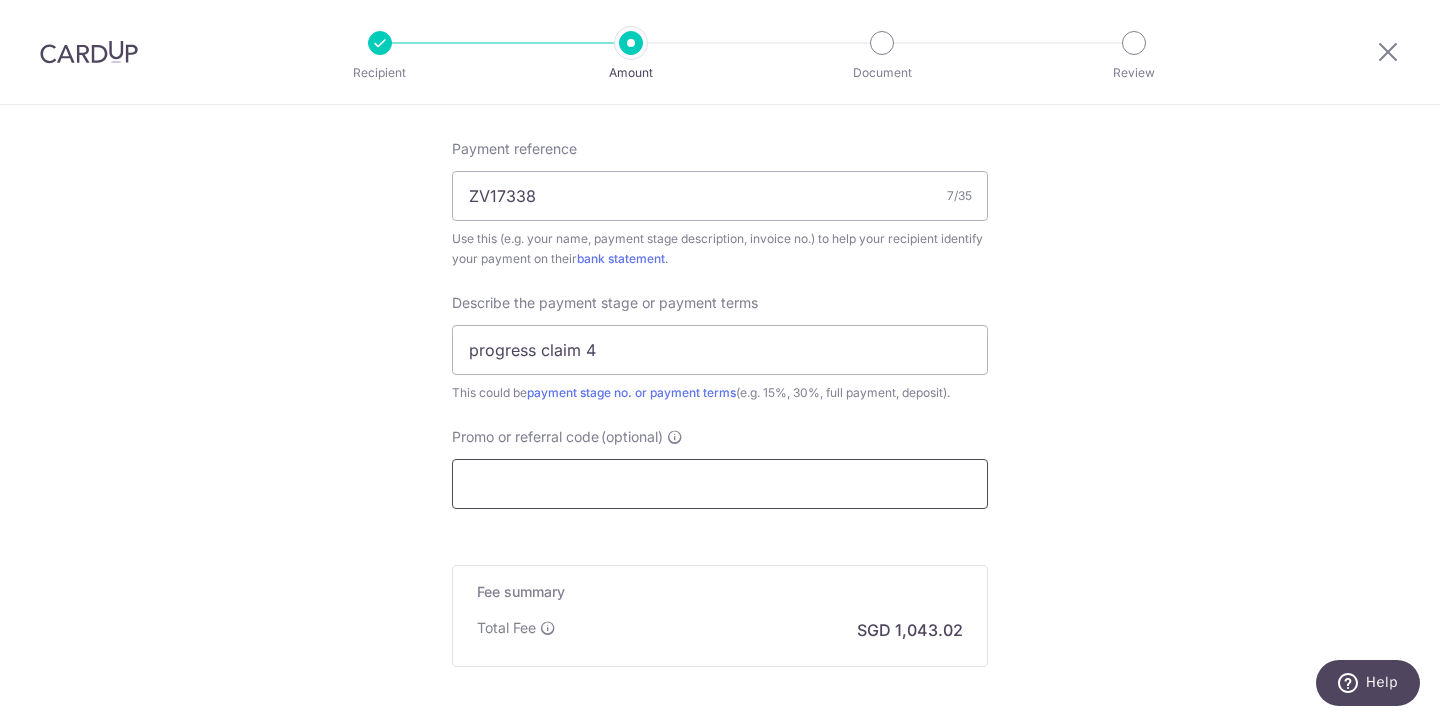 paste on "OCBC18" 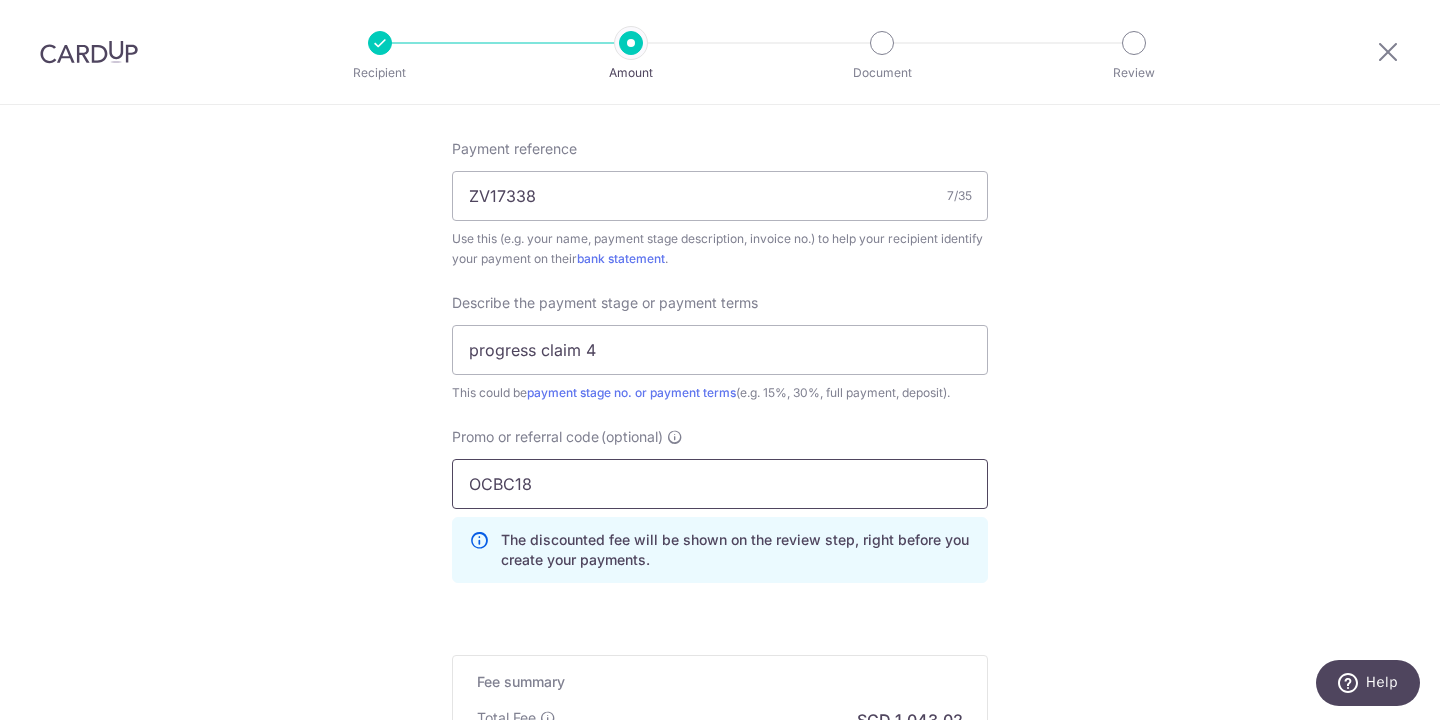 type on "OCBC18" 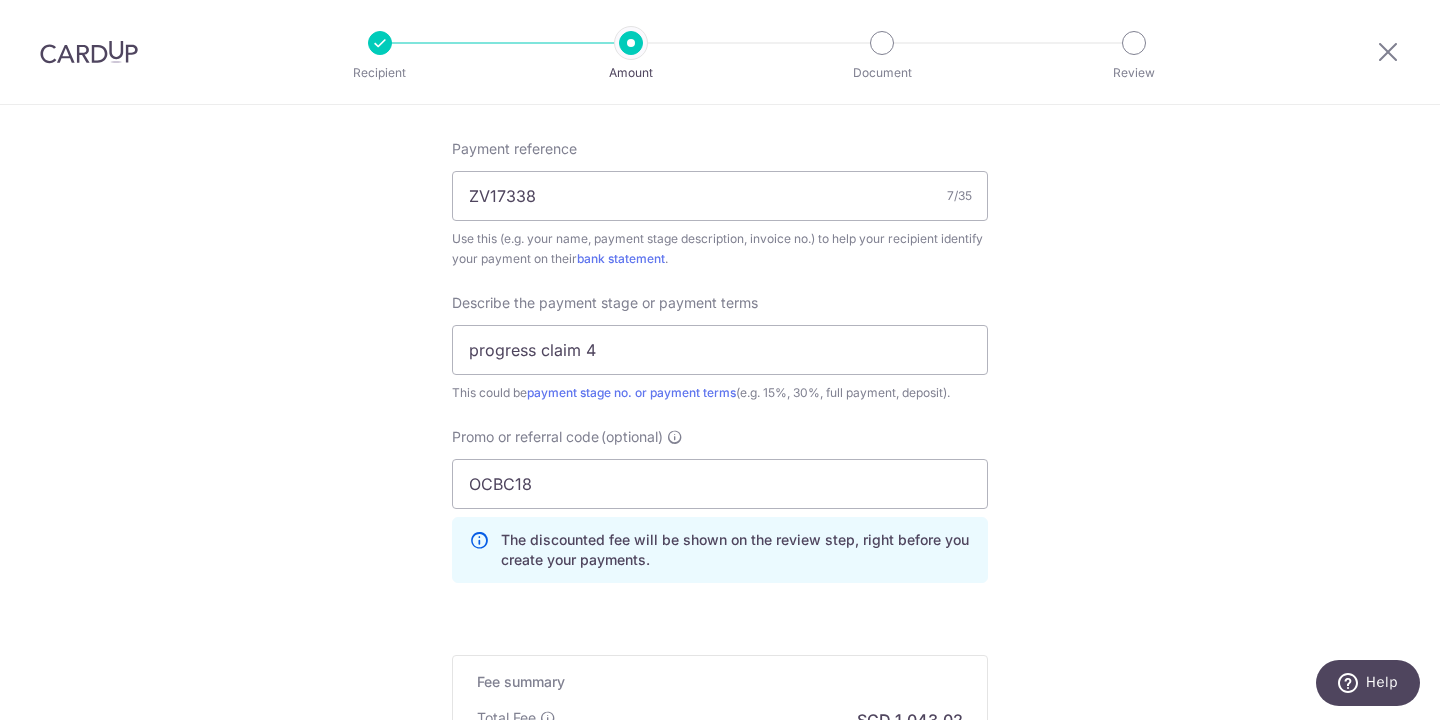 click on "Tell us more about your payment
Enter payment amount
SGD
40,116.21
40116.21
Select Card
**** 1278
Add credit card
Your Cards
**** 1278
**** 7625
Secure 256-bit SSL
Text
New card details
Card
Secure 256-bit SSL" at bounding box center [720, -55] 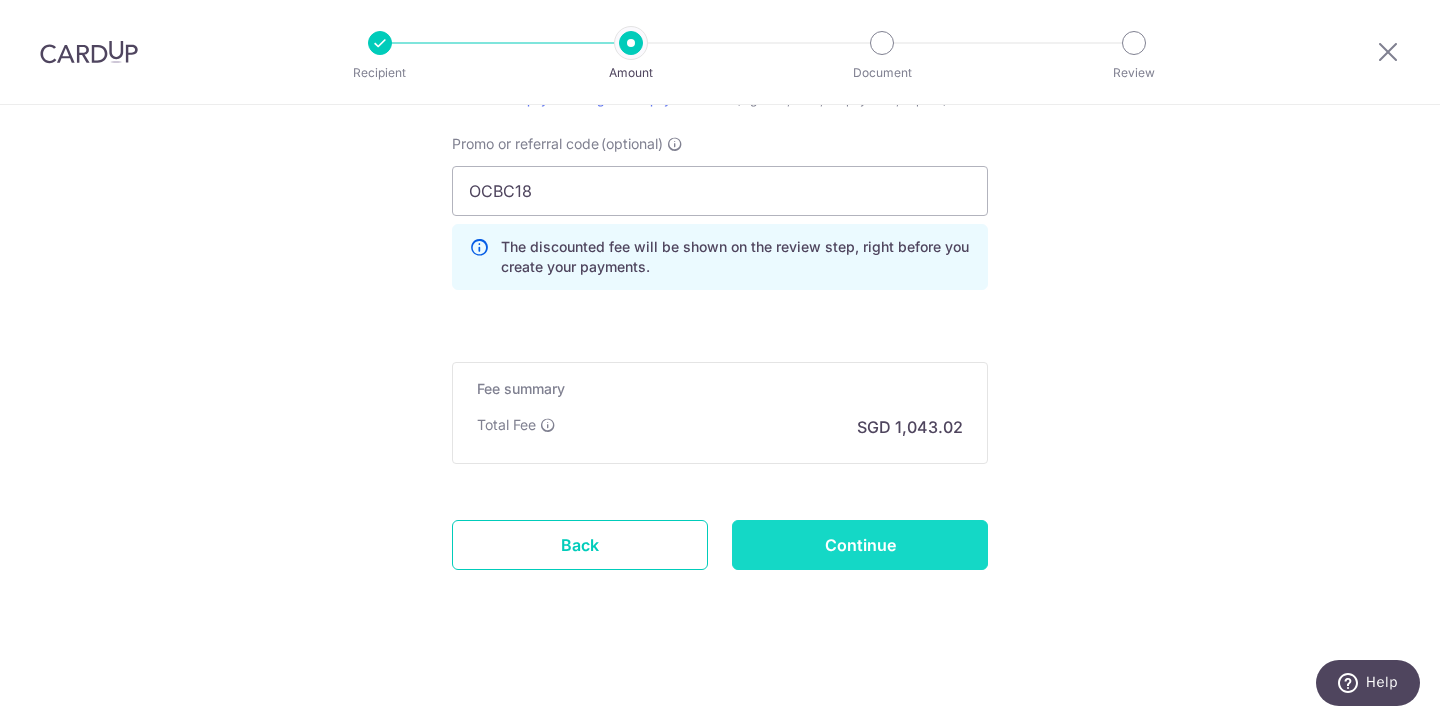scroll, scrollTop: 1520, scrollLeft: 0, axis: vertical 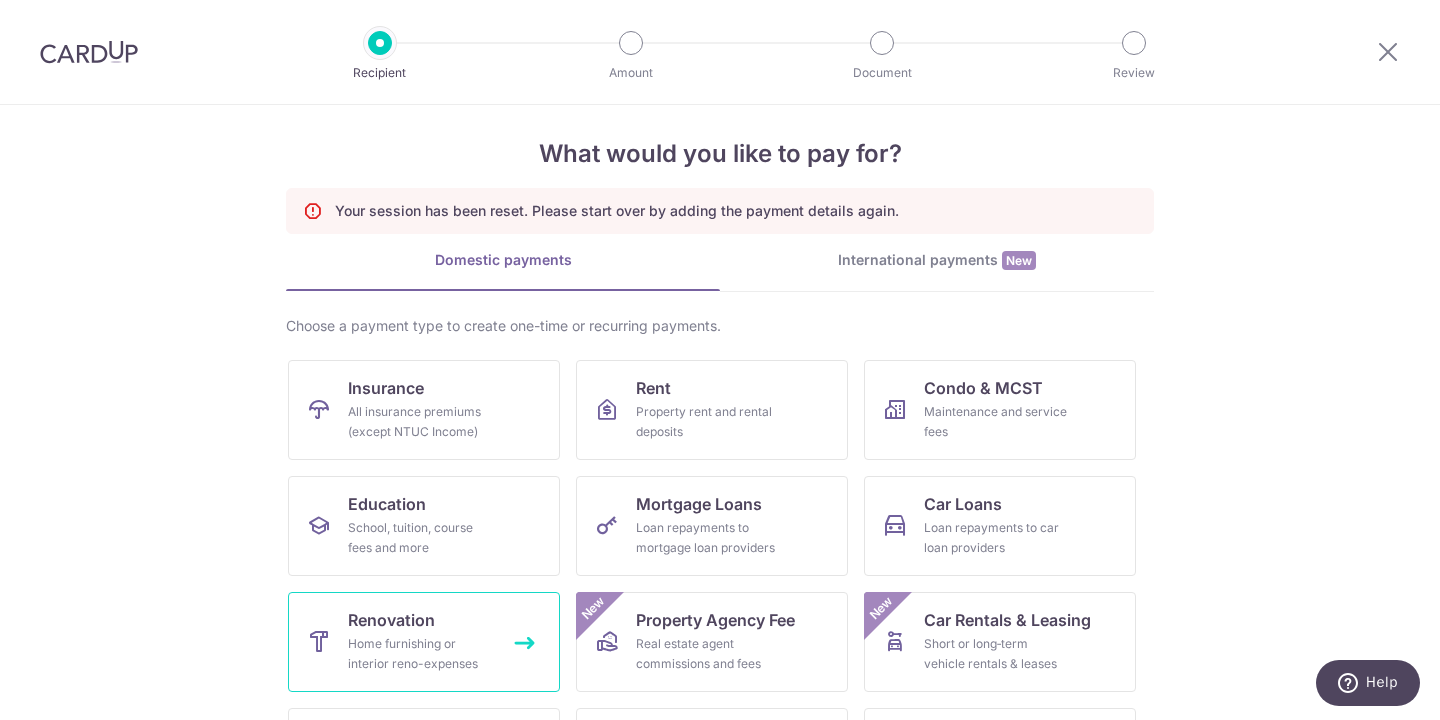 click on "Renovation Home furnishing or interior reno-expenses" at bounding box center [424, 642] 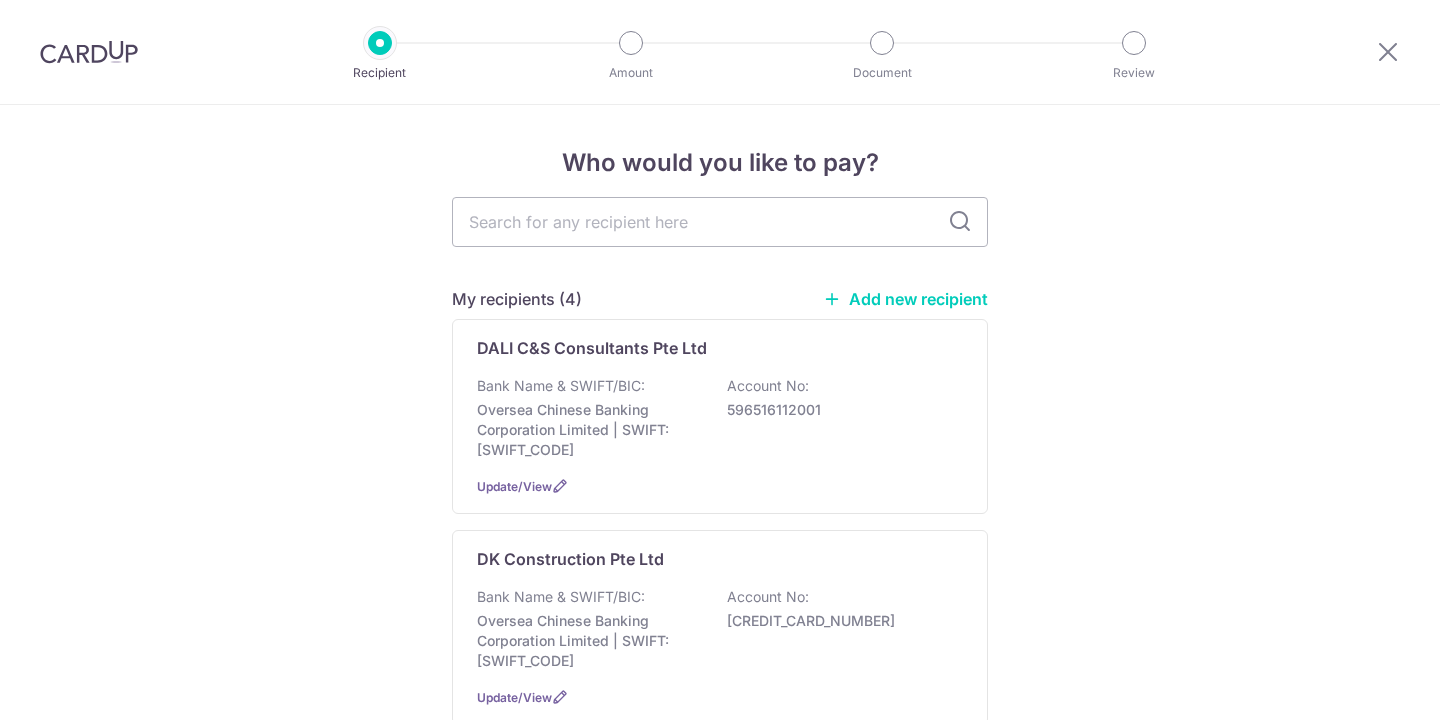 scroll, scrollTop: 0, scrollLeft: 0, axis: both 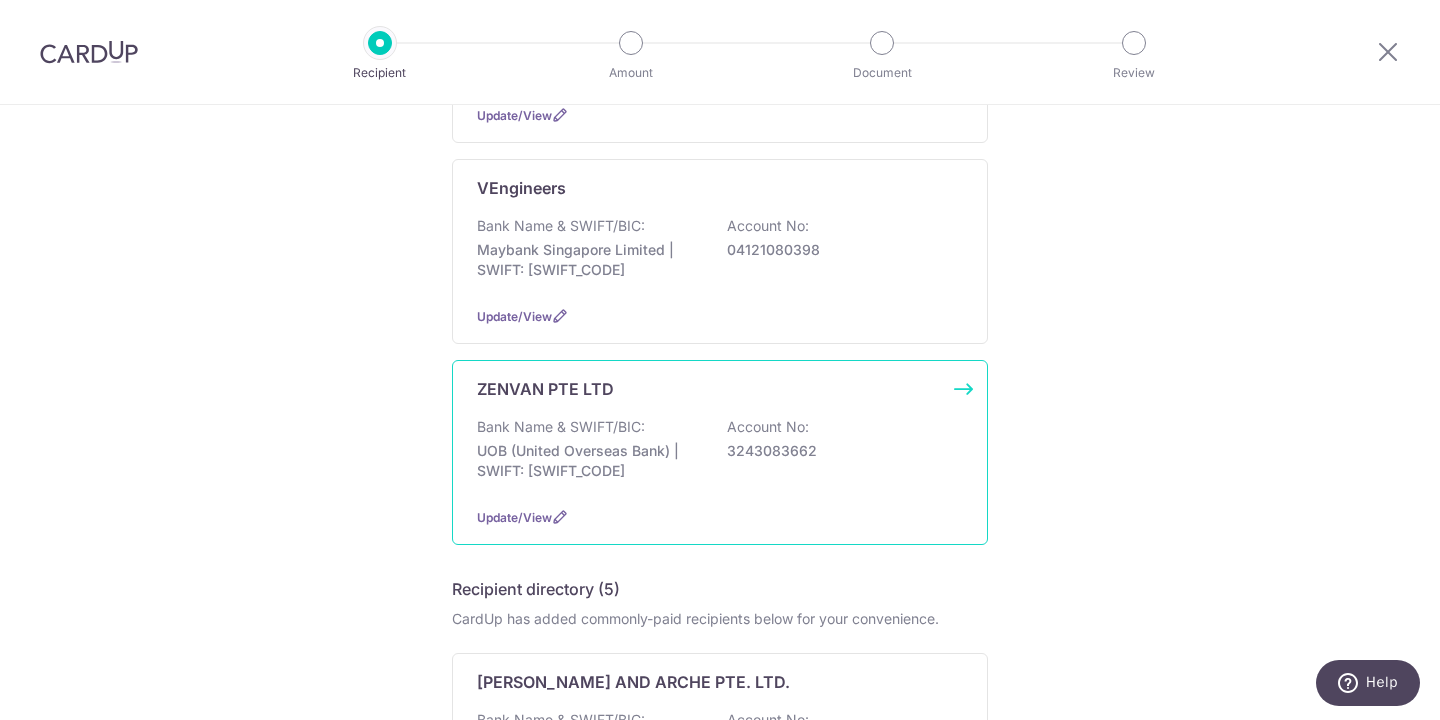 click on "ZENVAN PTE LTD
Bank Name & SWIFT/BIC:
UOB (United Overseas Bank) | SWIFT: [SWIFT_CODE]
Account No:
3243083662
Update/View" at bounding box center [720, 452] 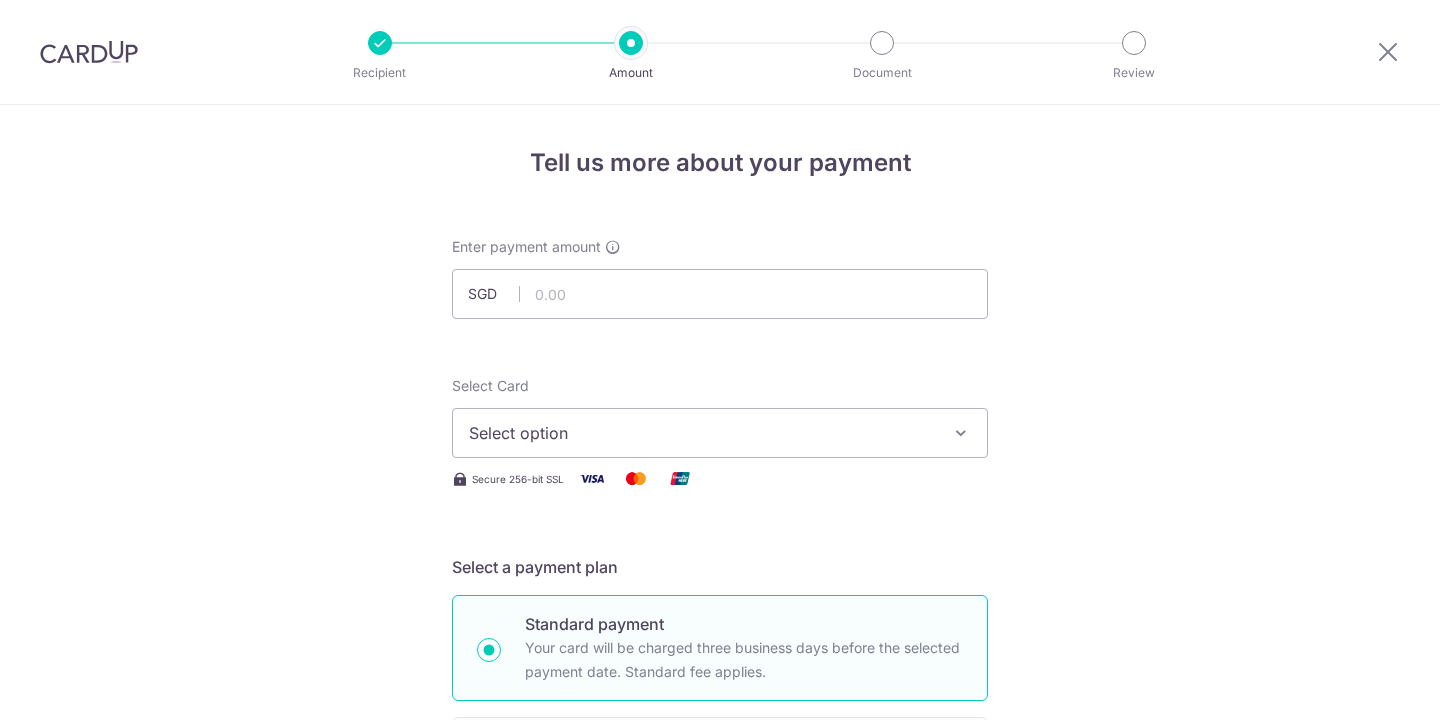 scroll, scrollTop: 0, scrollLeft: 0, axis: both 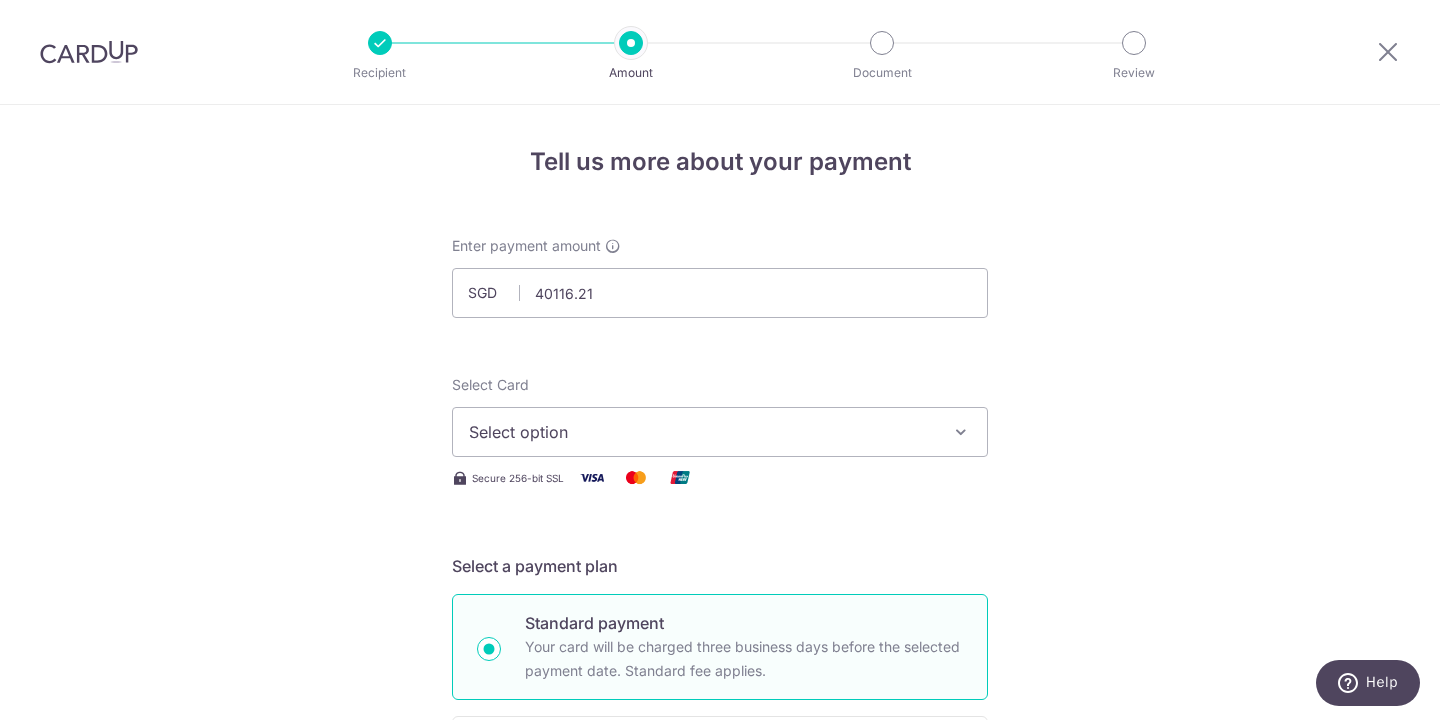 type on "40,116.21" 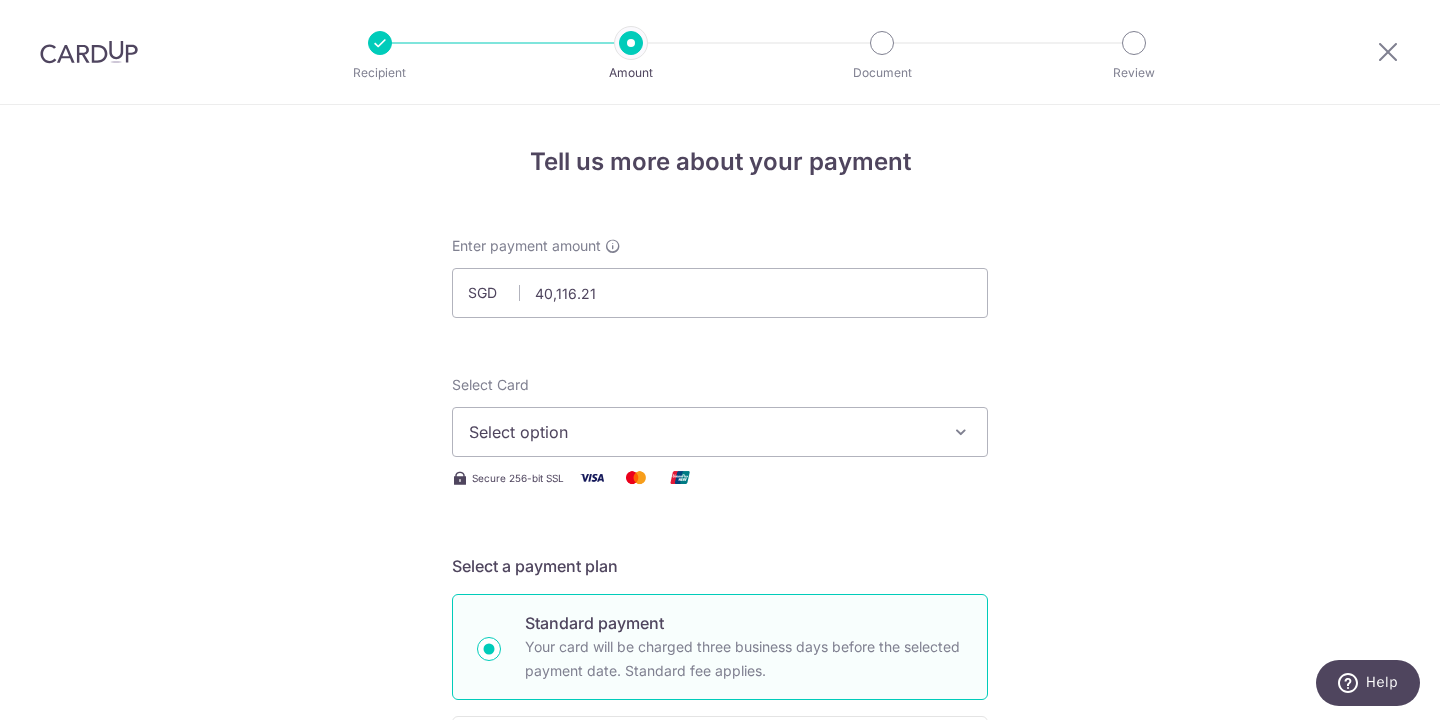 click on "Select option" at bounding box center (702, 432) 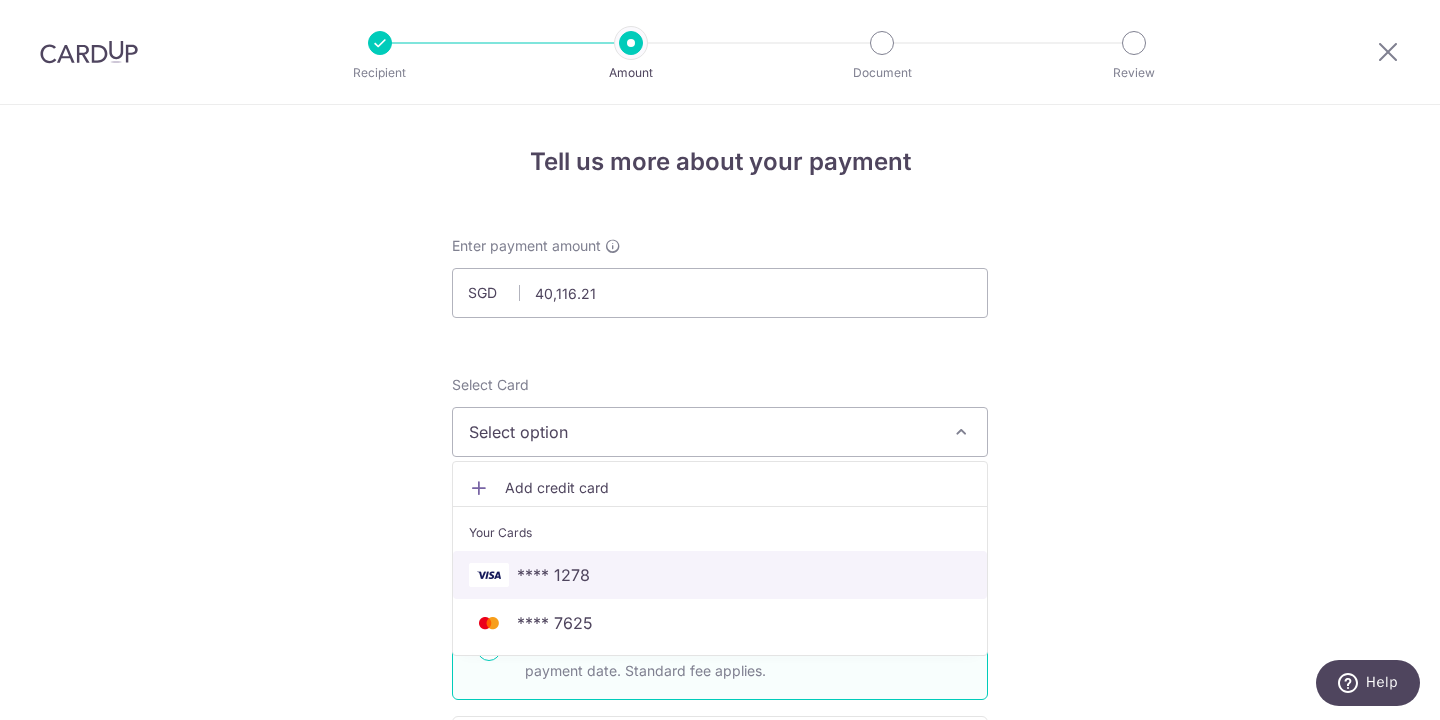 click on "**** 1278" at bounding box center [720, 575] 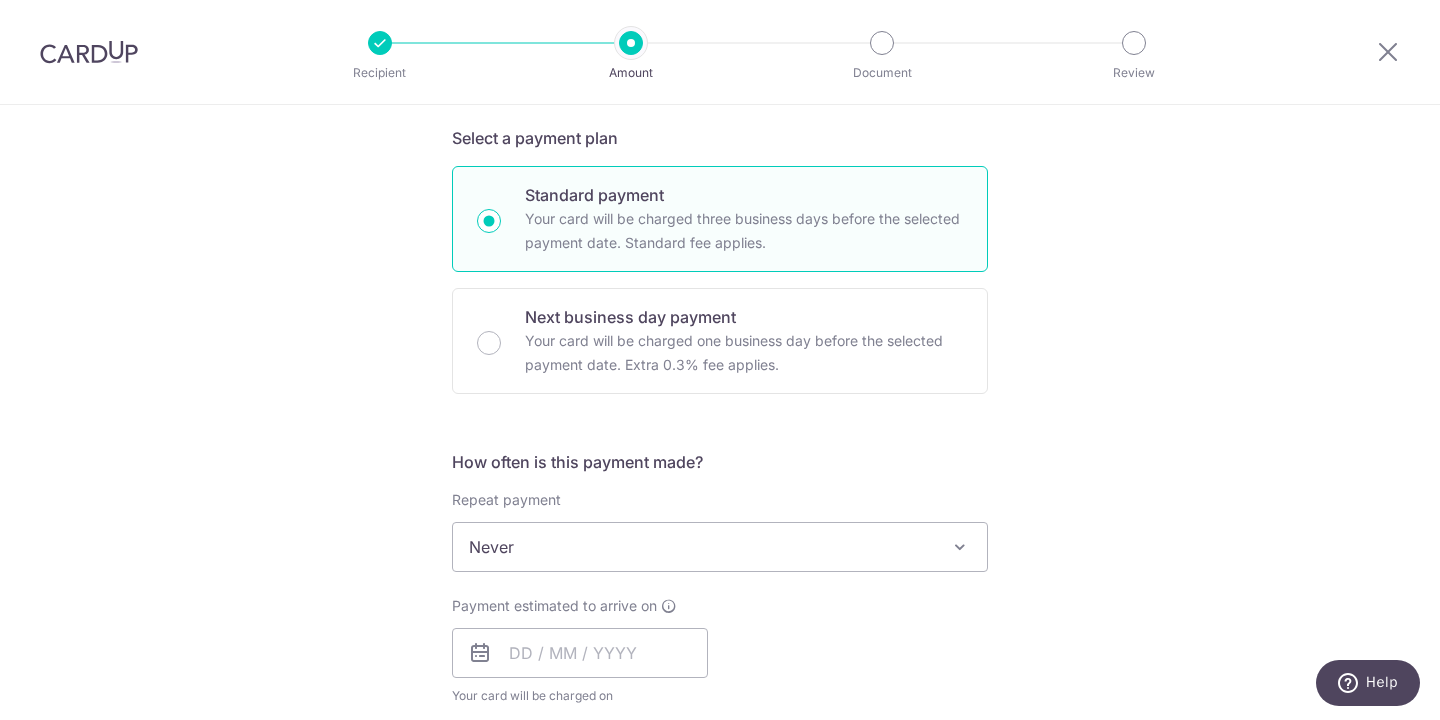 scroll, scrollTop: 433, scrollLeft: 0, axis: vertical 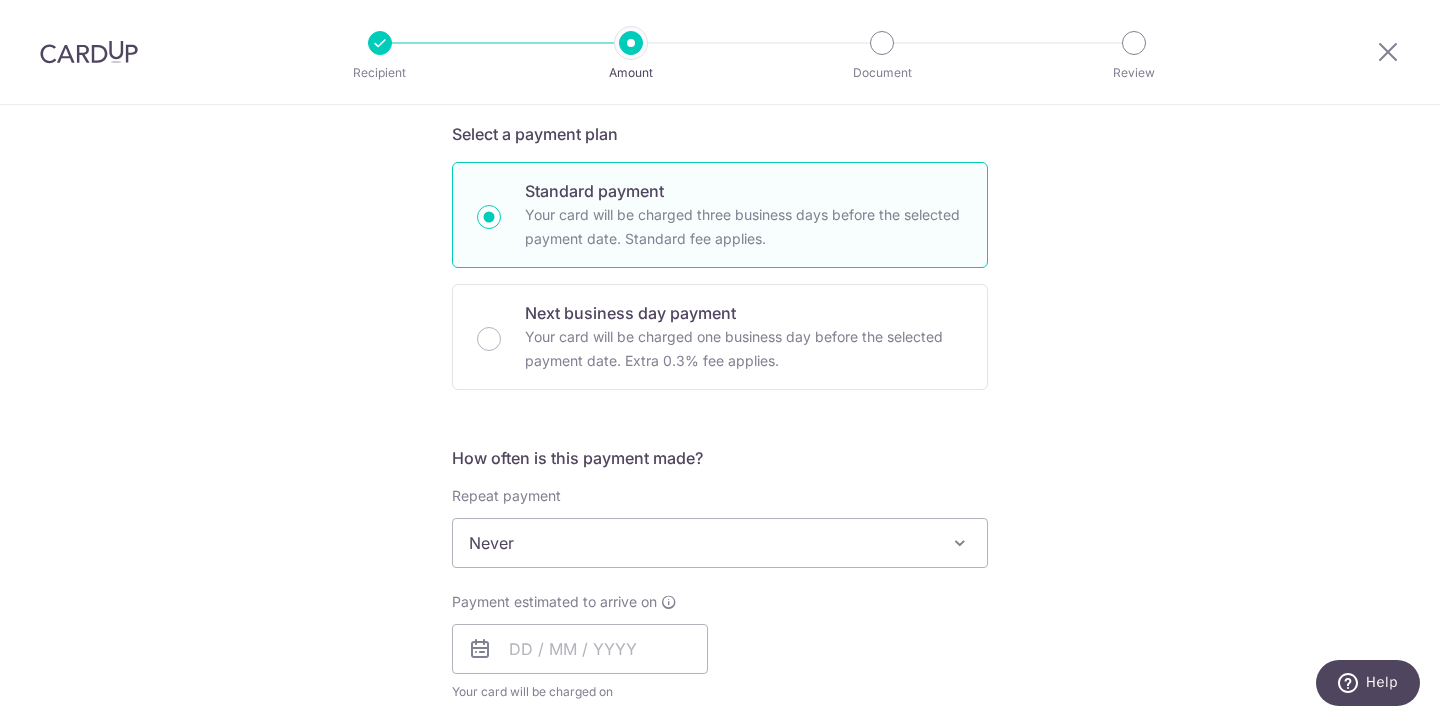 click on "Never" at bounding box center [720, 543] 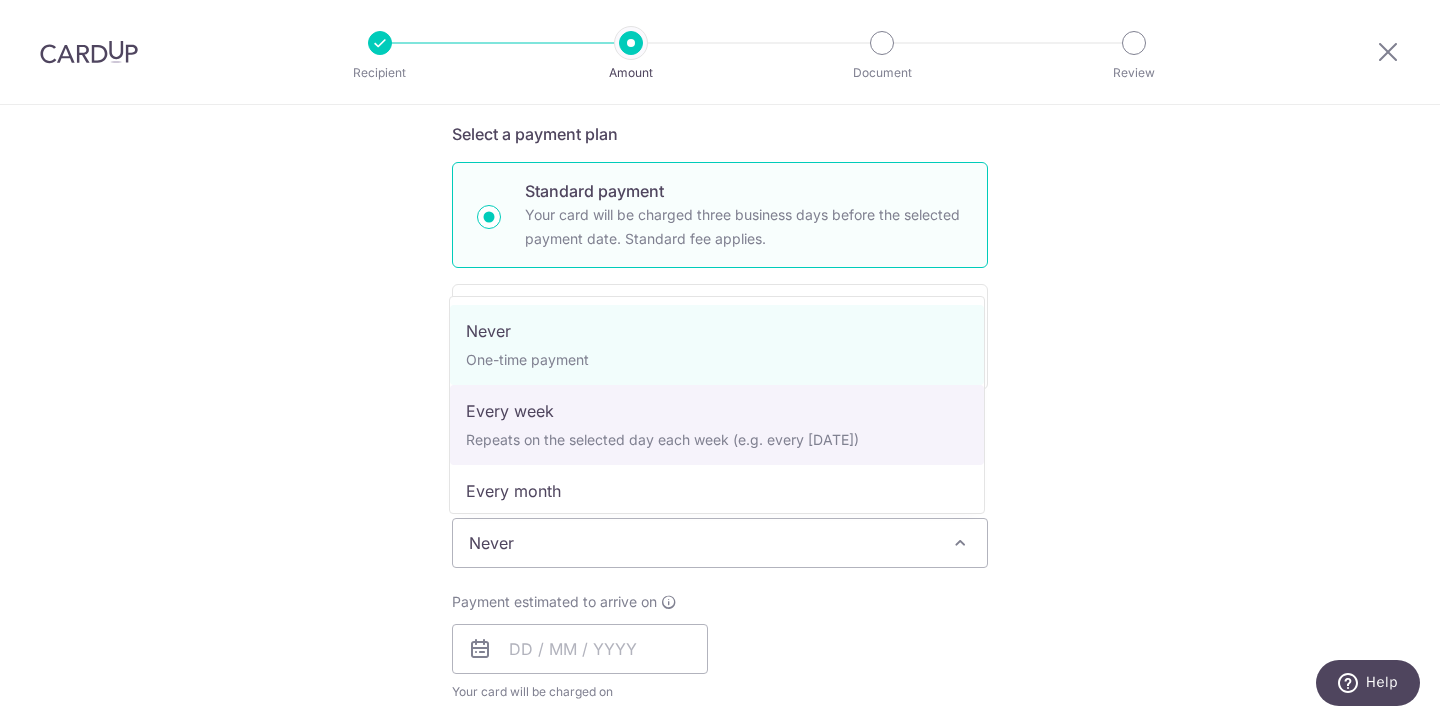 select on "2" 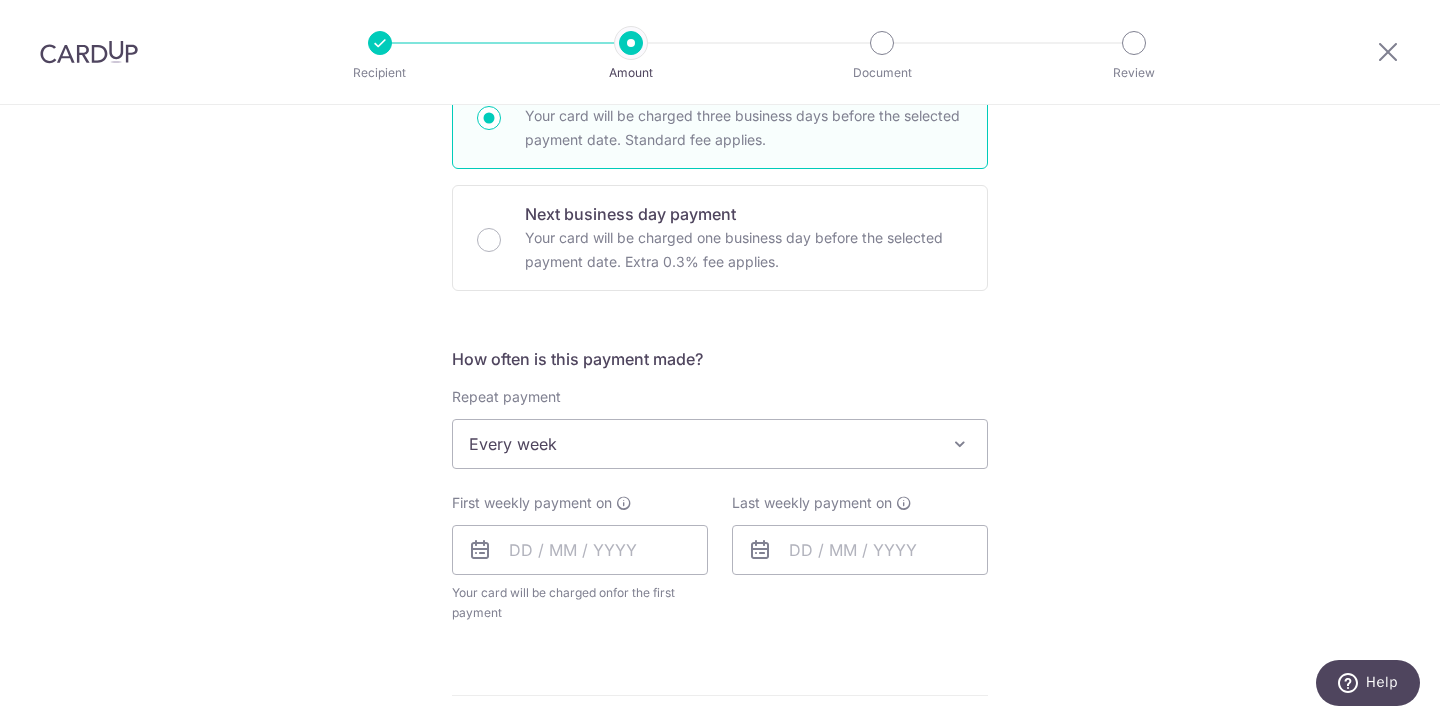 scroll, scrollTop: 655, scrollLeft: 0, axis: vertical 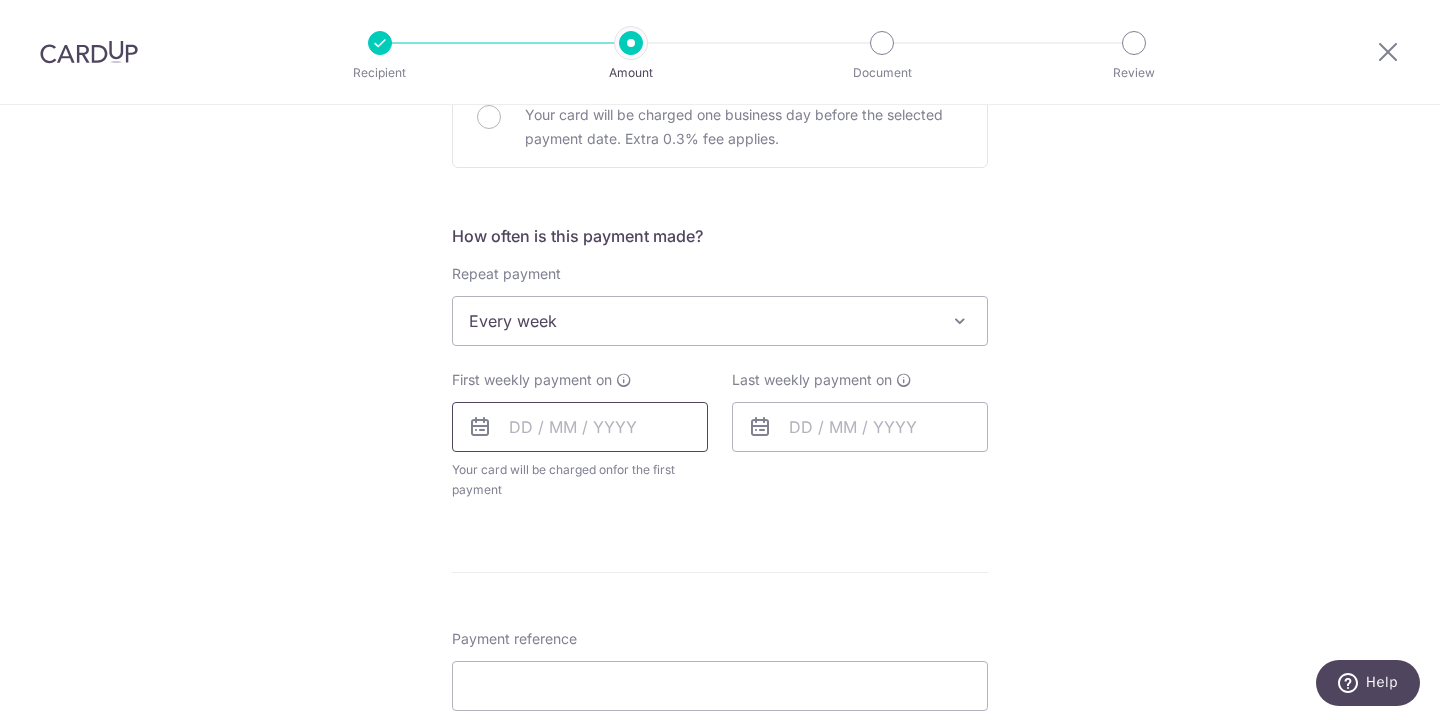 click at bounding box center (580, 427) 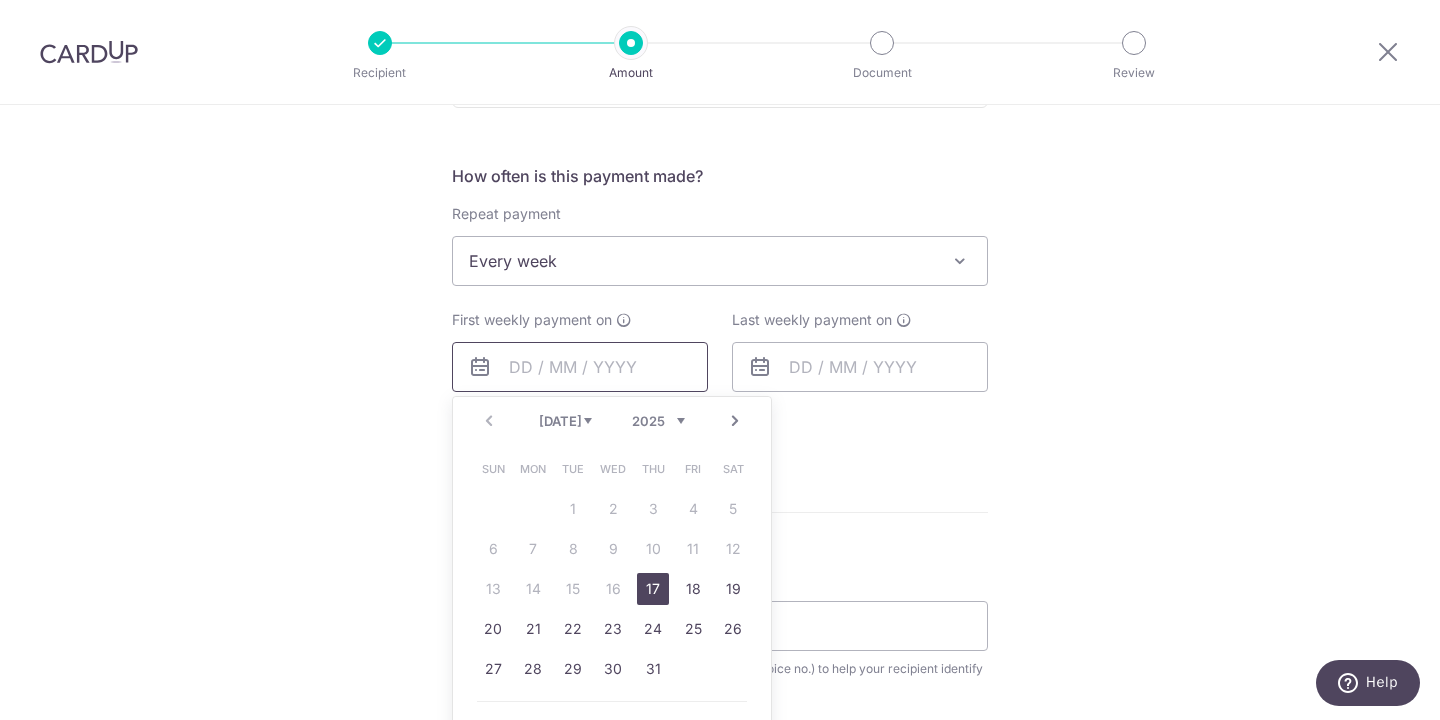 scroll, scrollTop: 720, scrollLeft: 0, axis: vertical 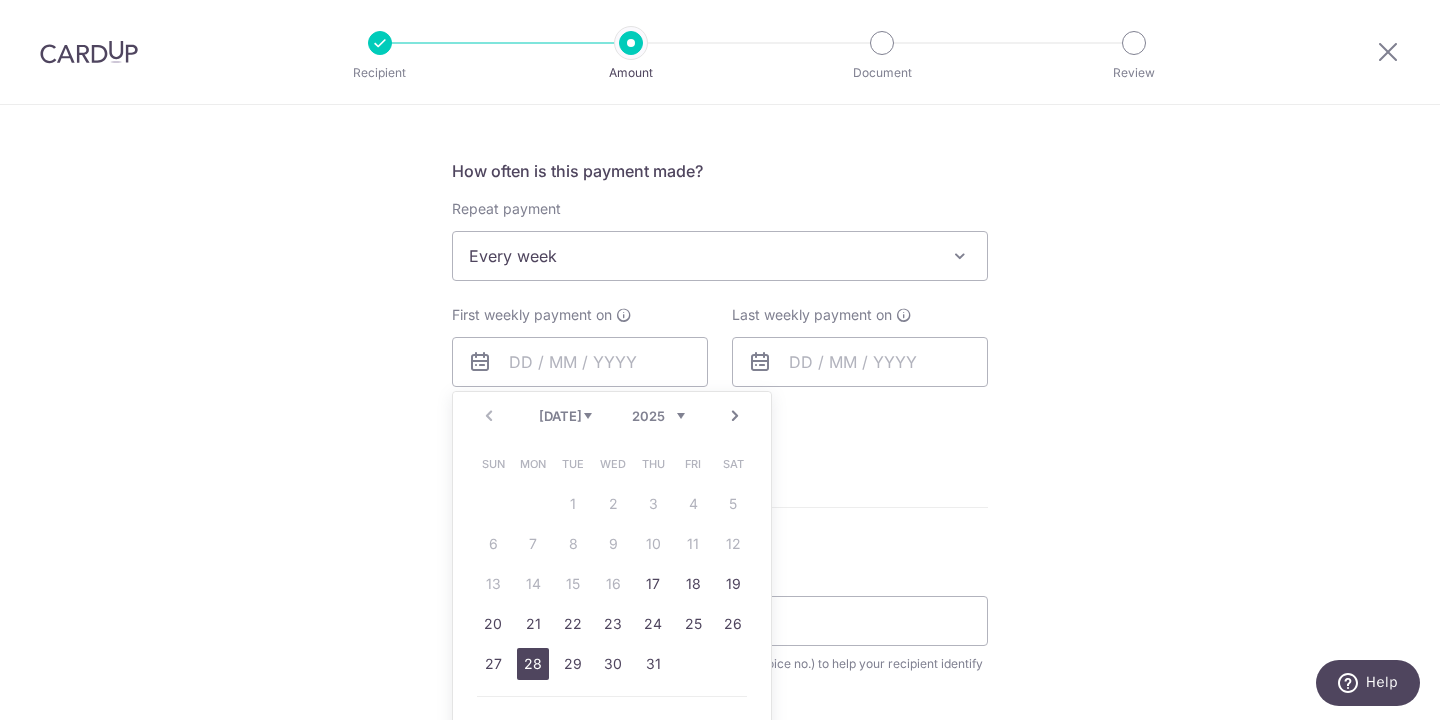 click on "28" at bounding box center [533, 664] 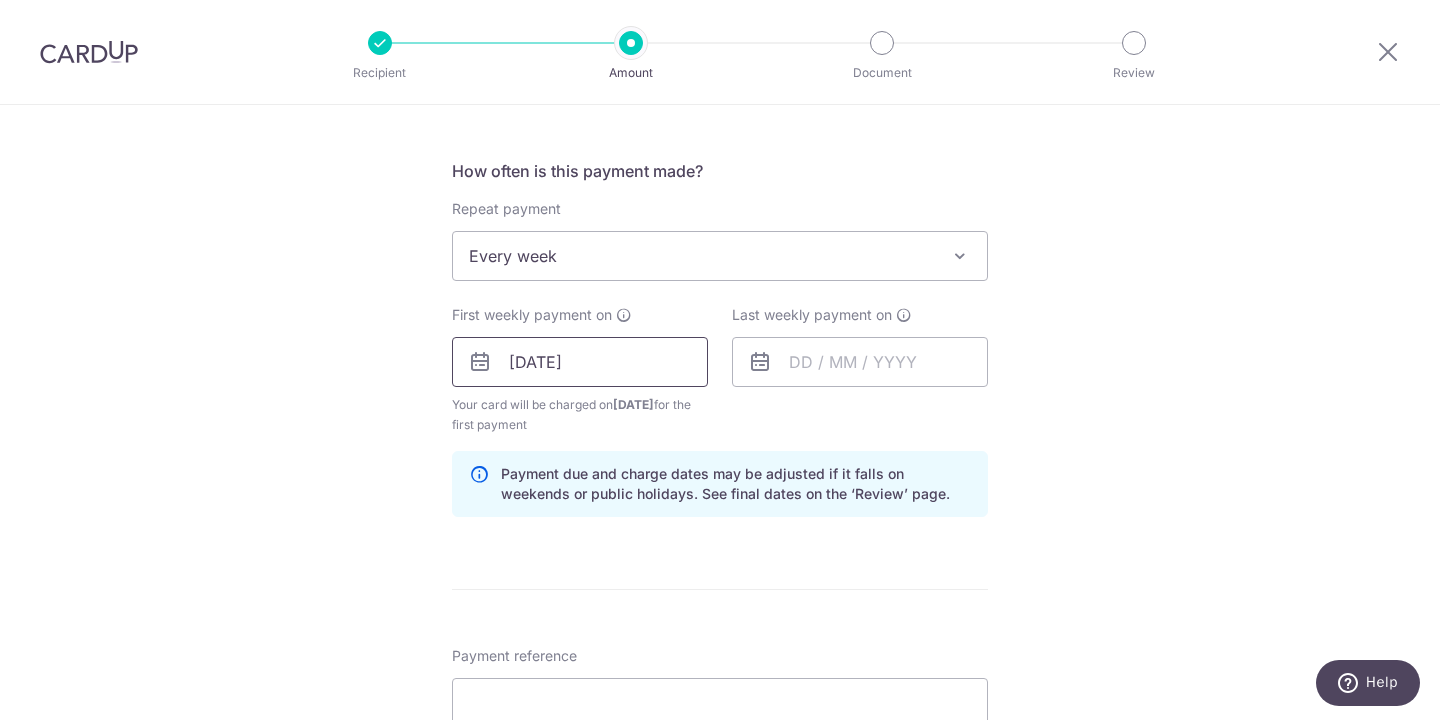 click on "28/07/2025" at bounding box center (580, 362) 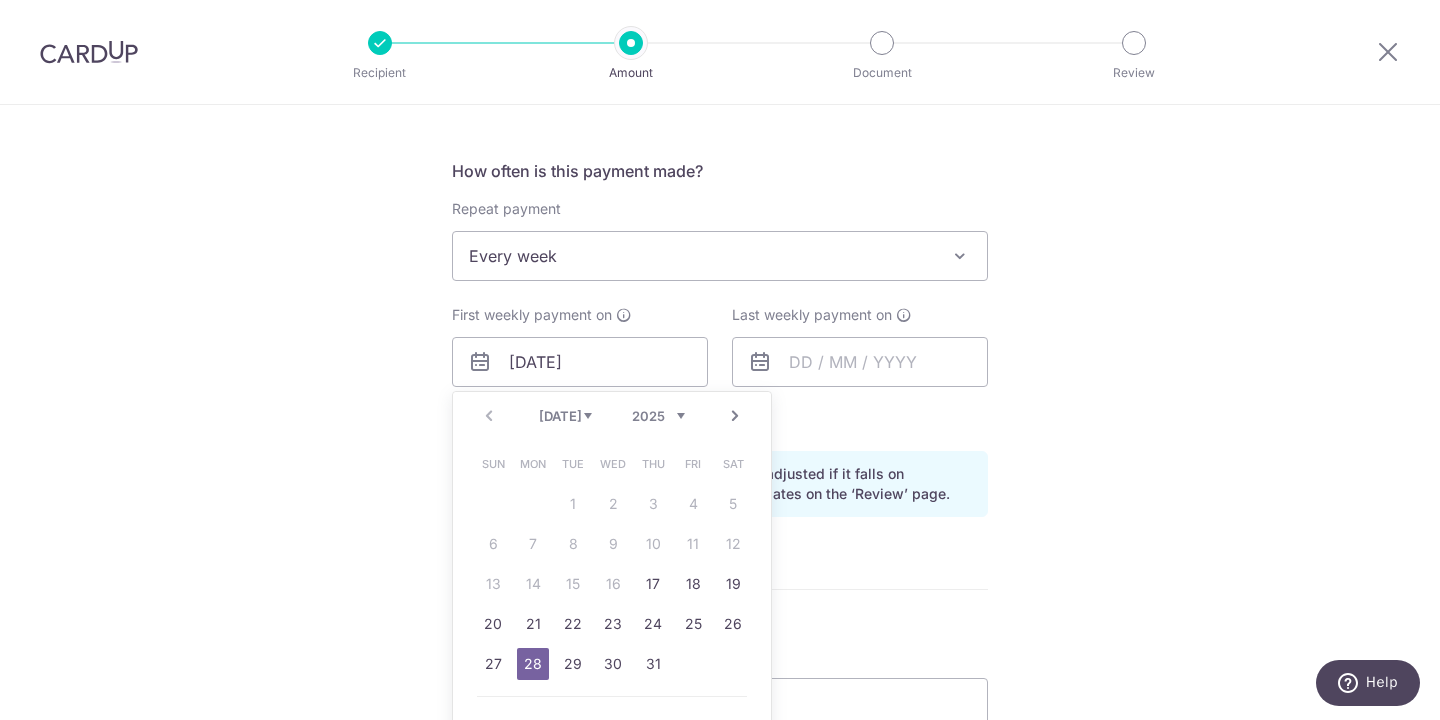 click on "Next" at bounding box center [735, 416] 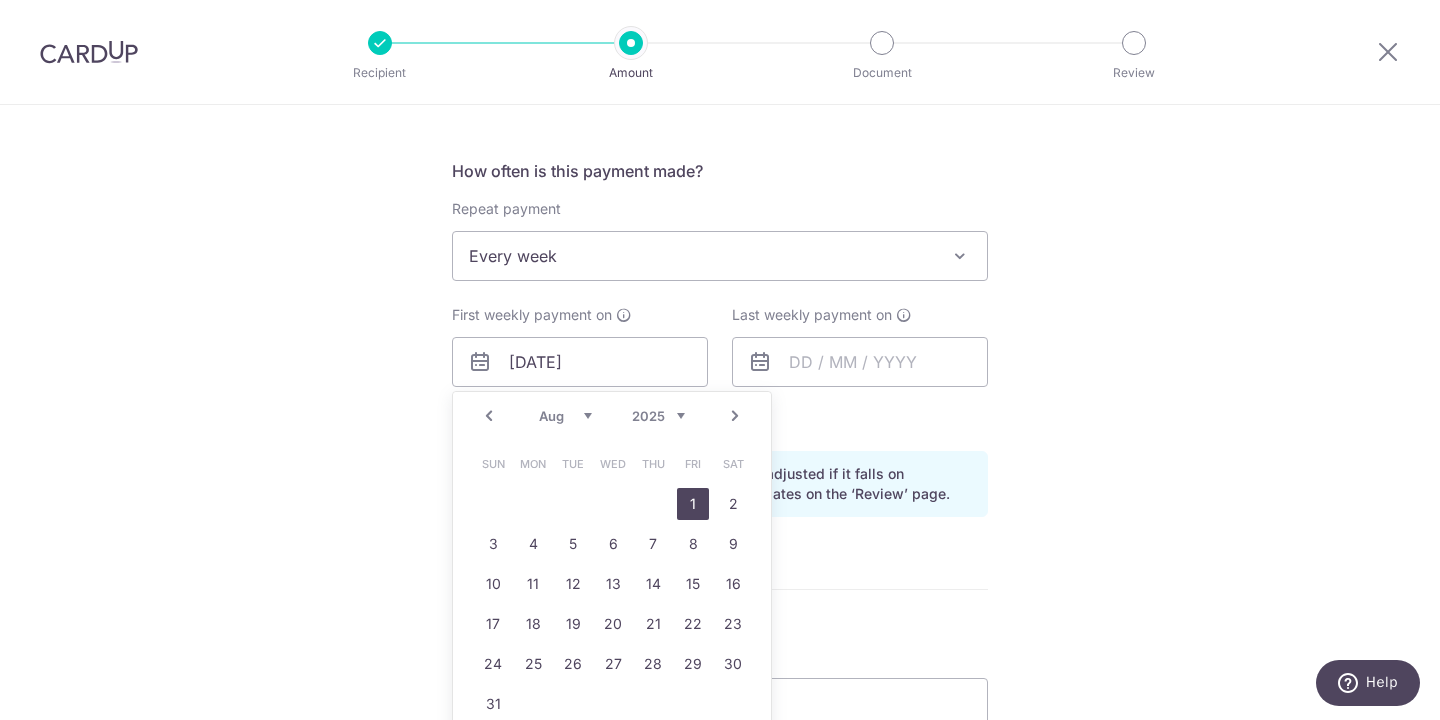 click on "1" at bounding box center (693, 504) 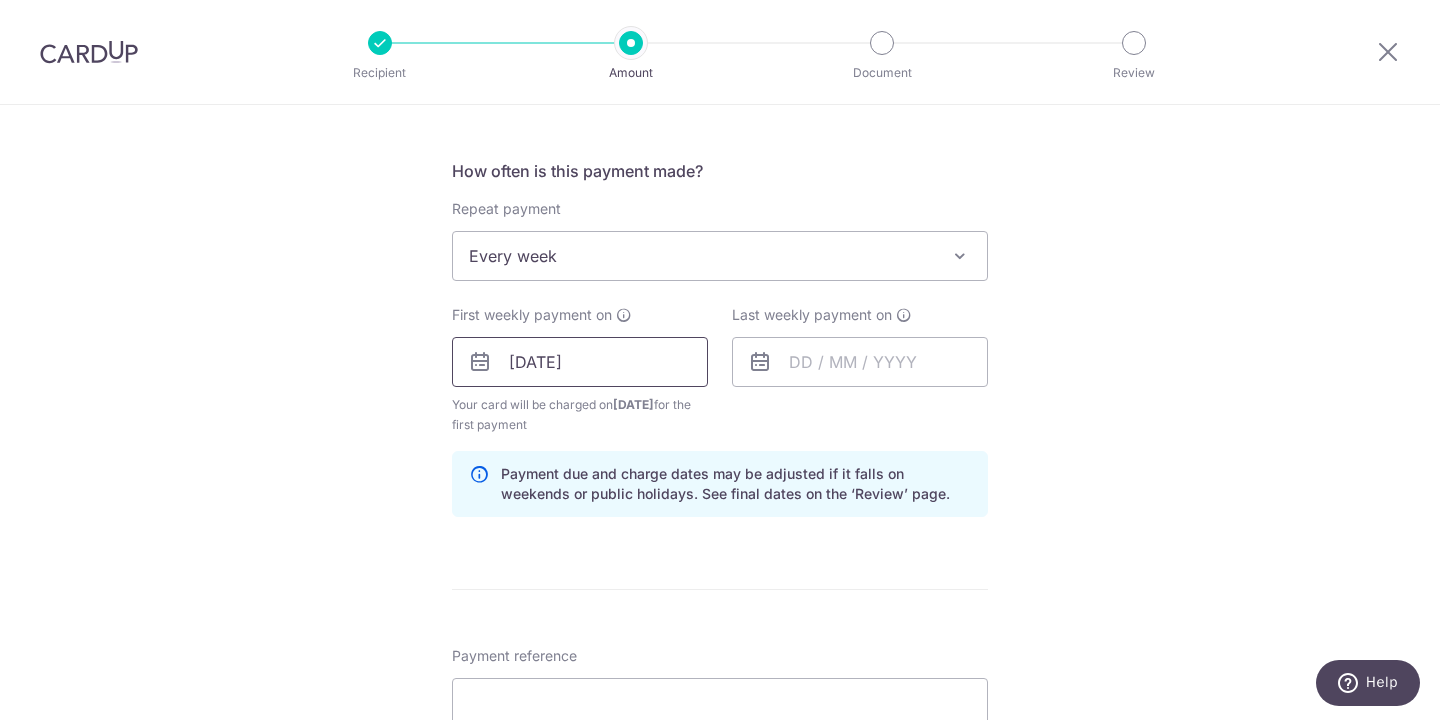 click on "01/08/2025" at bounding box center (580, 362) 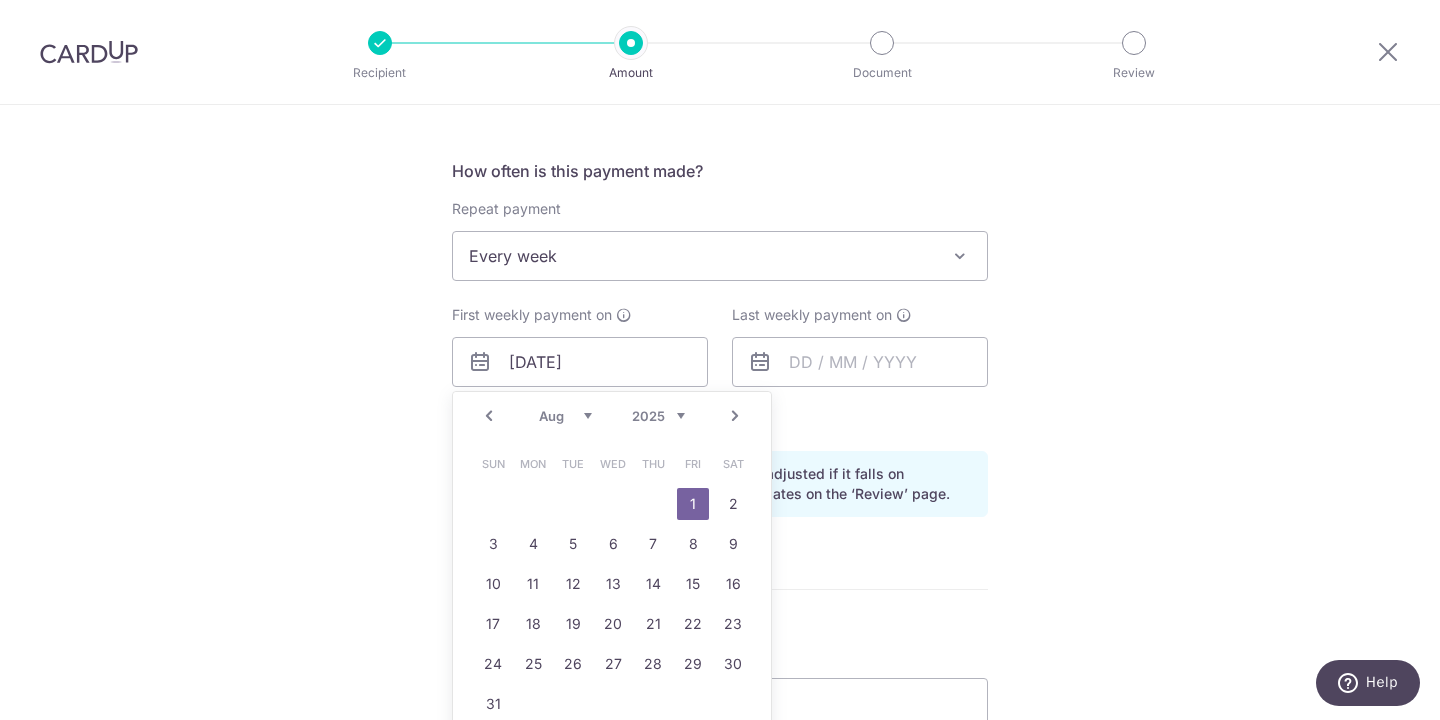 click on "Prev" at bounding box center (489, 416) 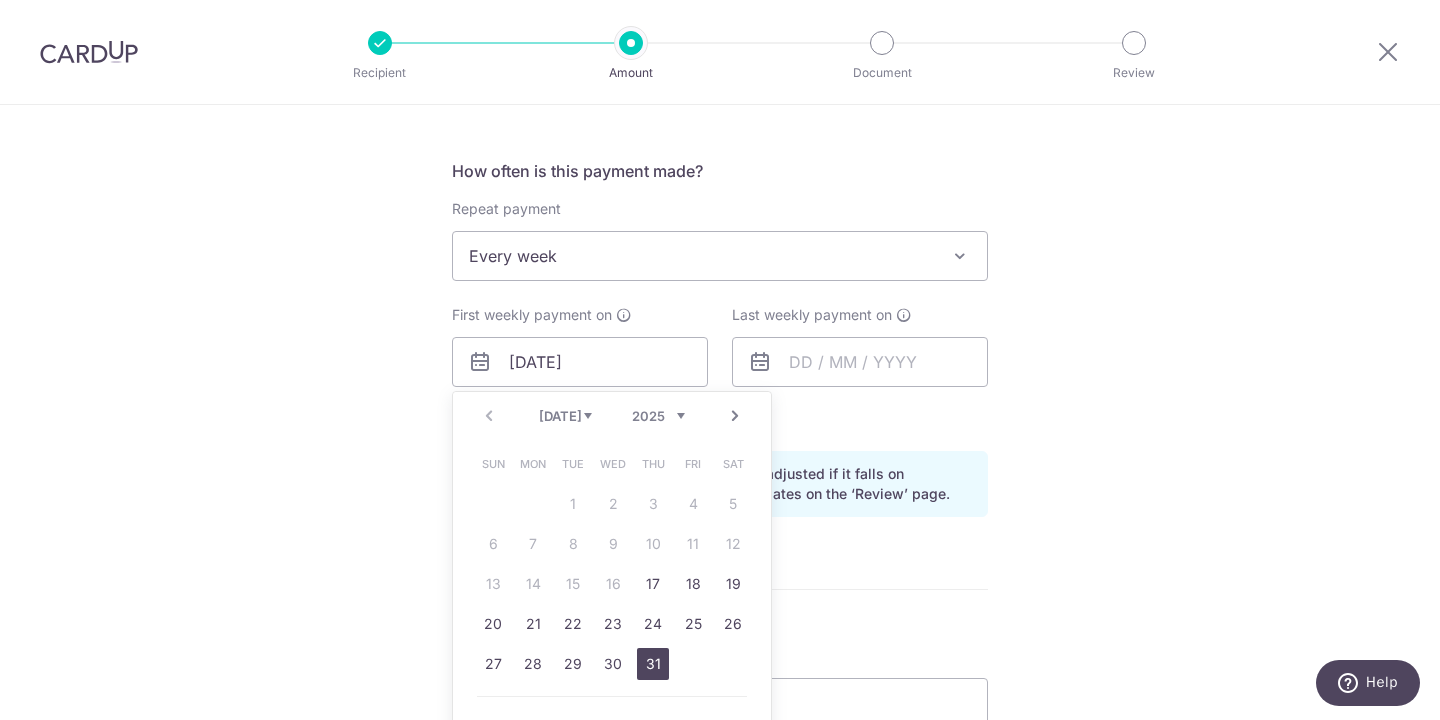 click on "31" at bounding box center [653, 664] 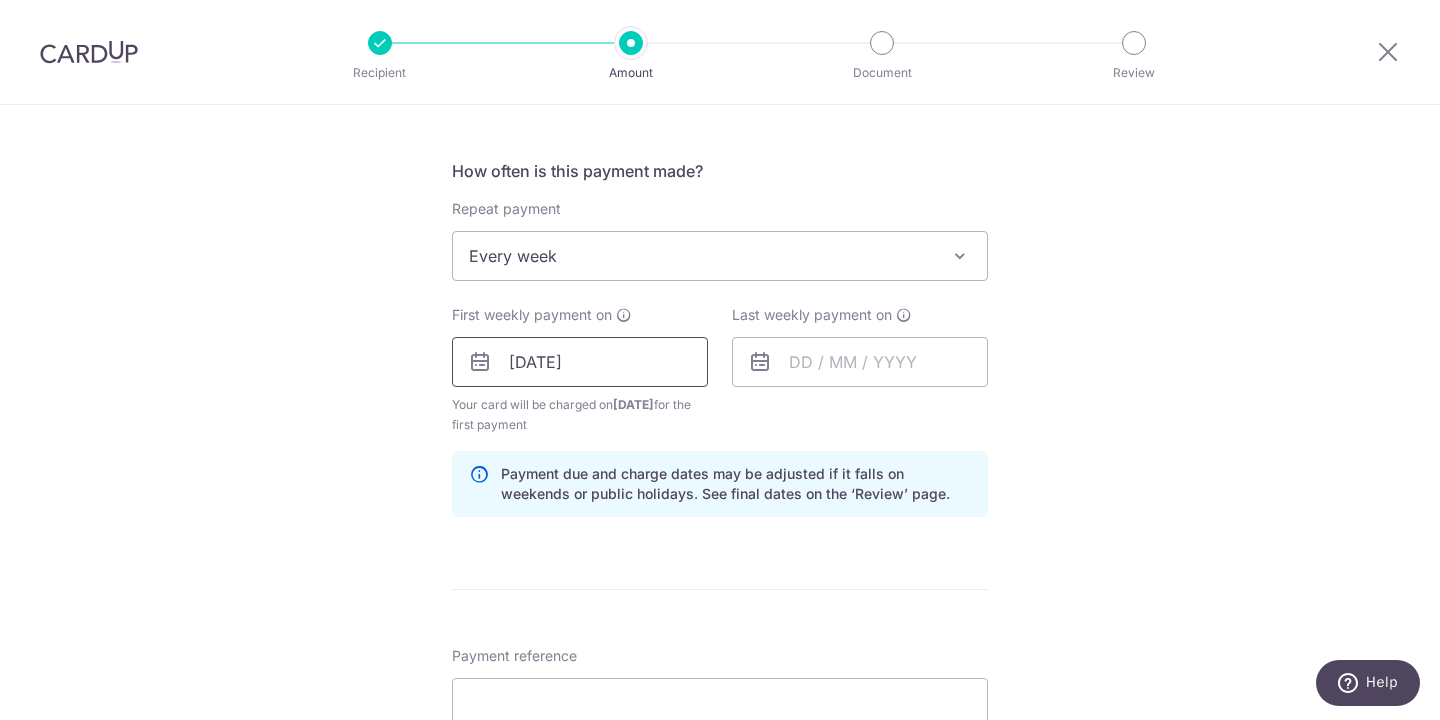 click on "[DATE]" at bounding box center [580, 362] 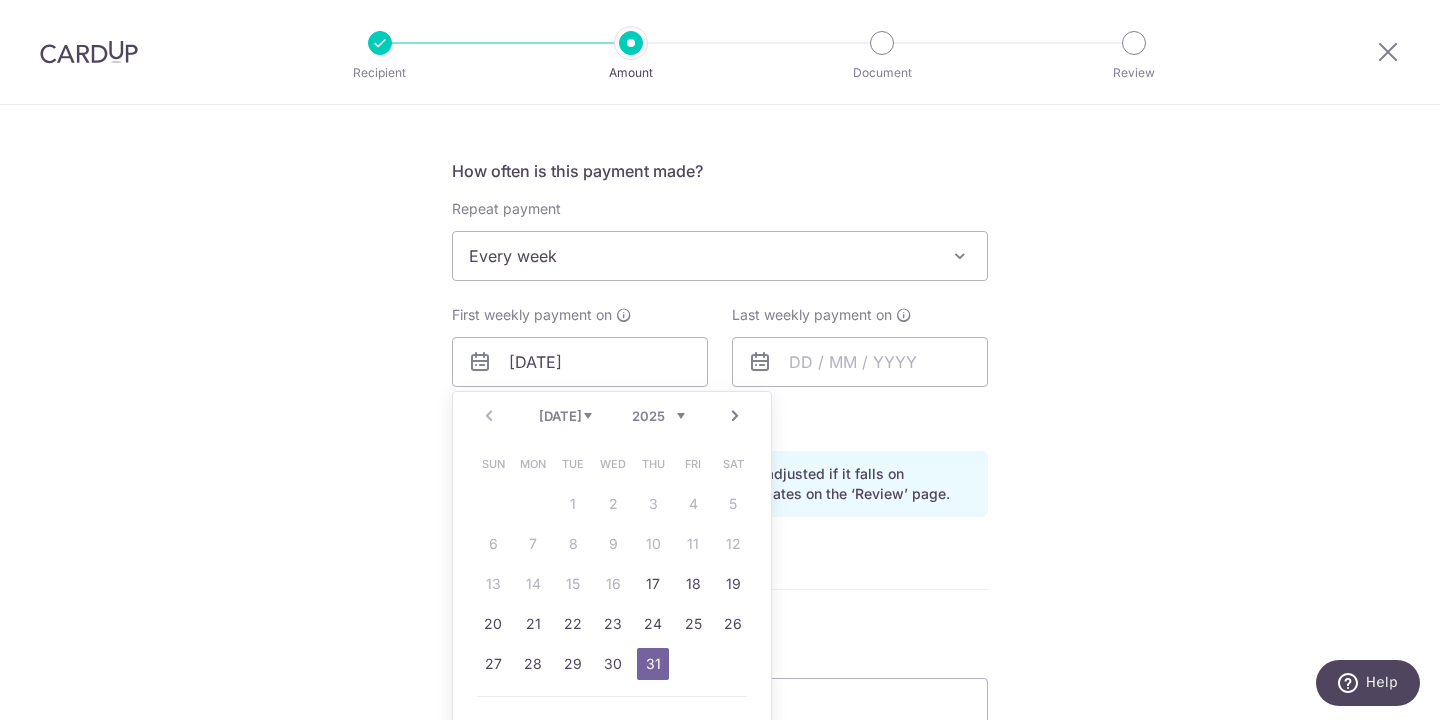 click on "How often is this payment made?
Repeat payment
Never
Every week
Every month
Every quarter
Every half a year Every week
To set up monthly income tax payments on CardUp, please ensure the following:     Keep GIRO active   First payment through GIRO   Limit of 11 months scheduling   Upload Notice of Assessment    For more details, refer to this guide:  CardUp Help - Monthly Income Tax Payments
First weekly payment on
31/07/2025
Prev Next Jul Aug Sep Oct Nov Dec 2025 2026 2027 2028 2029 2030 2031 2032 2033 2034 2035 Sun Mon Tue Wed Thu Fri Sat     1 2 3 4 5 6 7 8 9 10 11 12 13 14 15 16 17 18 19 20 21 22 23 24 25 26 27 28 29 30 31     Why are some dates not available?
Your card will be charged on  28/07/2025  for the first payment" at bounding box center (720, 346) 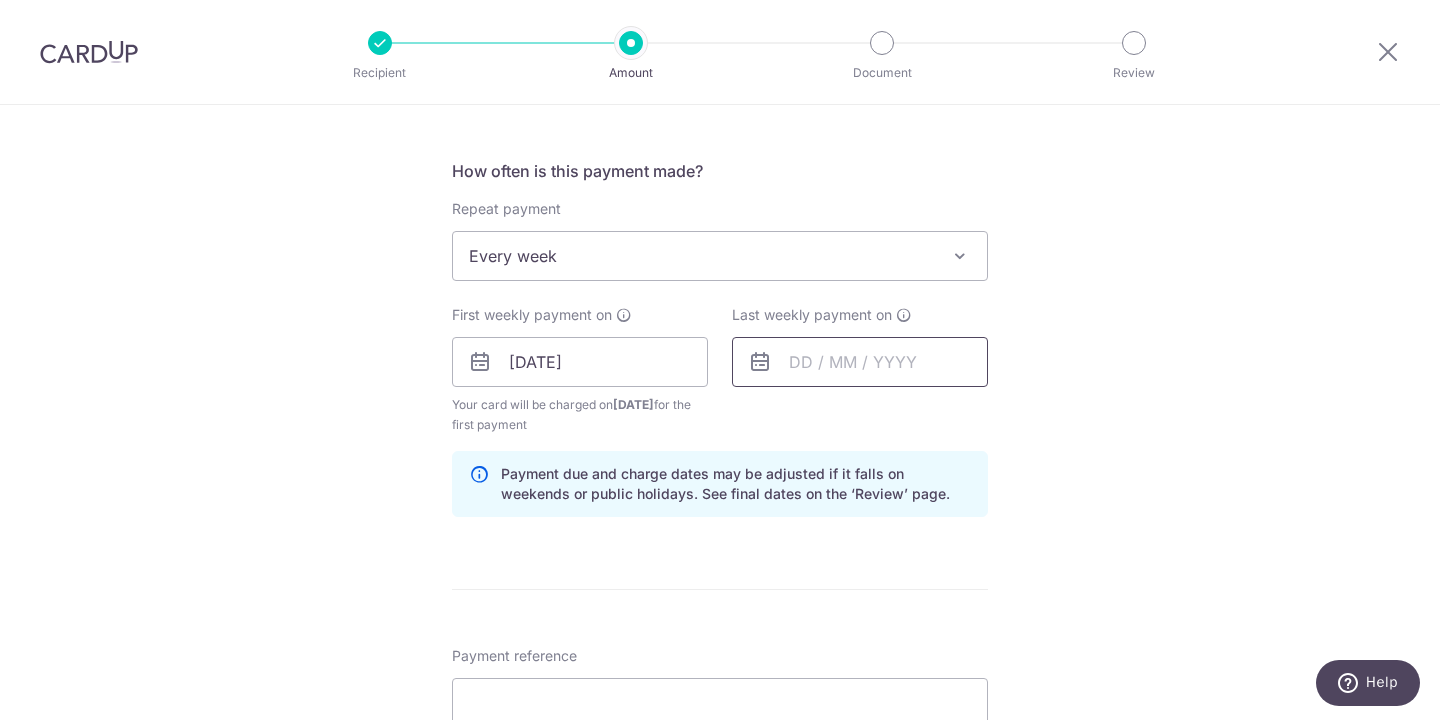 click at bounding box center [860, 362] 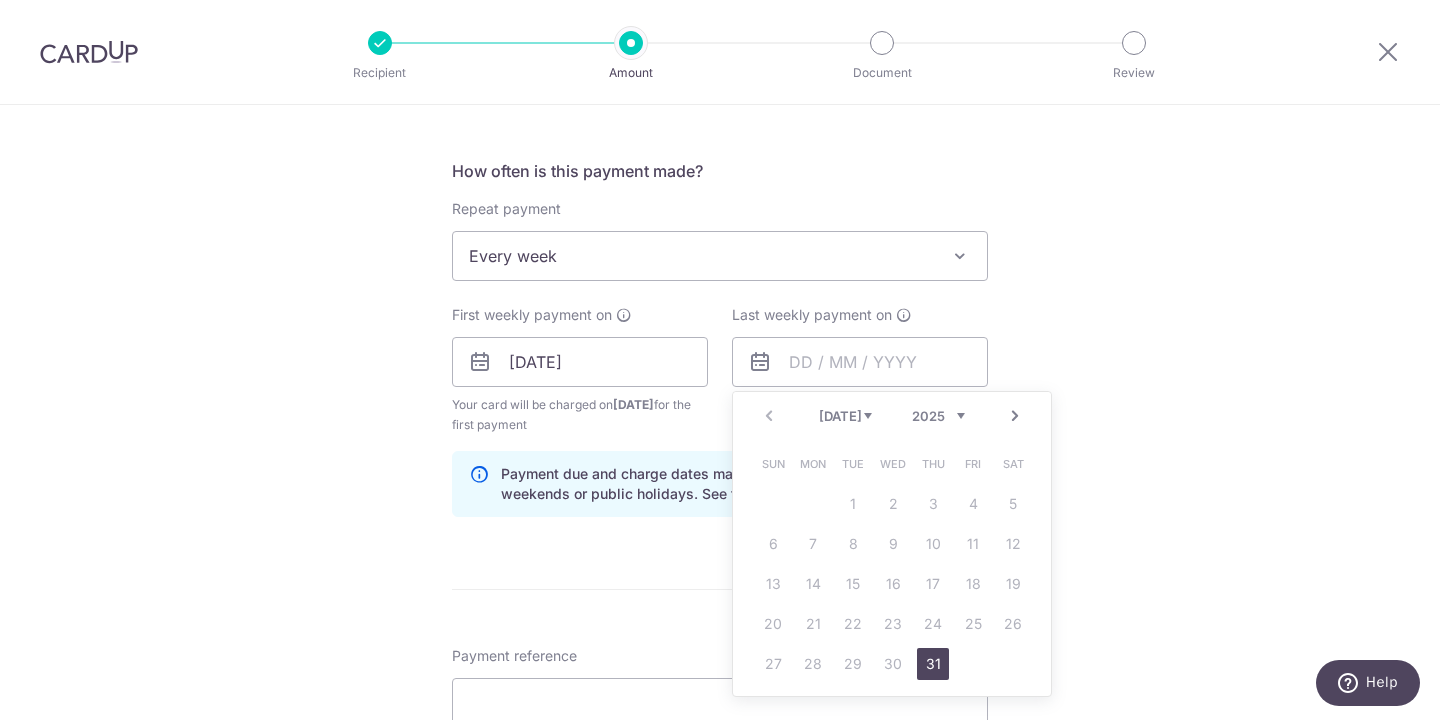 click on "Next" at bounding box center [1015, 416] 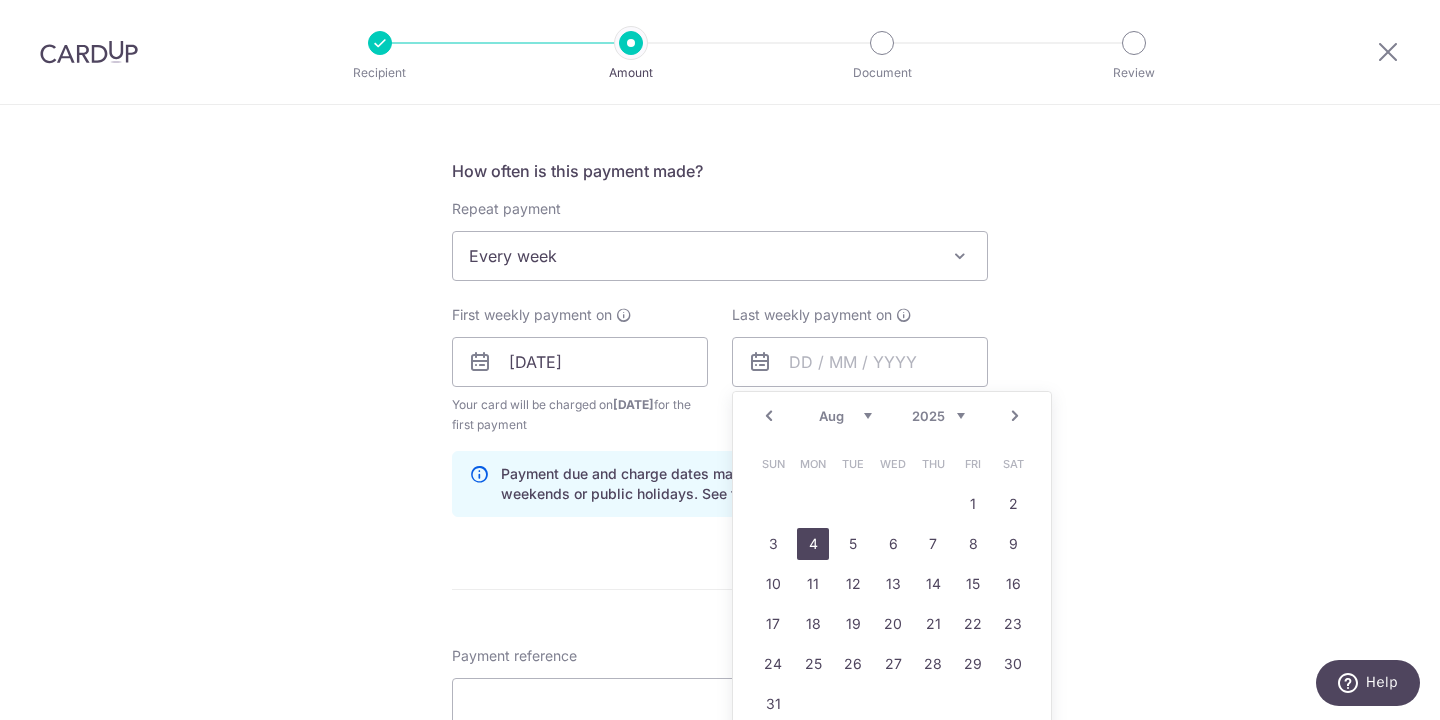 click on "4" at bounding box center (813, 544) 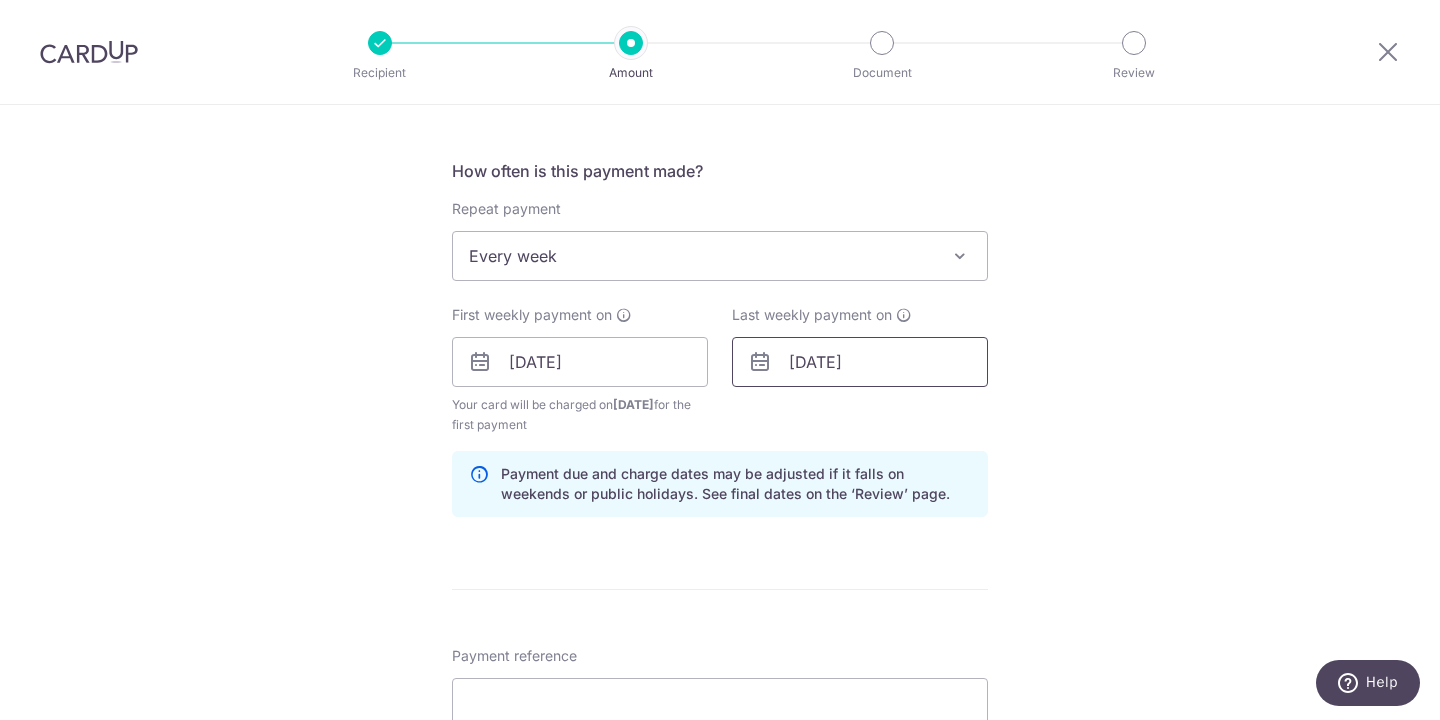 click on "[DATE]" at bounding box center [860, 362] 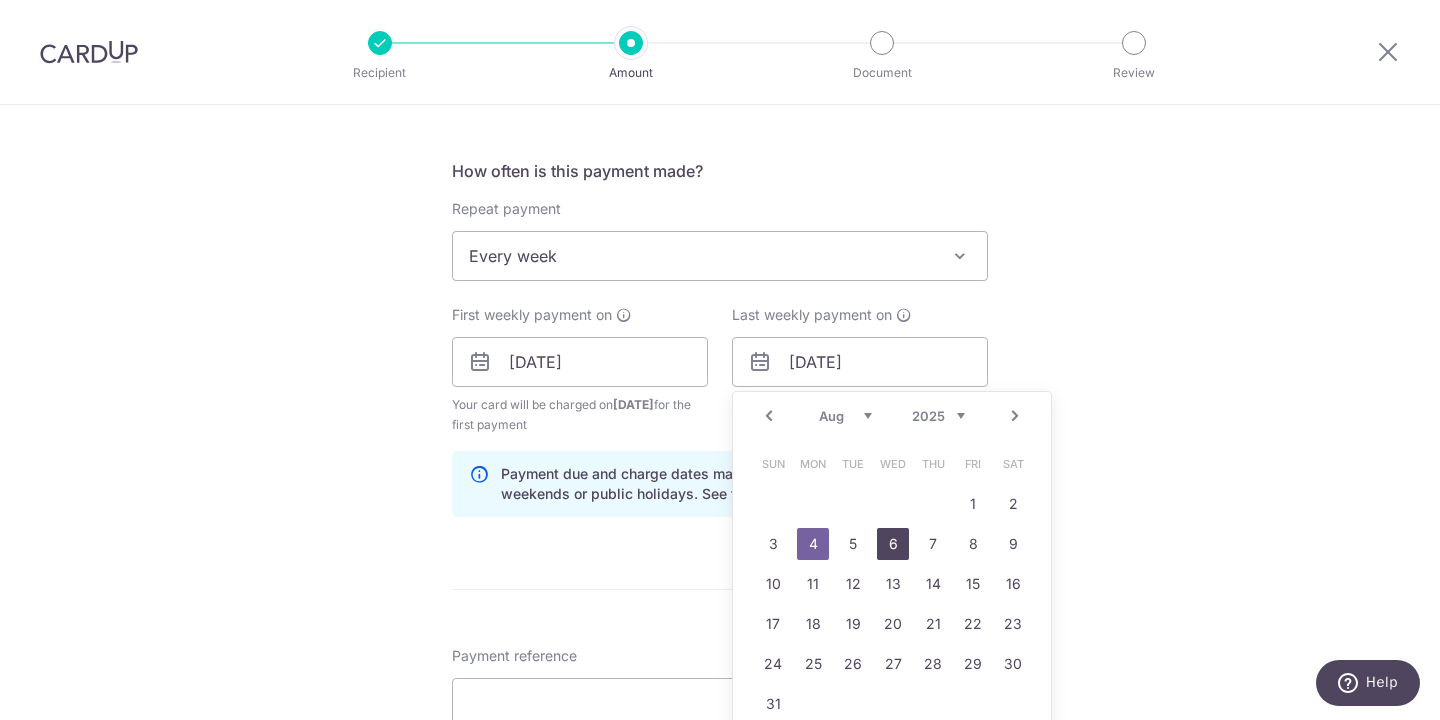 click on "6" at bounding box center [893, 544] 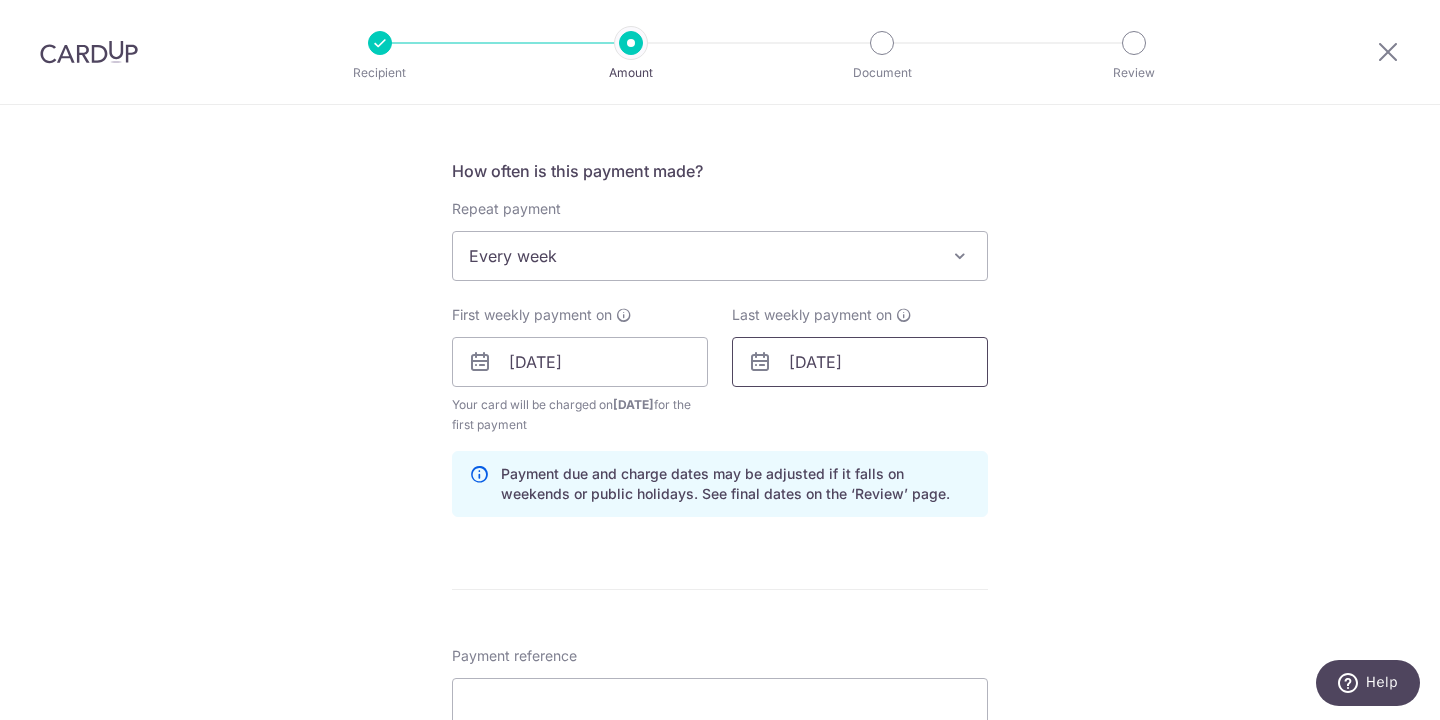 click on "06/08/2025" at bounding box center [860, 362] 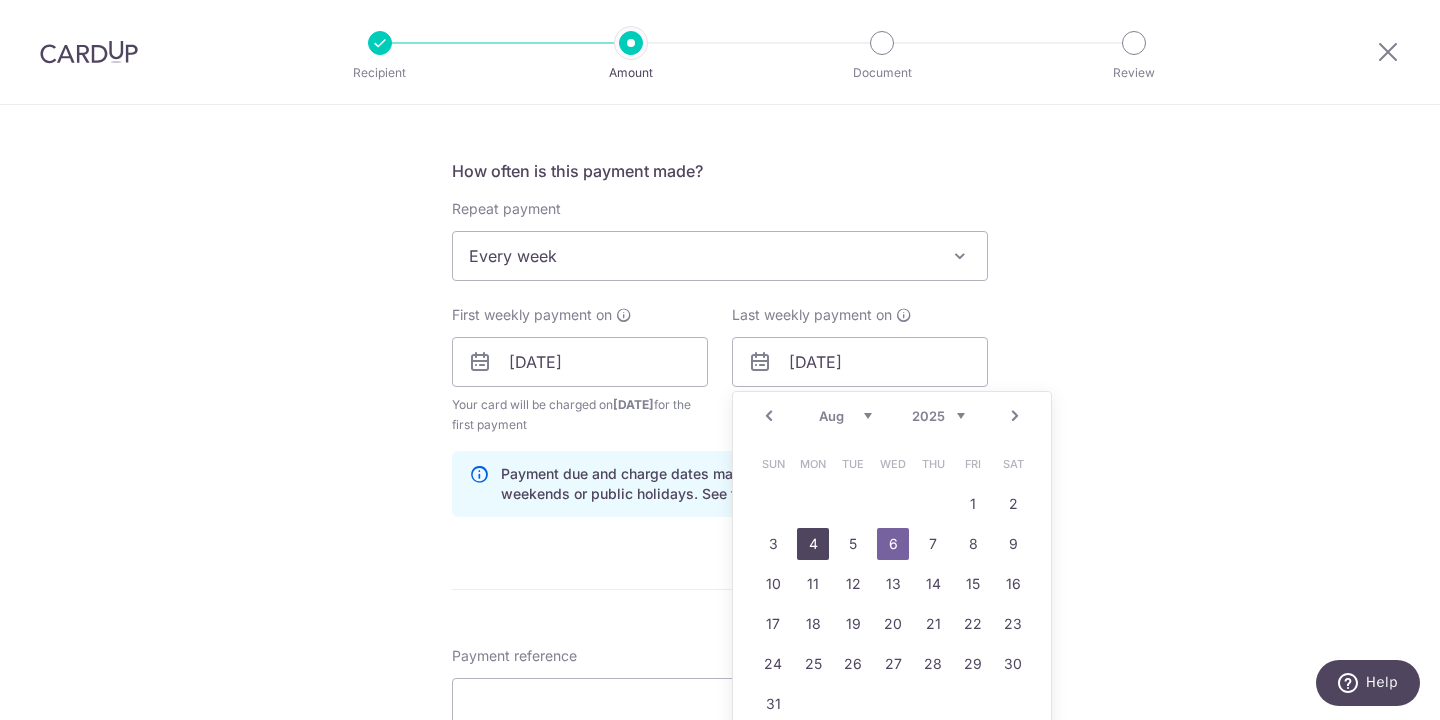 click on "4" at bounding box center (813, 544) 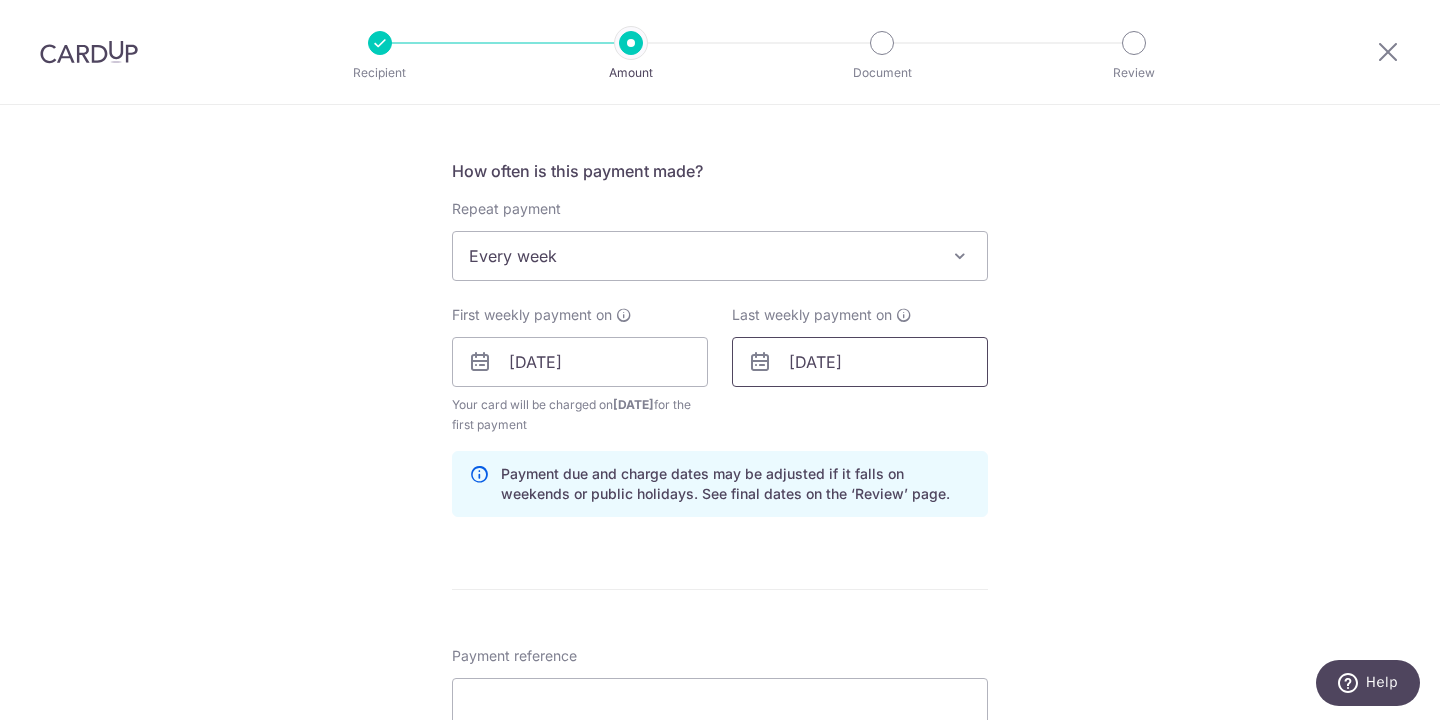 click on "[DATE]" at bounding box center [860, 362] 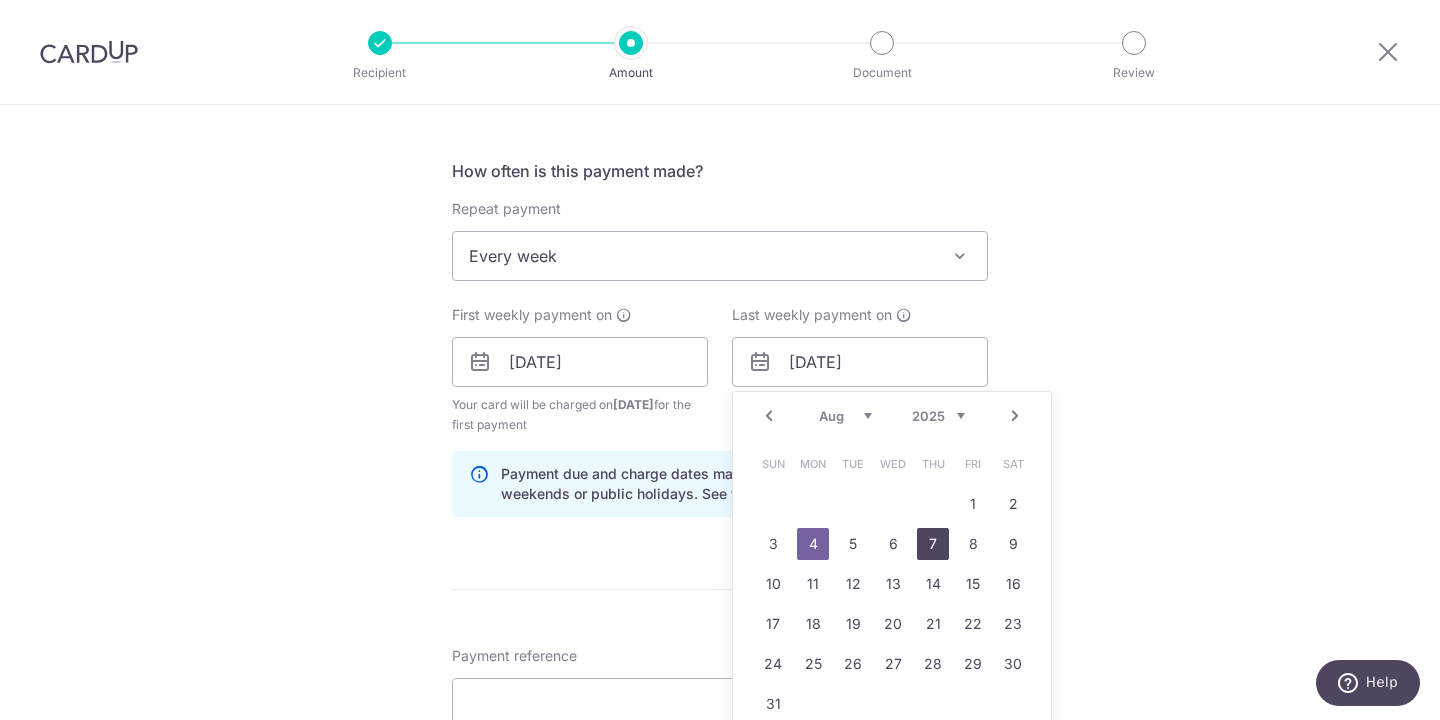 click on "7" at bounding box center [933, 544] 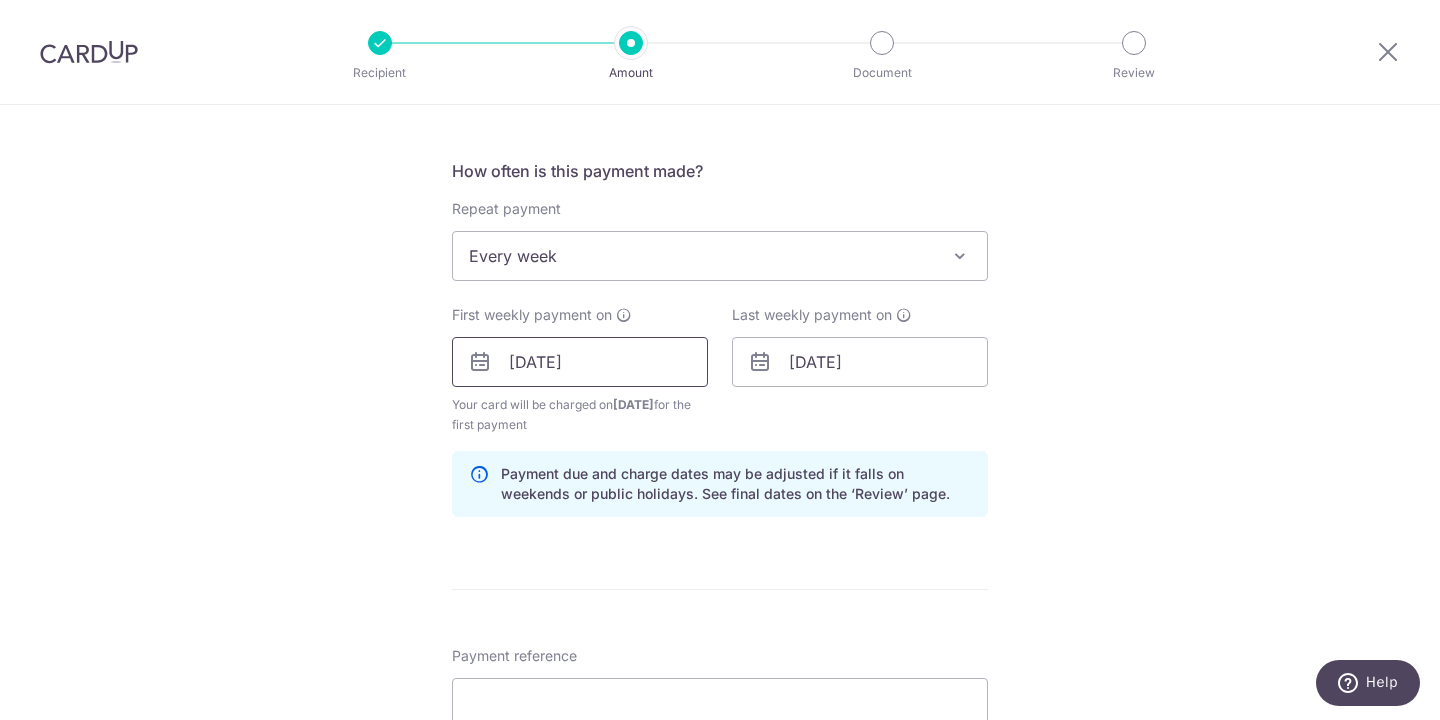 click on "[DATE]" at bounding box center [580, 362] 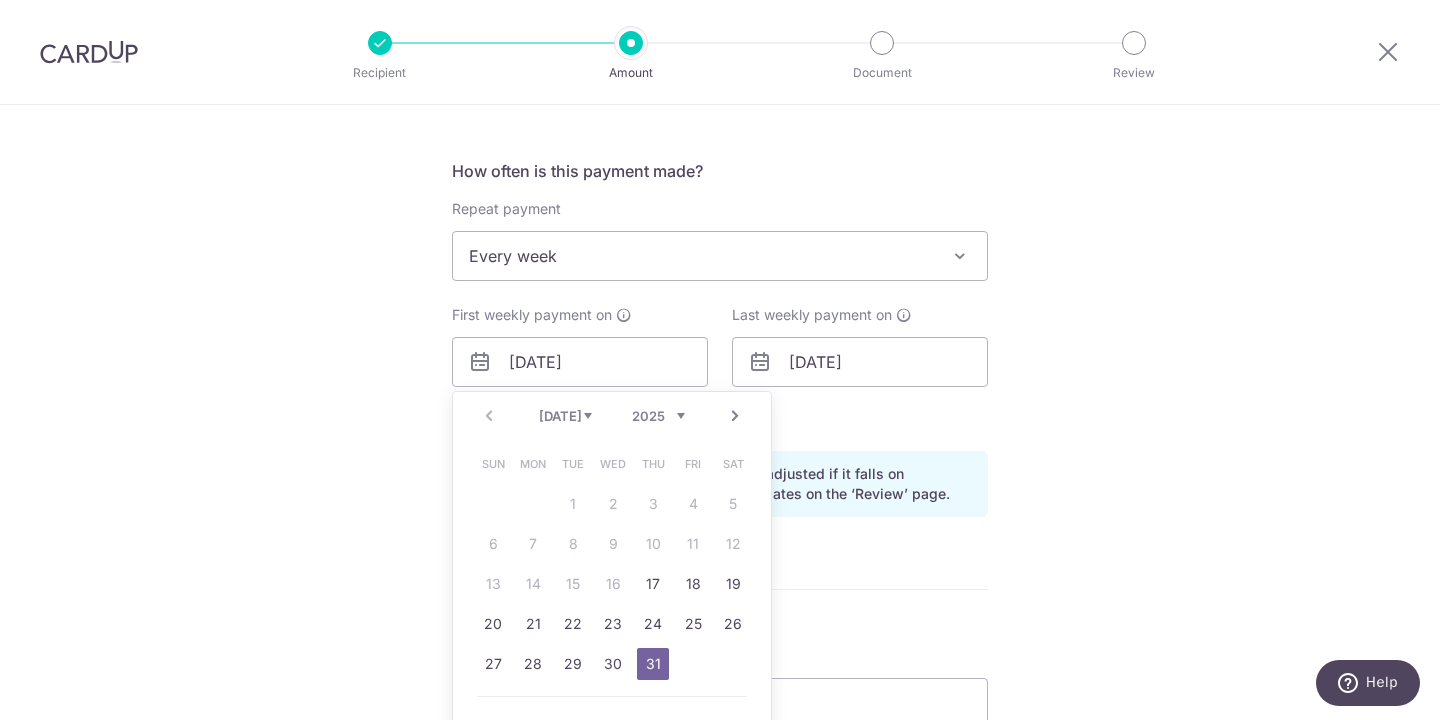 click on "Payment due and charge dates may be adjusted if it falls on weekends or public holidays. See final dates on the ‘Review’ page." at bounding box center [736, 484] 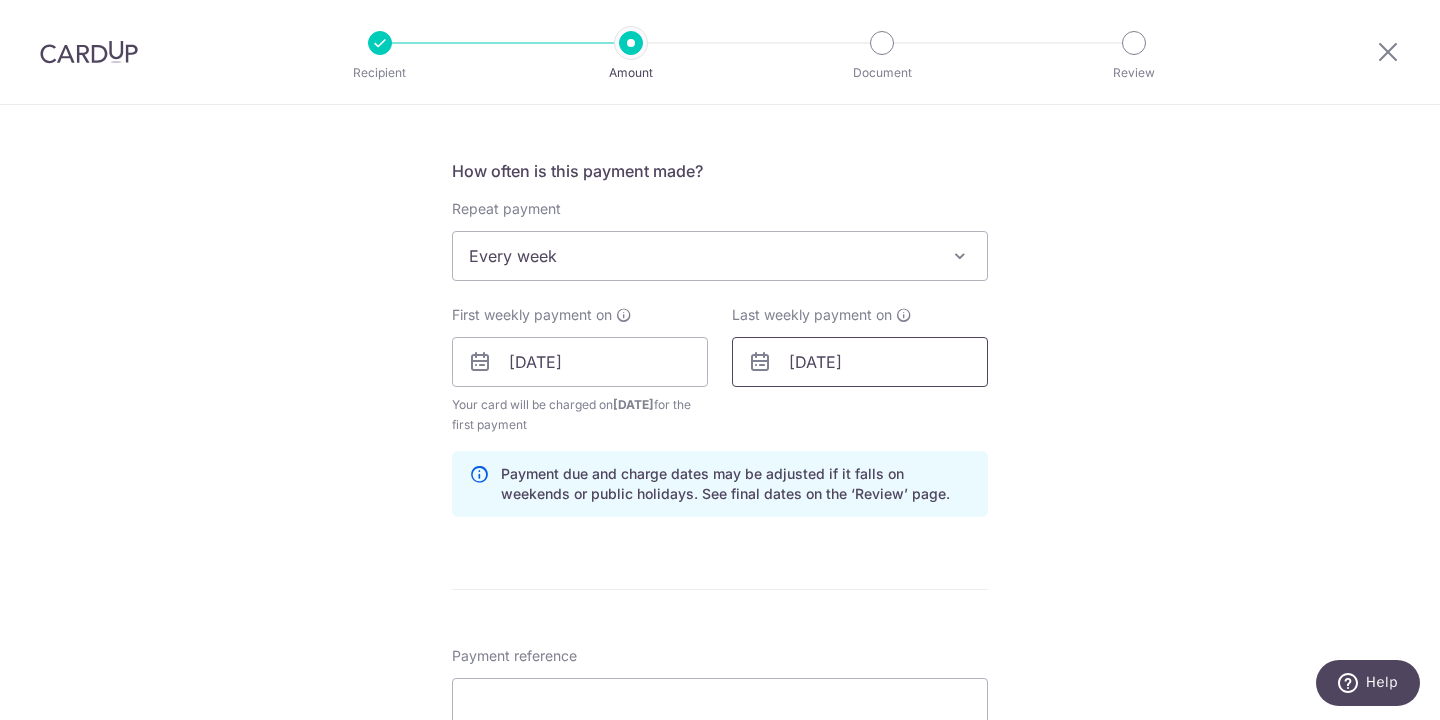 click on "[DATE]" at bounding box center (860, 362) 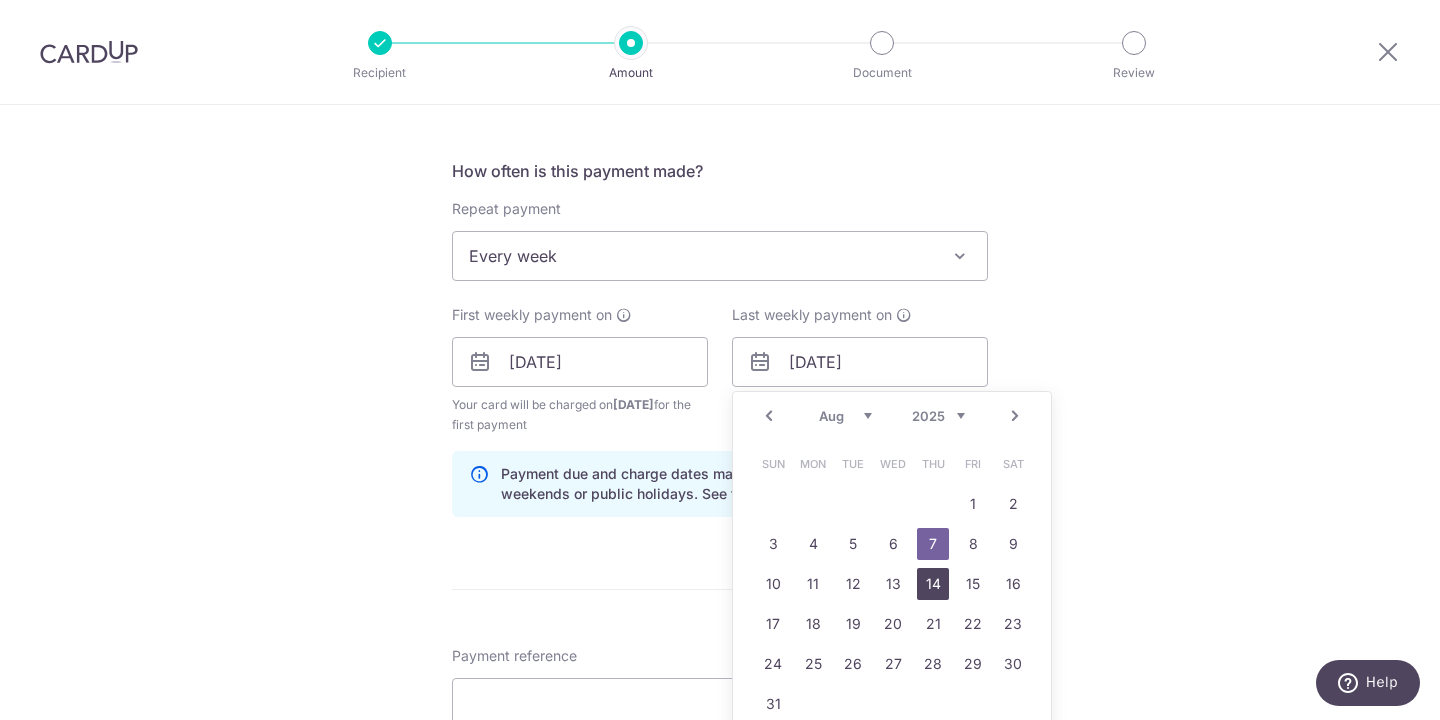 click on "14" at bounding box center [933, 584] 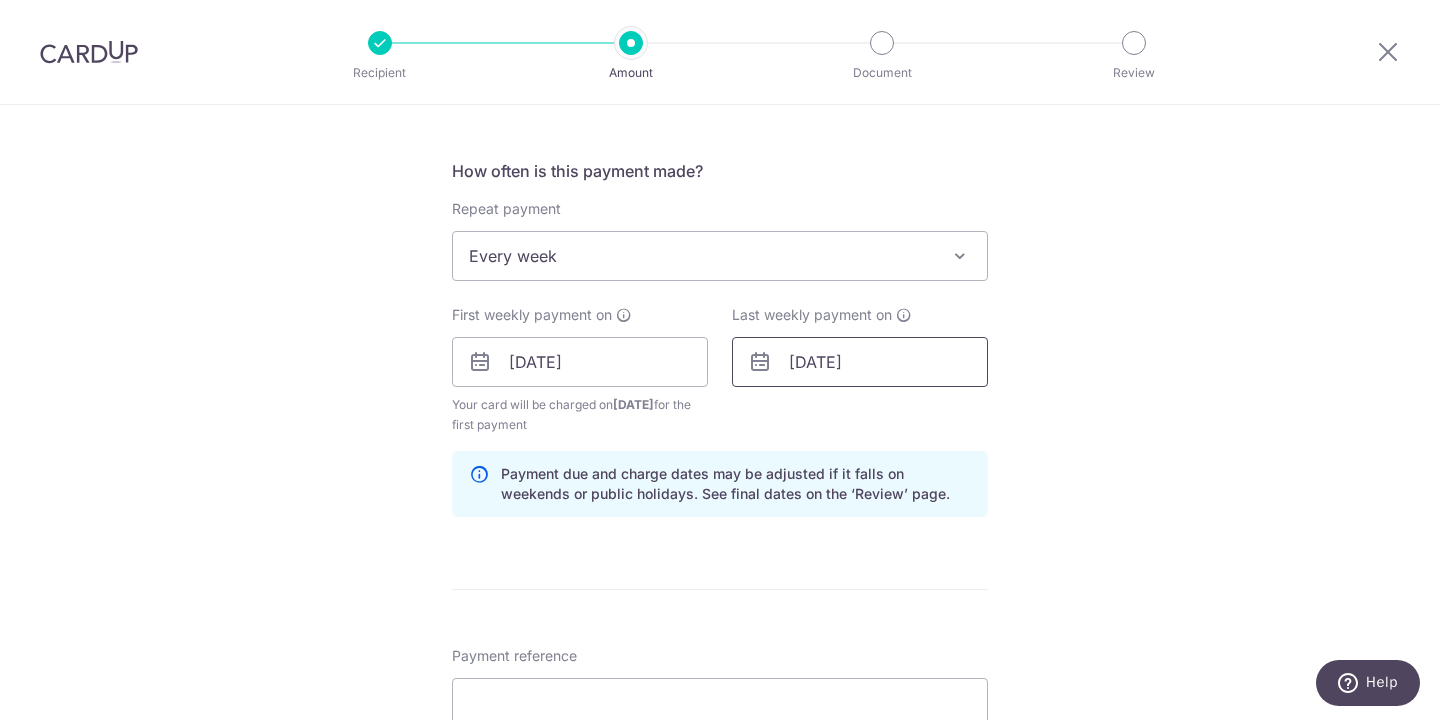 click on "14/08/2025" at bounding box center (860, 362) 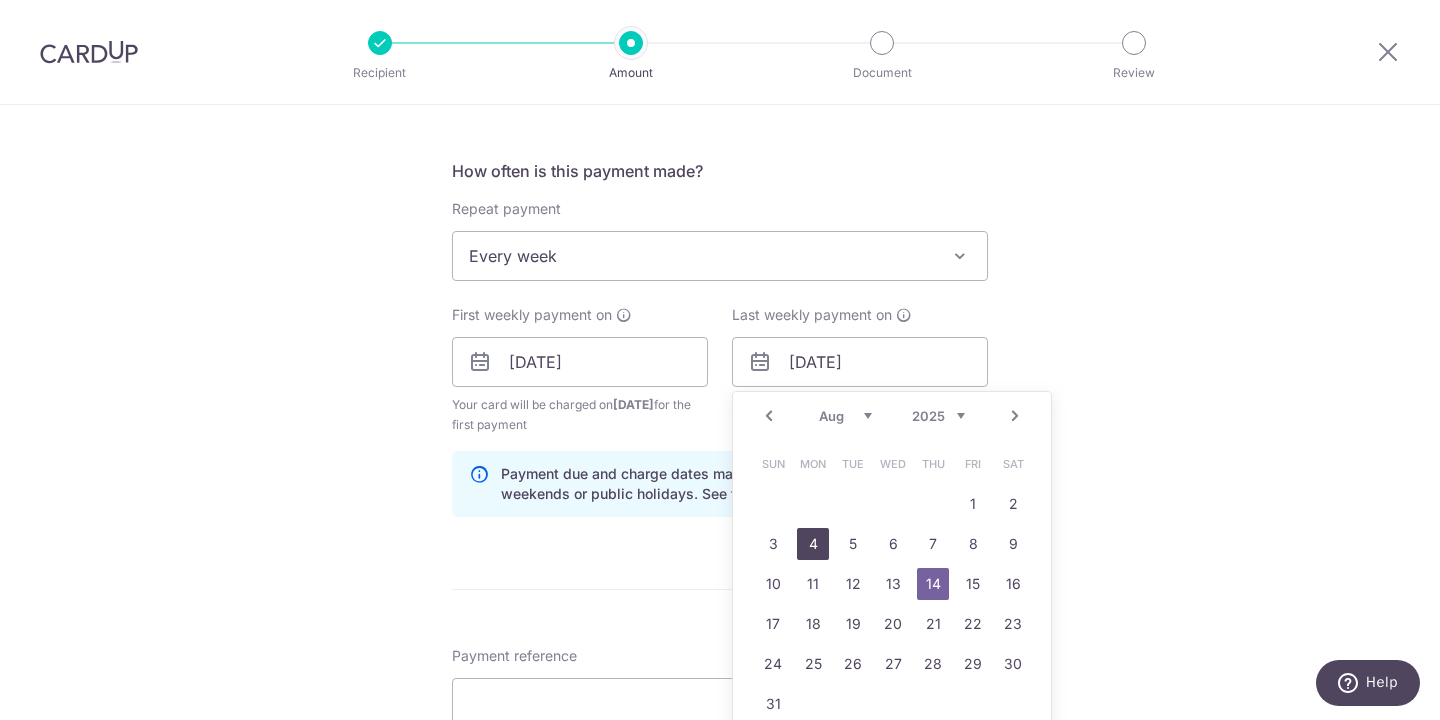 click on "4" at bounding box center [813, 544] 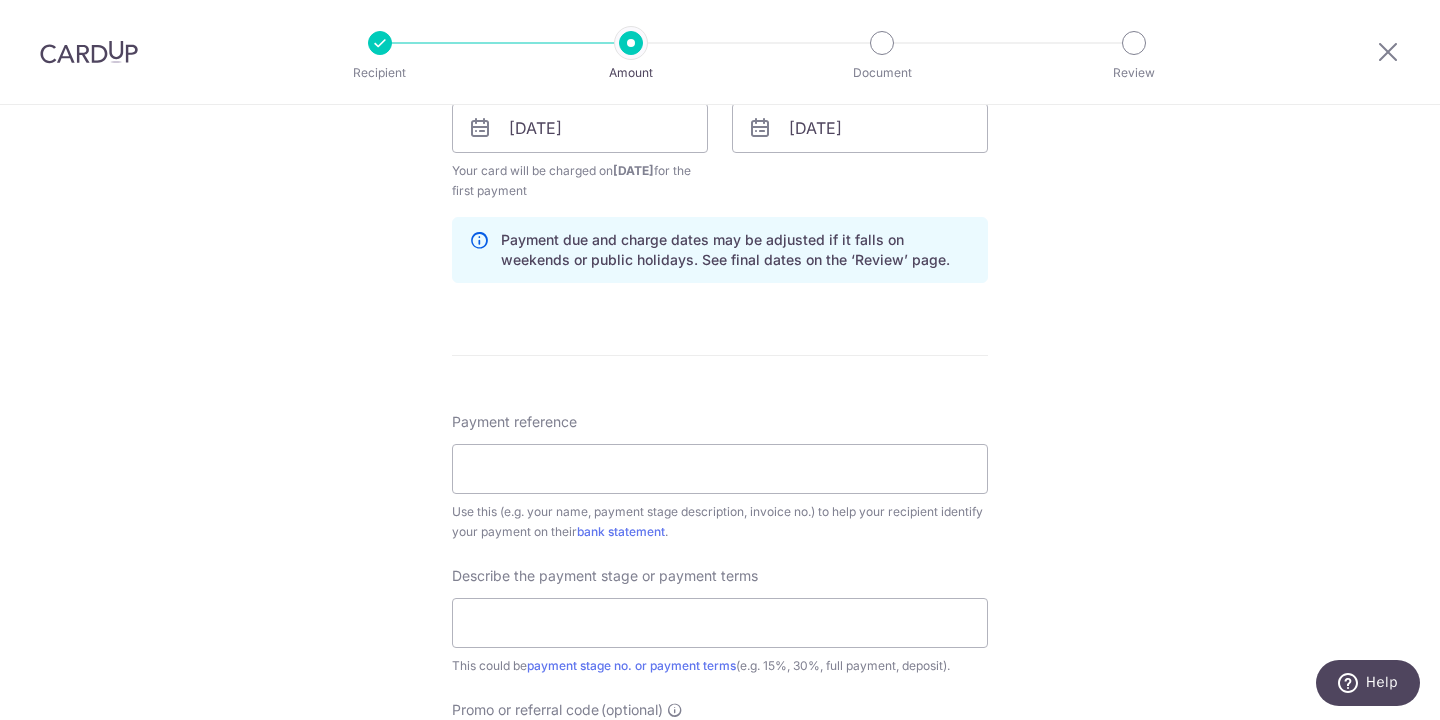 scroll, scrollTop: 959, scrollLeft: 0, axis: vertical 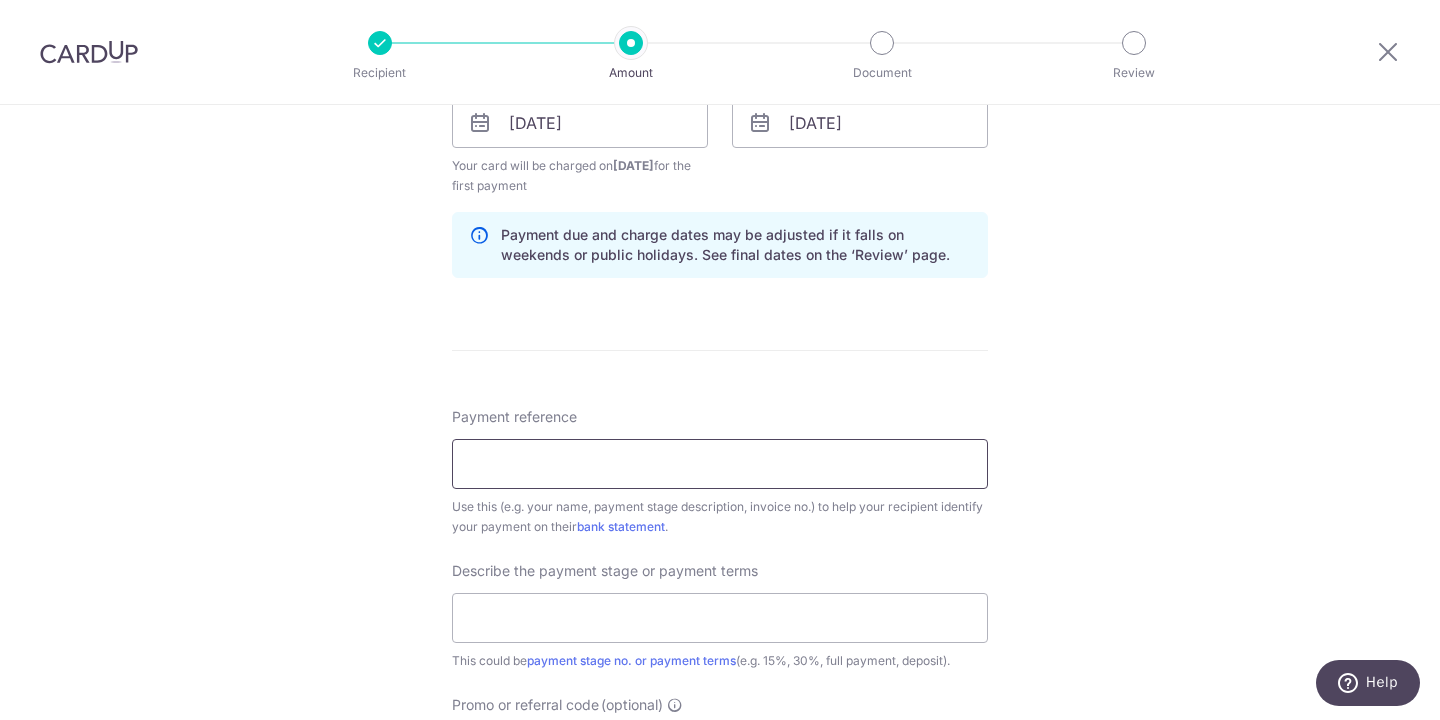 click on "Payment reference" at bounding box center [720, 464] 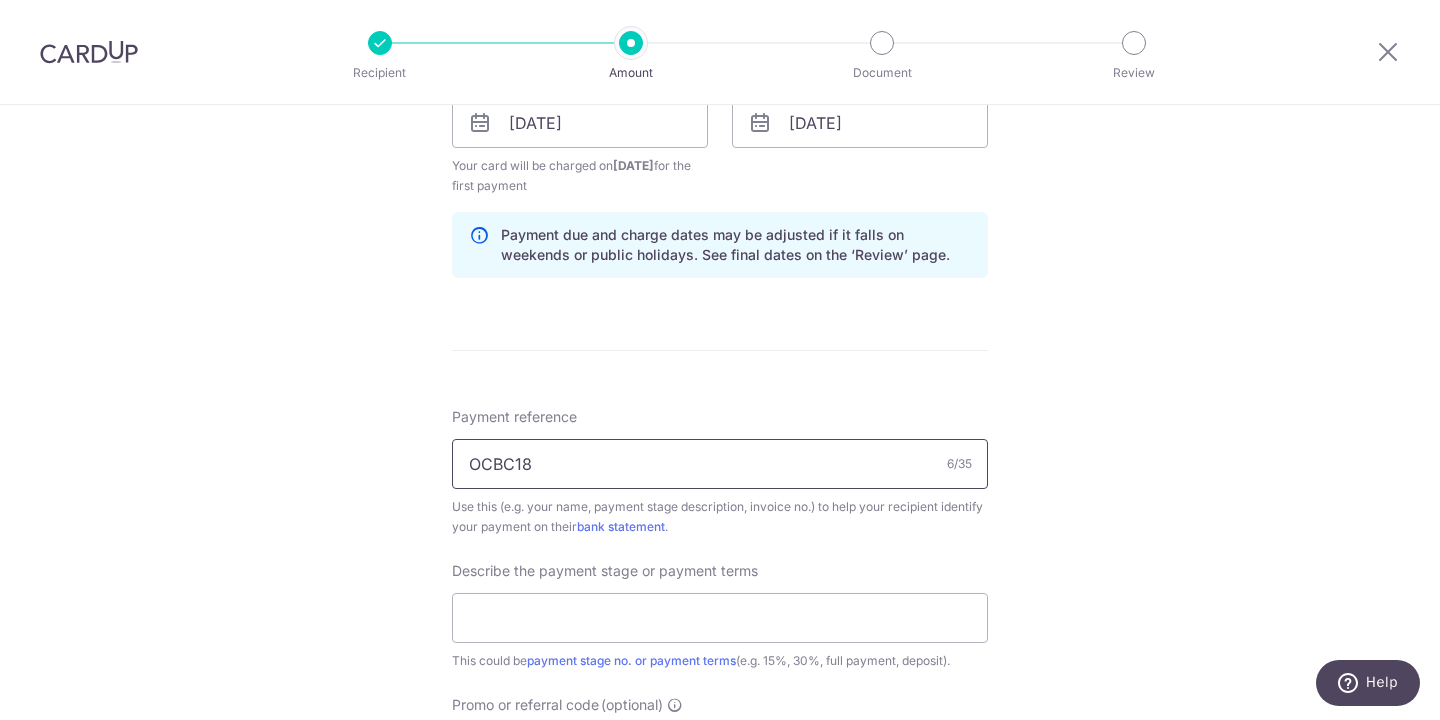 type 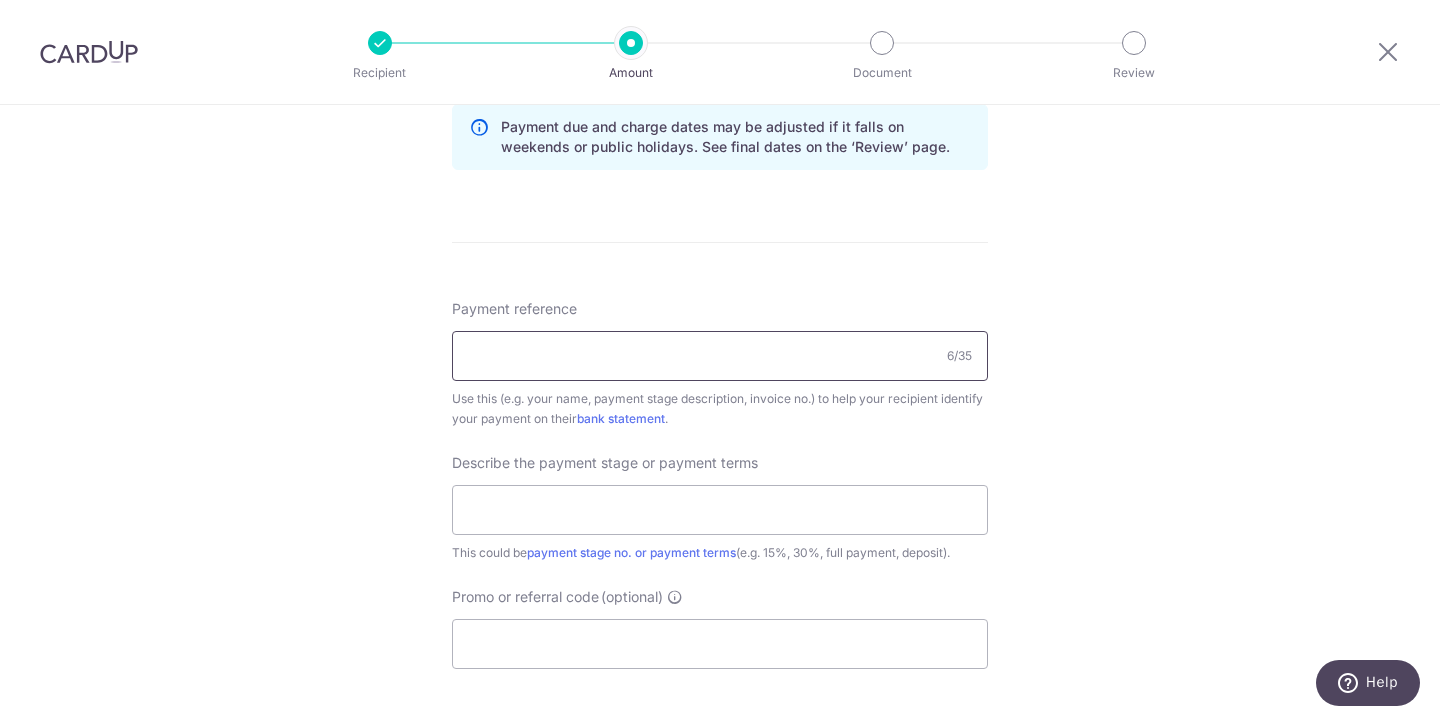 scroll, scrollTop: 1172, scrollLeft: 0, axis: vertical 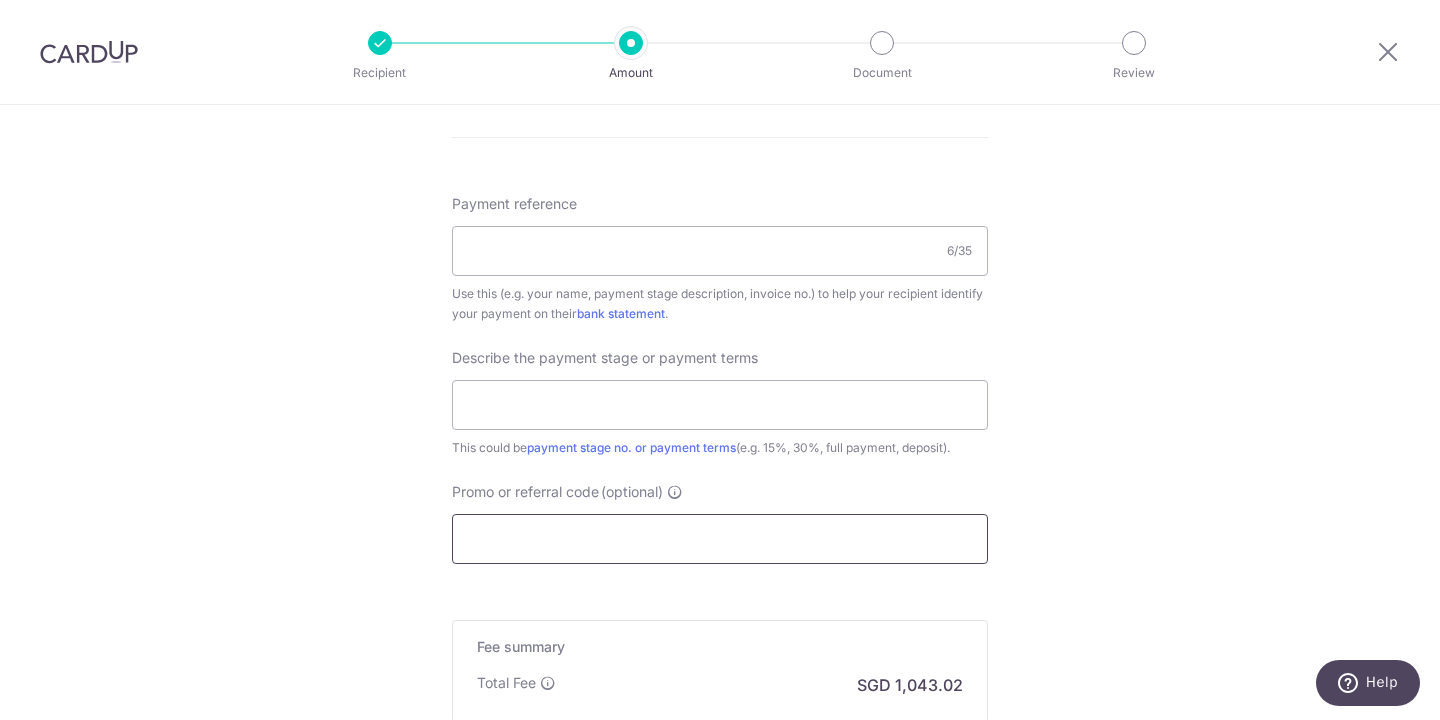 click on "Promo or referral code
(optional)" at bounding box center [720, 539] 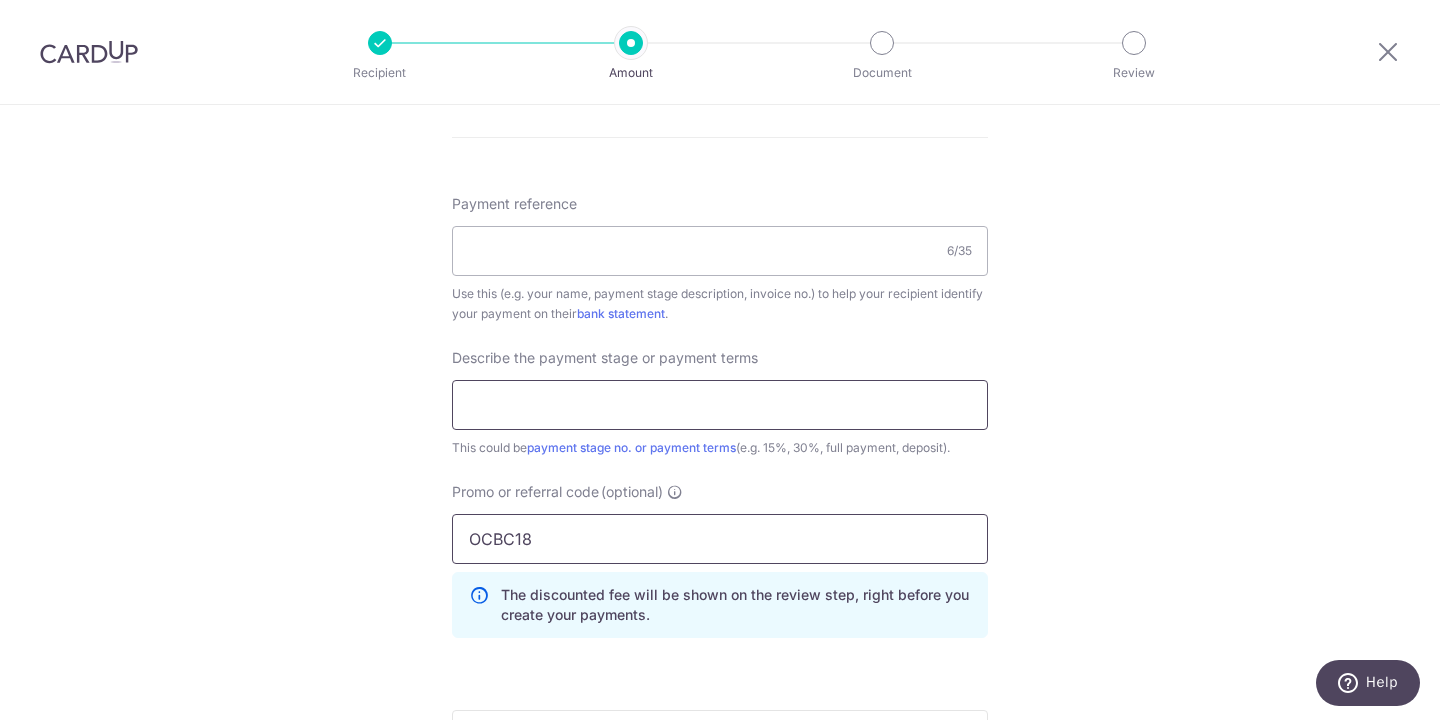 type on "OCBC18" 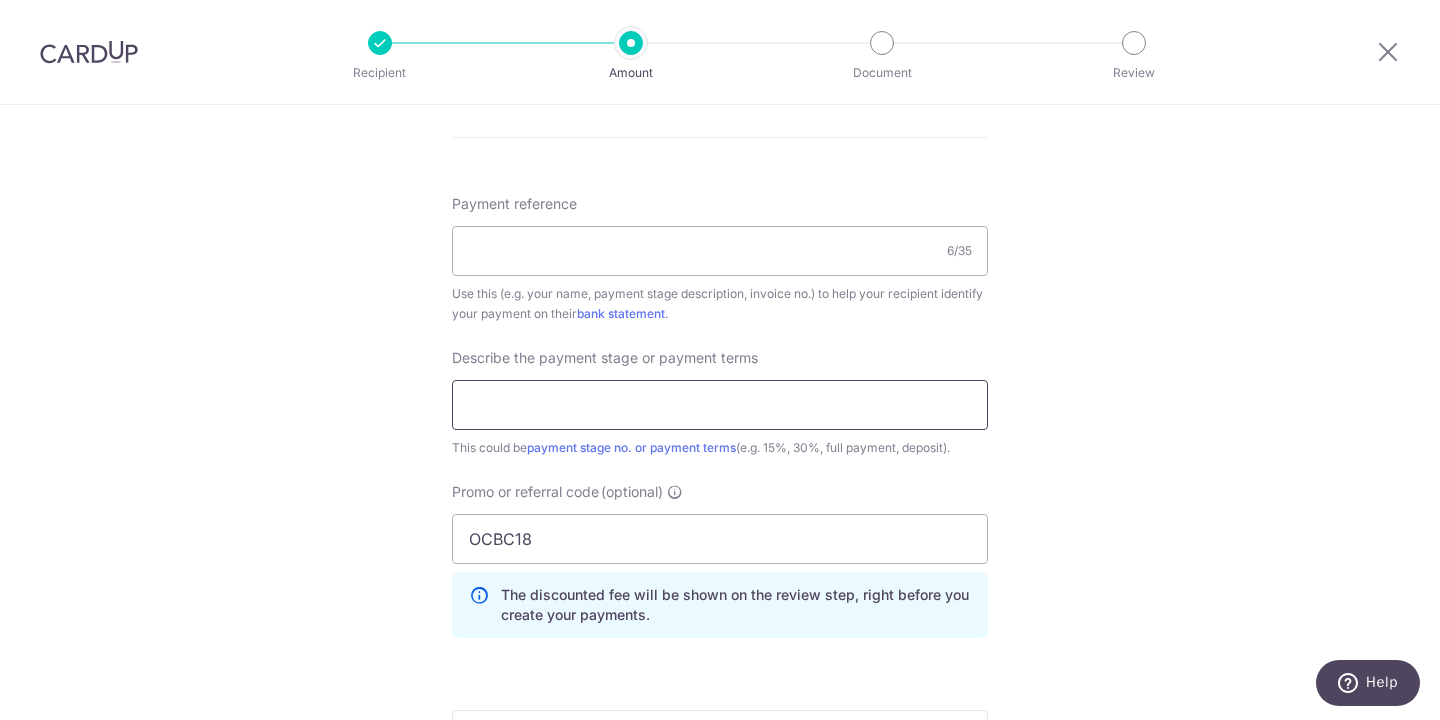 click at bounding box center [720, 405] 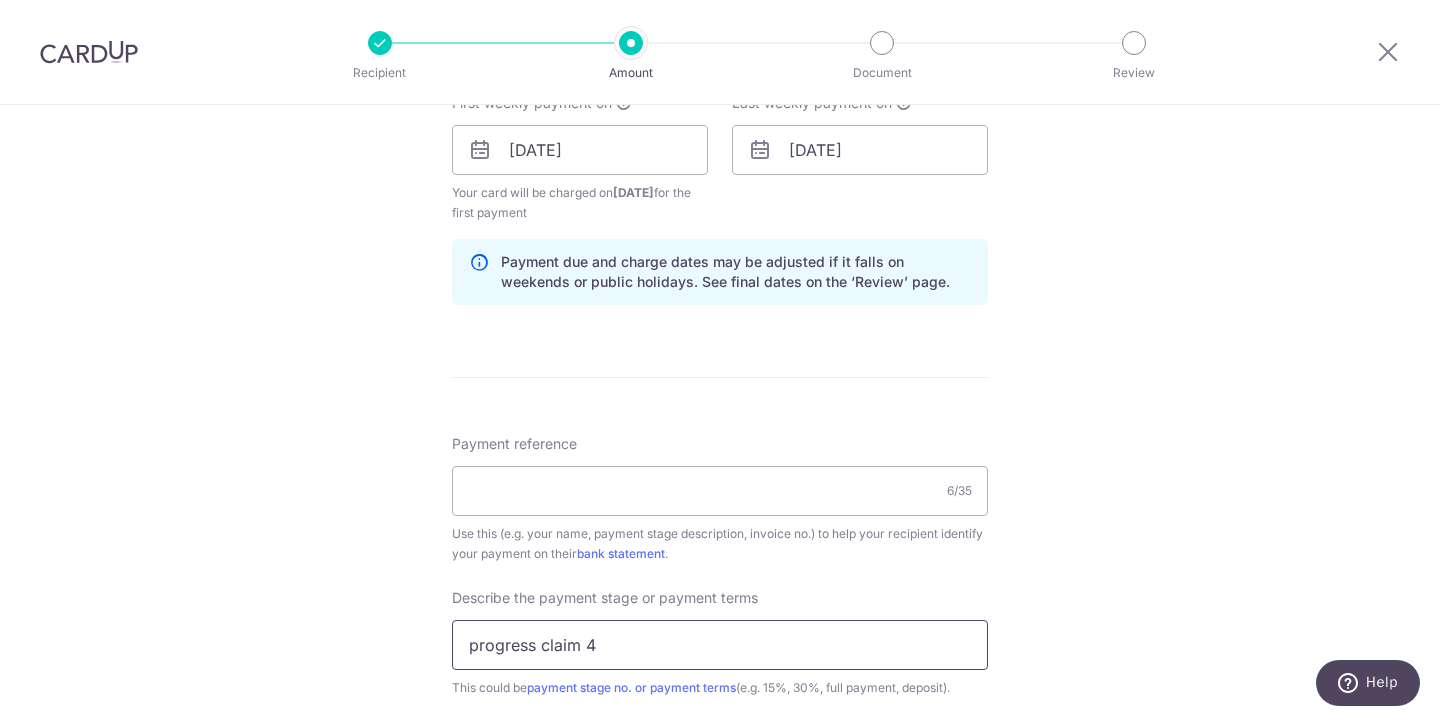 scroll, scrollTop: 883, scrollLeft: 0, axis: vertical 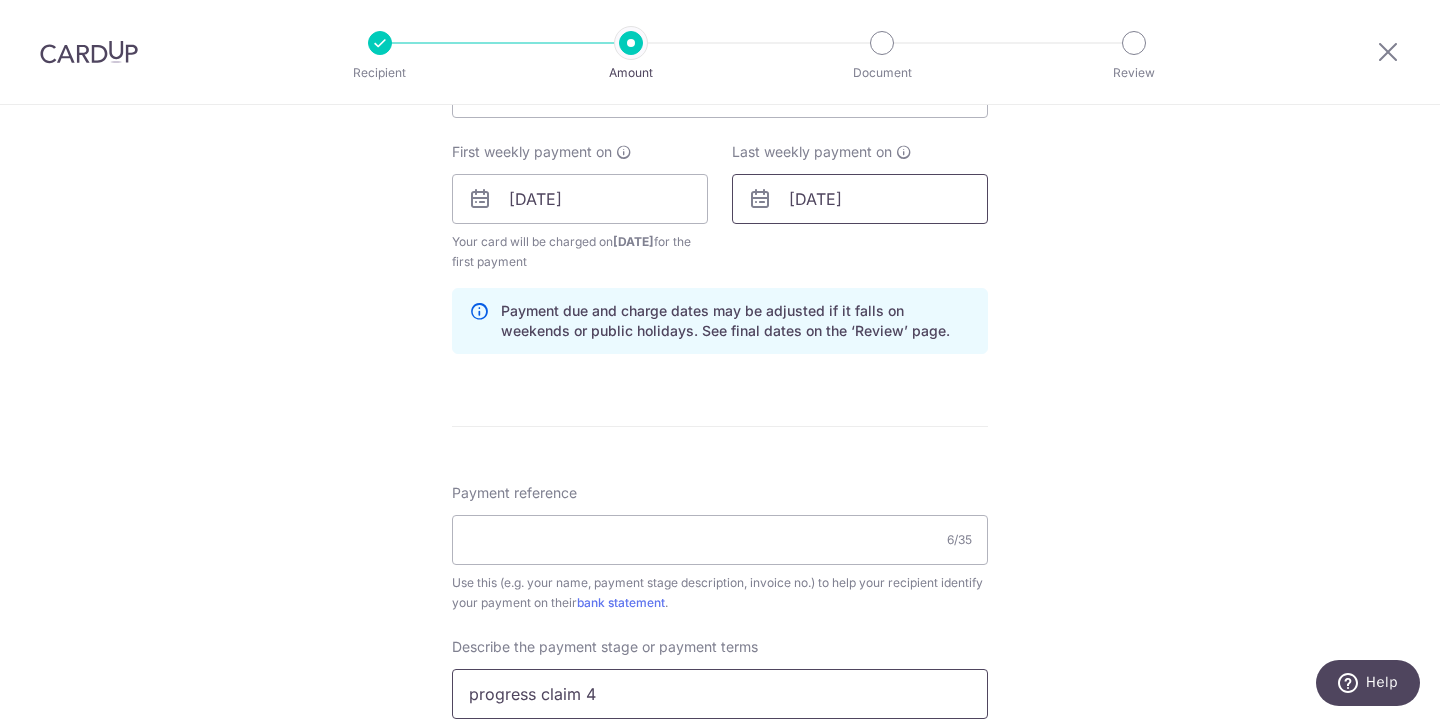 type on "progress claim 4" 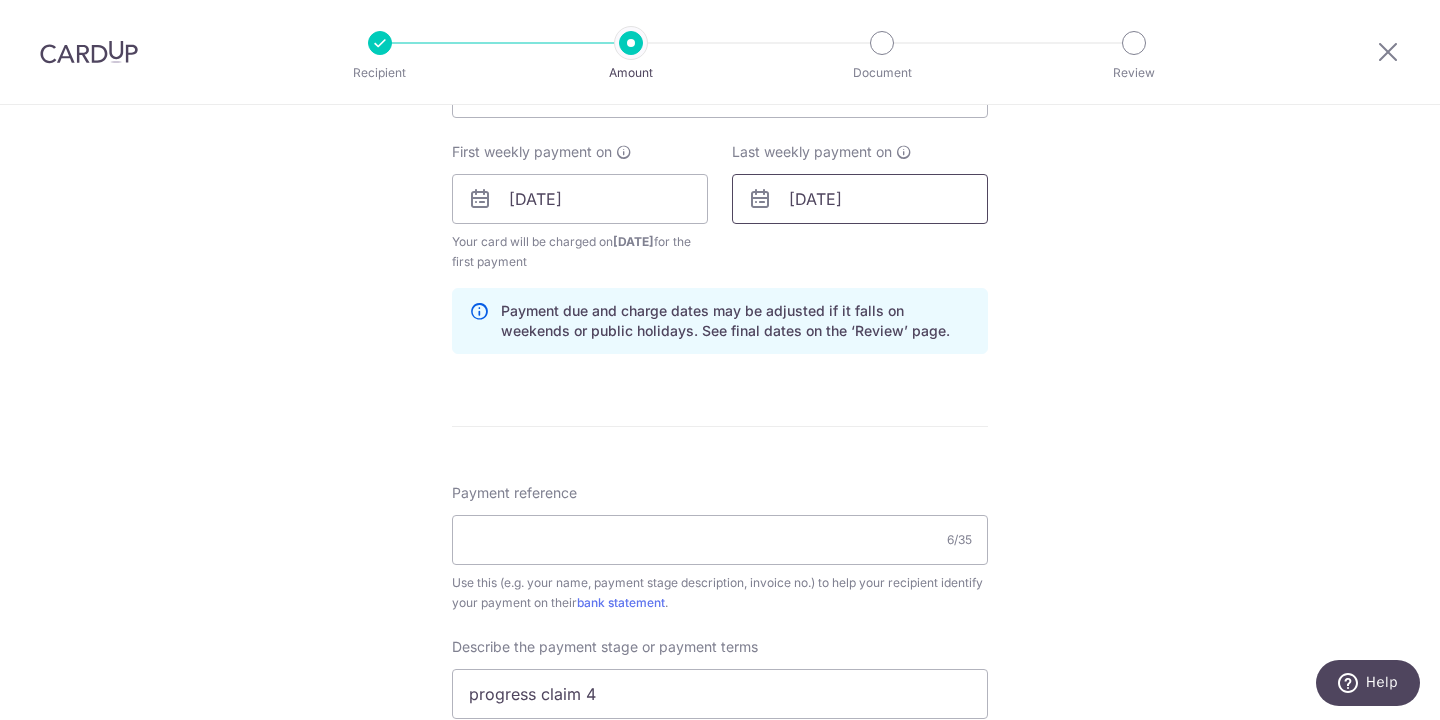 click on "[DATE]" at bounding box center [860, 199] 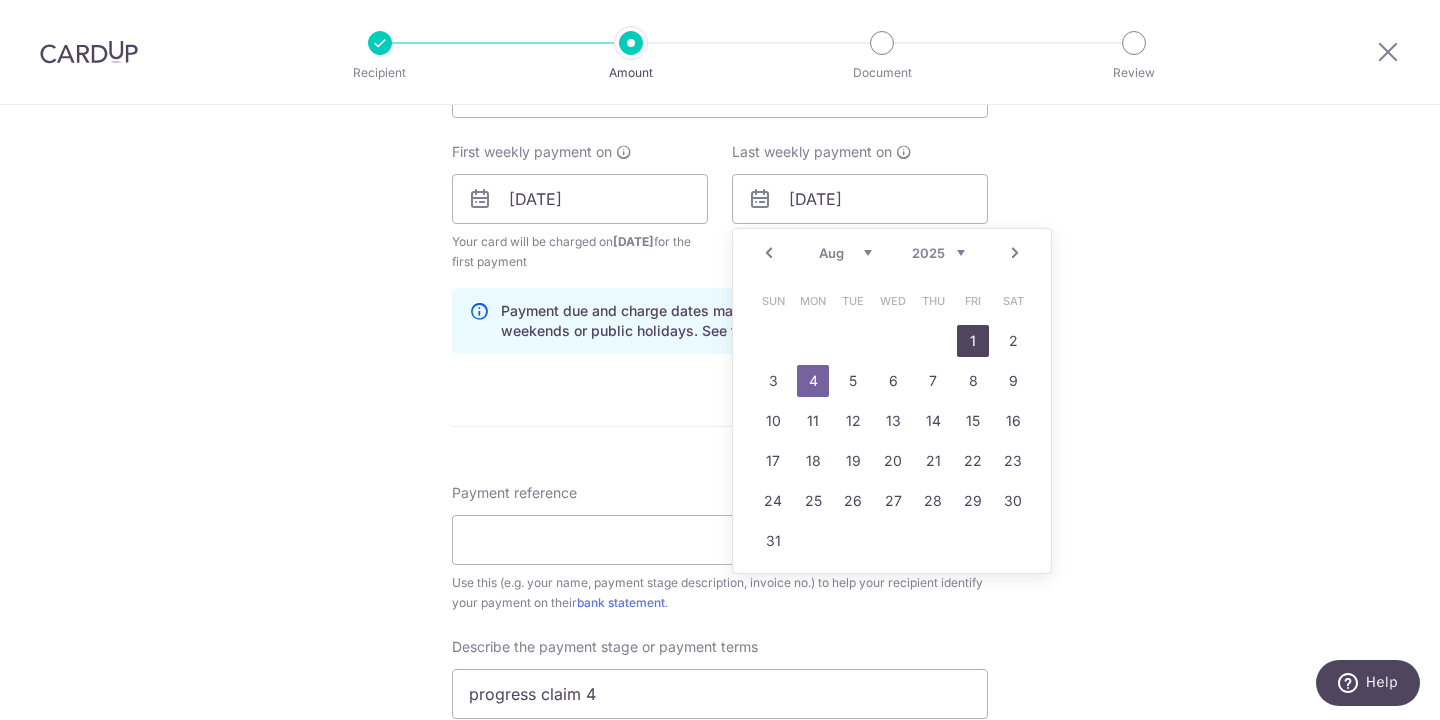 click on "1" at bounding box center (973, 341) 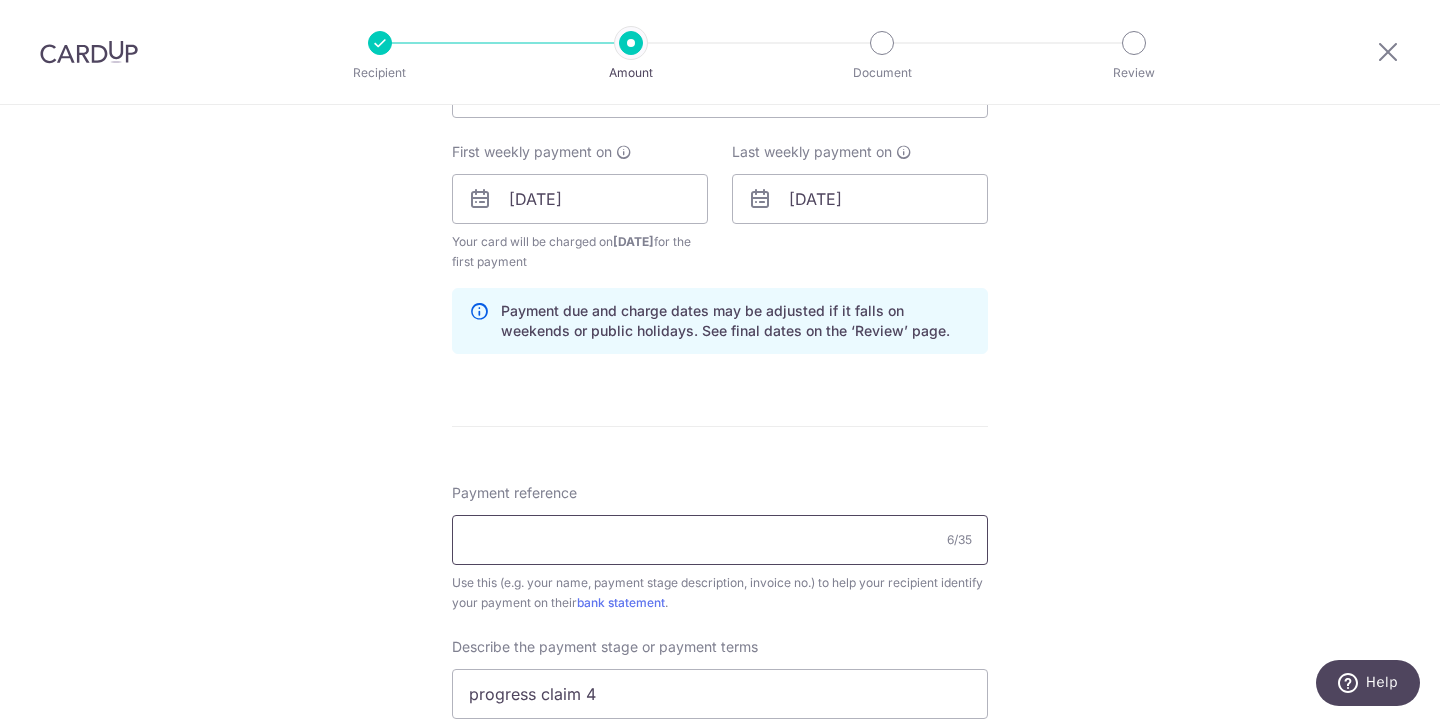 click on "Payment reference" at bounding box center [720, 540] 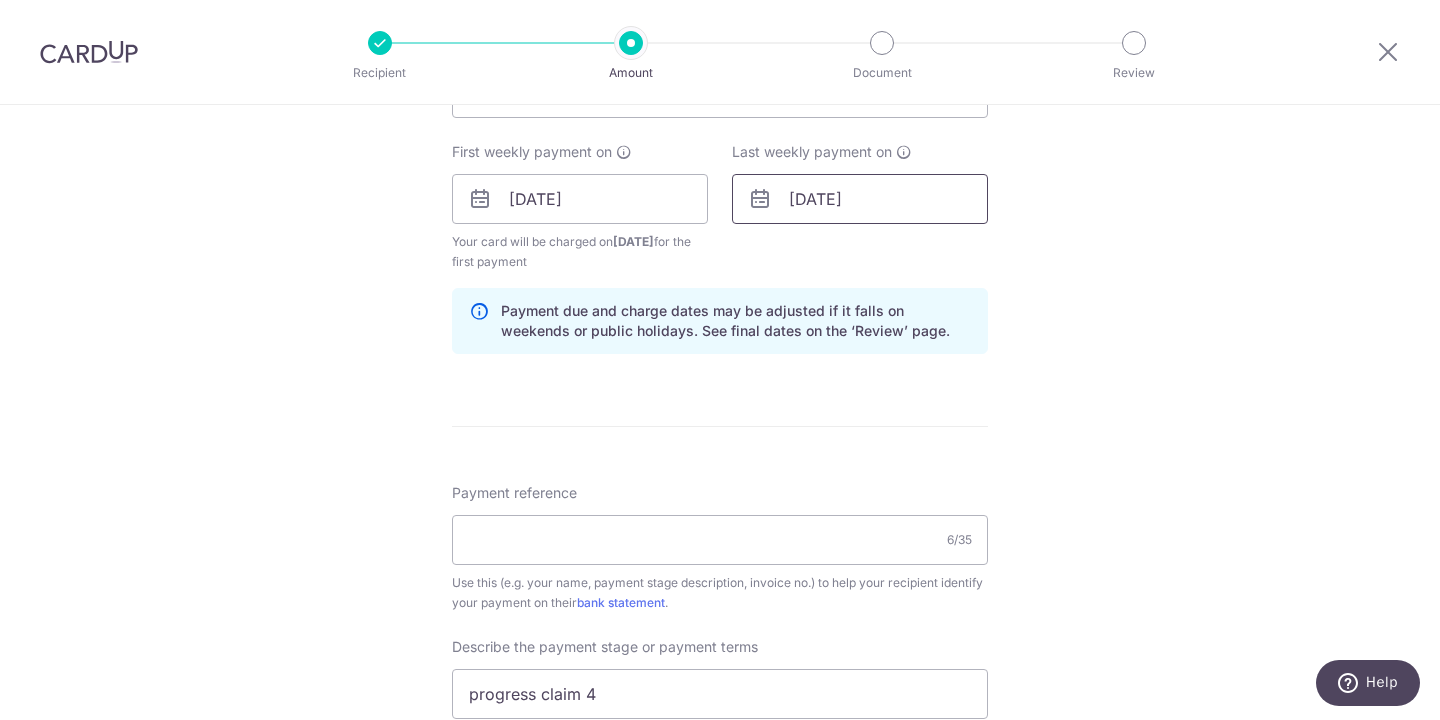 click on "01/08/2025" at bounding box center [860, 199] 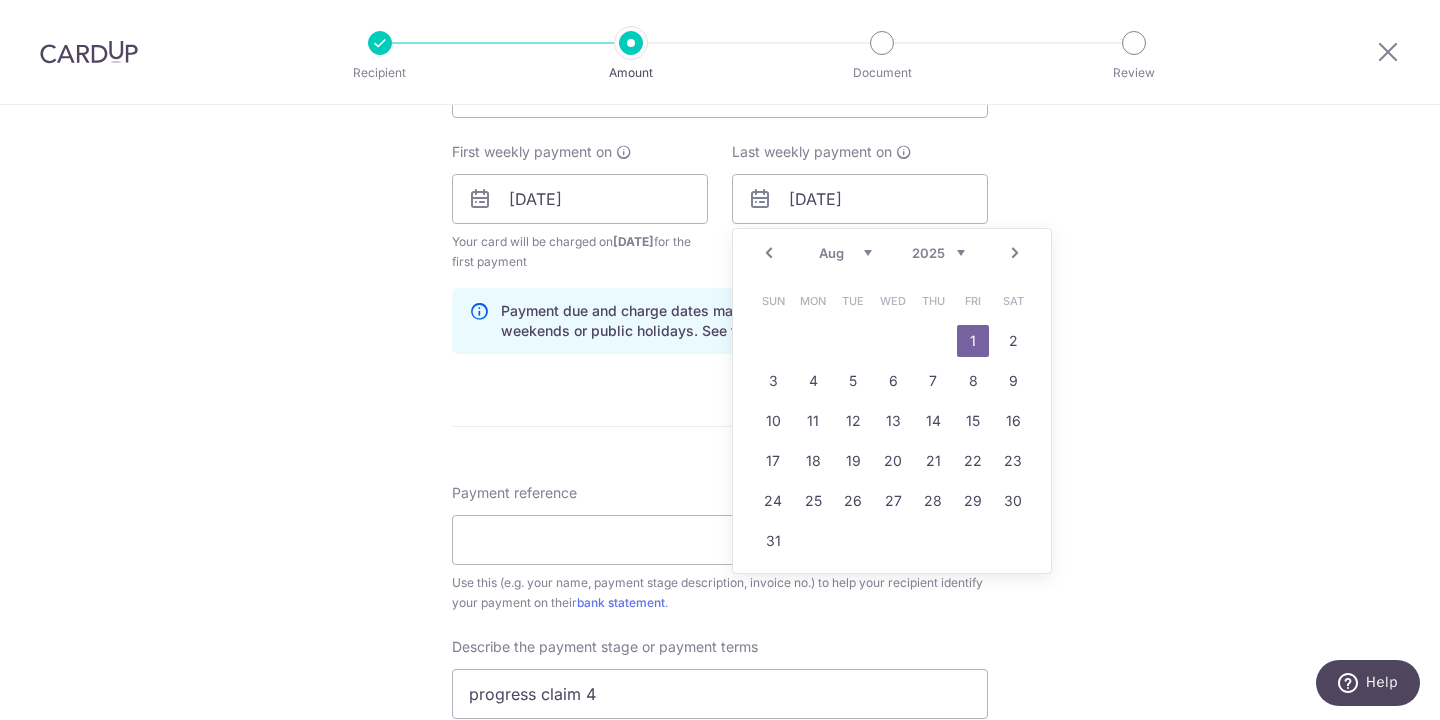click on "Prev" at bounding box center [769, 253] 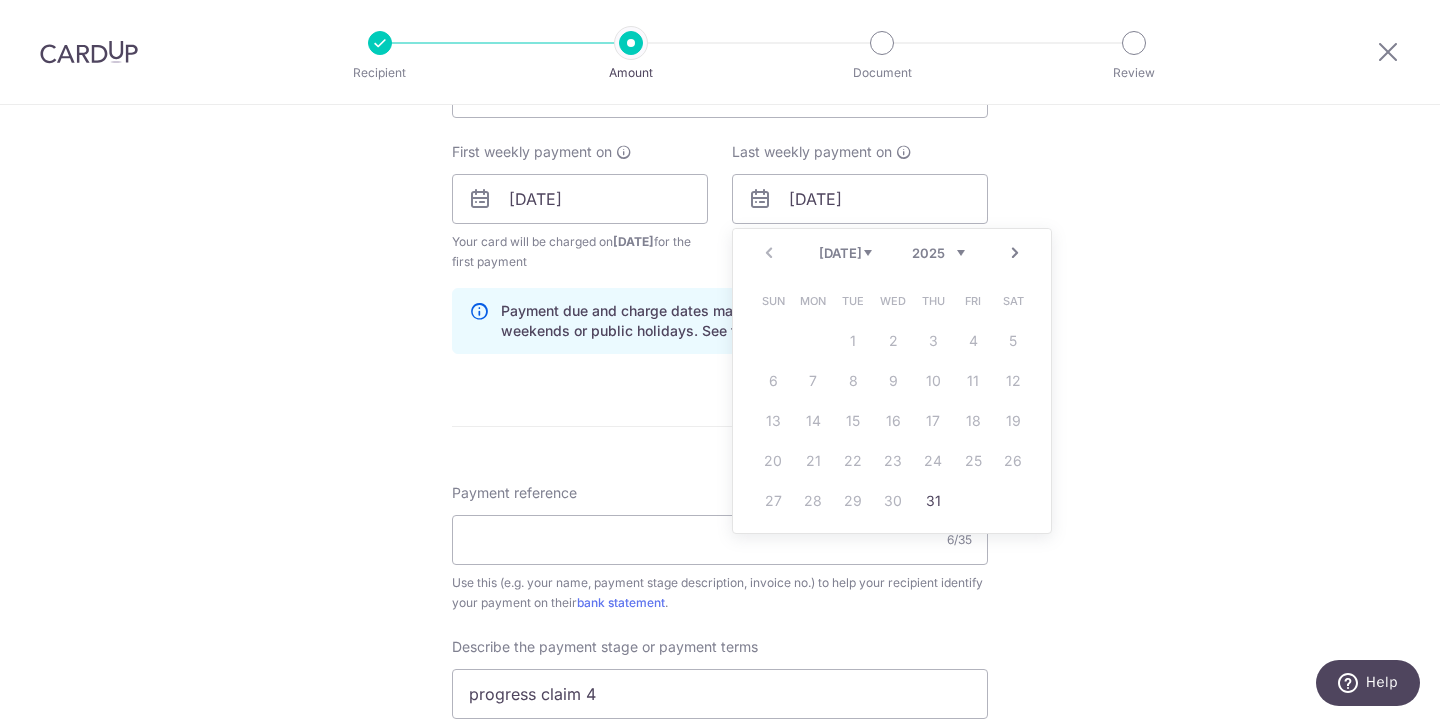 click on "Next" at bounding box center [1015, 253] 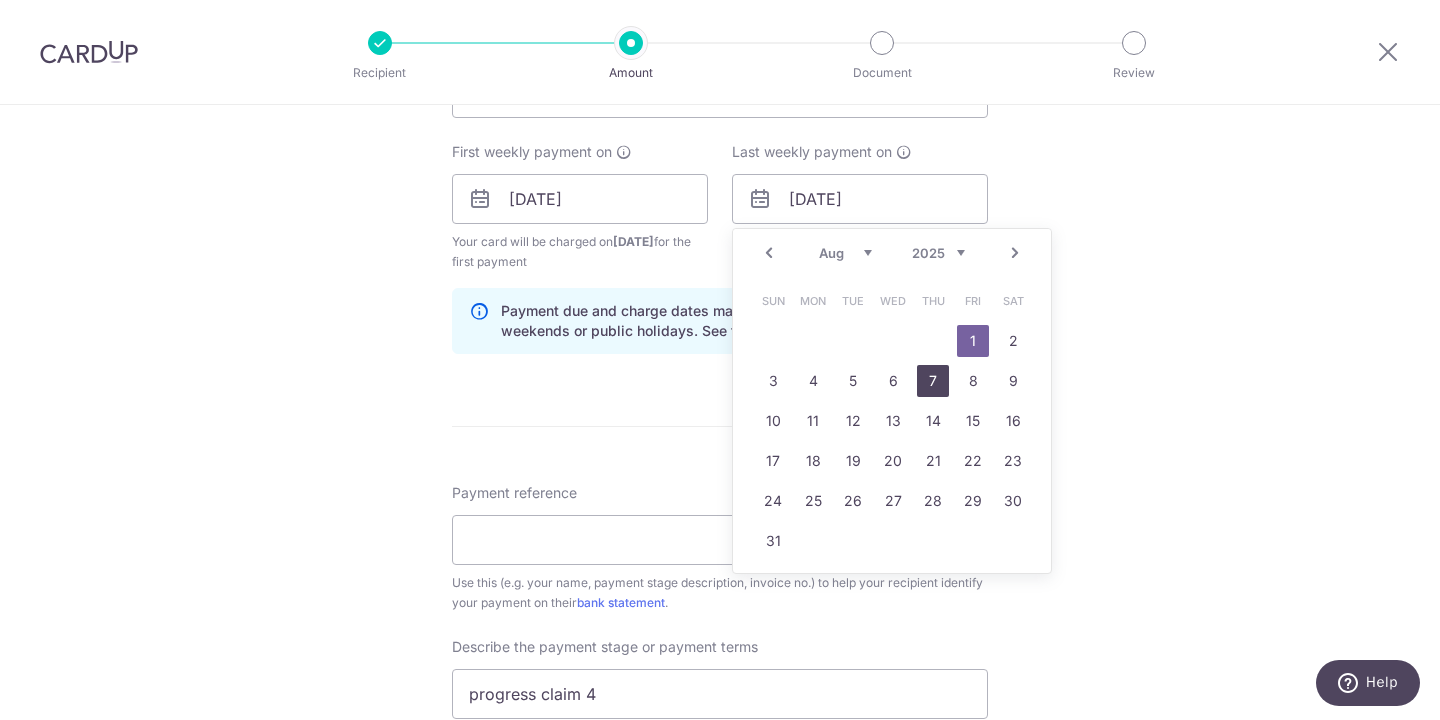click on "7" at bounding box center [933, 381] 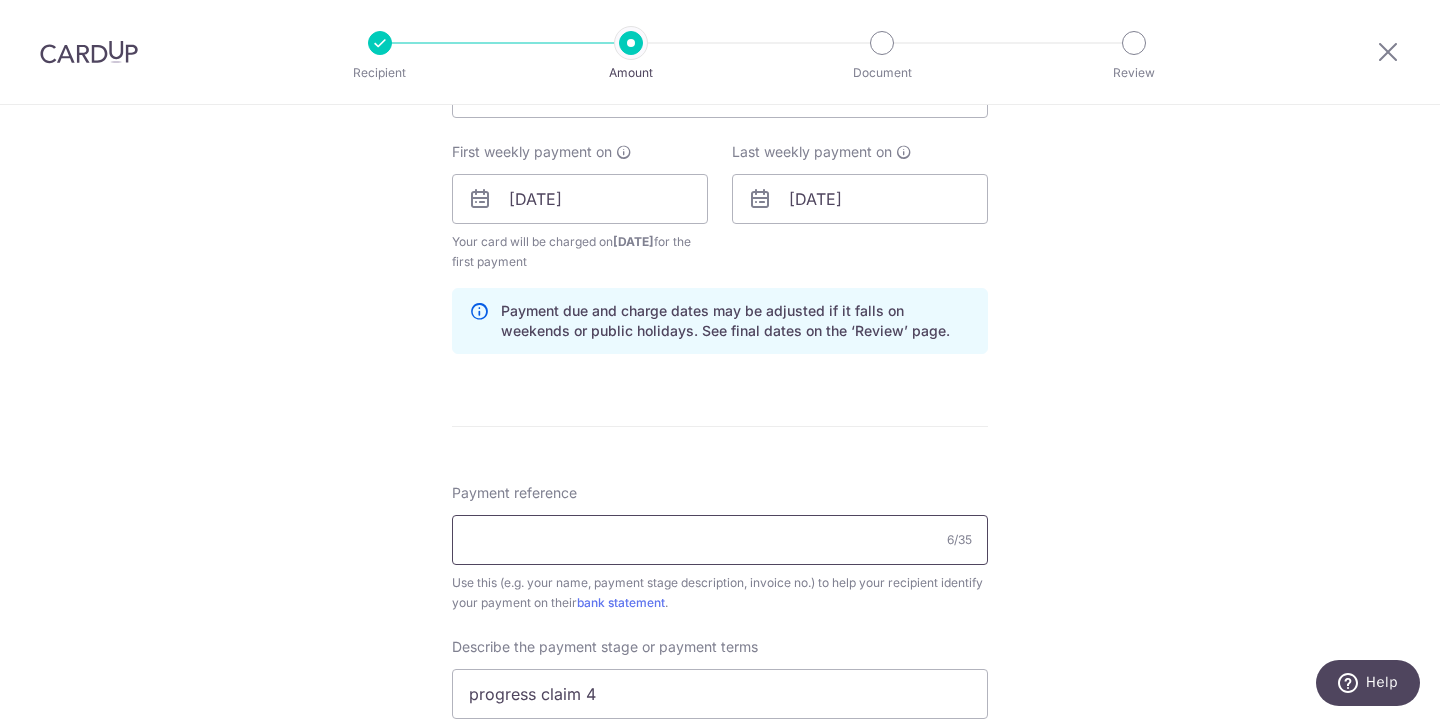 click on "Payment reference" at bounding box center (720, 540) 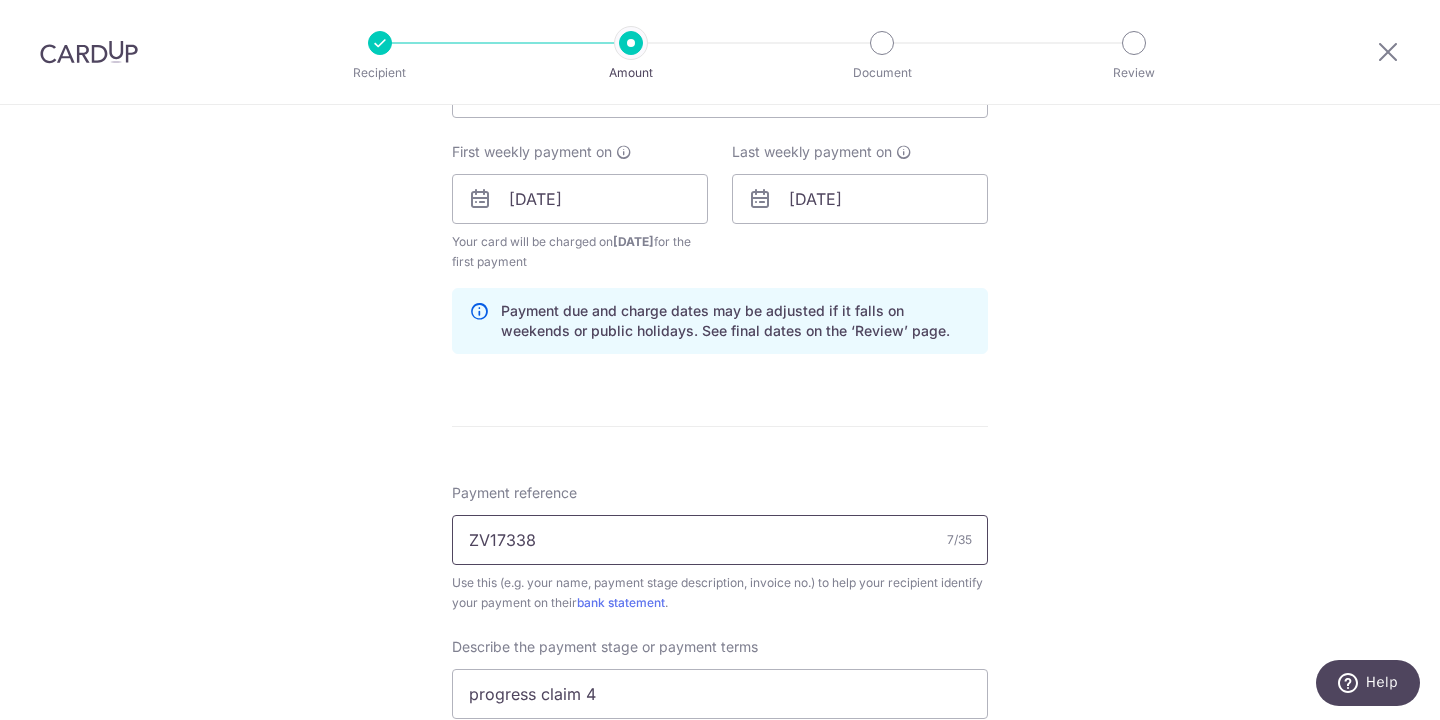 type on "ZV17338" 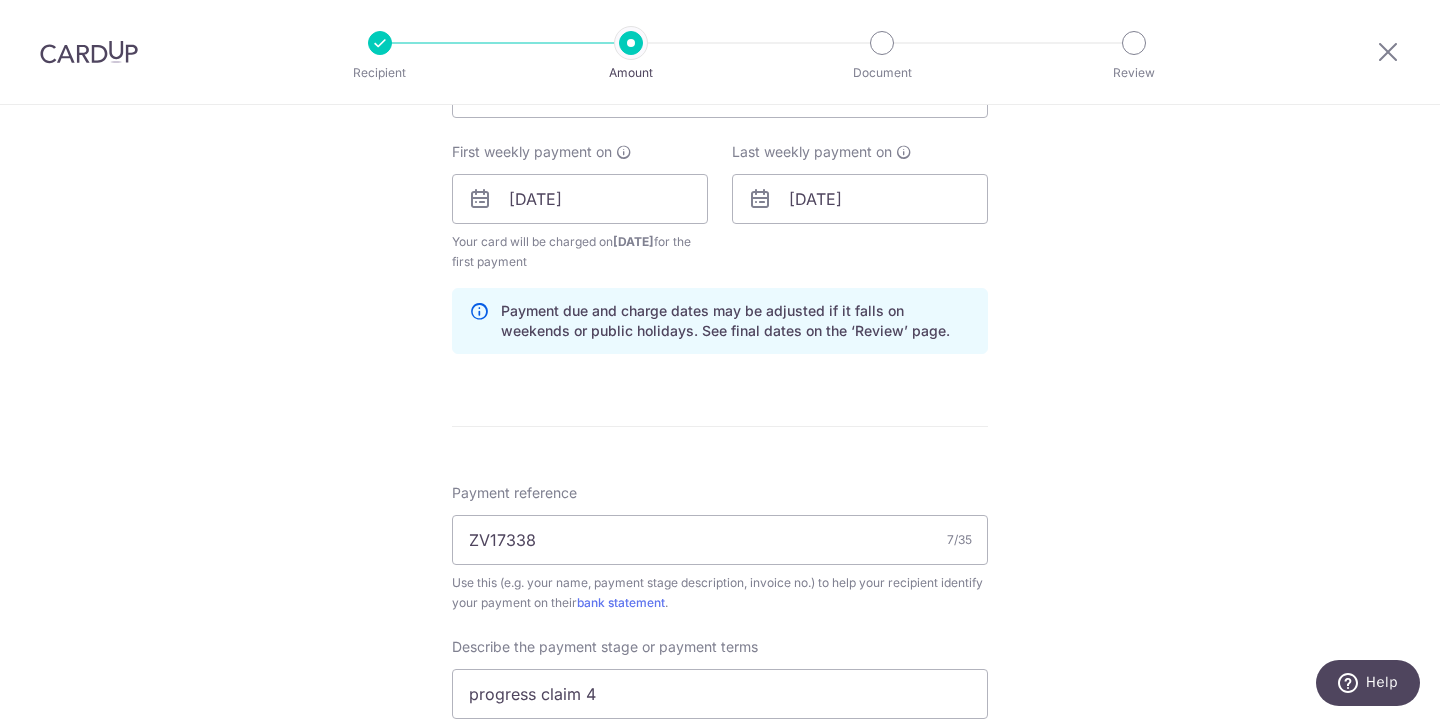 click on "Tell us more about your payment
Enter payment amount
SGD
40,116.21
40116.21
Select Card
**** 1278
Add credit card
Your Cards
**** 1278
**** 7625
Secure 256-bit SSL
Text
New card details
Card
Secure 256-bit SSL" at bounding box center (720, 289) 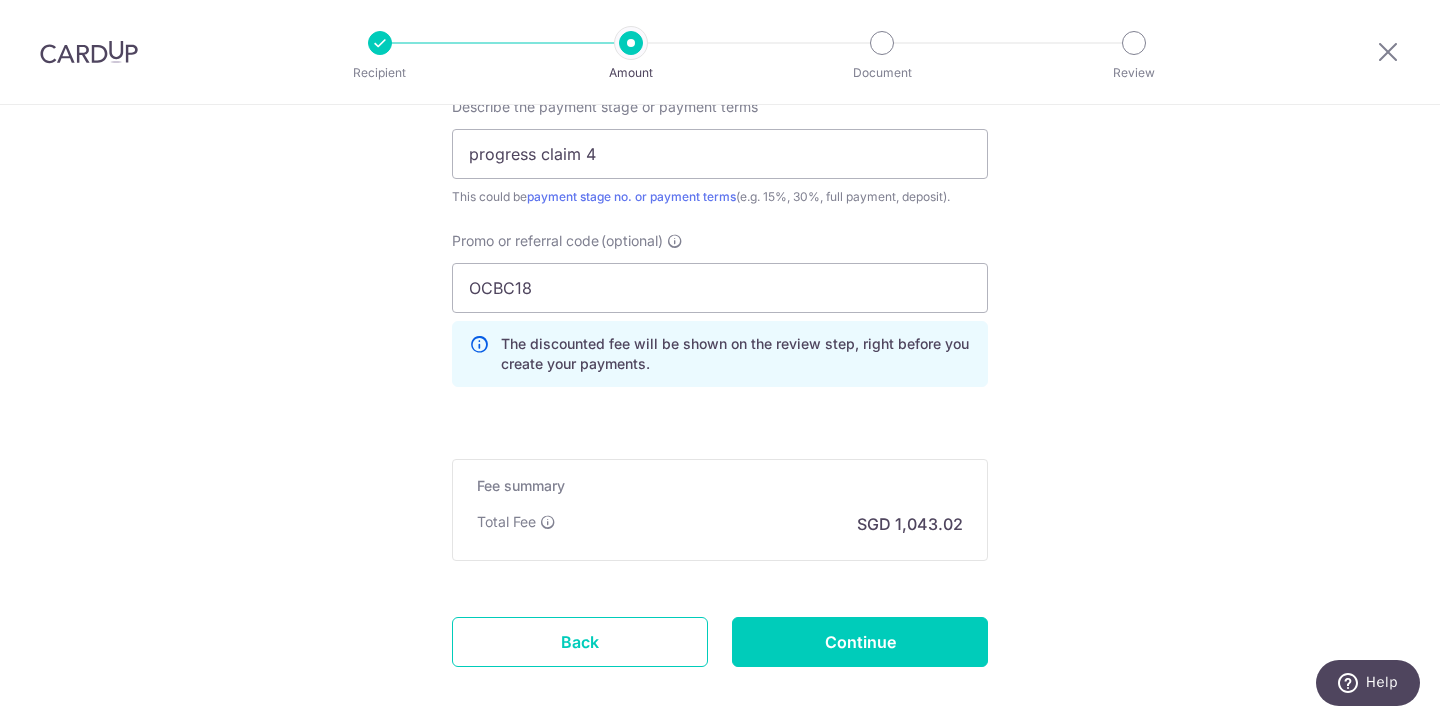 scroll, scrollTop: 1496, scrollLeft: 0, axis: vertical 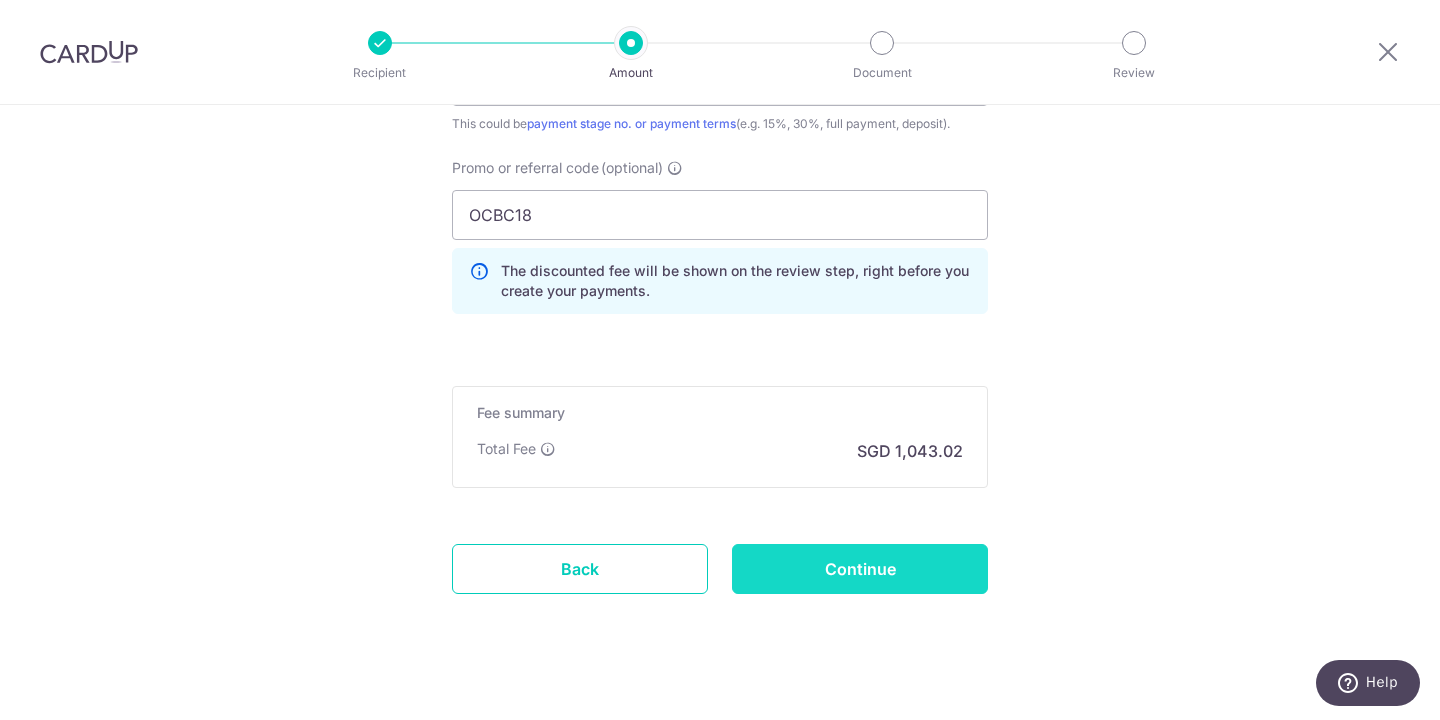 click on "Continue" at bounding box center [860, 569] 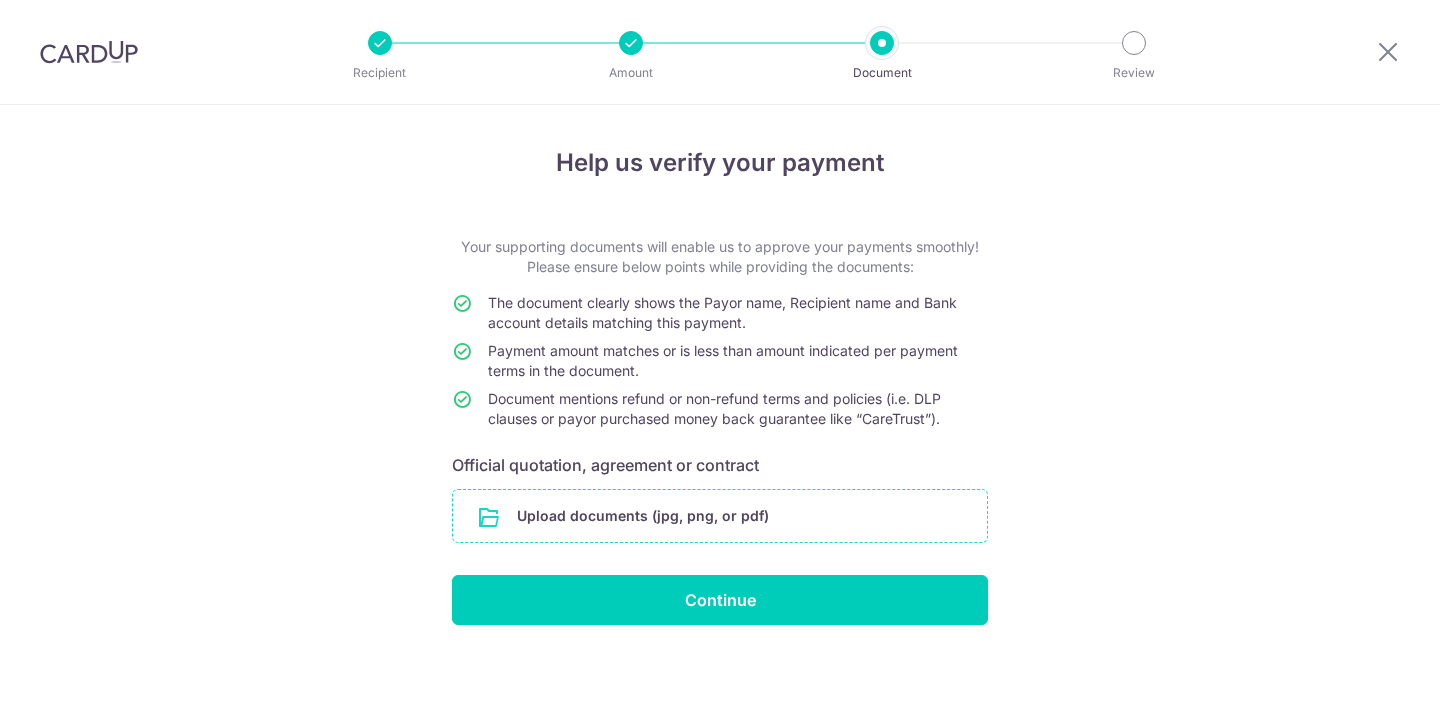 scroll, scrollTop: 0, scrollLeft: 0, axis: both 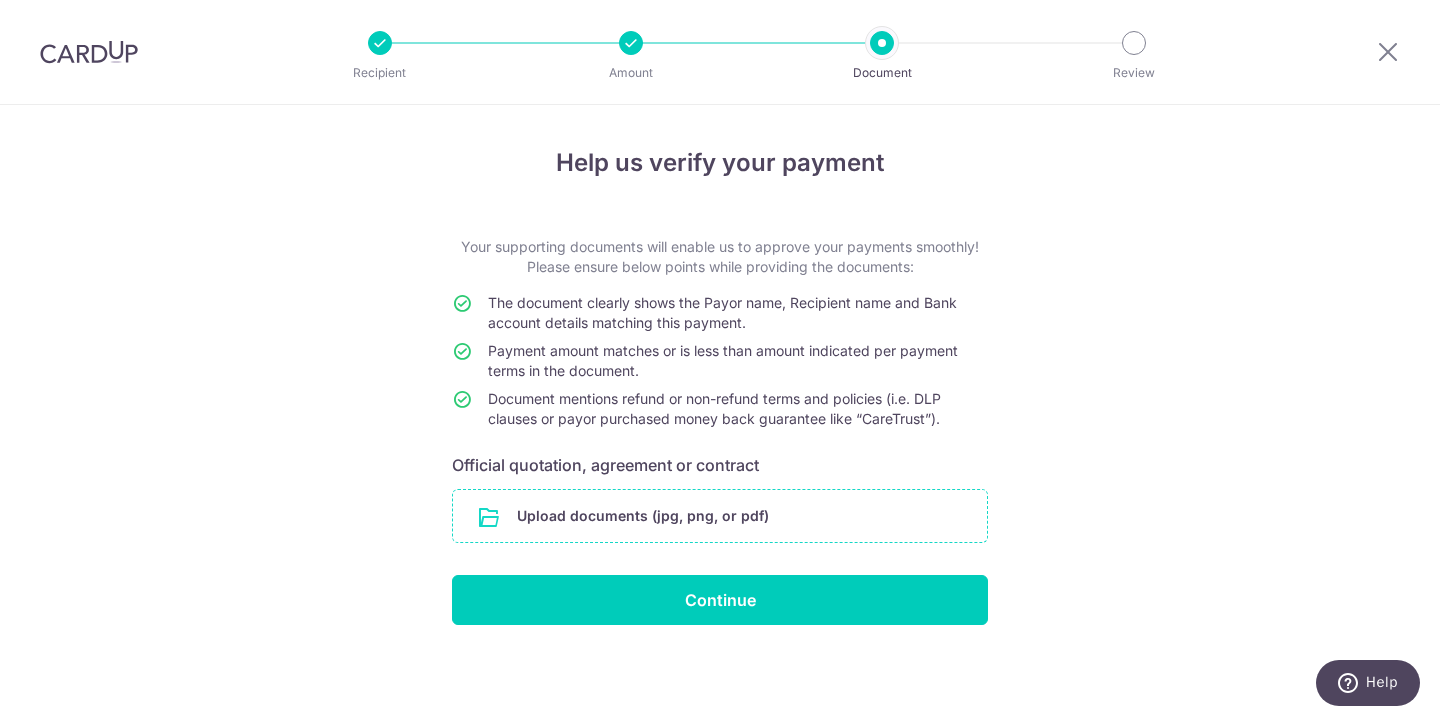 click at bounding box center [720, 516] 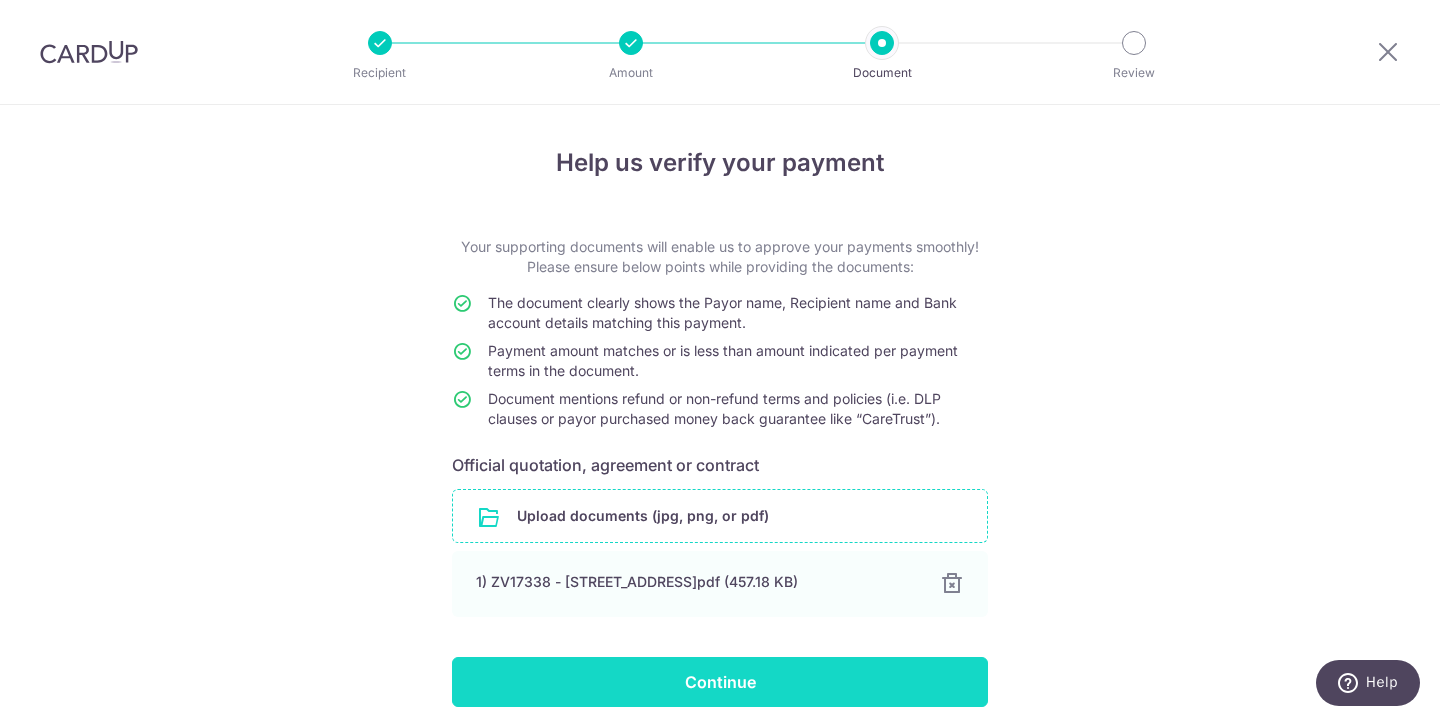 click on "Continue" at bounding box center [720, 682] 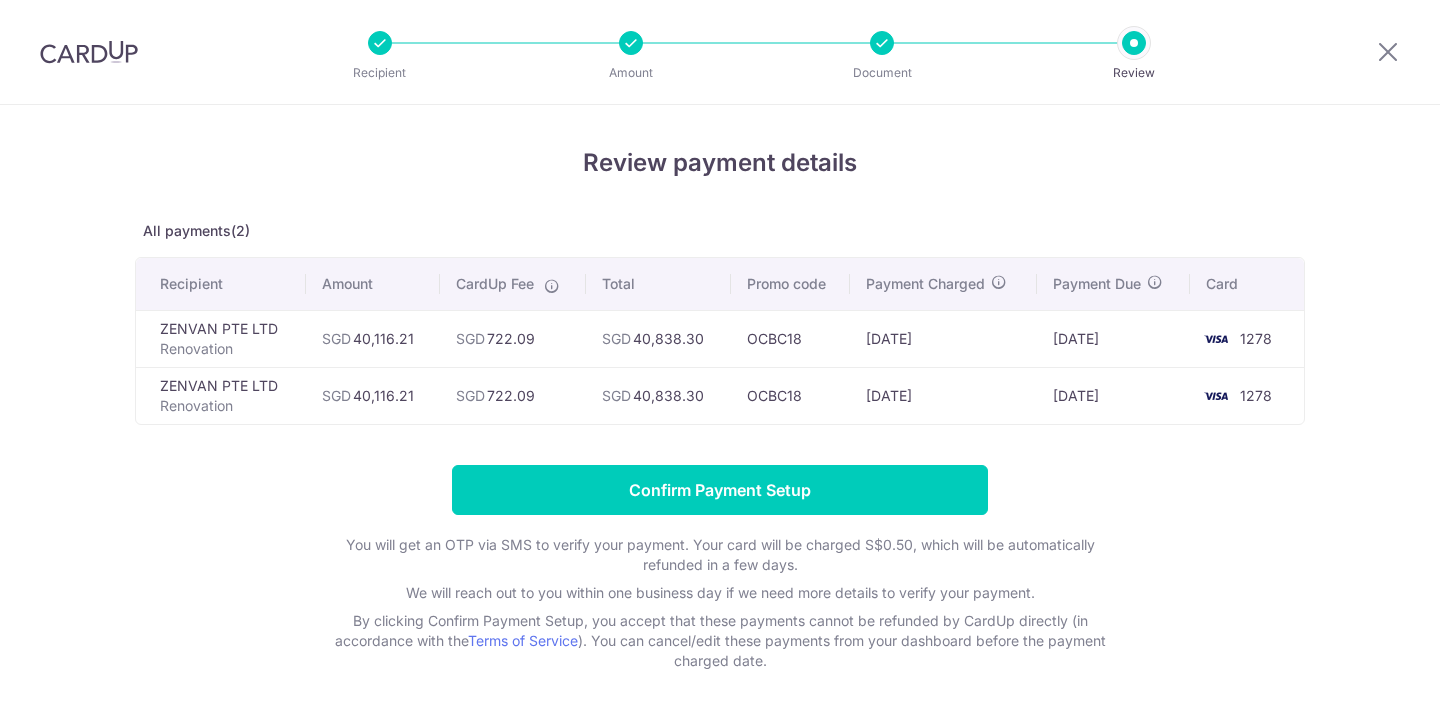 scroll, scrollTop: 0, scrollLeft: 0, axis: both 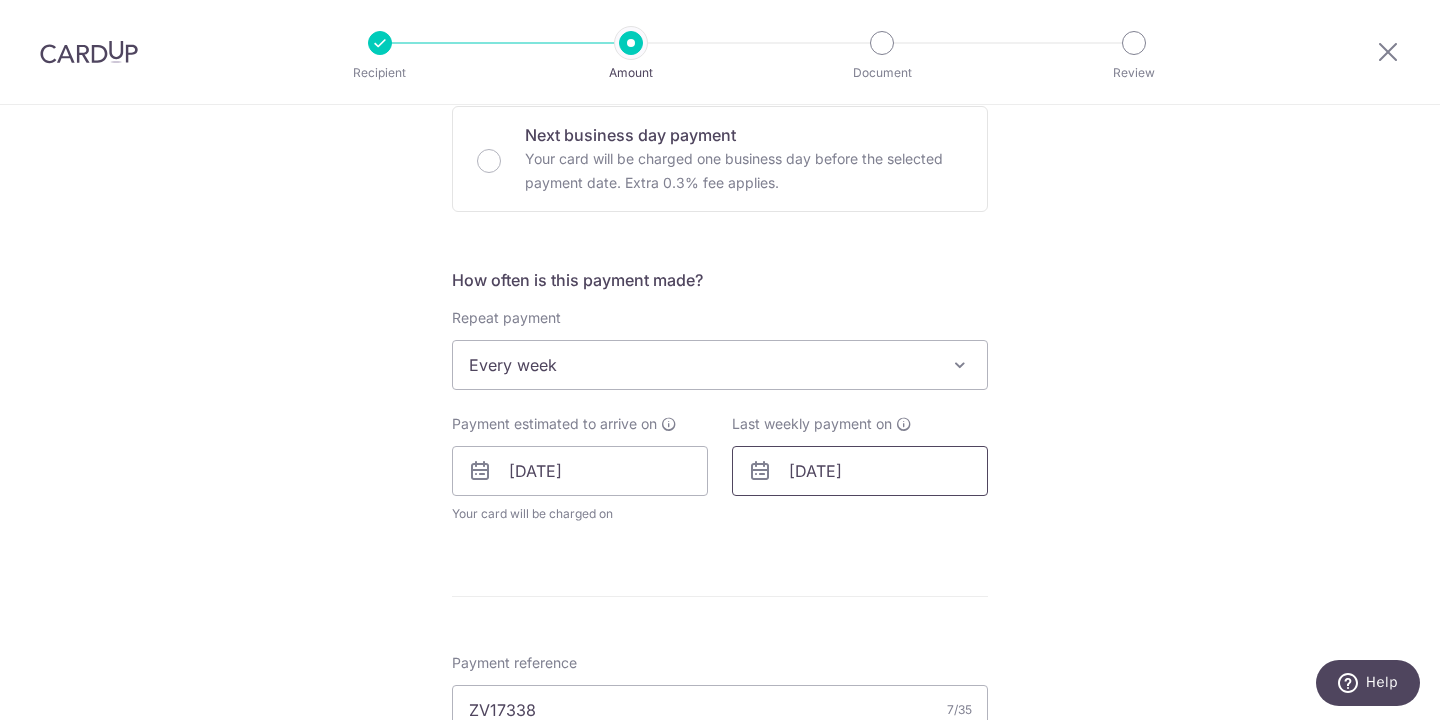 click on "[DATE]" at bounding box center [860, 471] 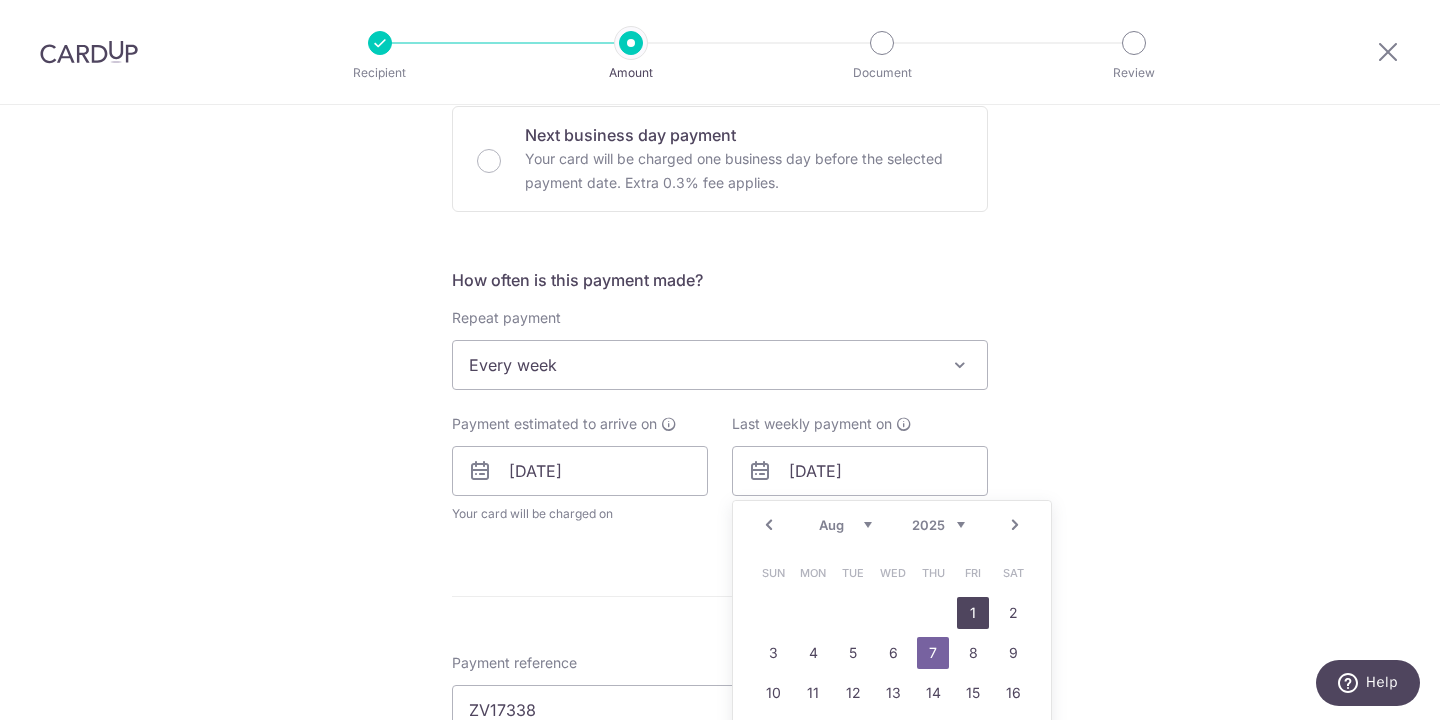 click on "1" at bounding box center (973, 613) 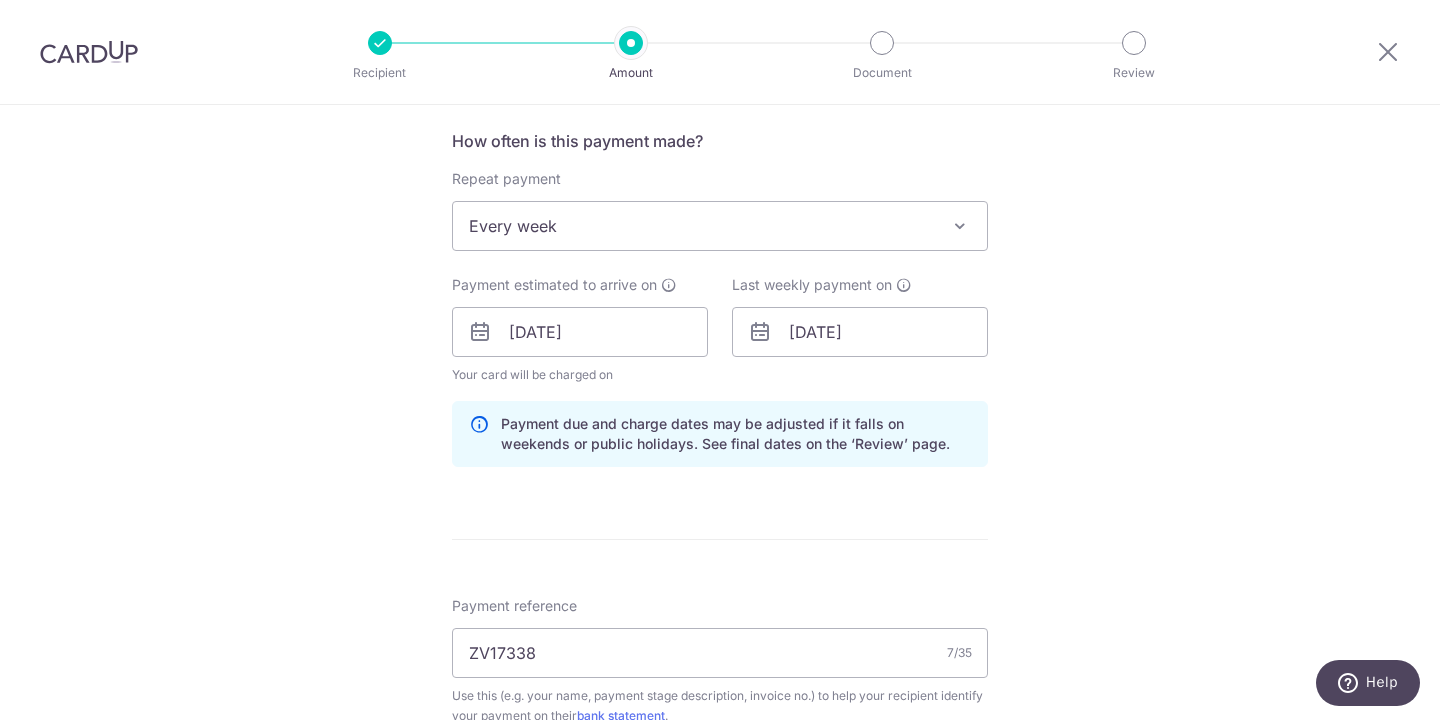 scroll, scrollTop: 746, scrollLeft: 0, axis: vertical 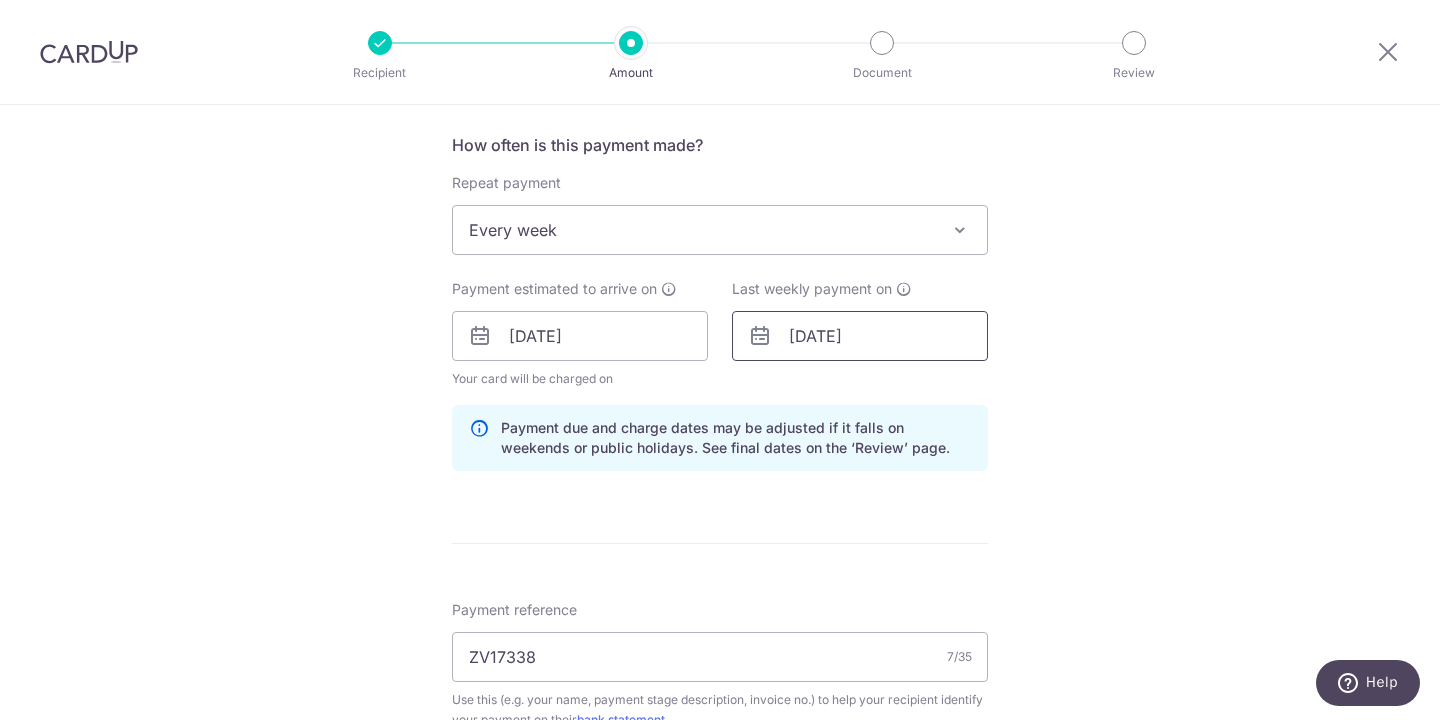 click on "01/08/2025" at bounding box center [860, 336] 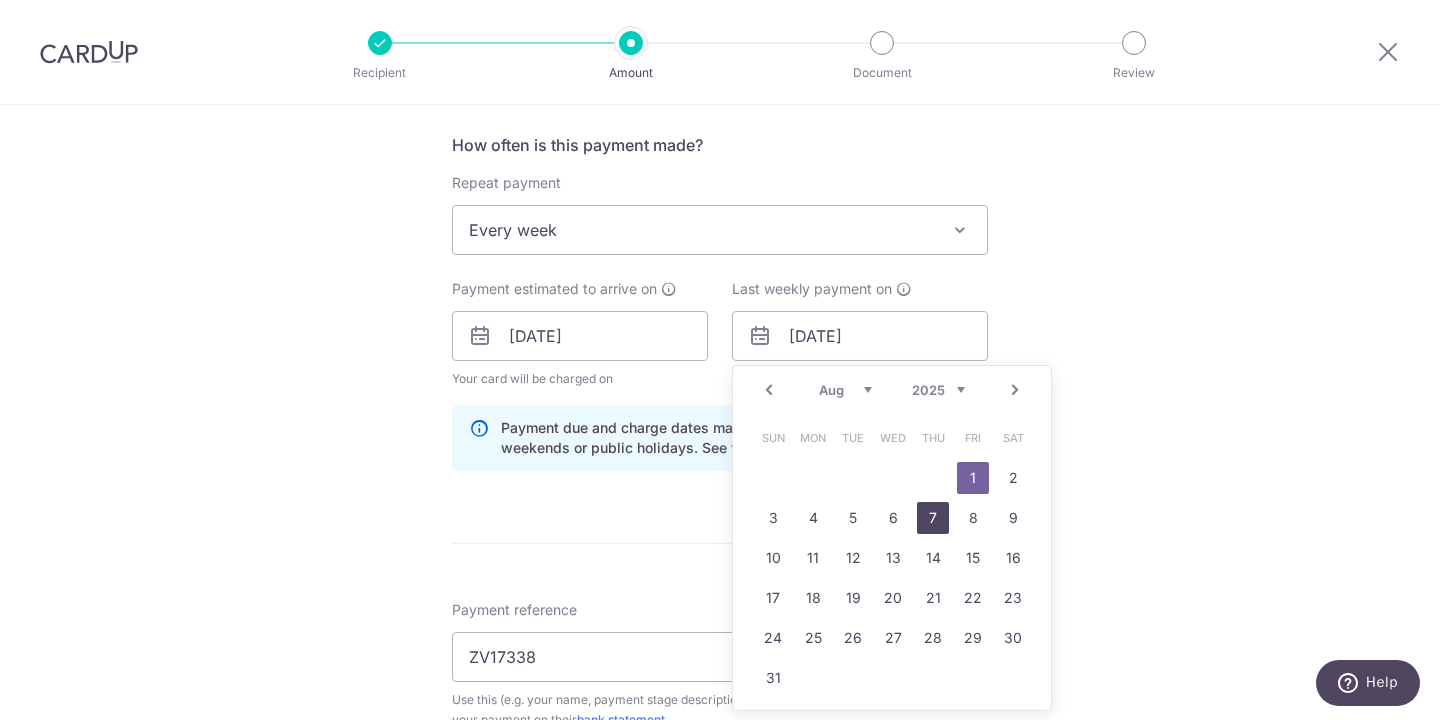 click on "7" at bounding box center [933, 518] 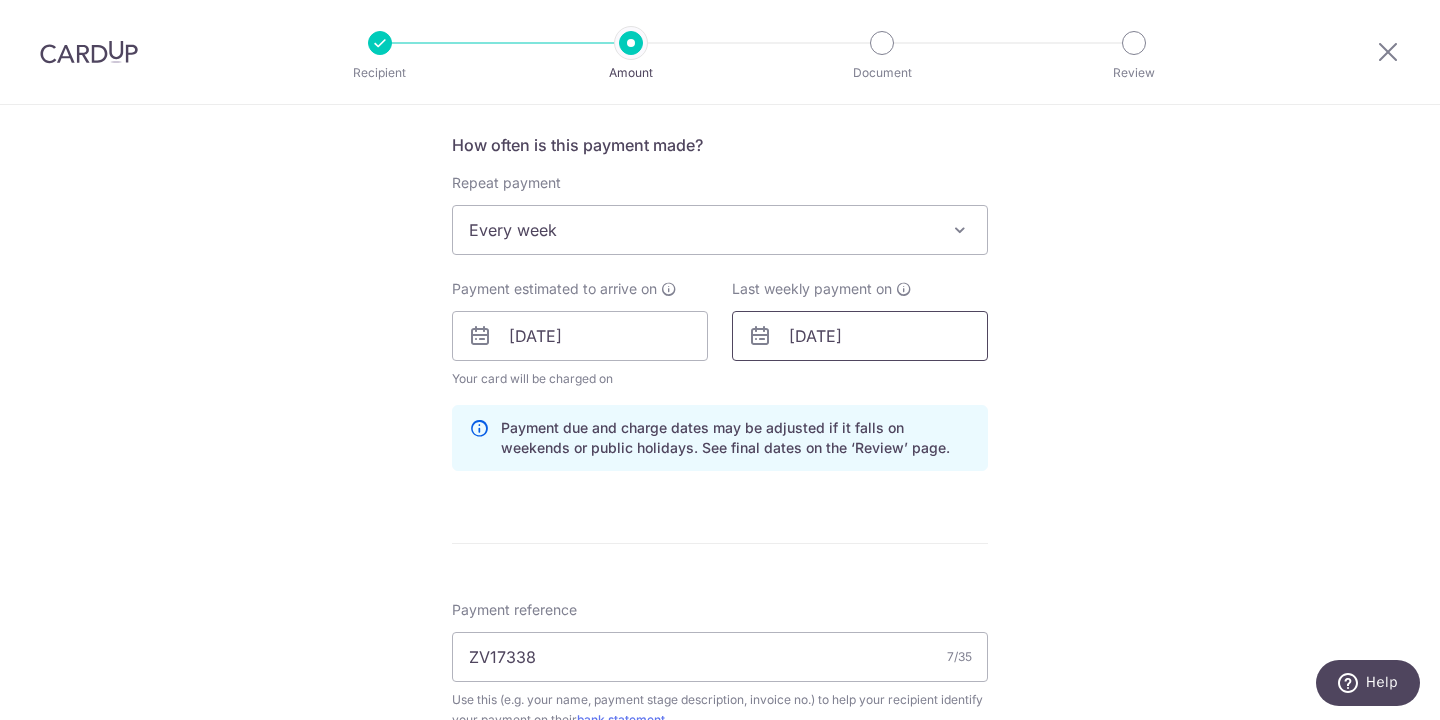 click on "[DATE]" at bounding box center [860, 336] 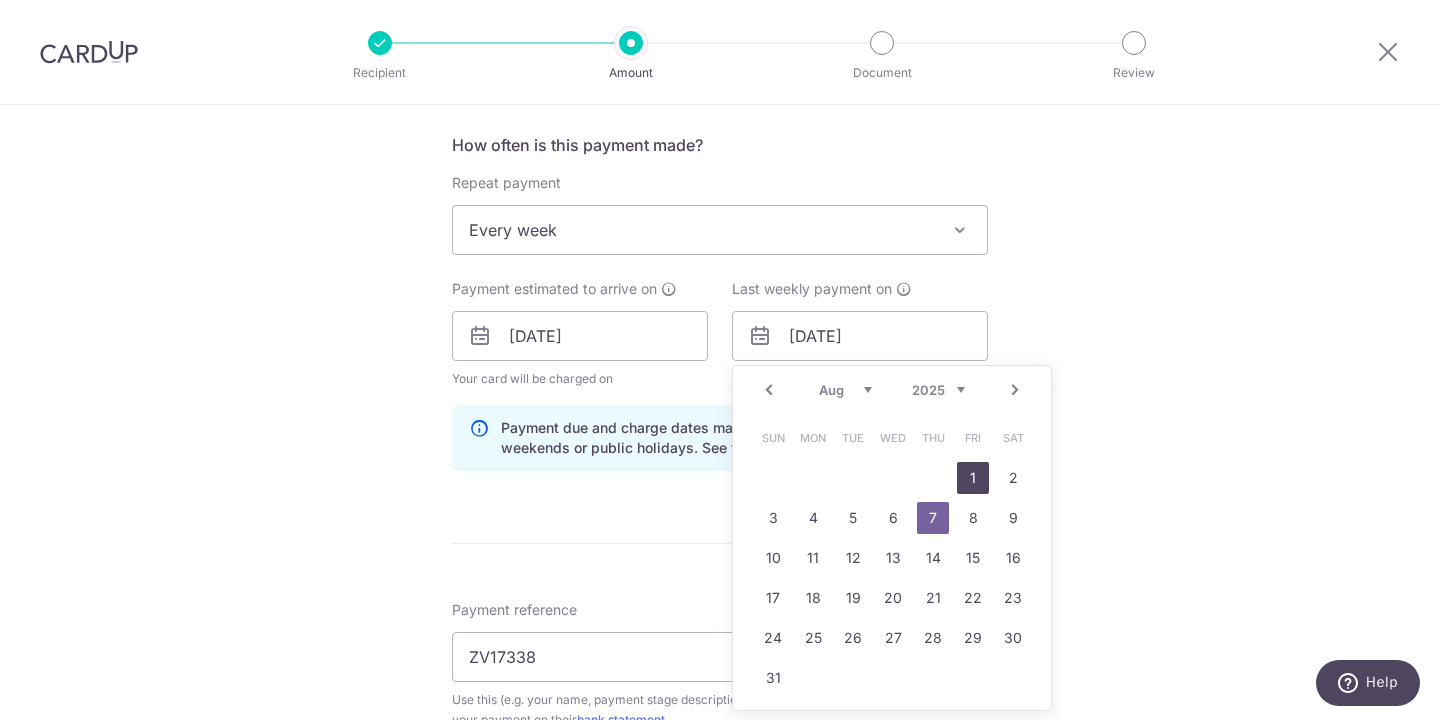 click on "1" at bounding box center [973, 478] 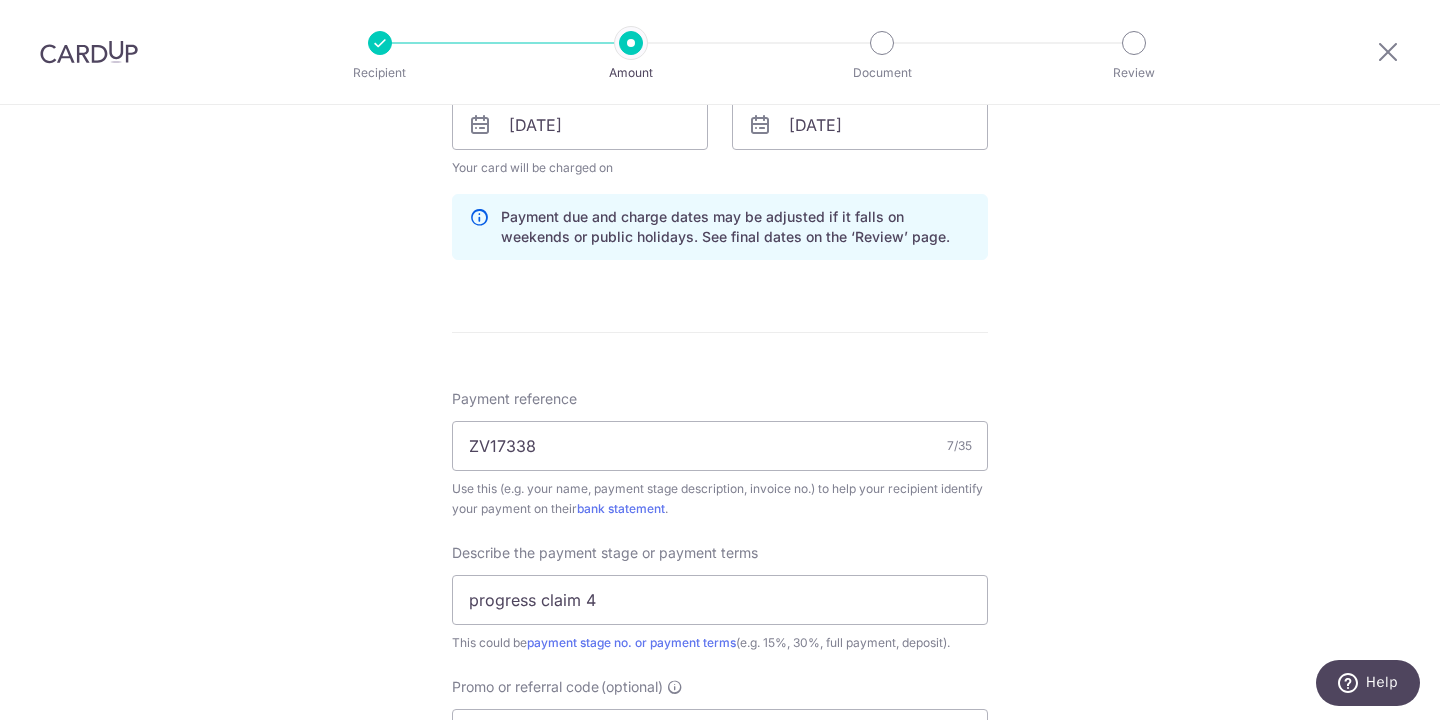 scroll, scrollTop: 836, scrollLeft: 0, axis: vertical 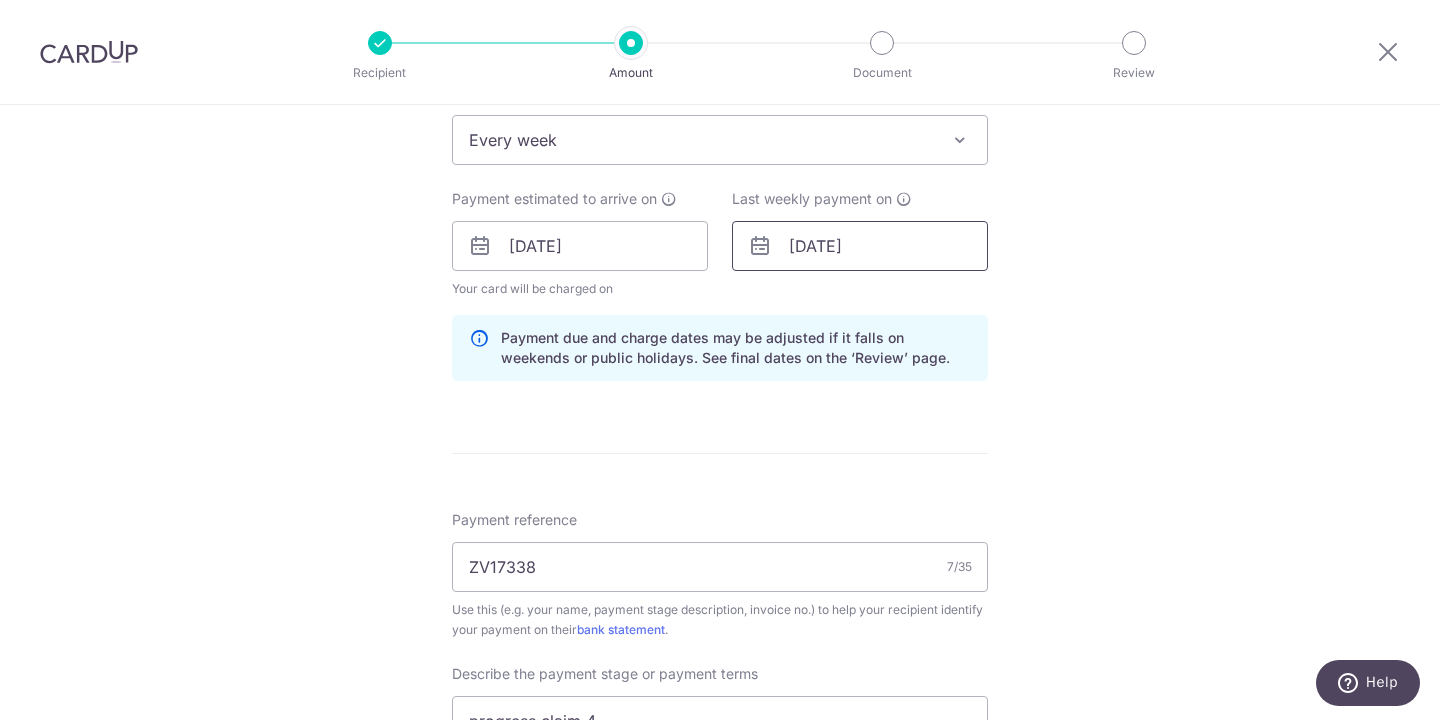 click on "01/08/2025" at bounding box center [860, 246] 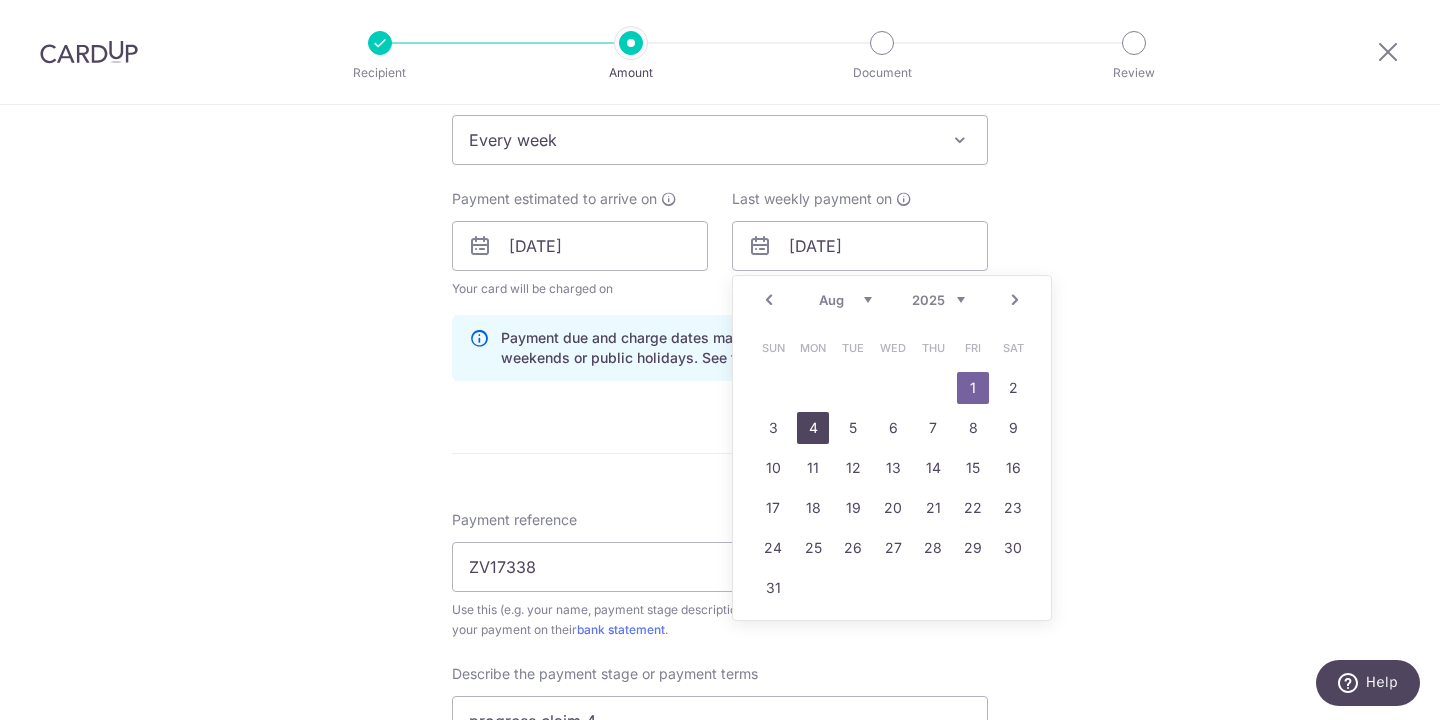 click on "4" at bounding box center [813, 428] 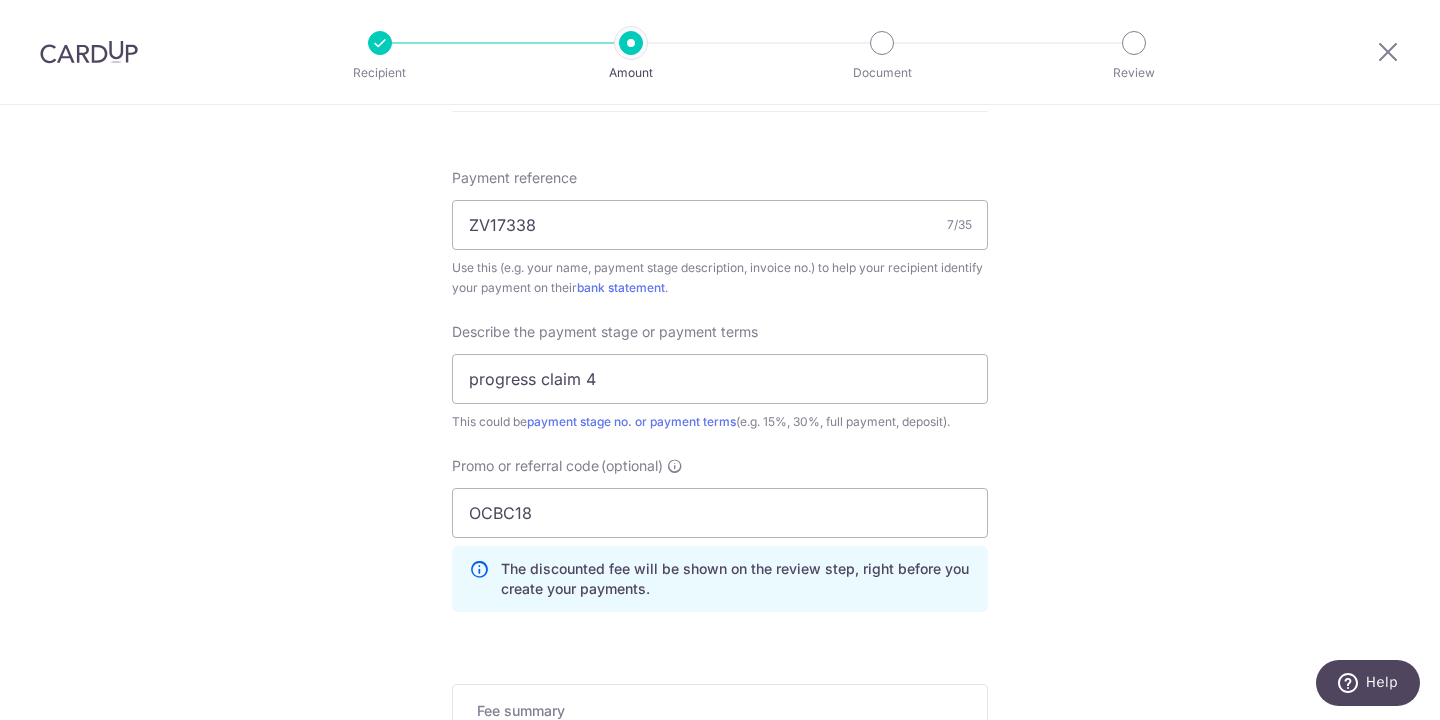 scroll, scrollTop: 1463, scrollLeft: 0, axis: vertical 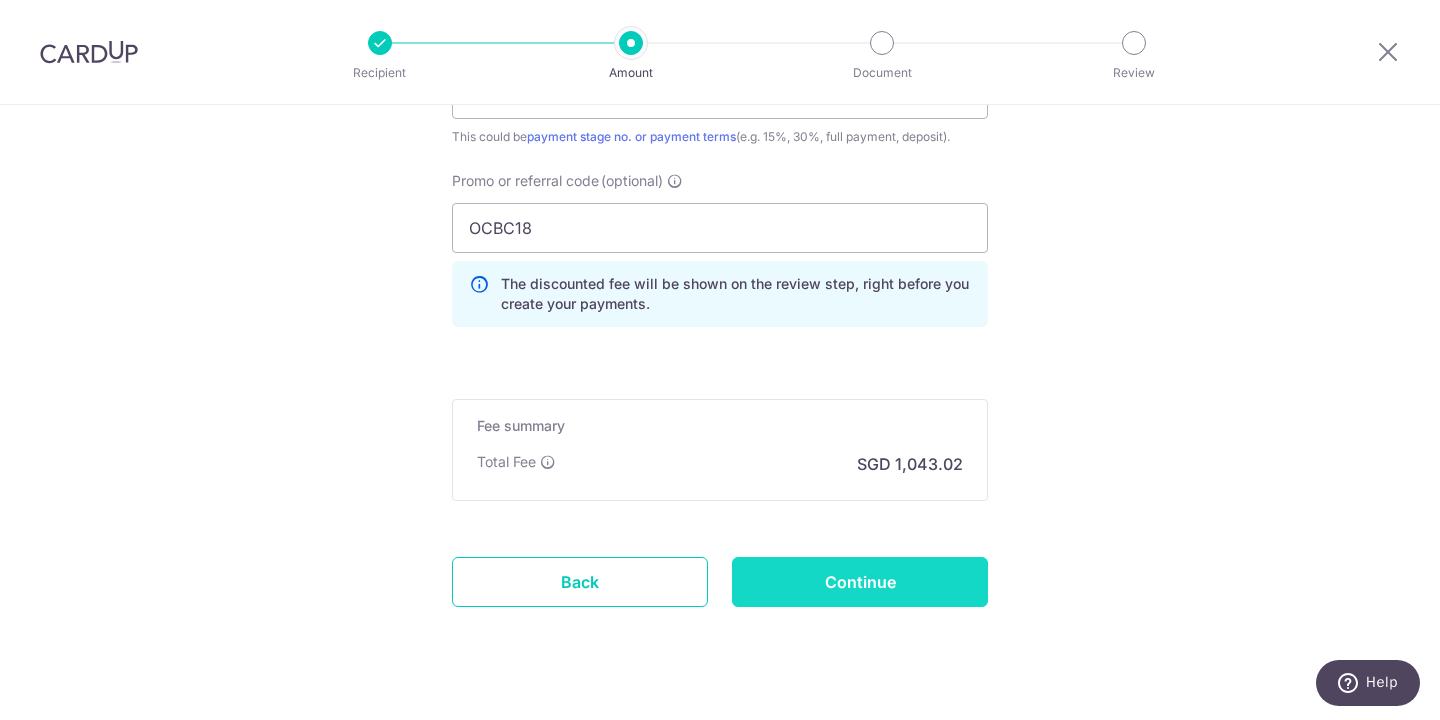click on "Continue" at bounding box center [860, 582] 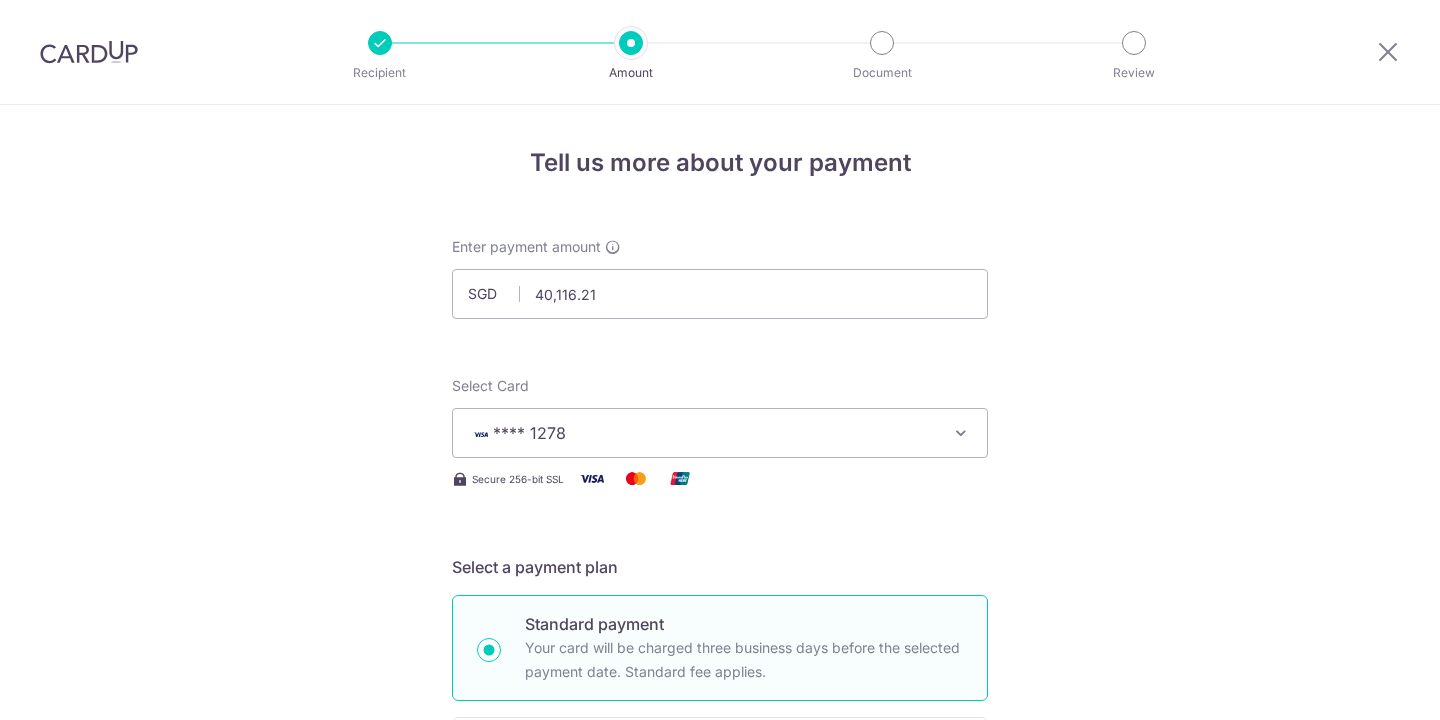 scroll, scrollTop: 0, scrollLeft: 0, axis: both 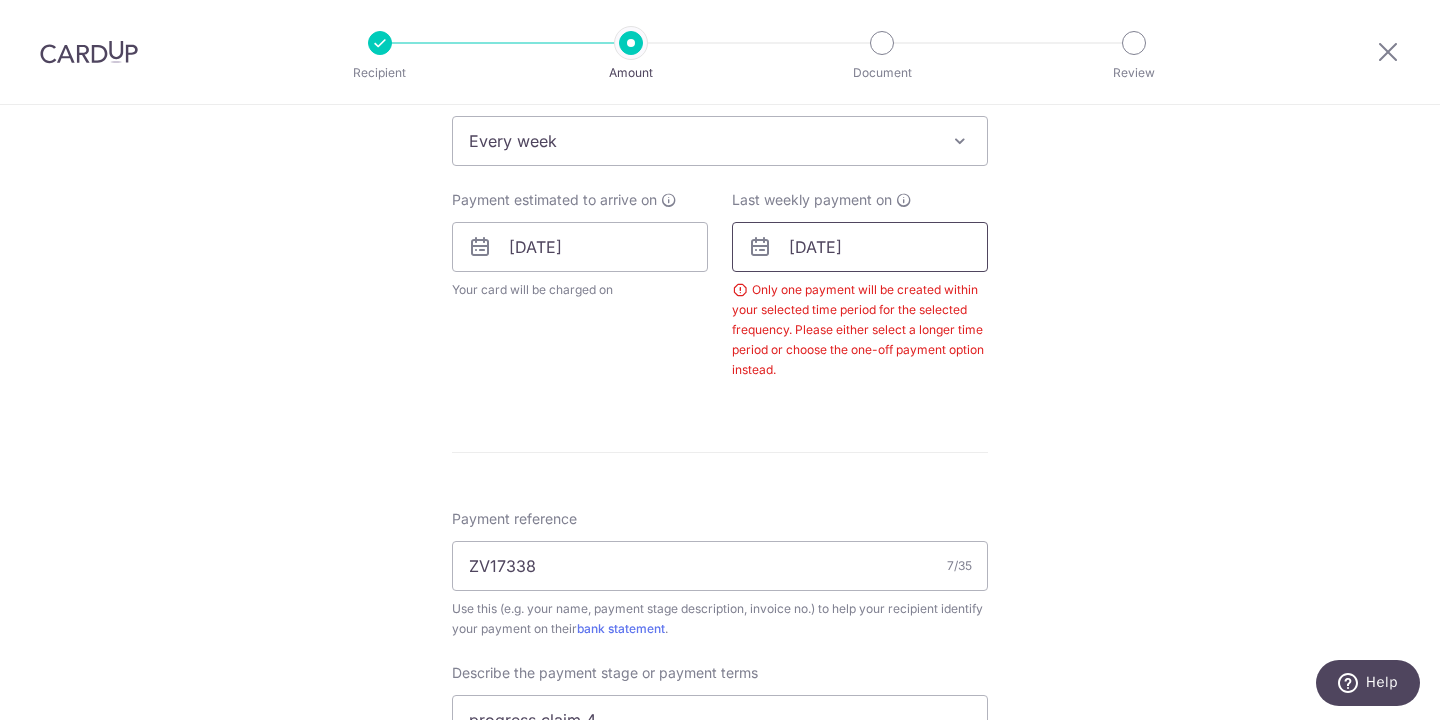 click on "[DATE]" at bounding box center (860, 247) 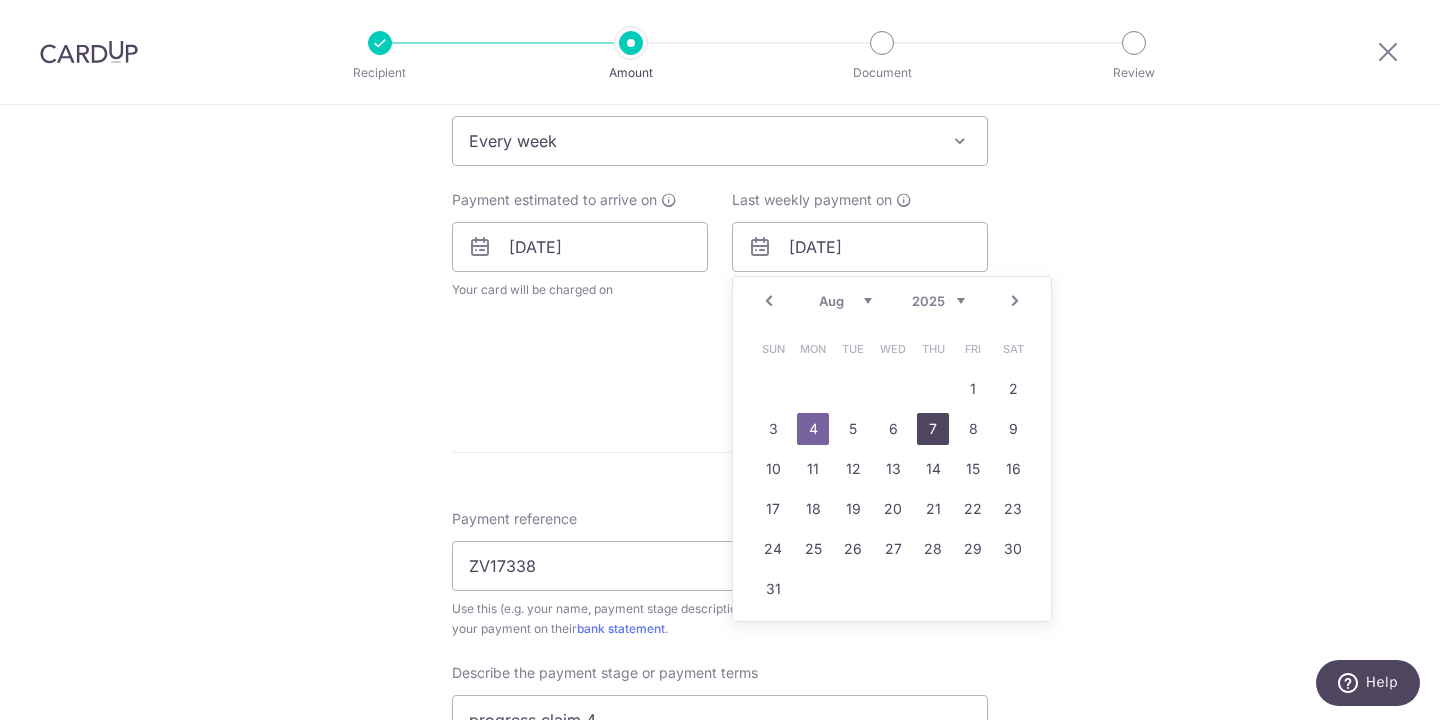 click on "7" at bounding box center [933, 429] 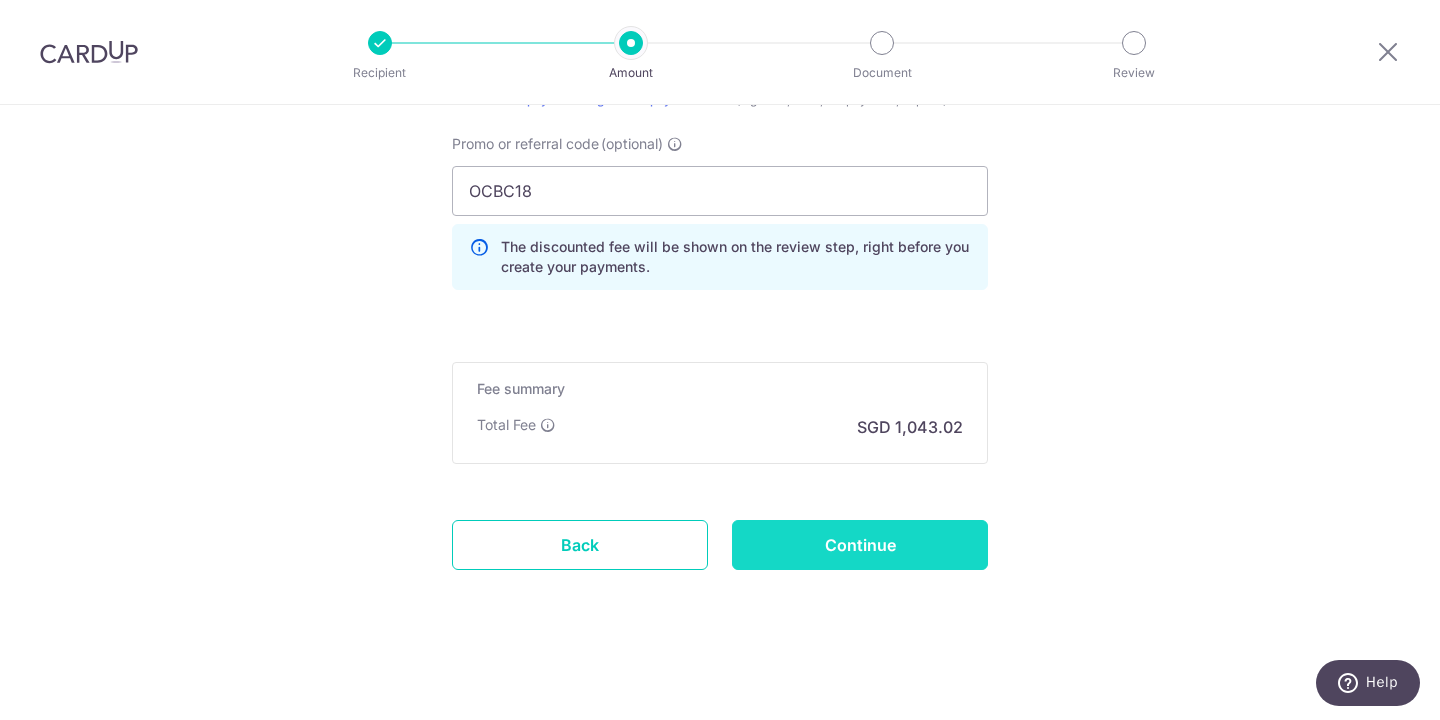 scroll, scrollTop: 1580, scrollLeft: 0, axis: vertical 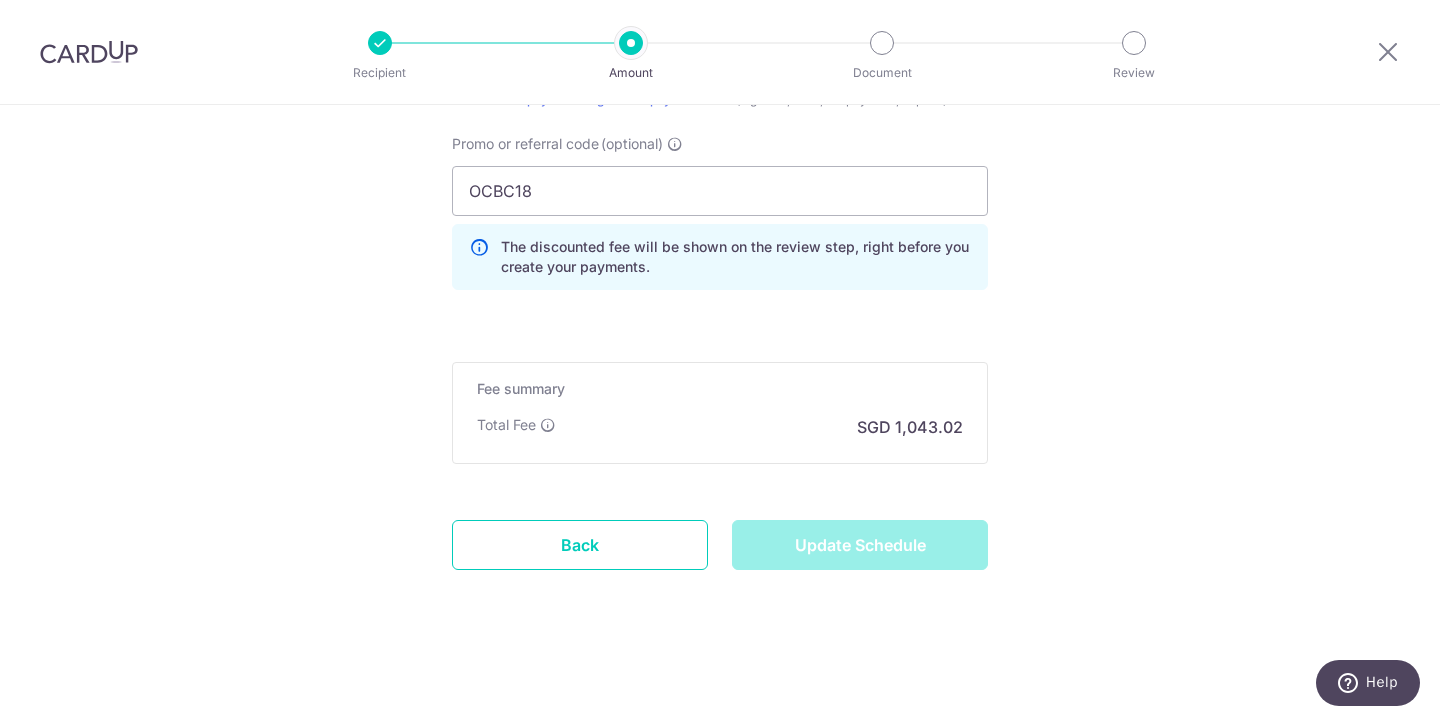 type on "Update Schedule" 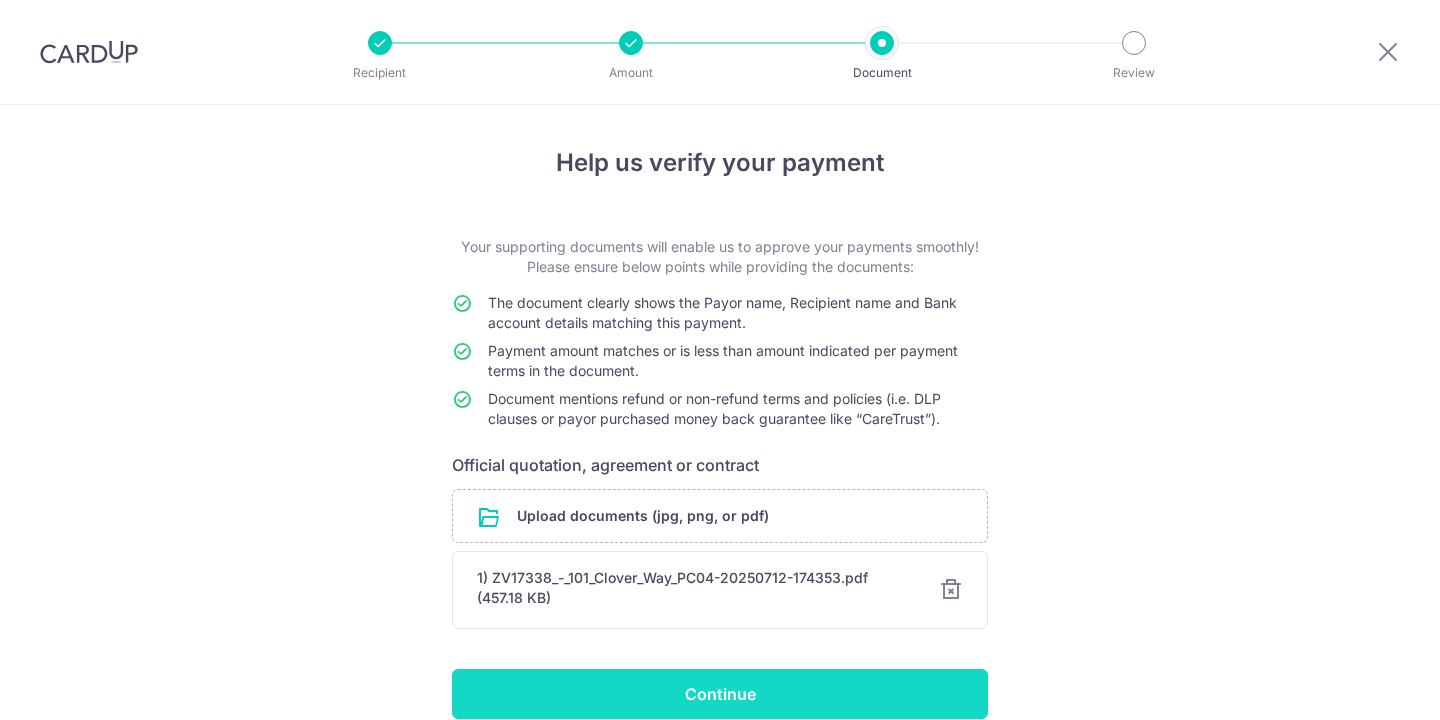 scroll, scrollTop: 0, scrollLeft: 0, axis: both 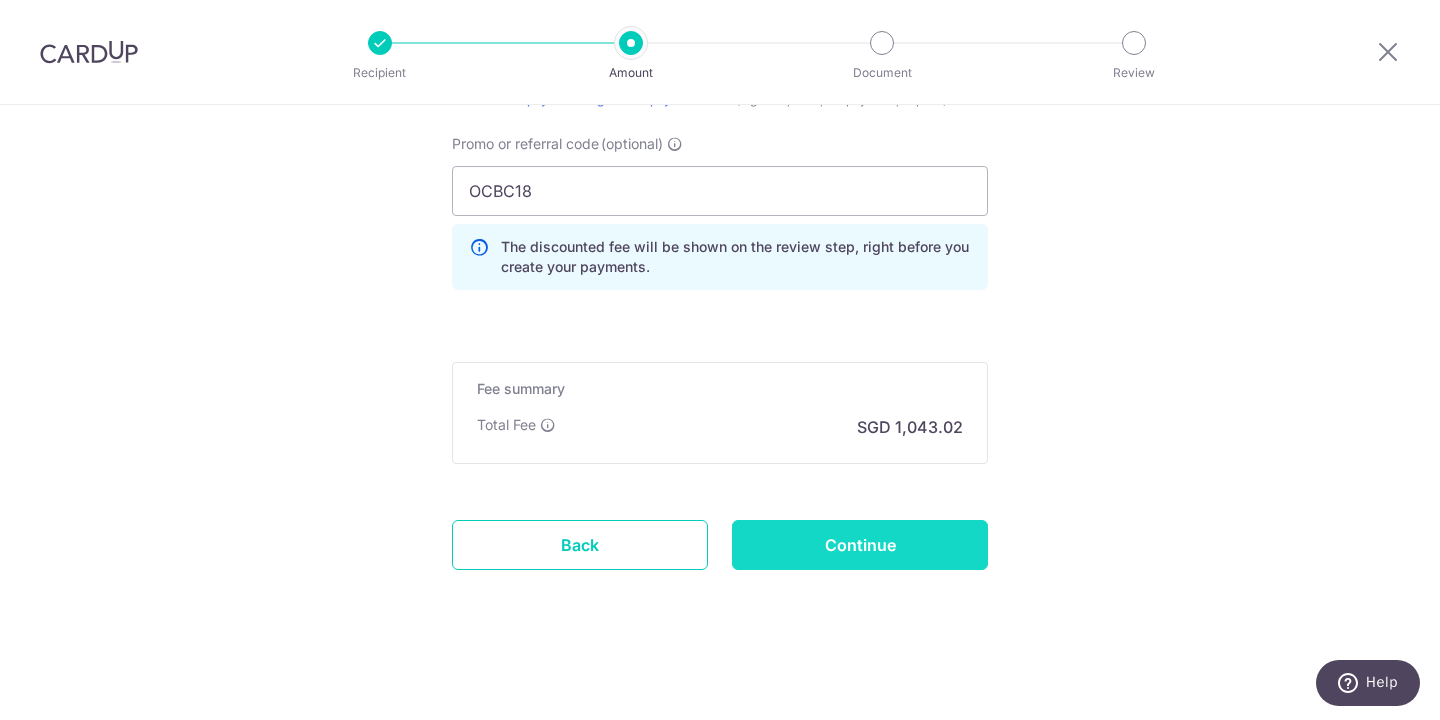 click on "Continue" at bounding box center [860, 545] 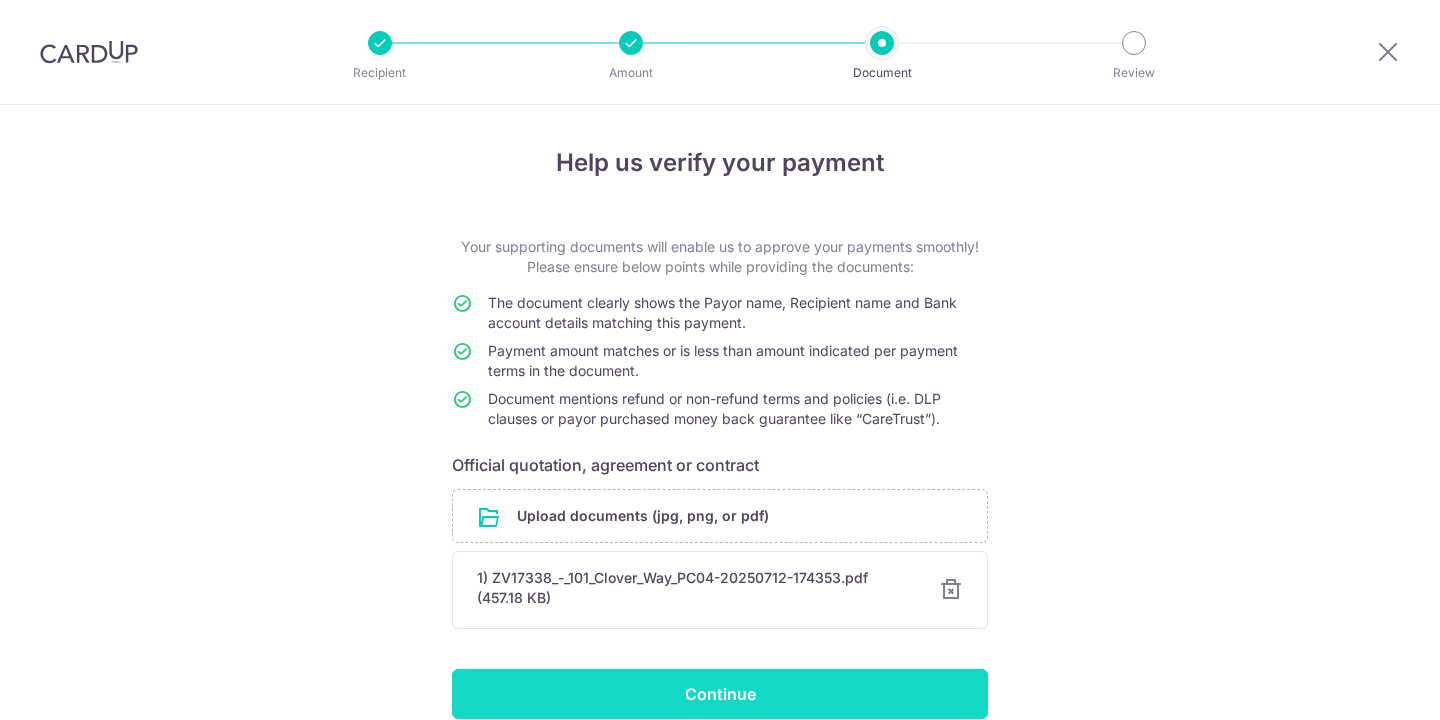 scroll, scrollTop: 0, scrollLeft: 0, axis: both 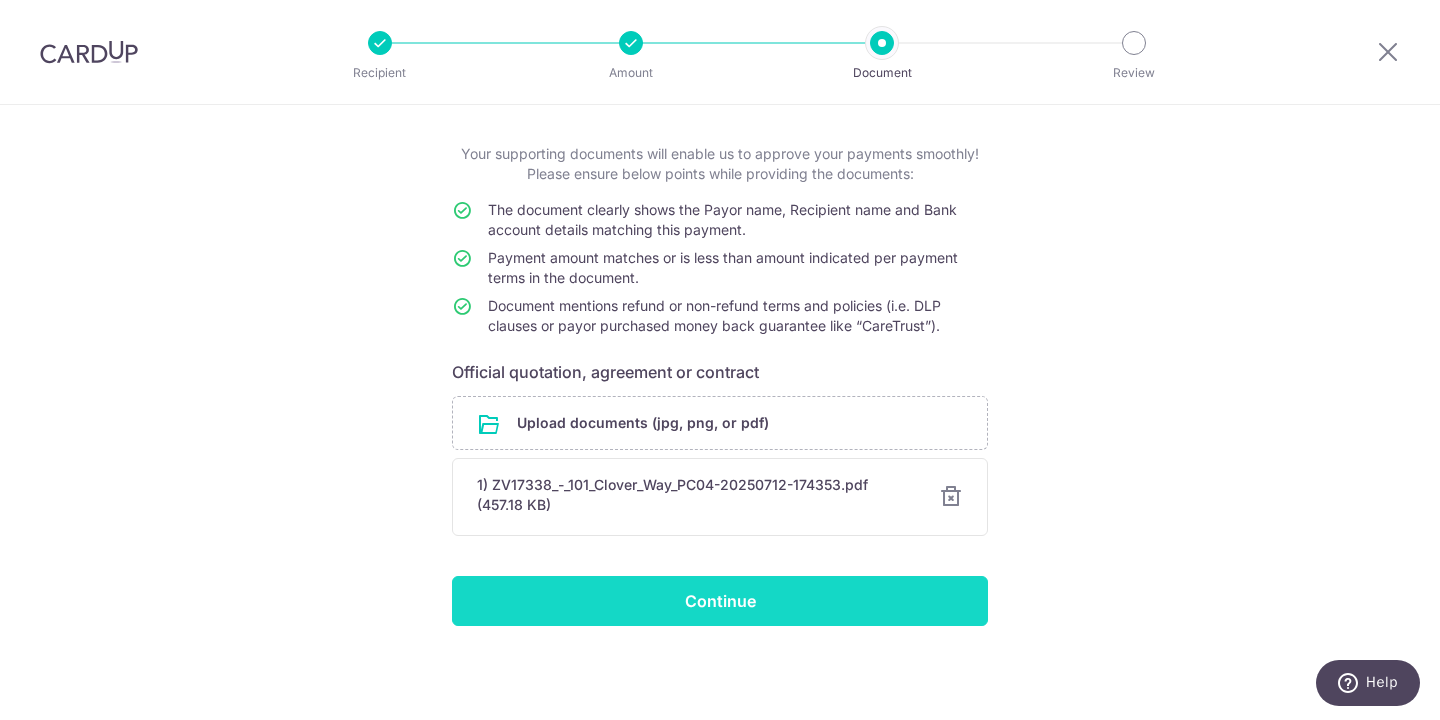 click on "Continue" at bounding box center (720, 601) 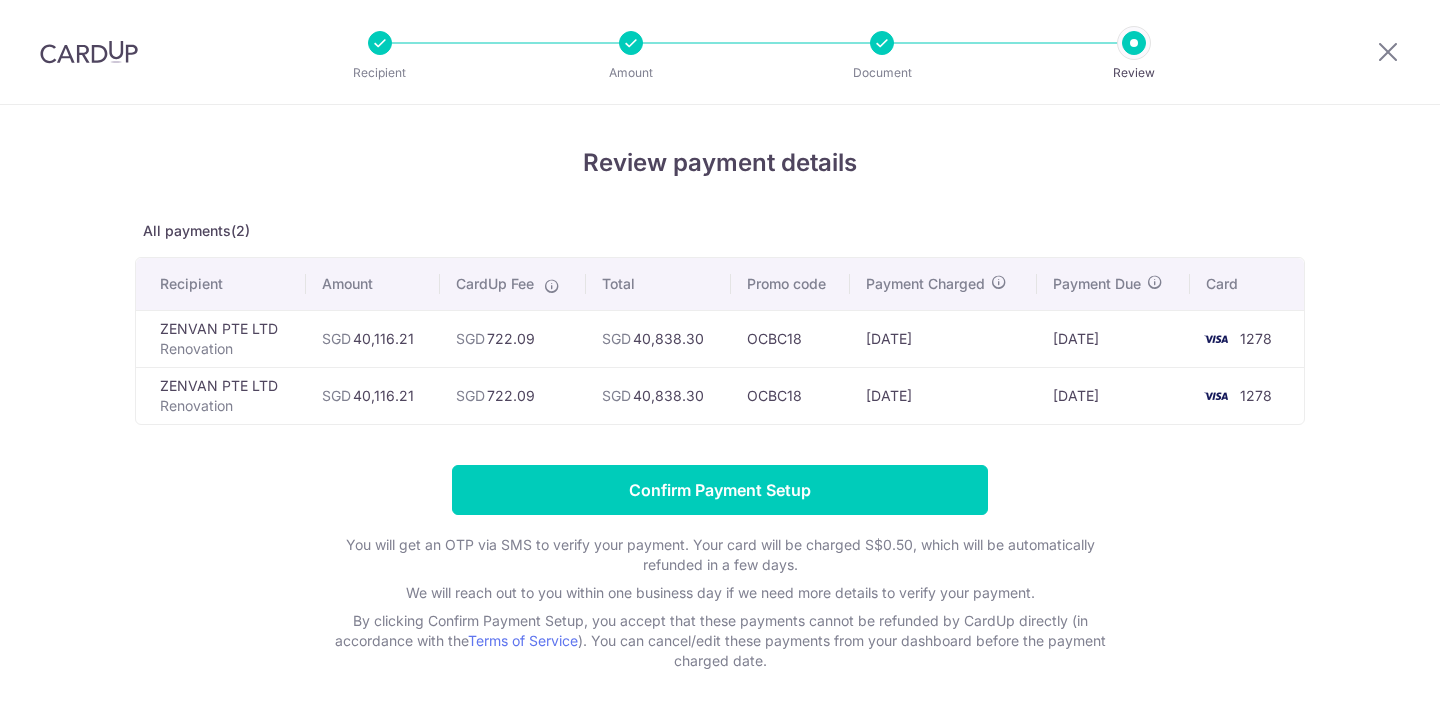 scroll, scrollTop: 0, scrollLeft: 0, axis: both 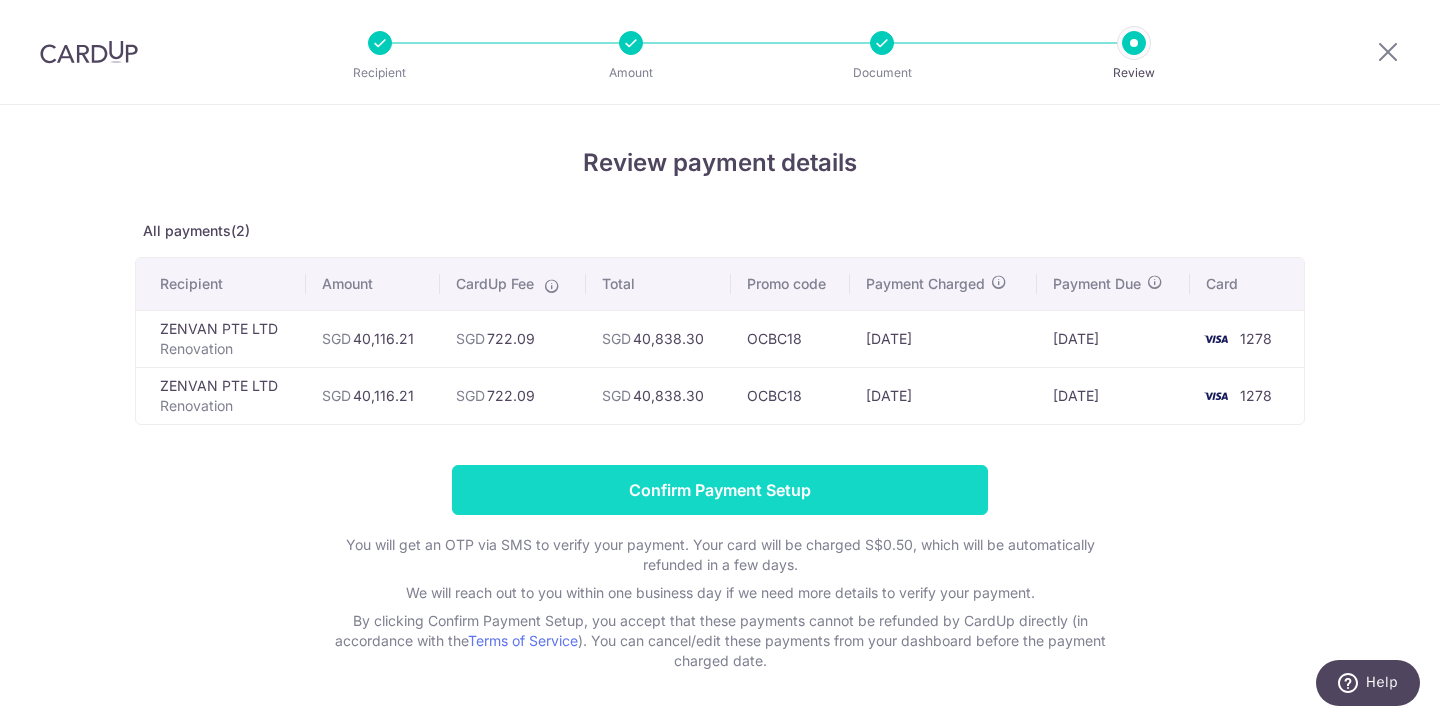 click on "Confirm Payment Setup" at bounding box center (720, 490) 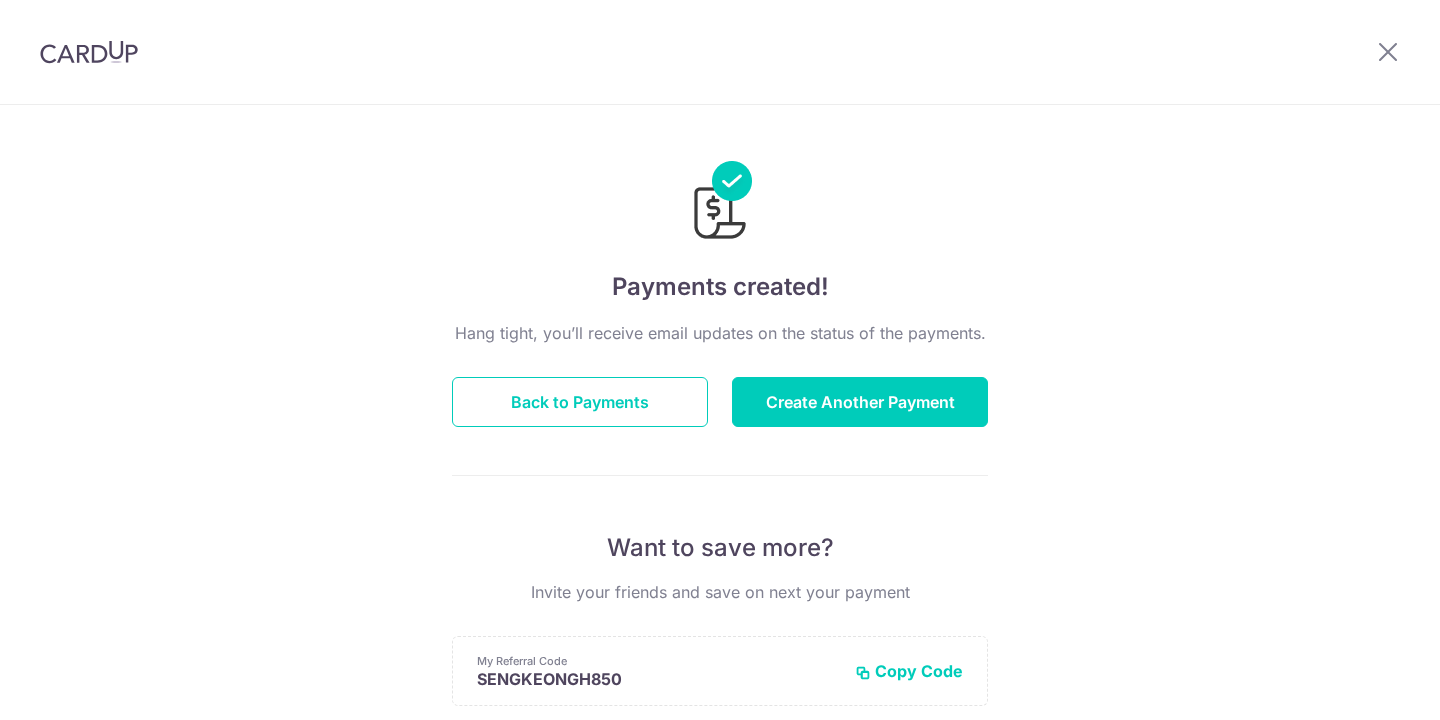 scroll, scrollTop: 0, scrollLeft: 0, axis: both 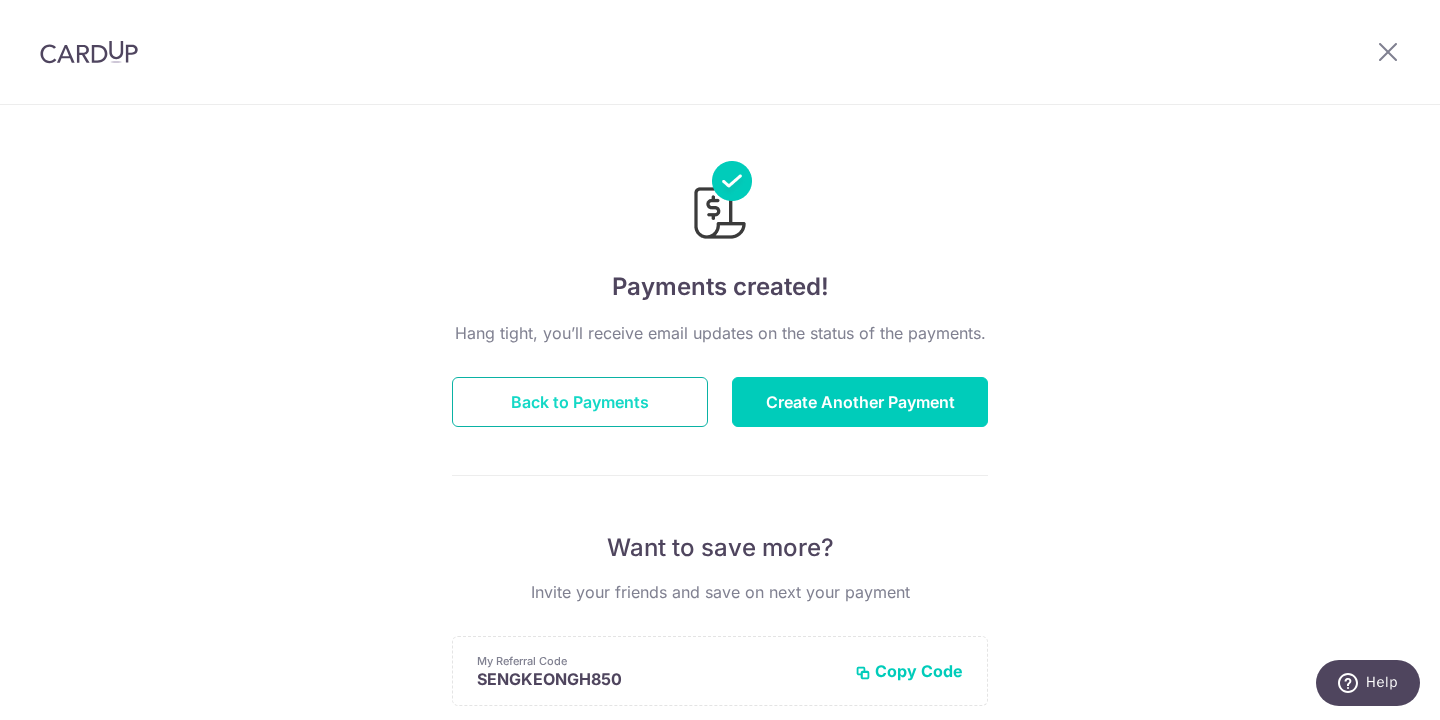 click on "Back to Payments" at bounding box center [580, 402] 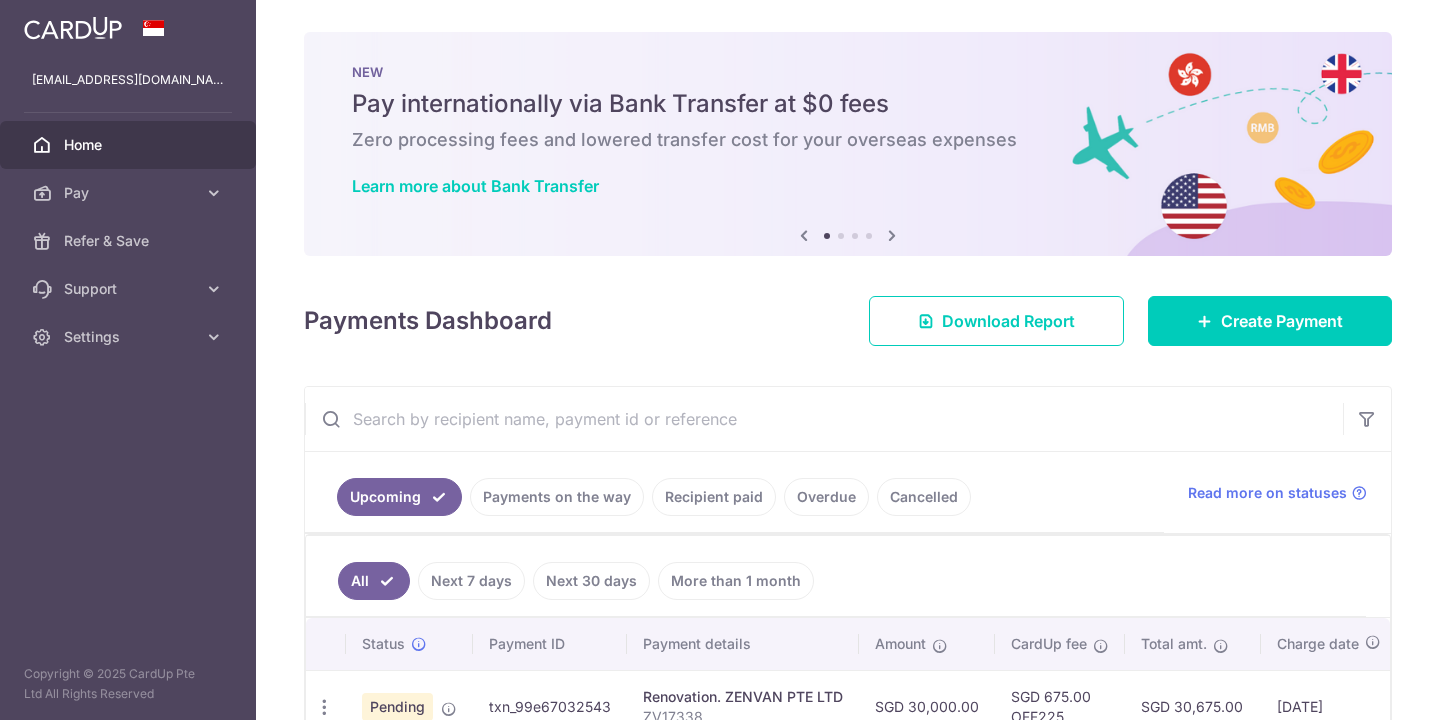 scroll, scrollTop: 0, scrollLeft: 0, axis: both 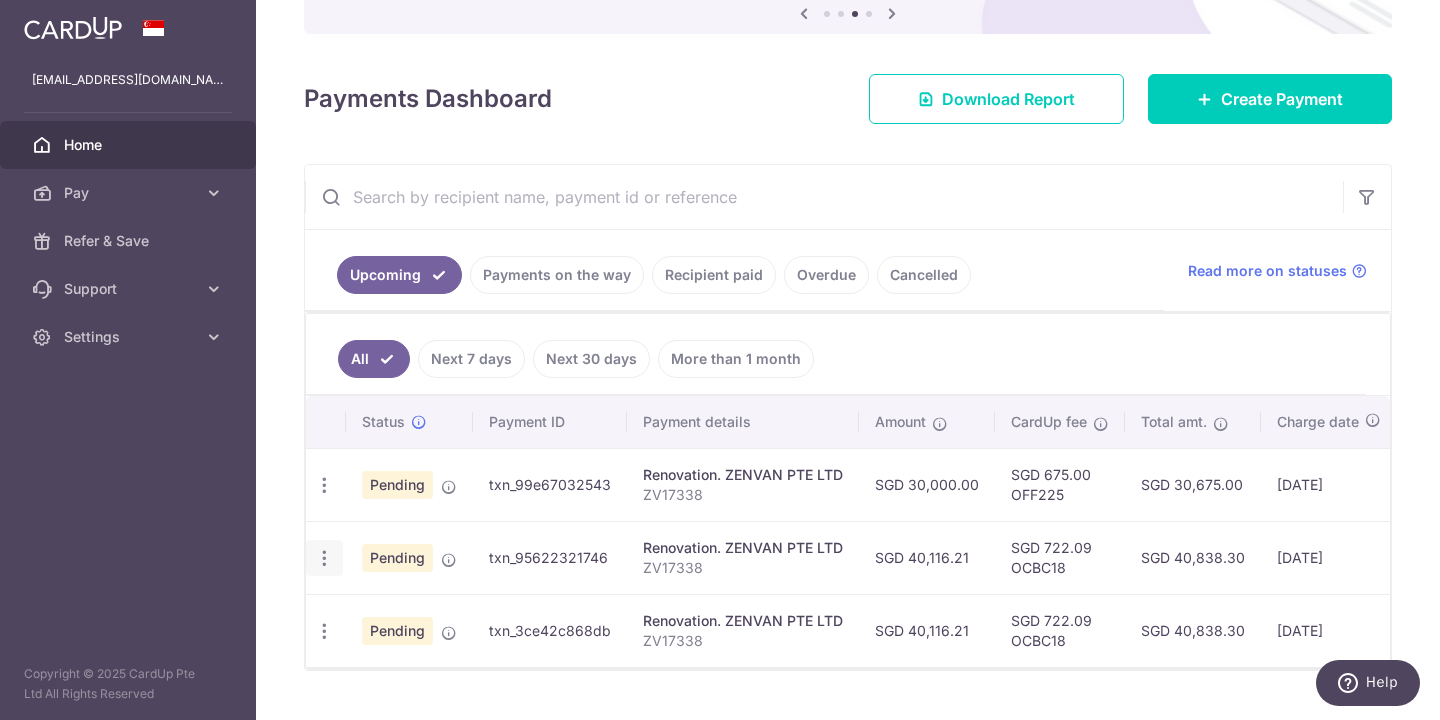 click at bounding box center [324, 485] 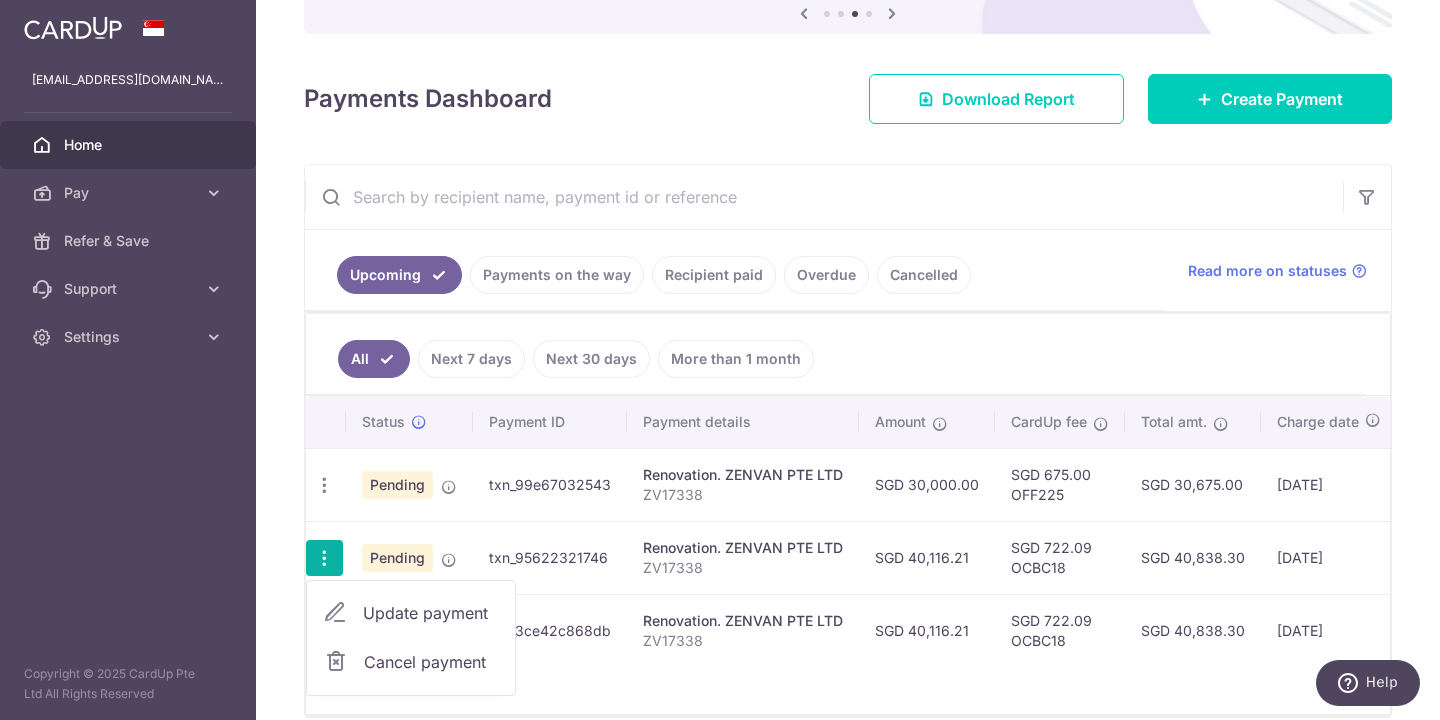 click on "Cancel payment" at bounding box center (431, 662) 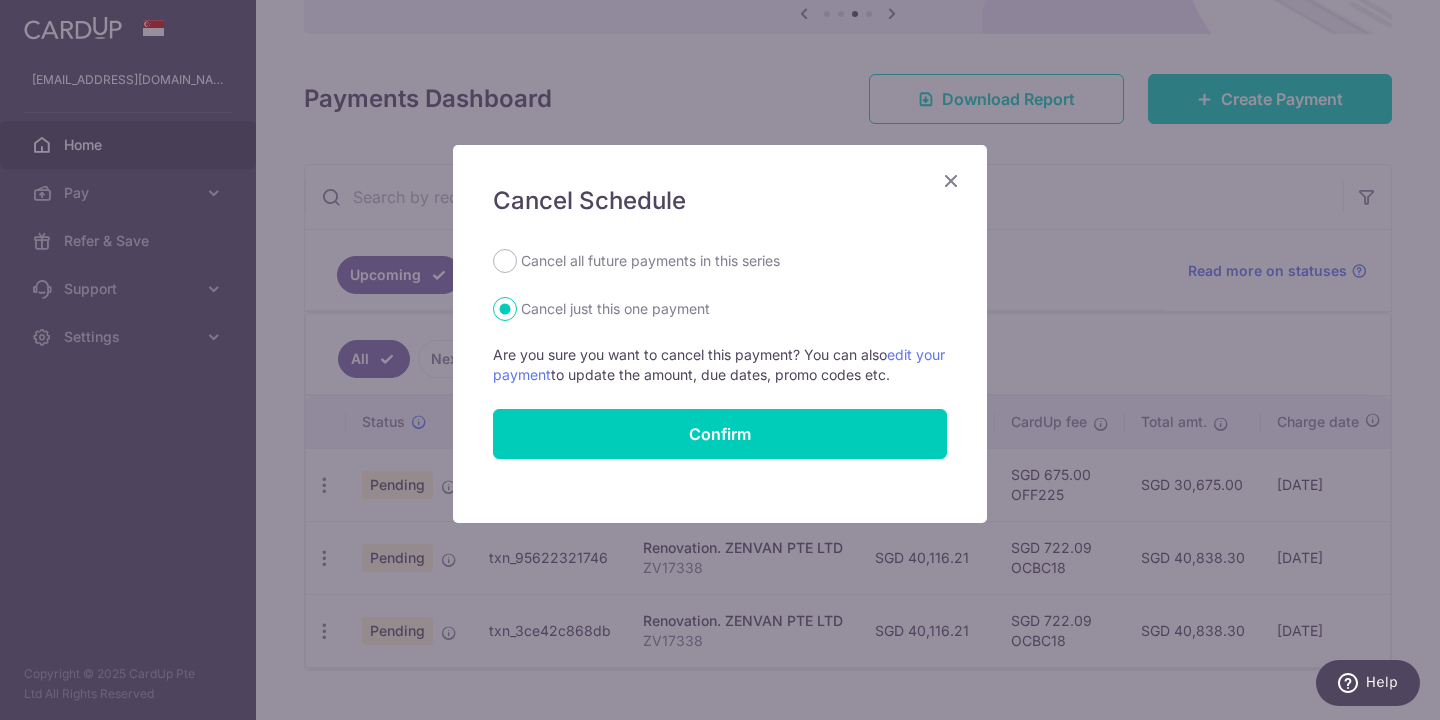 click on "Cancel all future payments in this series" at bounding box center (650, 261) 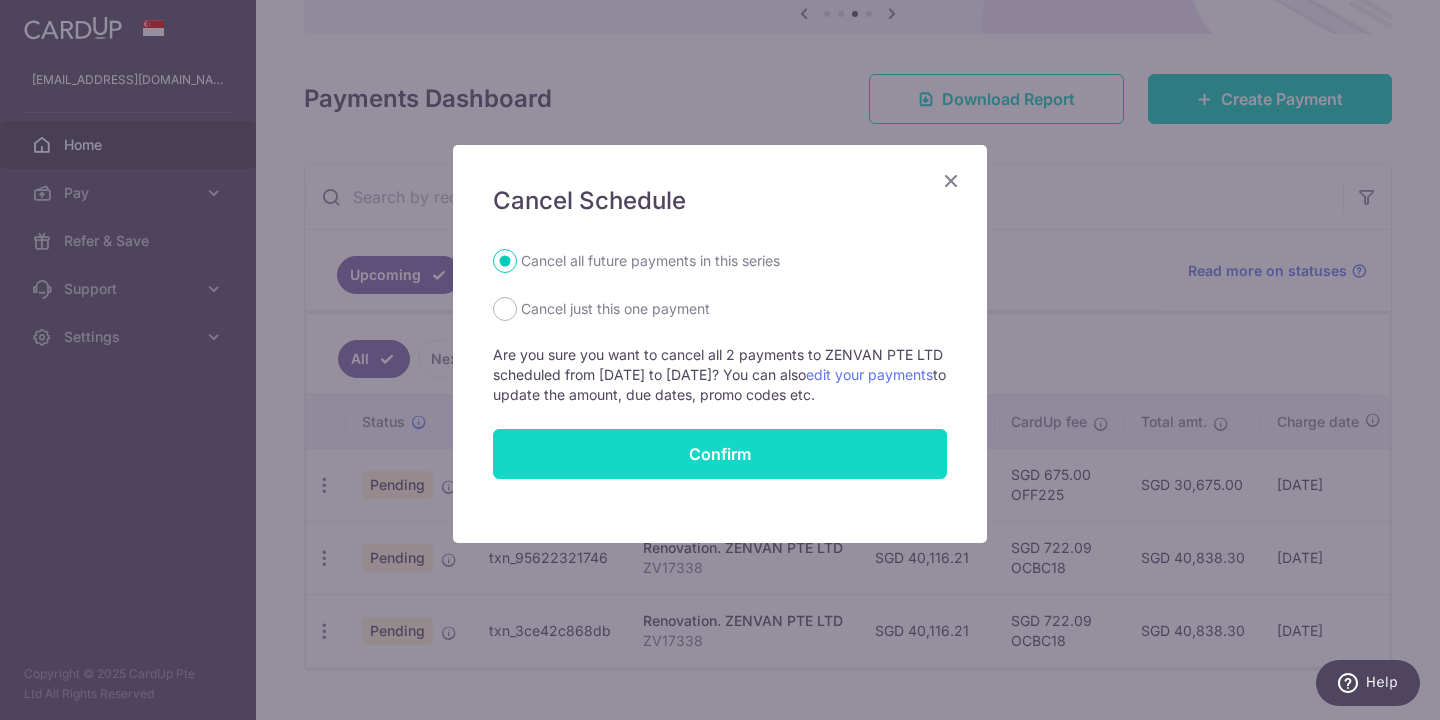 click on "Confirm" at bounding box center (720, 454) 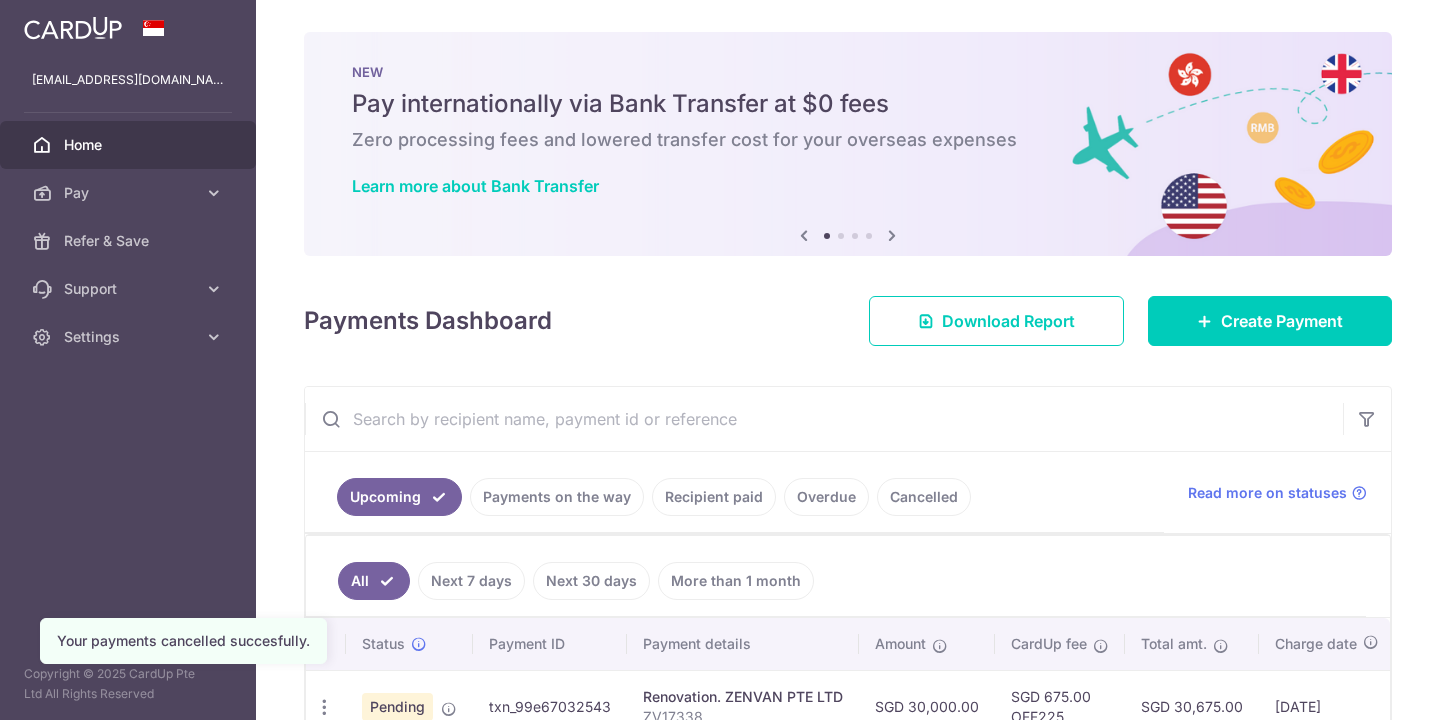 scroll, scrollTop: 0, scrollLeft: 0, axis: both 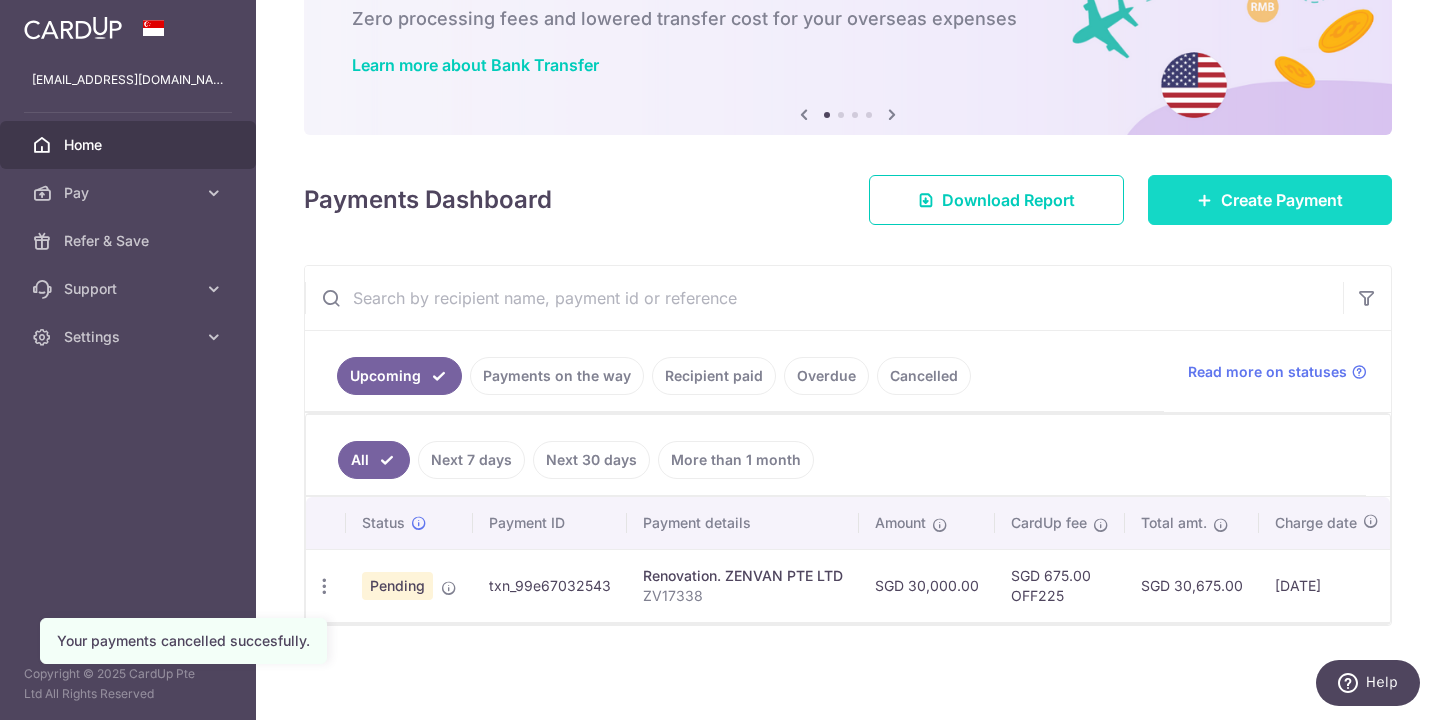 click on "Create Payment" at bounding box center (1270, 200) 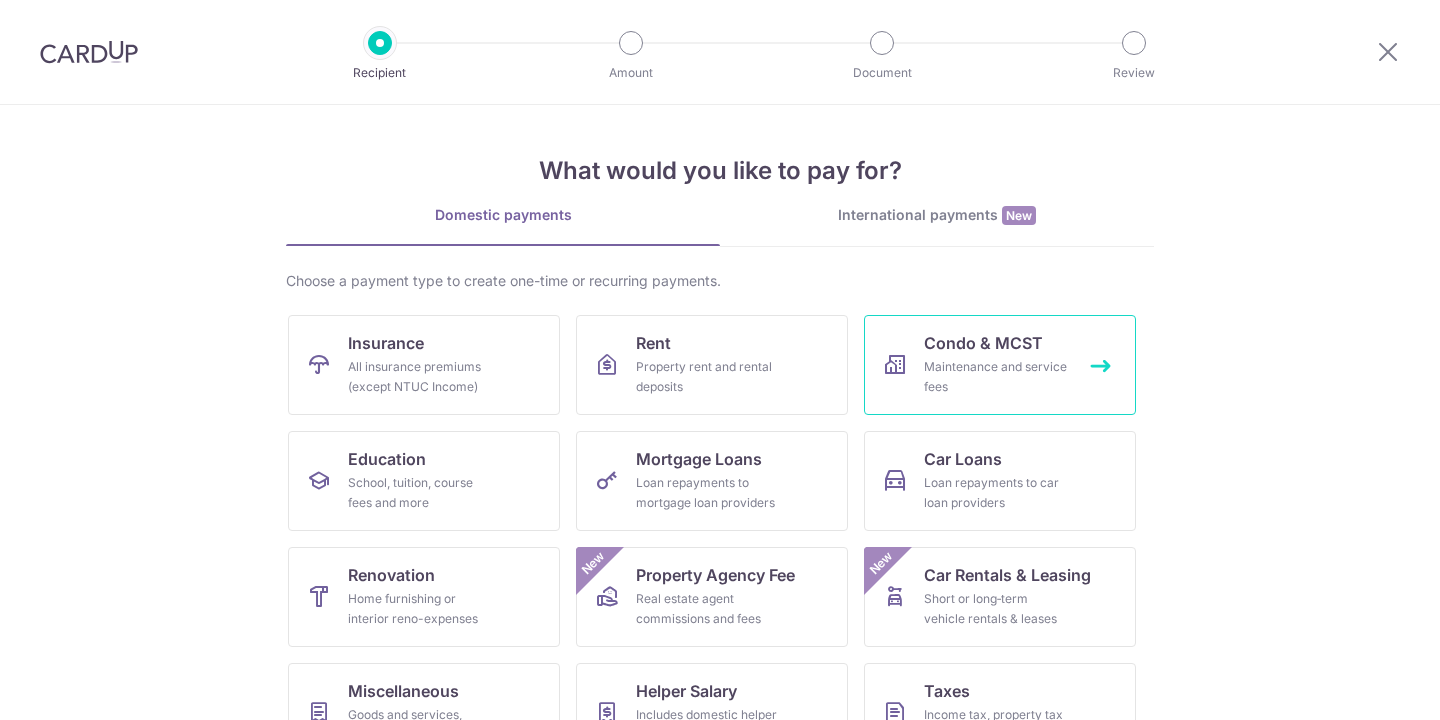 scroll, scrollTop: 0, scrollLeft: 0, axis: both 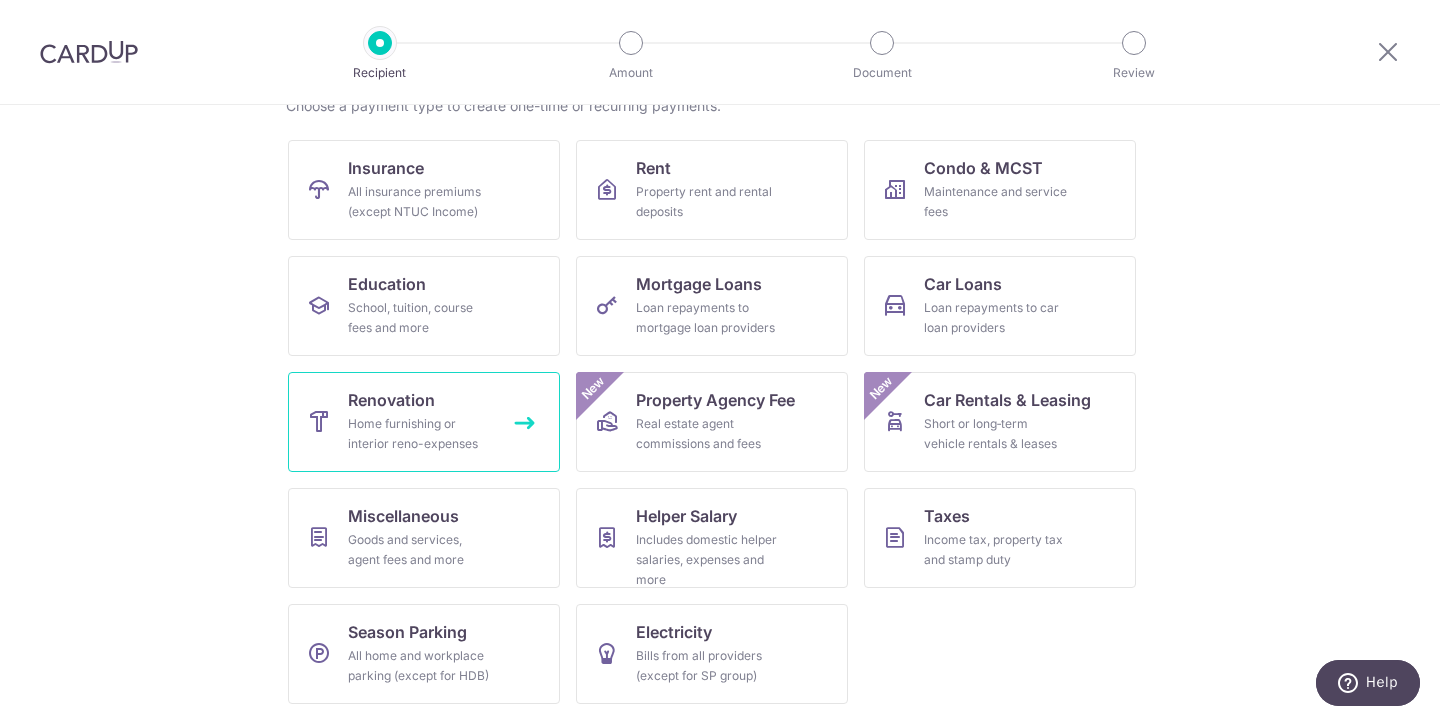 click on "Renovation" at bounding box center [391, 400] 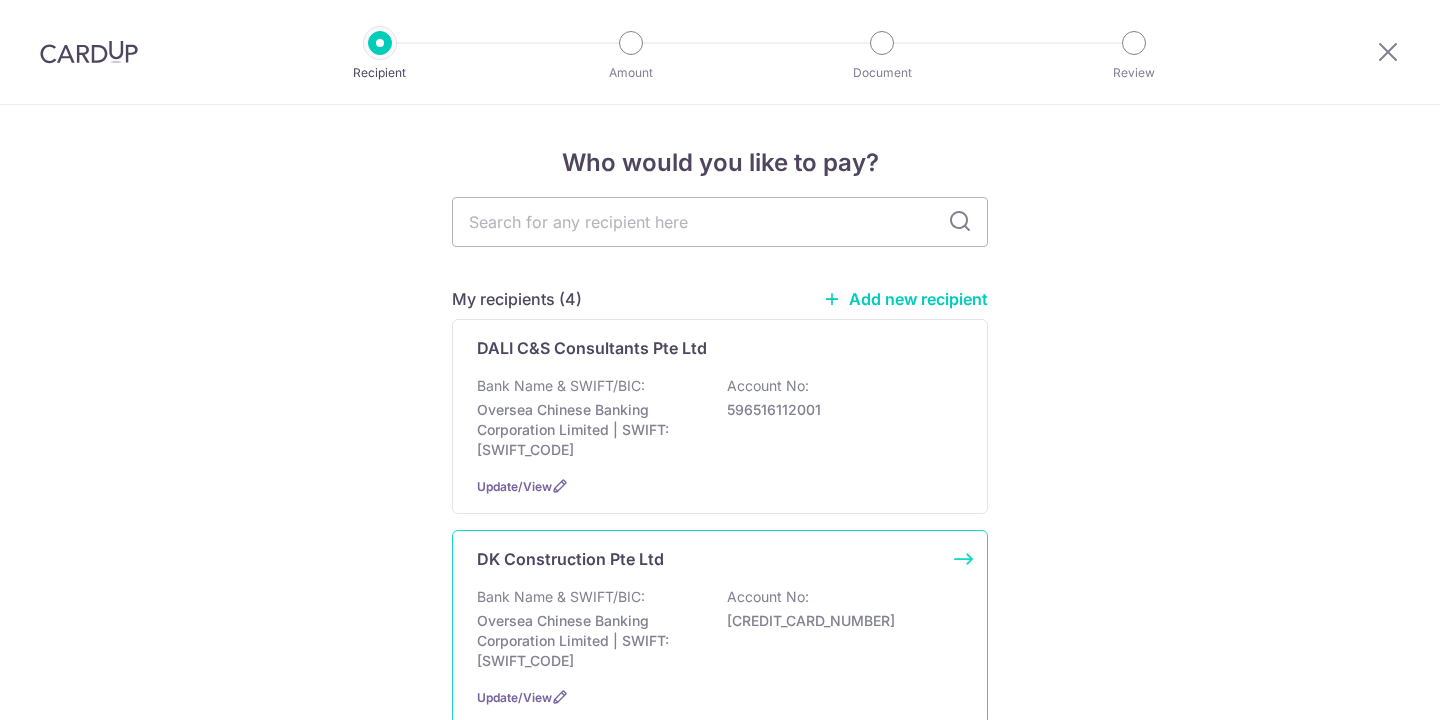 scroll, scrollTop: 0, scrollLeft: 0, axis: both 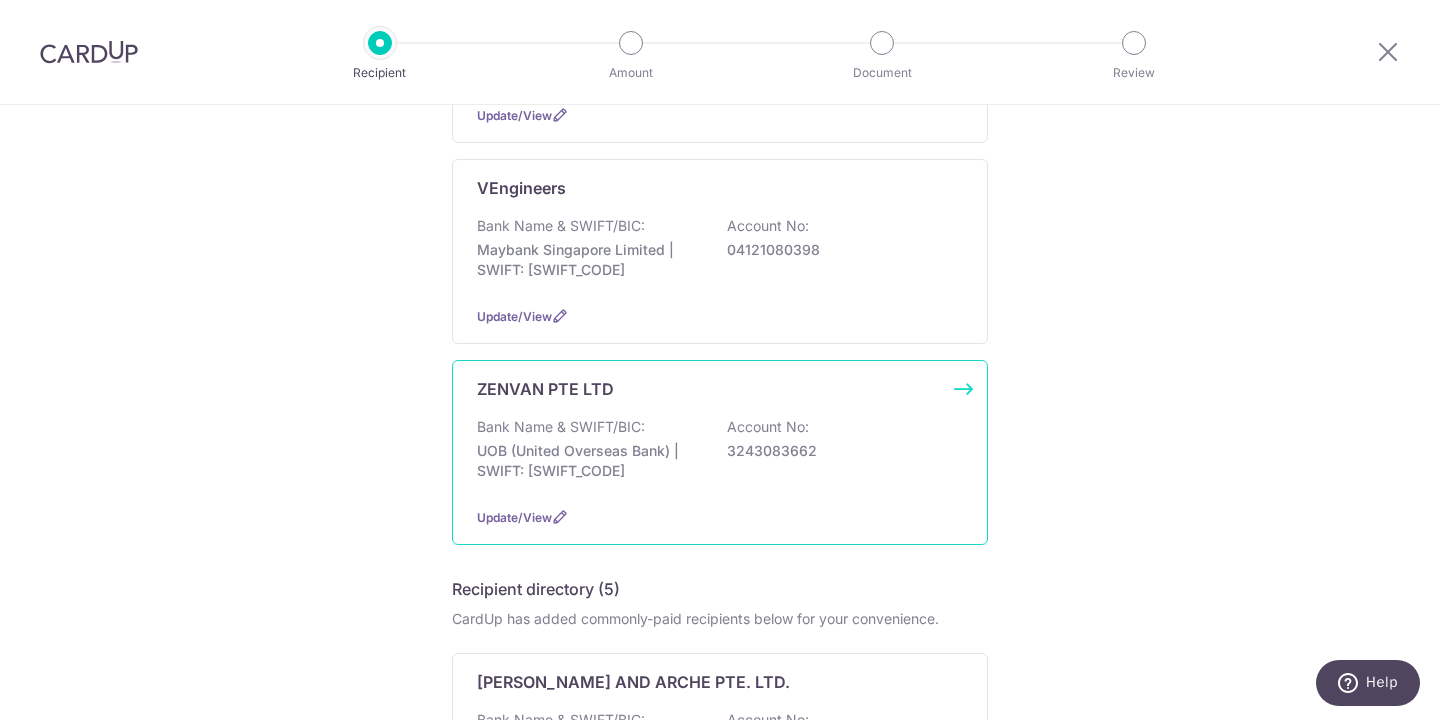 click on "UOB (United Overseas Bank) | SWIFT: UOVBSGSGXXX" at bounding box center [589, 461] 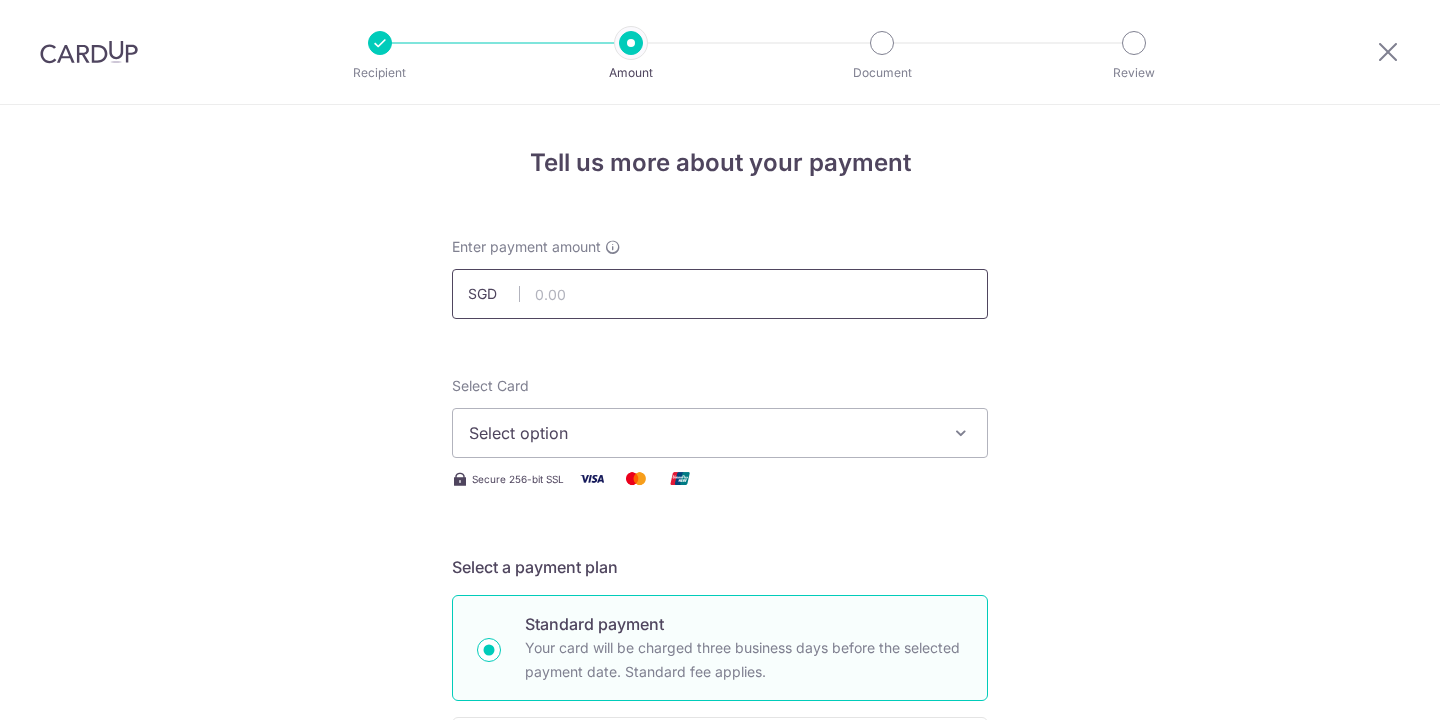 click at bounding box center [720, 294] 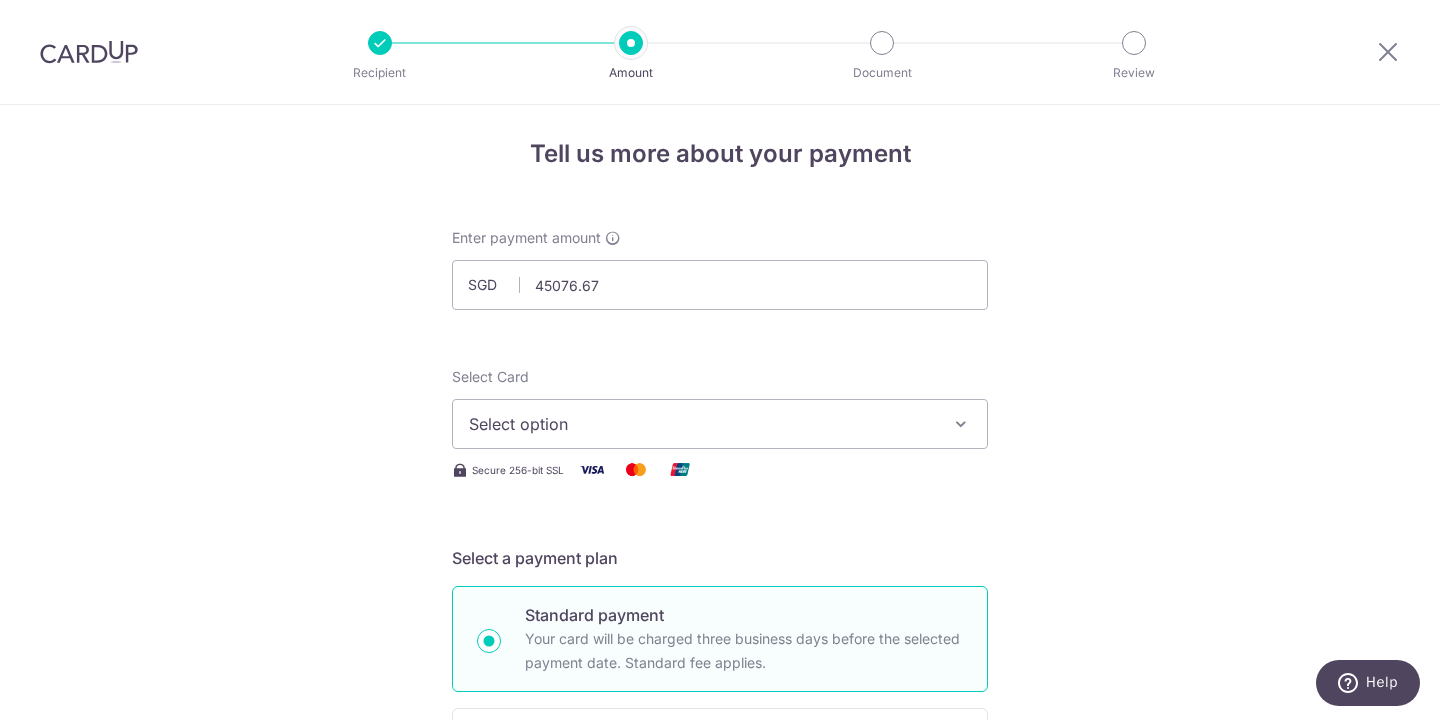 type on "45,076.67" 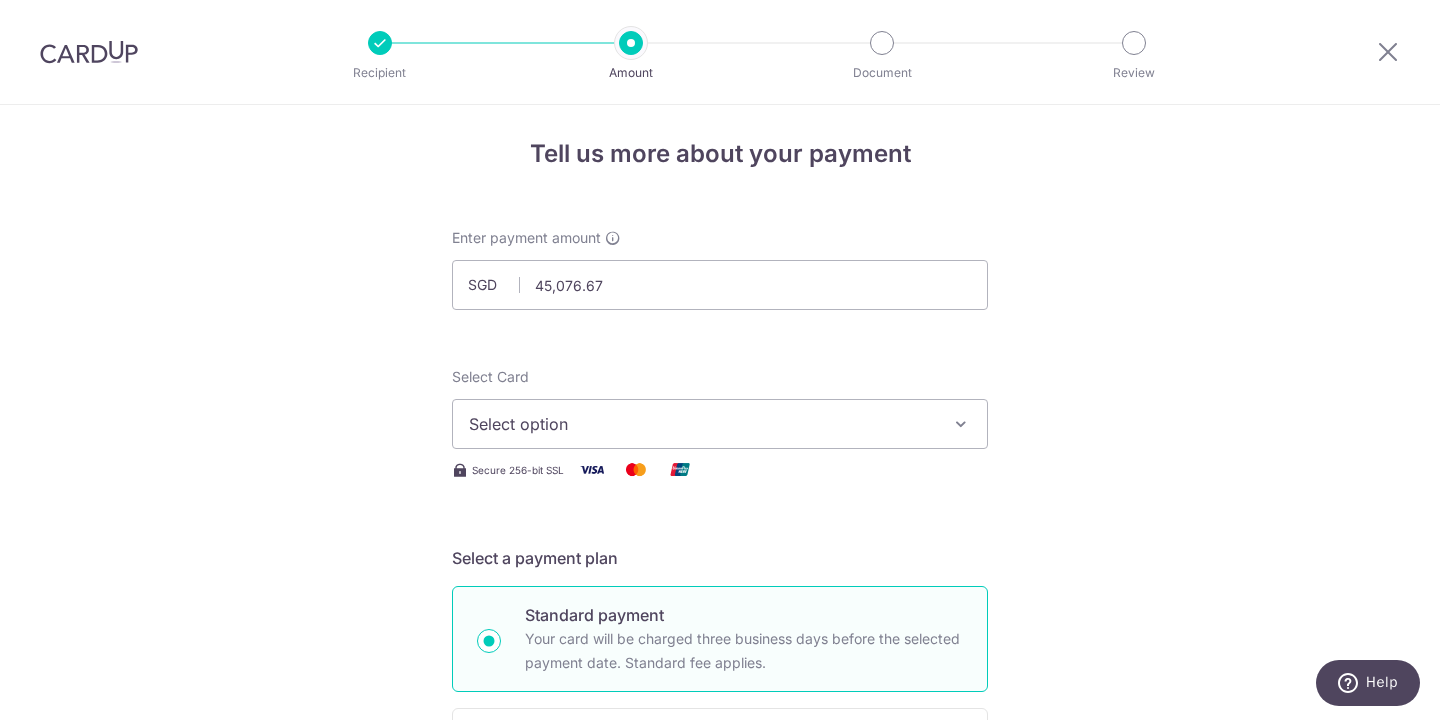 click on "Tell us more about your payment
Enter payment amount
SGD
45,076.67
45076.67
Select Card
Select option
Add credit card
Your Cards
**** 1278
**** 7625
Secure 256-bit SSL
Text
New card details
Card" at bounding box center (720, 1067) 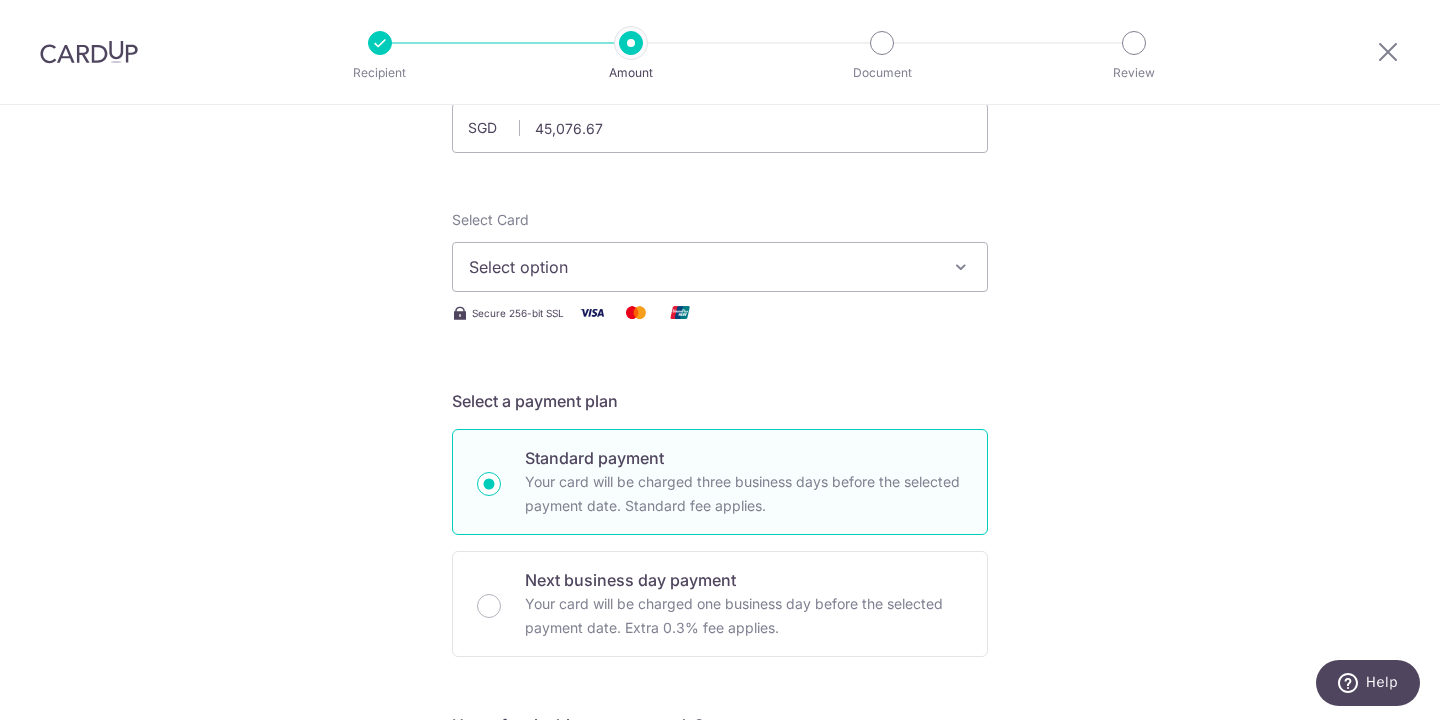 scroll, scrollTop: 169, scrollLeft: 0, axis: vertical 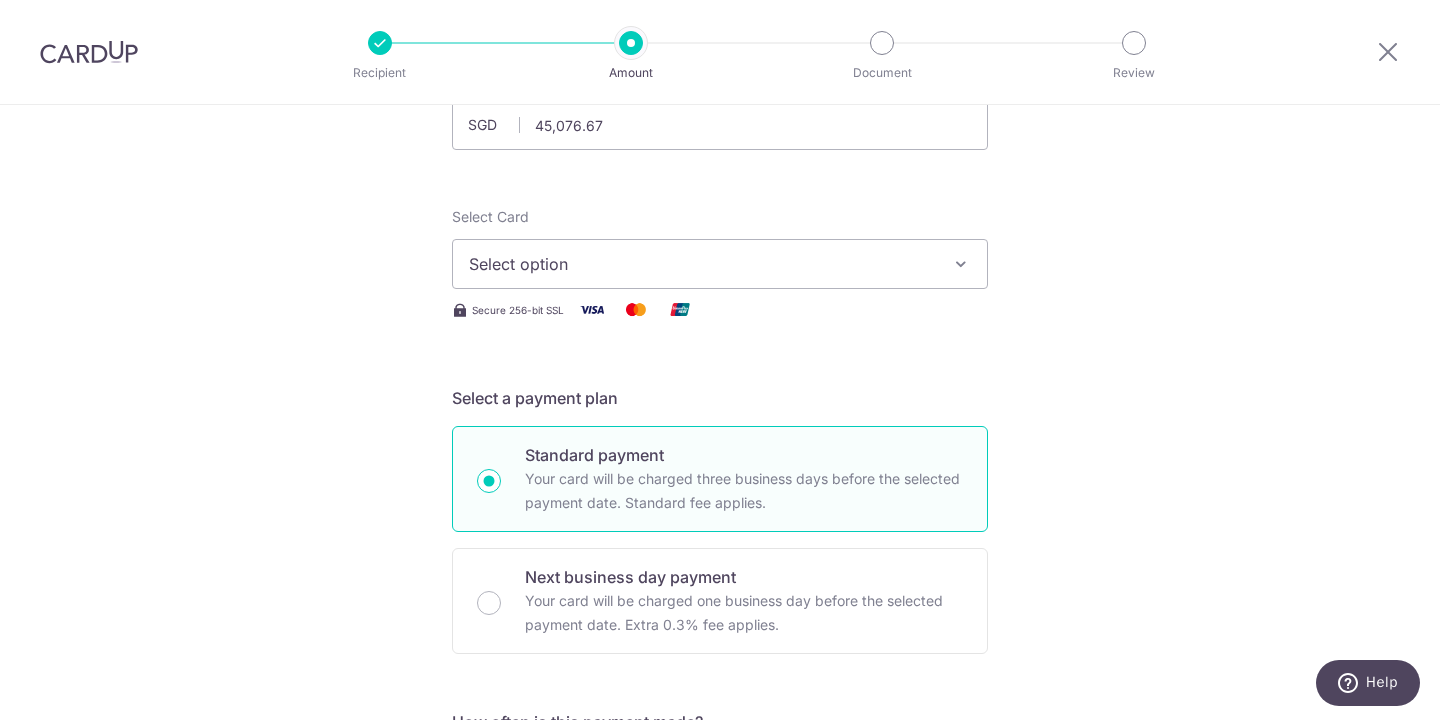 click on "Select option" at bounding box center [702, 264] 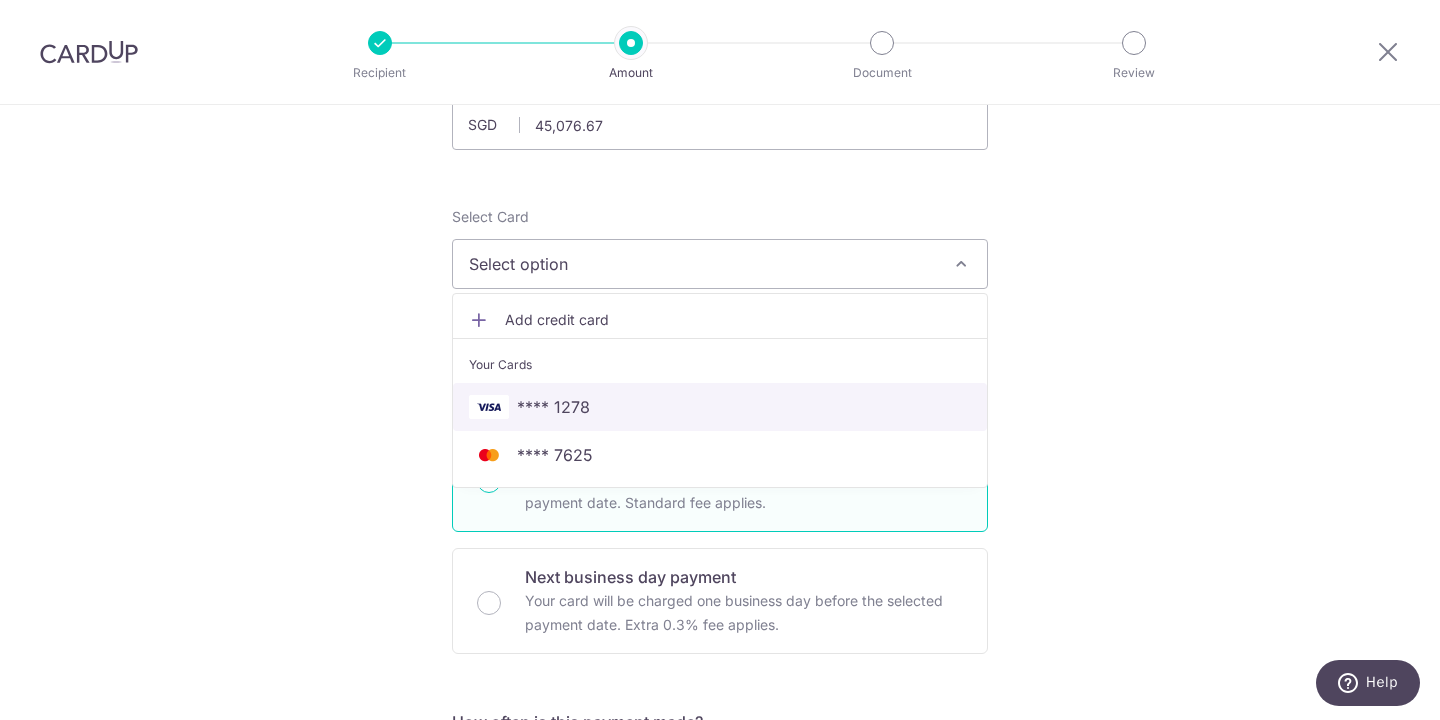 click on "**** 1278" at bounding box center (720, 407) 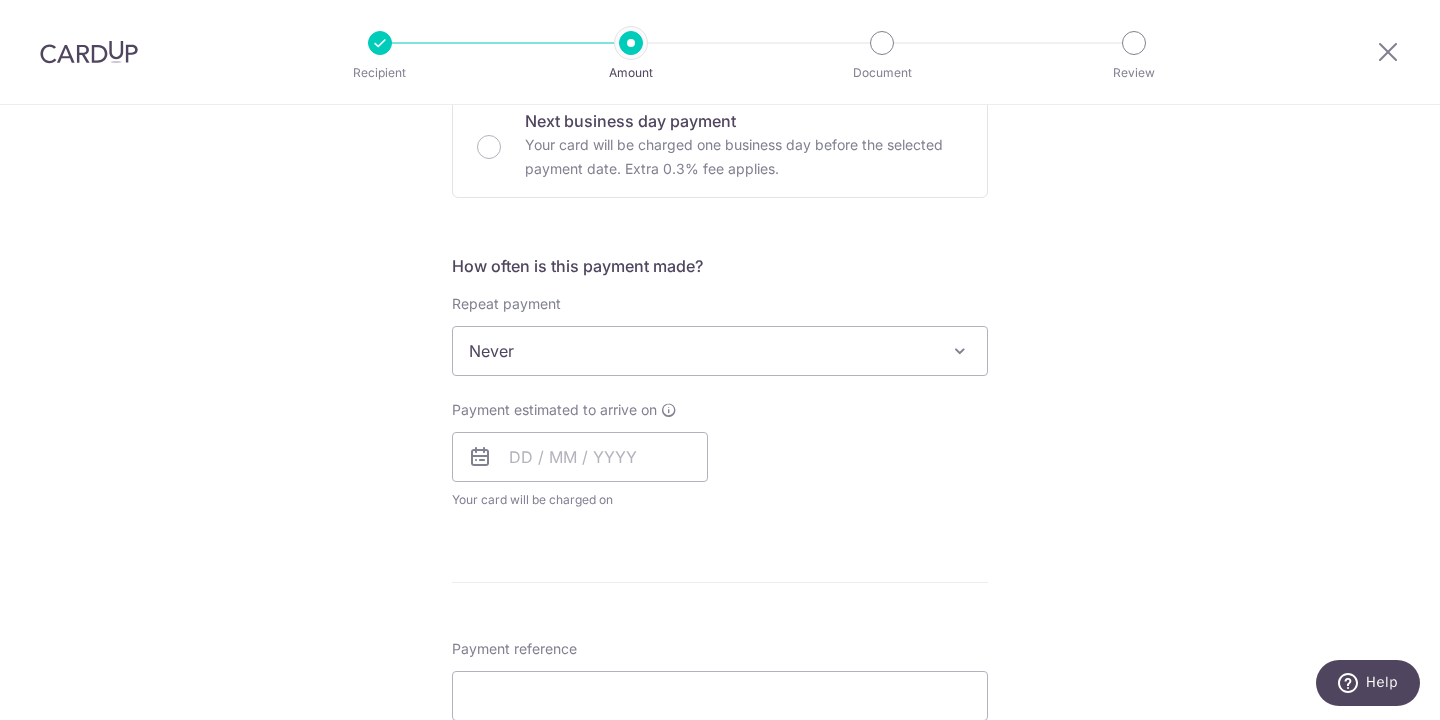 scroll, scrollTop: 627, scrollLeft: 0, axis: vertical 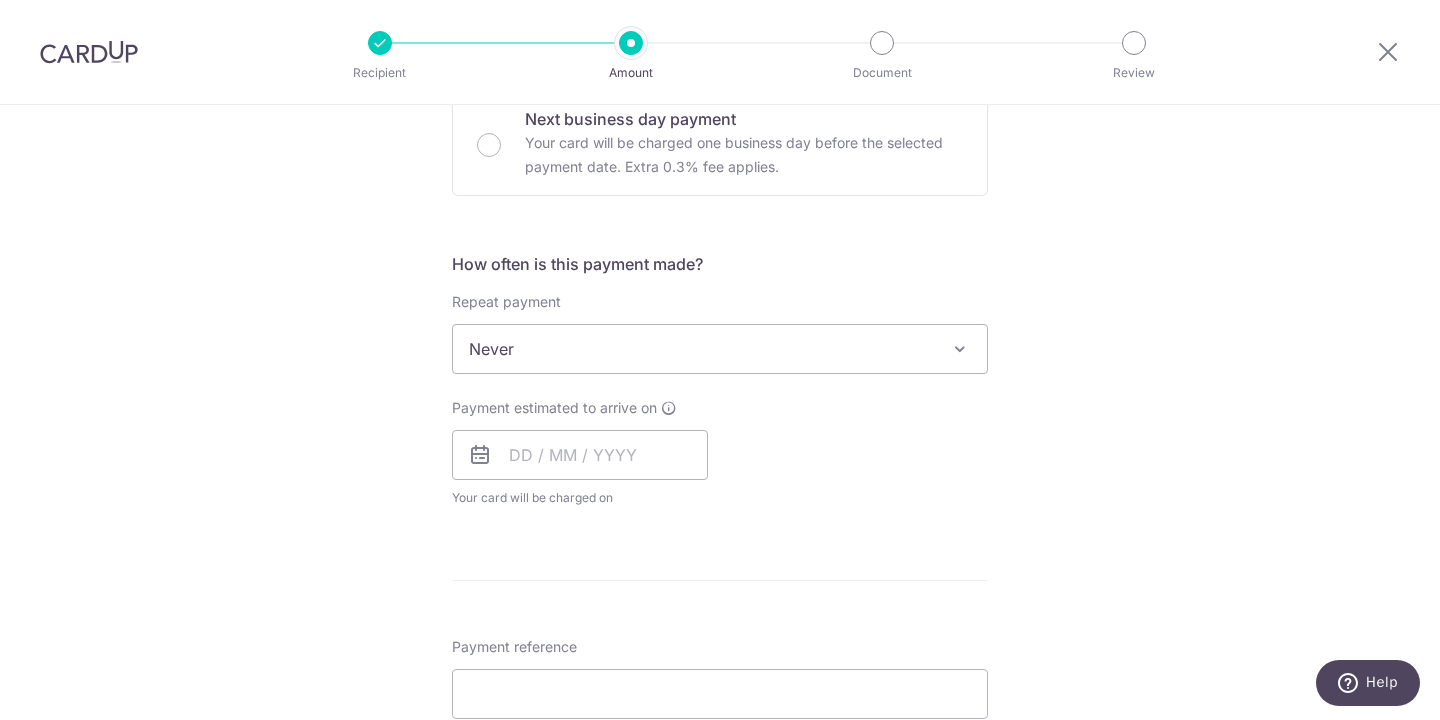 click on "Never" at bounding box center (720, 349) 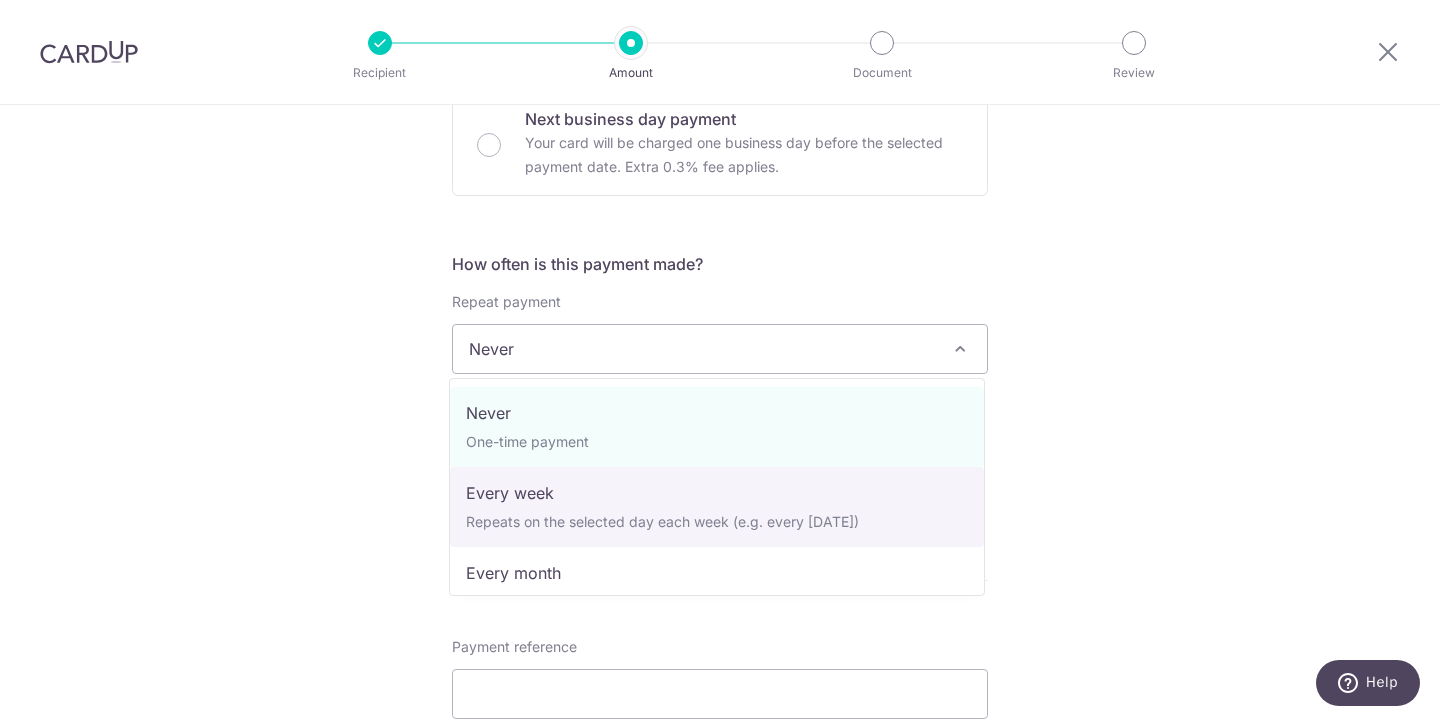 select on "2" 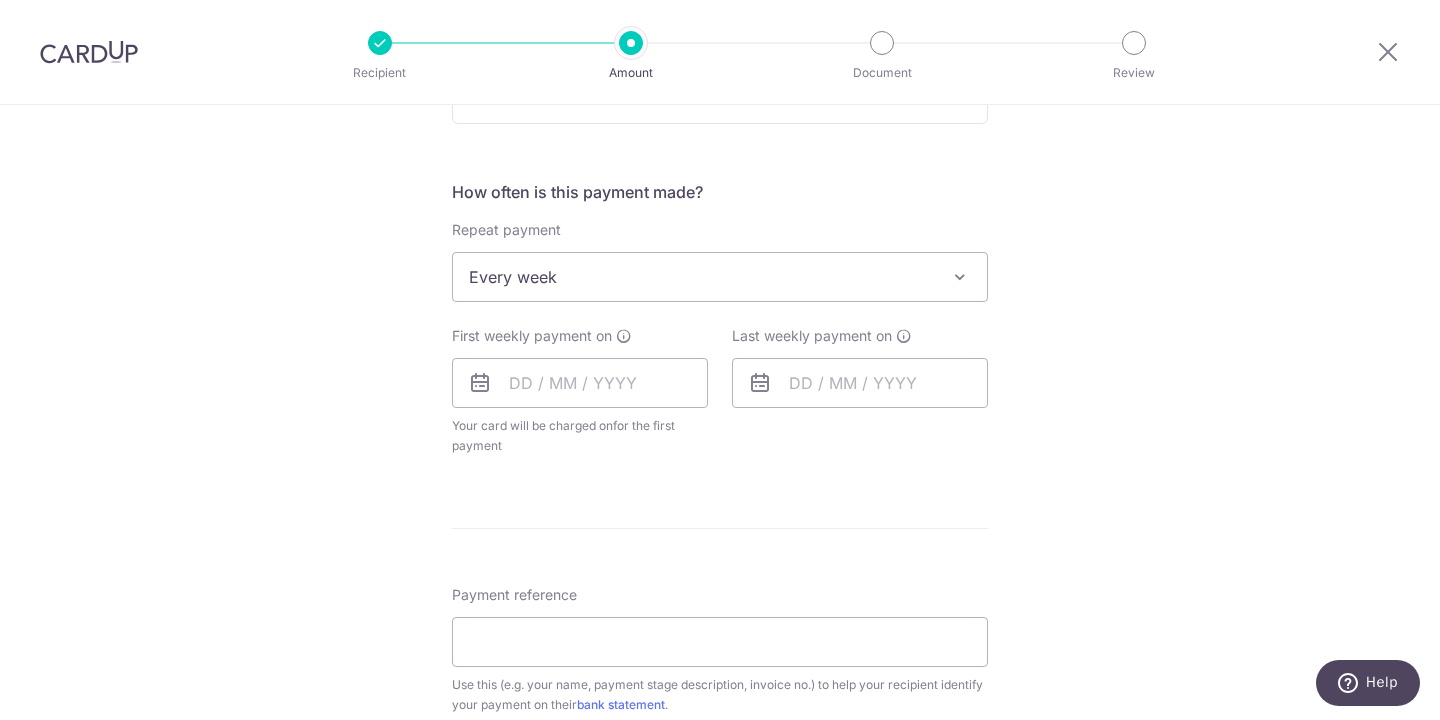 scroll, scrollTop: 704, scrollLeft: 0, axis: vertical 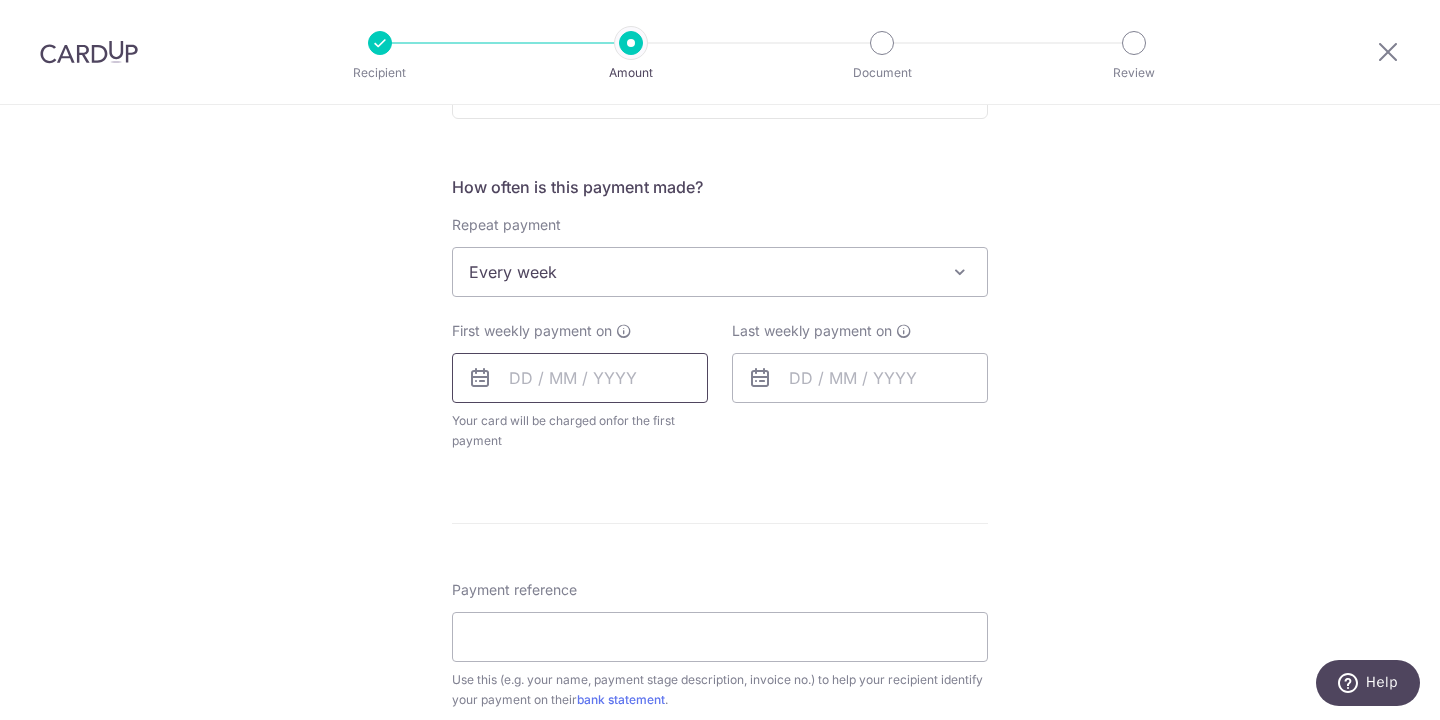 click at bounding box center [580, 378] 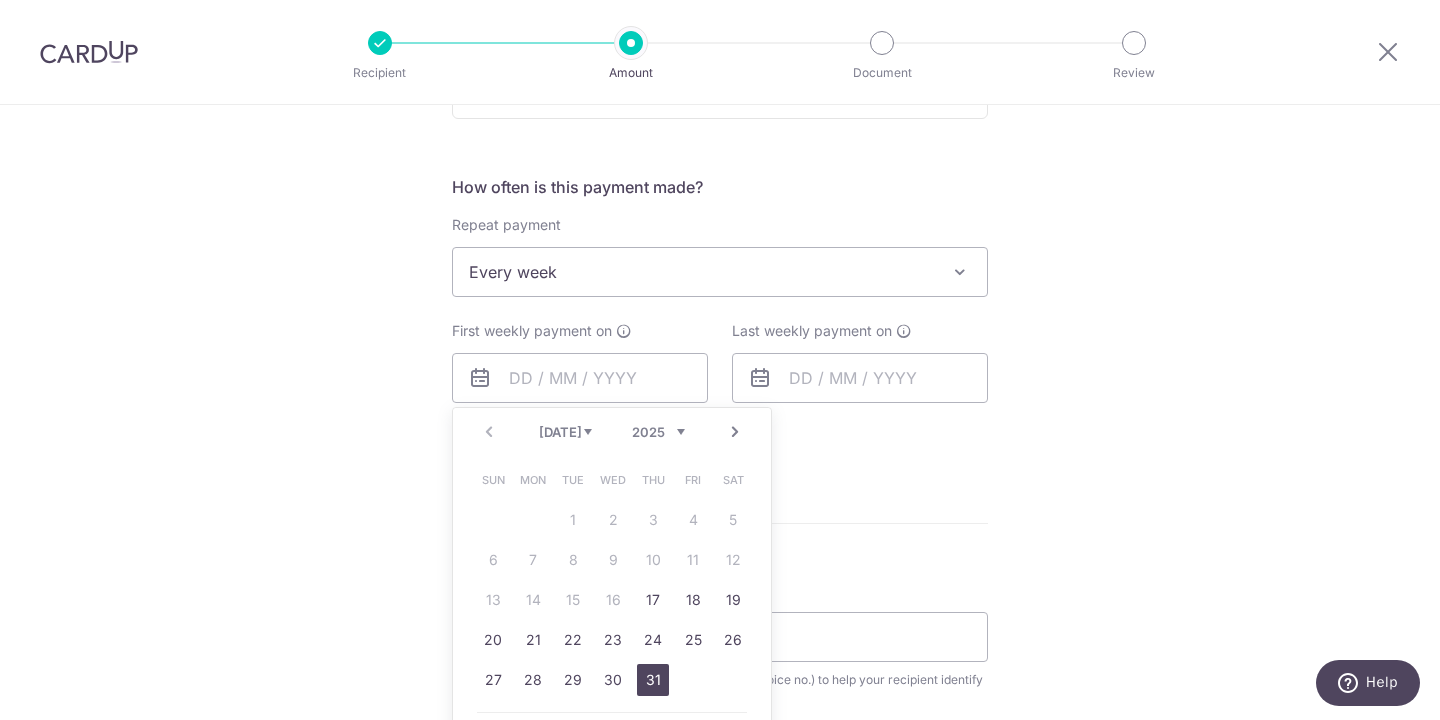 click on "31" at bounding box center (653, 680) 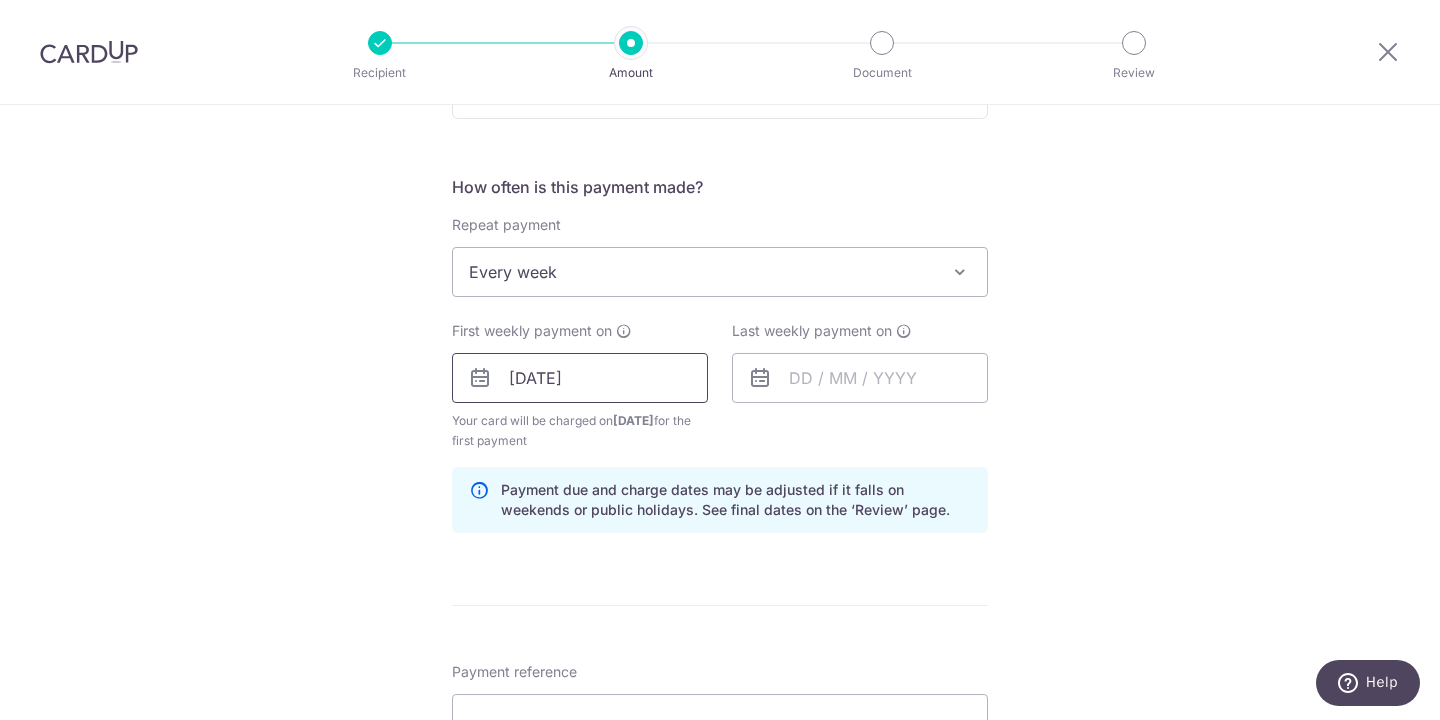 click on "[DATE]" at bounding box center [580, 378] 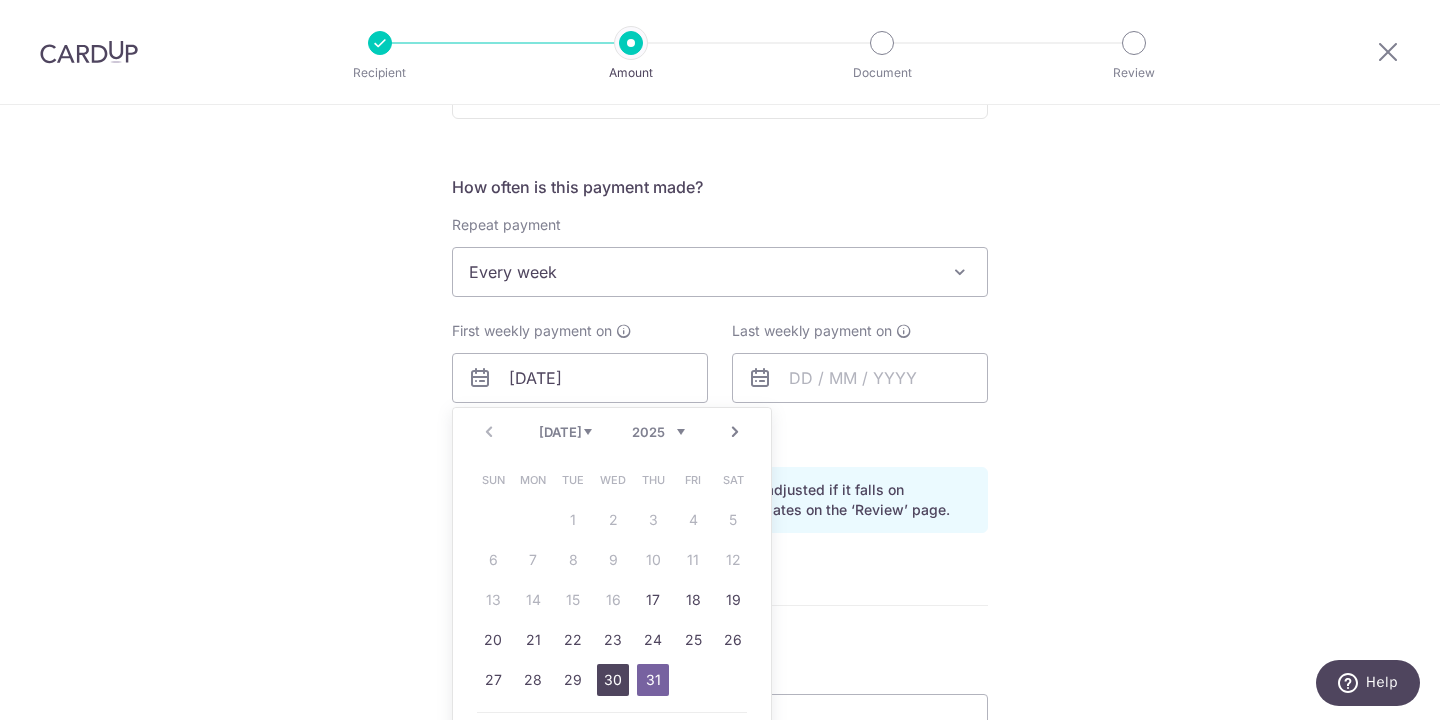click on "30" at bounding box center (613, 680) 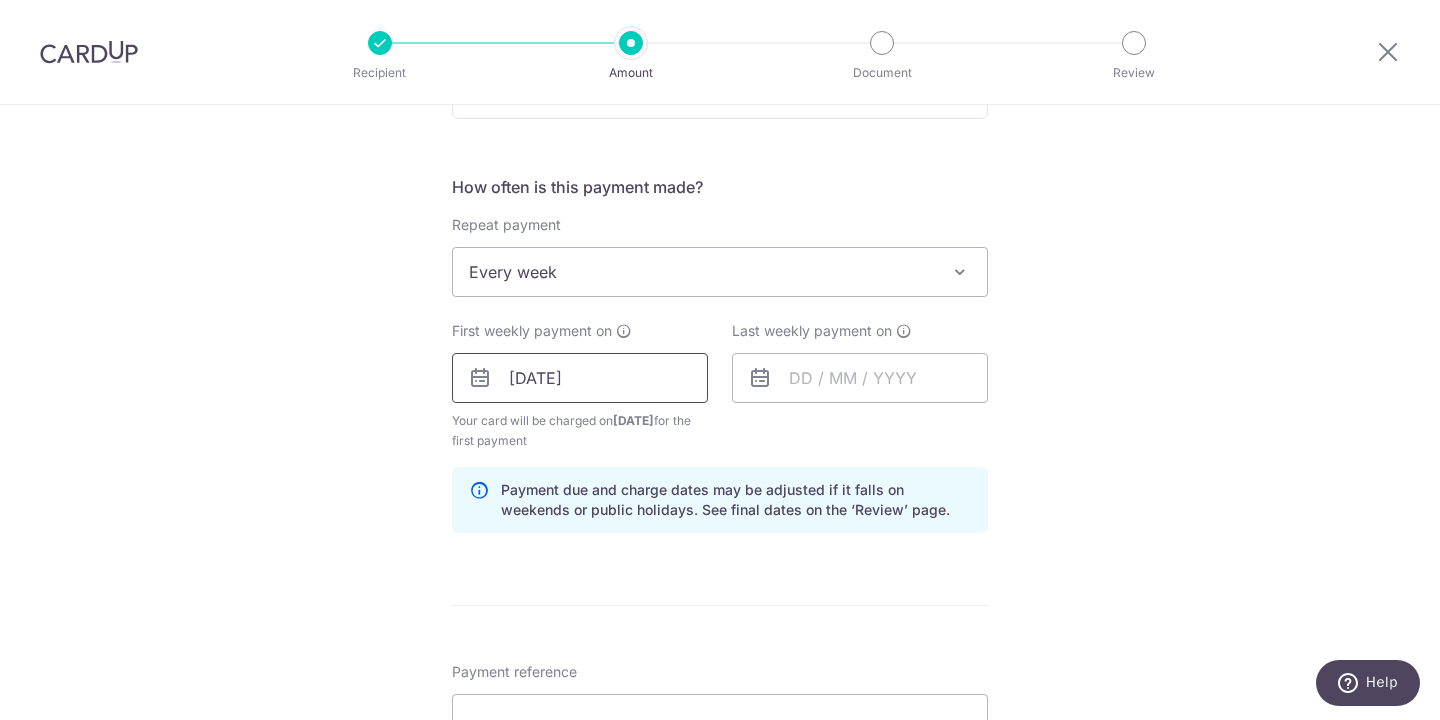 click on "30/07/2025" at bounding box center (580, 378) 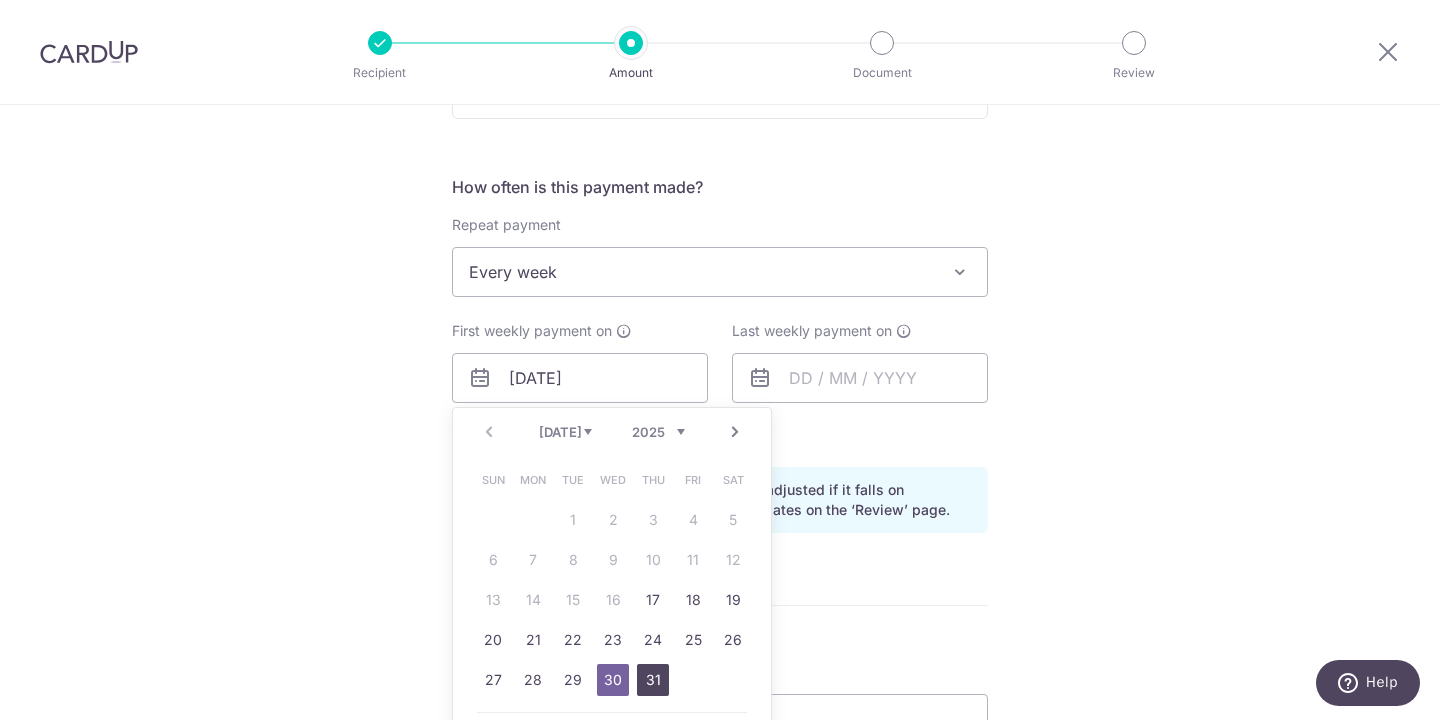 click on "31" at bounding box center (653, 680) 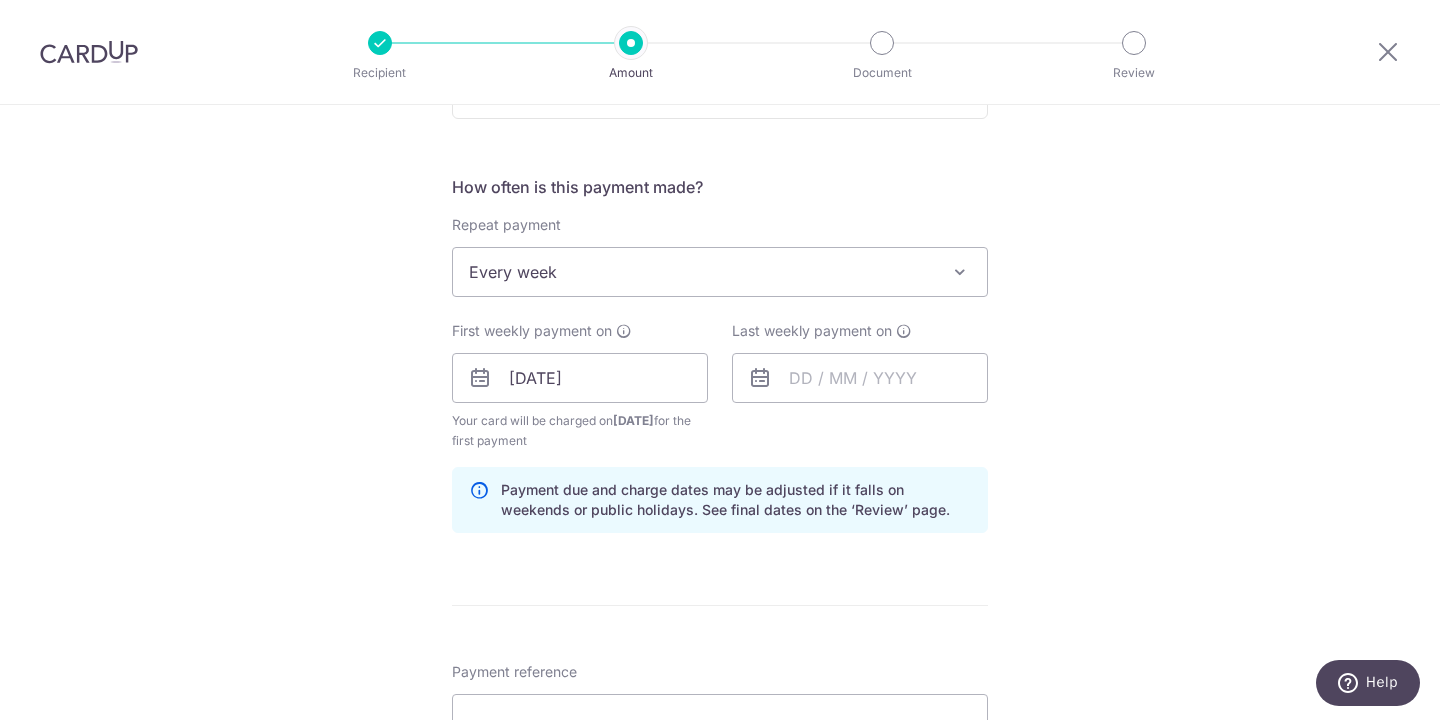 click on "Tell us more about your payment
Enter payment amount
SGD
45,076.67
45076.67
Select Card
**** 1278
Add credit card
Your Cards
**** 1278
**** 7625
Secure 256-bit SSL
Text
New card details
Card
Secure 256-bit SSL" at bounding box center (720, 423) 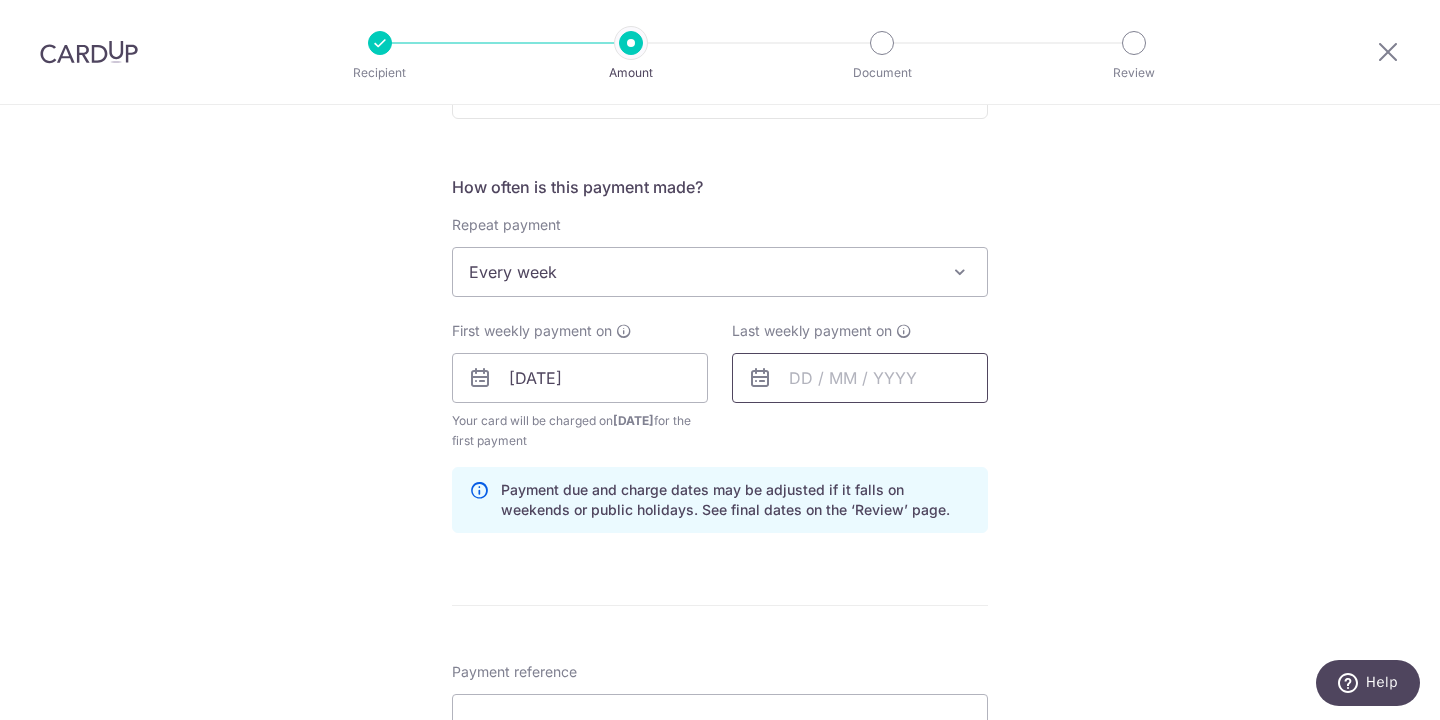 click at bounding box center (860, 378) 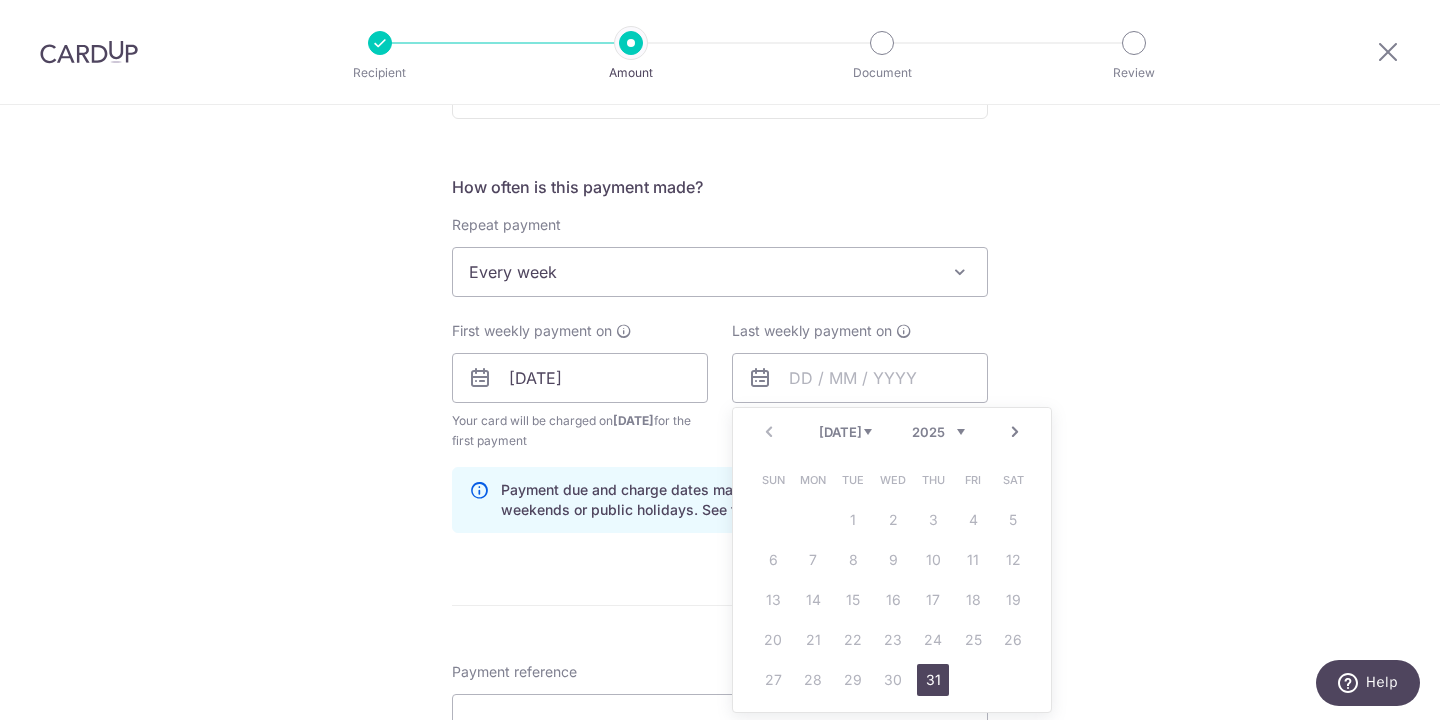 click on "Next" at bounding box center (1015, 432) 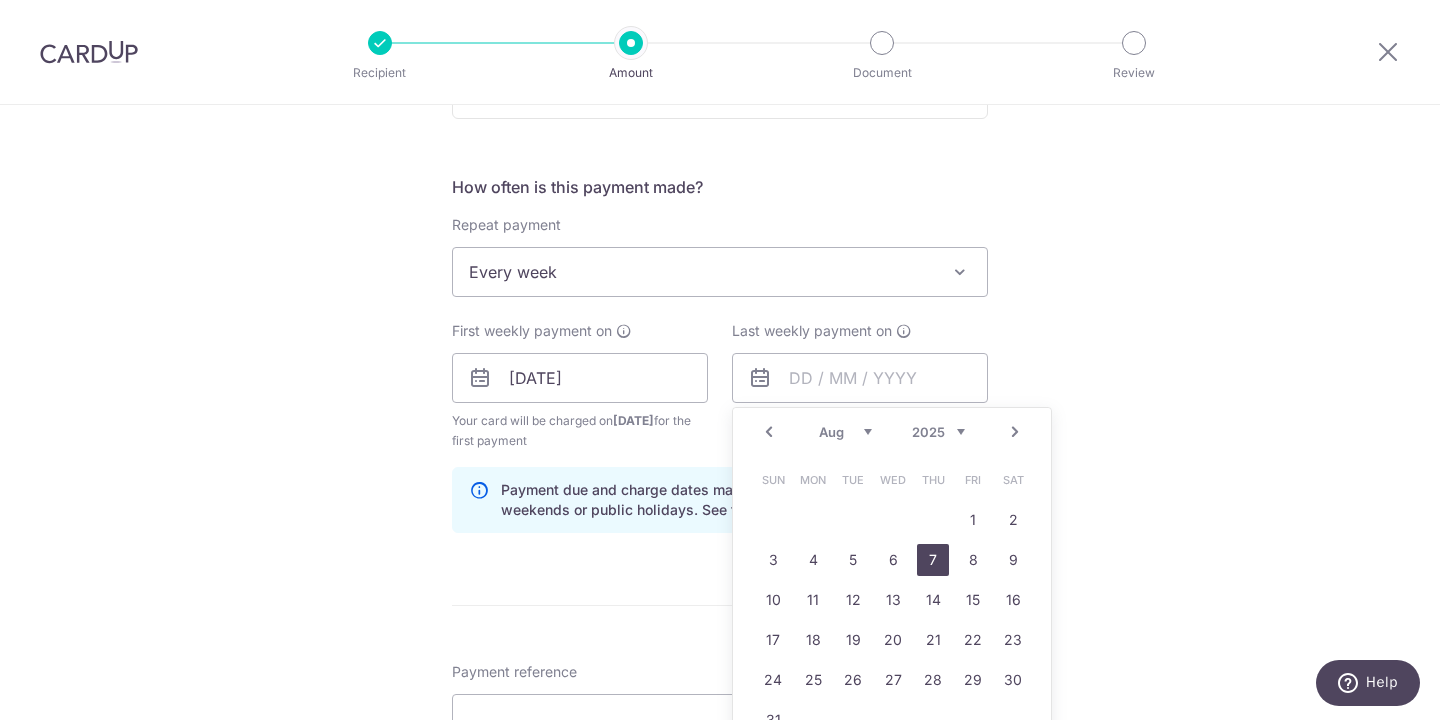 click on "7" at bounding box center (933, 560) 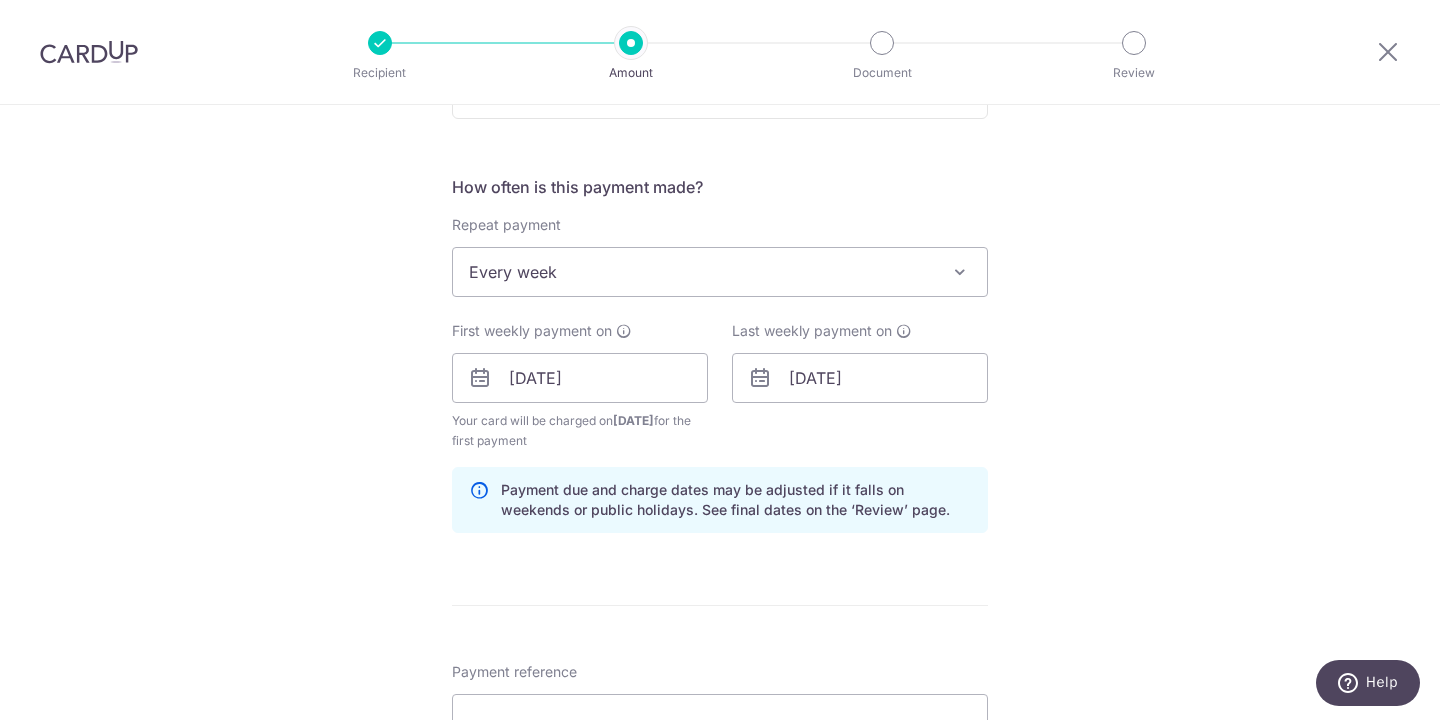 click on "Enter payment amount
SGD
45,076.67
45076.67
Select Card
**** 1278
Add credit card
Your Cards
**** 1278
**** 7625
Secure 256-bit SSL
Text
New card details
Card
Secure 256-bit SSL" at bounding box center [720, 442] 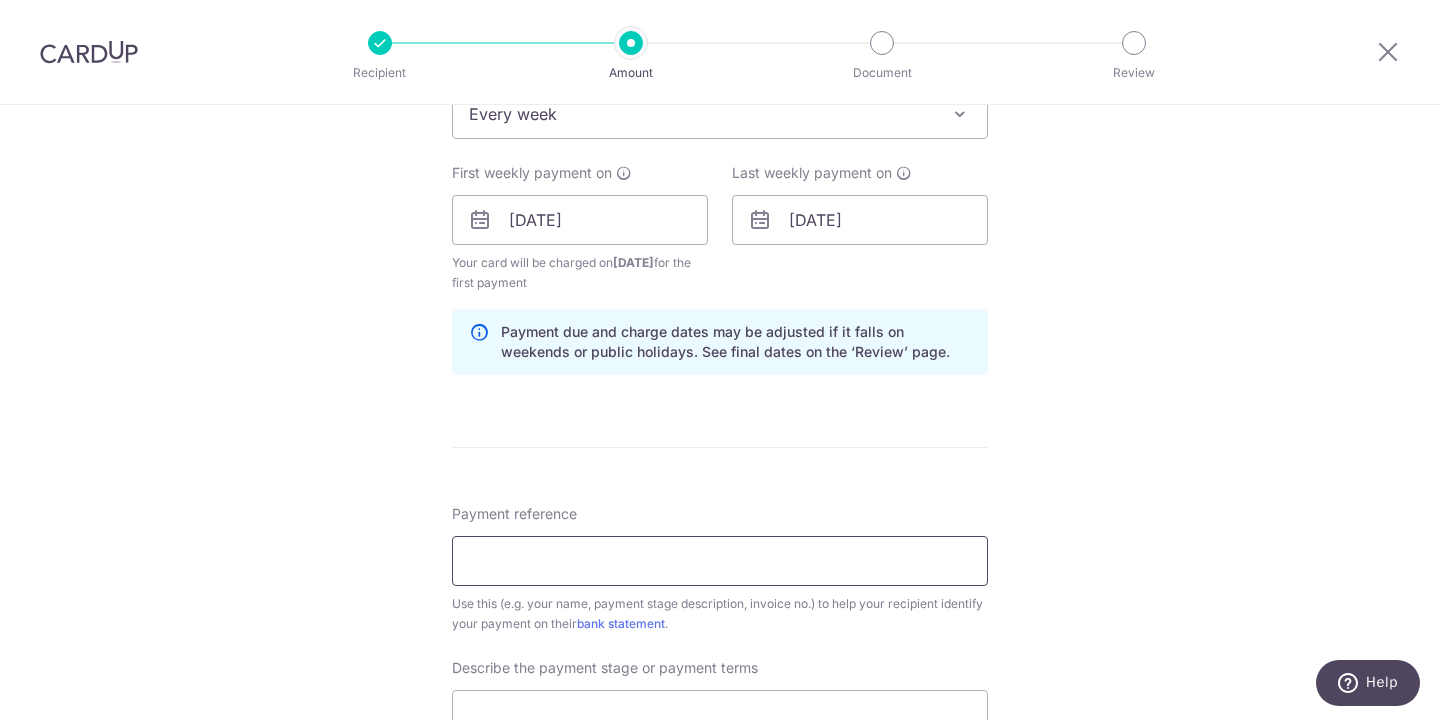 scroll, scrollTop: 865, scrollLeft: 0, axis: vertical 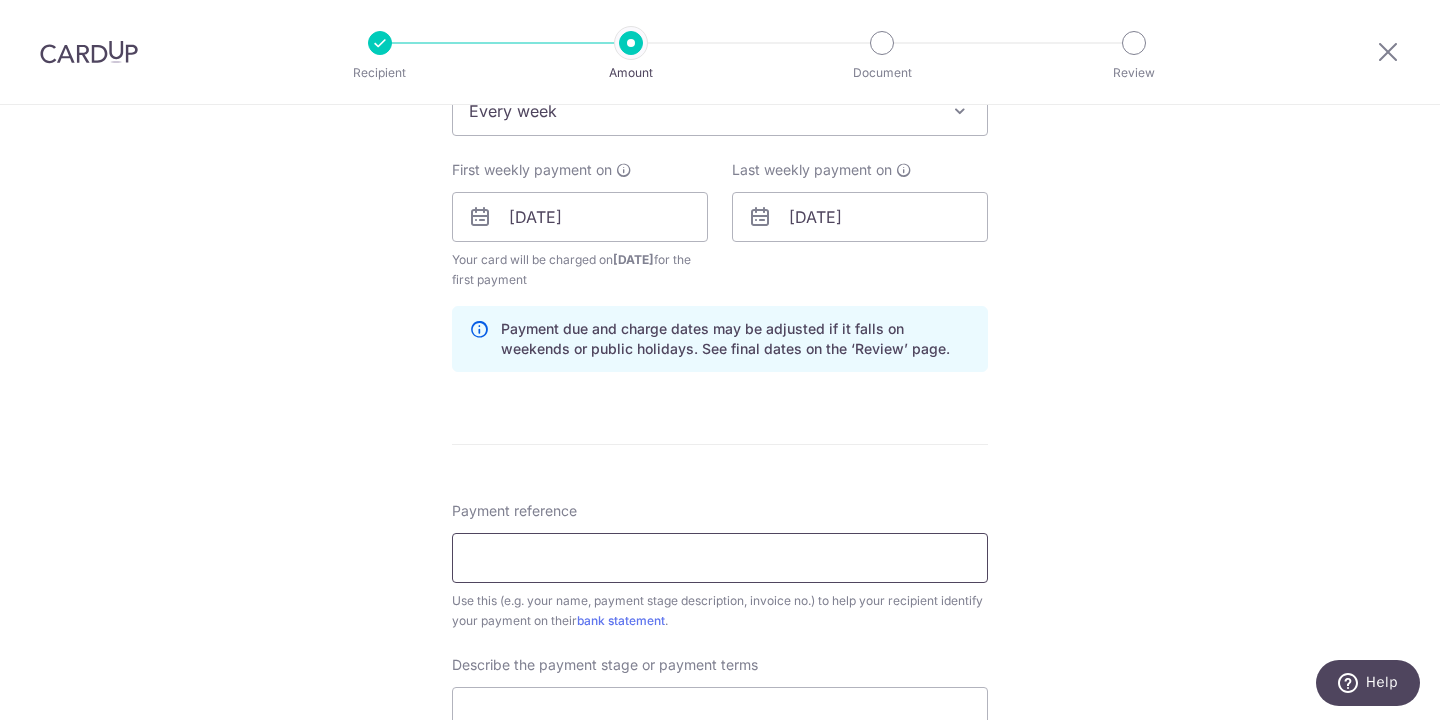 click on "Payment reference" at bounding box center (720, 558) 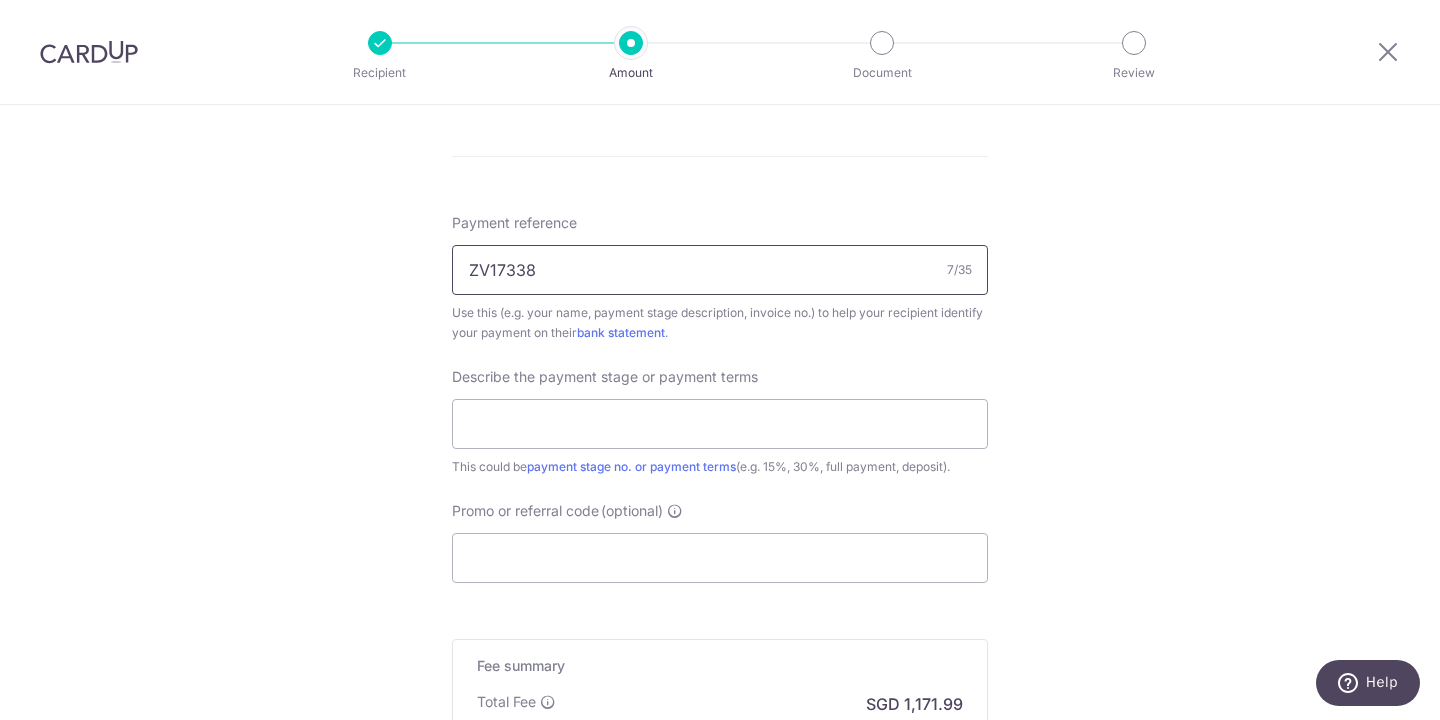 scroll, scrollTop: 1283, scrollLeft: 0, axis: vertical 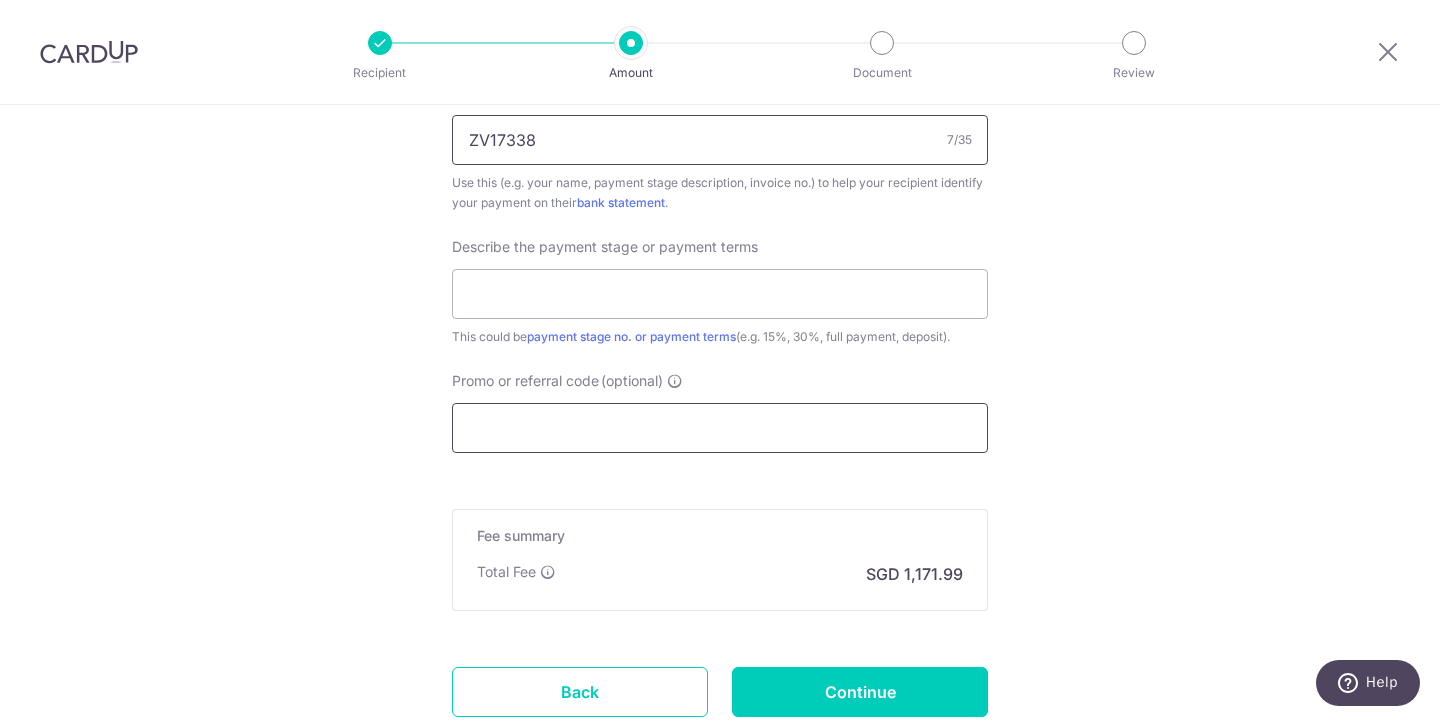 type on "ZV17338" 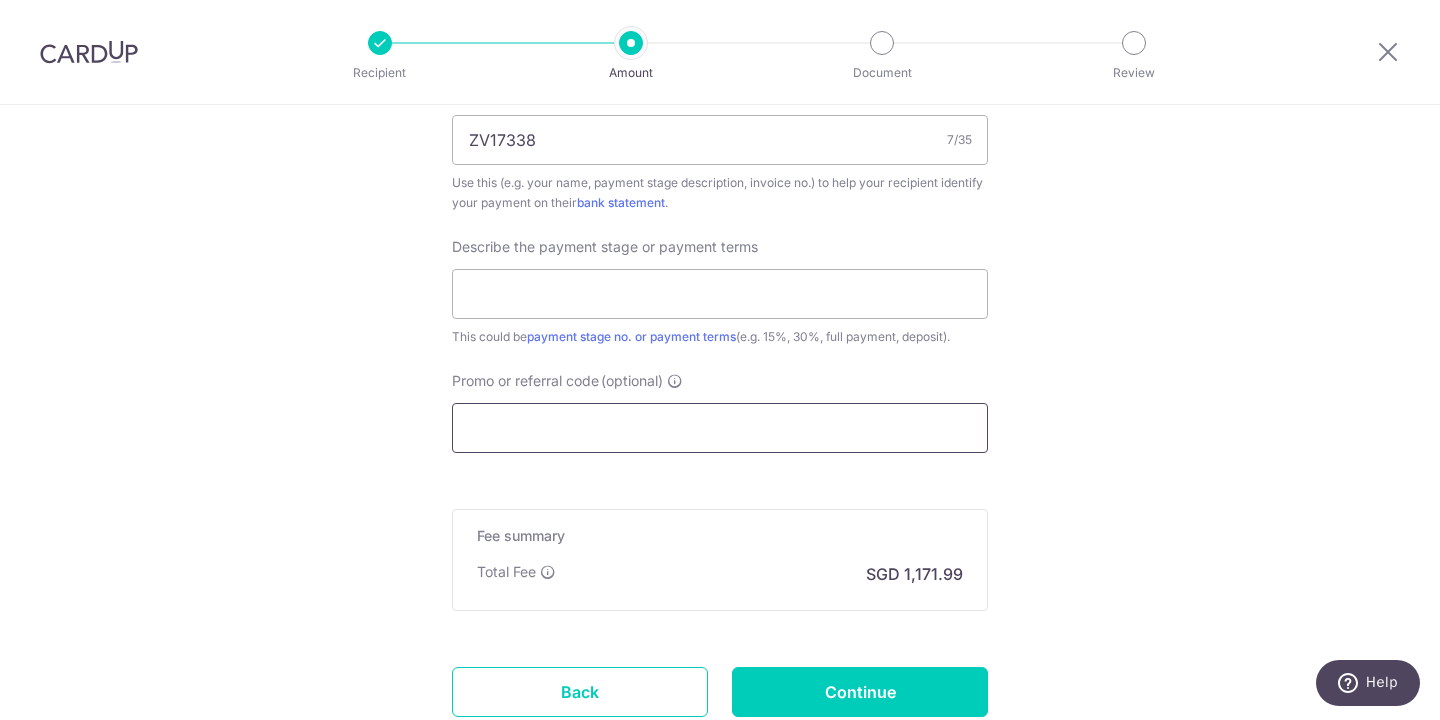 click on "Promo or referral code
(optional)" at bounding box center (720, 428) 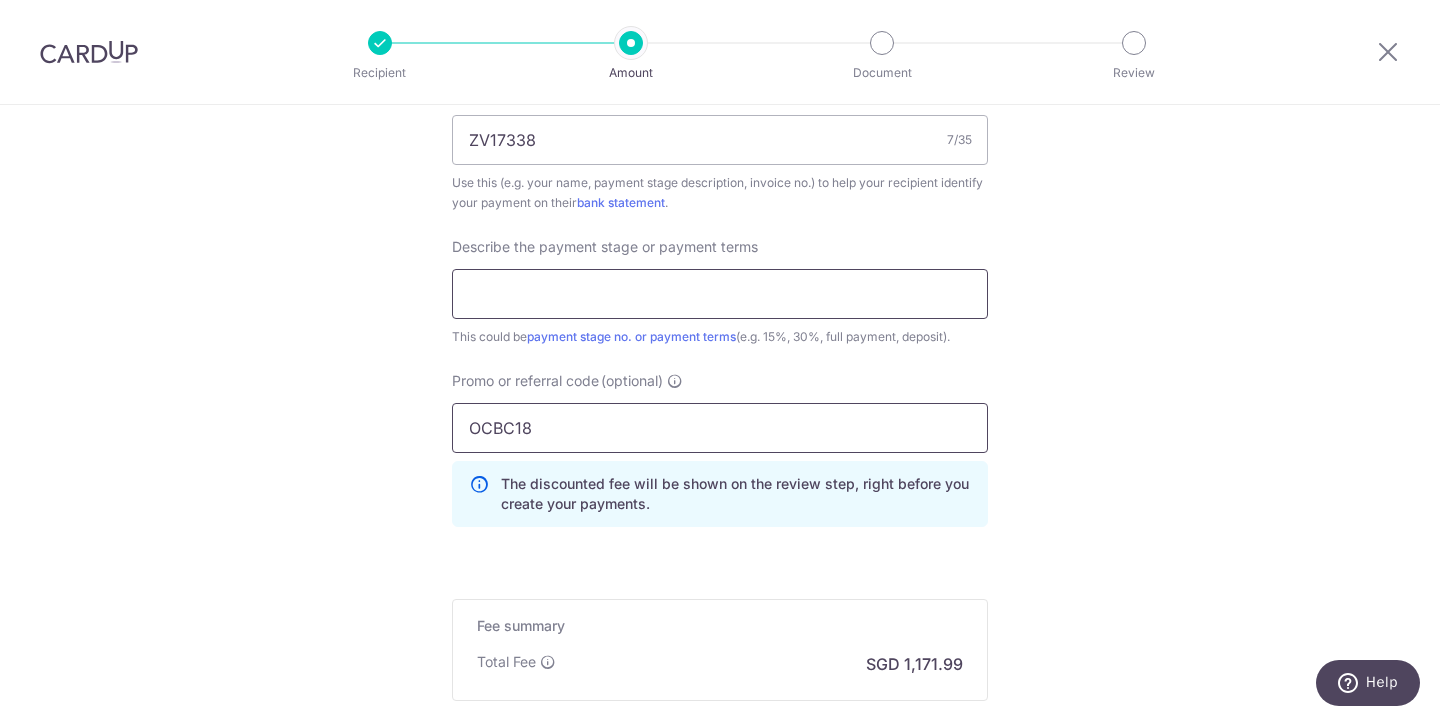 type on "OCBC18" 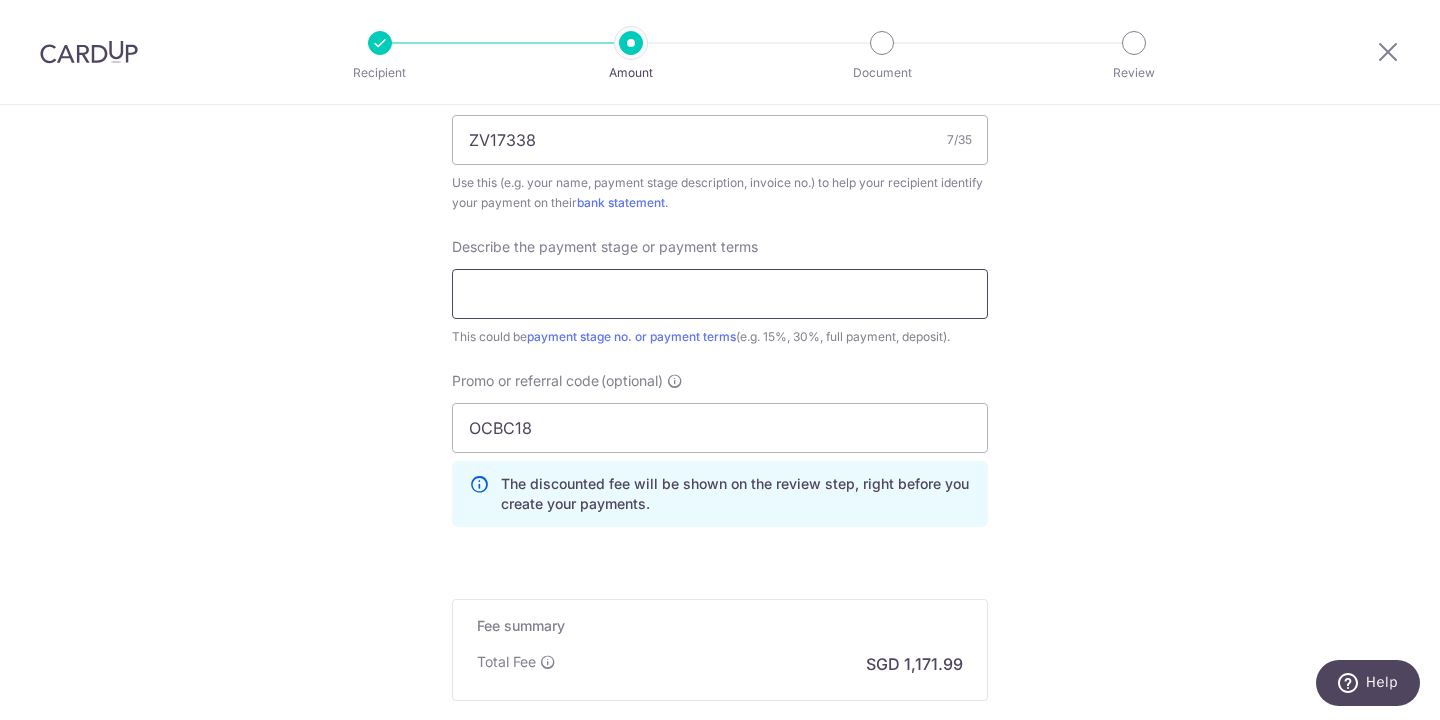 click at bounding box center [720, 294] 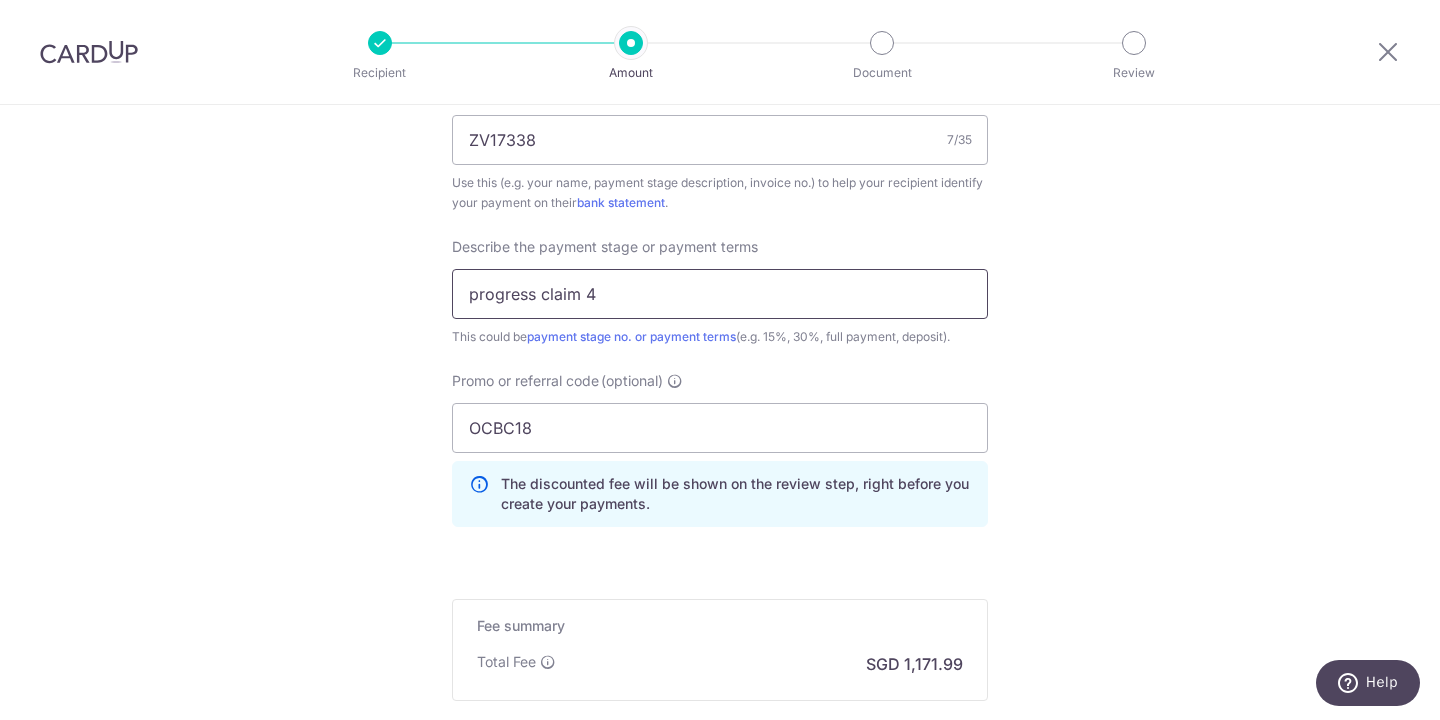 type on "progress claim 4" 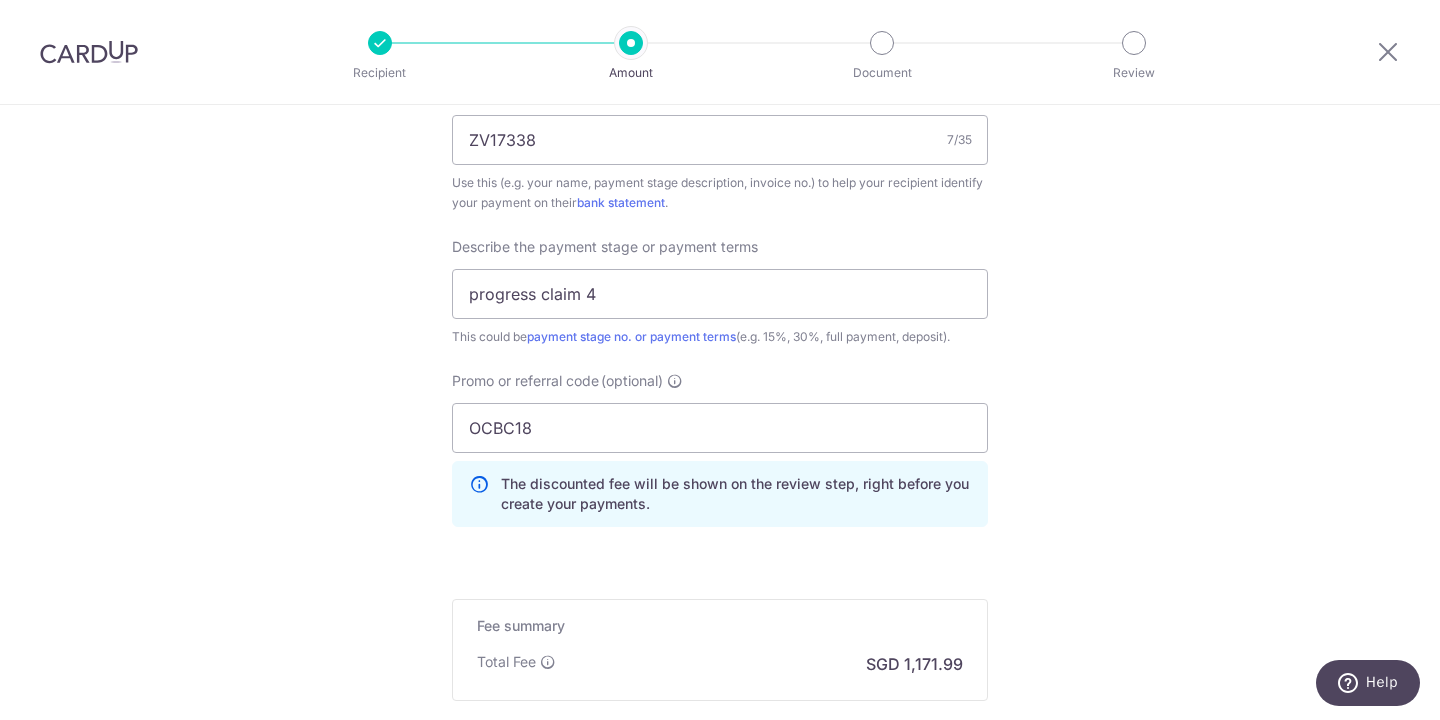 click on "Tell us more about your payment
Enter payment amount
SGD
45,076.67
45076.67
Select Card
**** 1278
Add credit card
Your Cards
**** 1278
**** 7625
Secure 256-bit SSL
Text
New card details
Card
Secure 256-bit SSL" at bounding box center (720, -111) 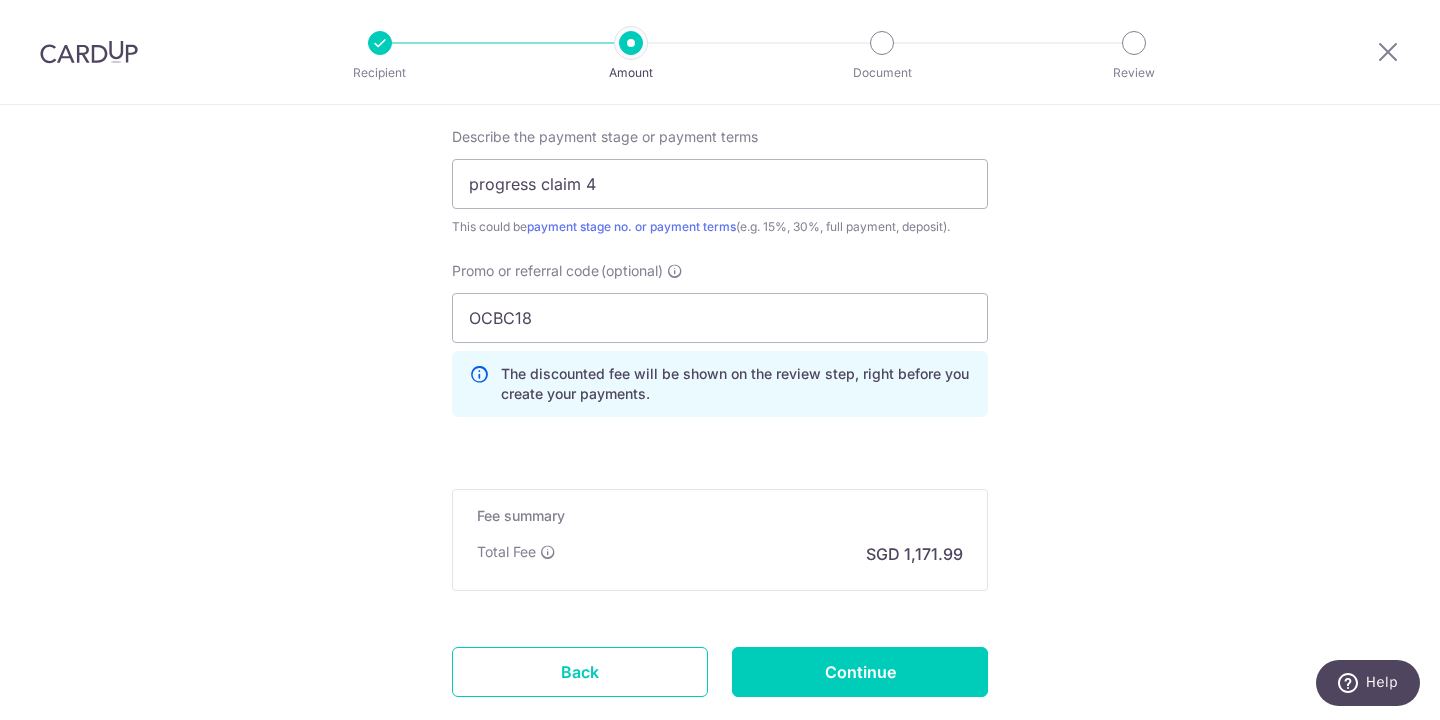 scroll, scrollTop: 1411, scrollLeft: 0, axis: vertical 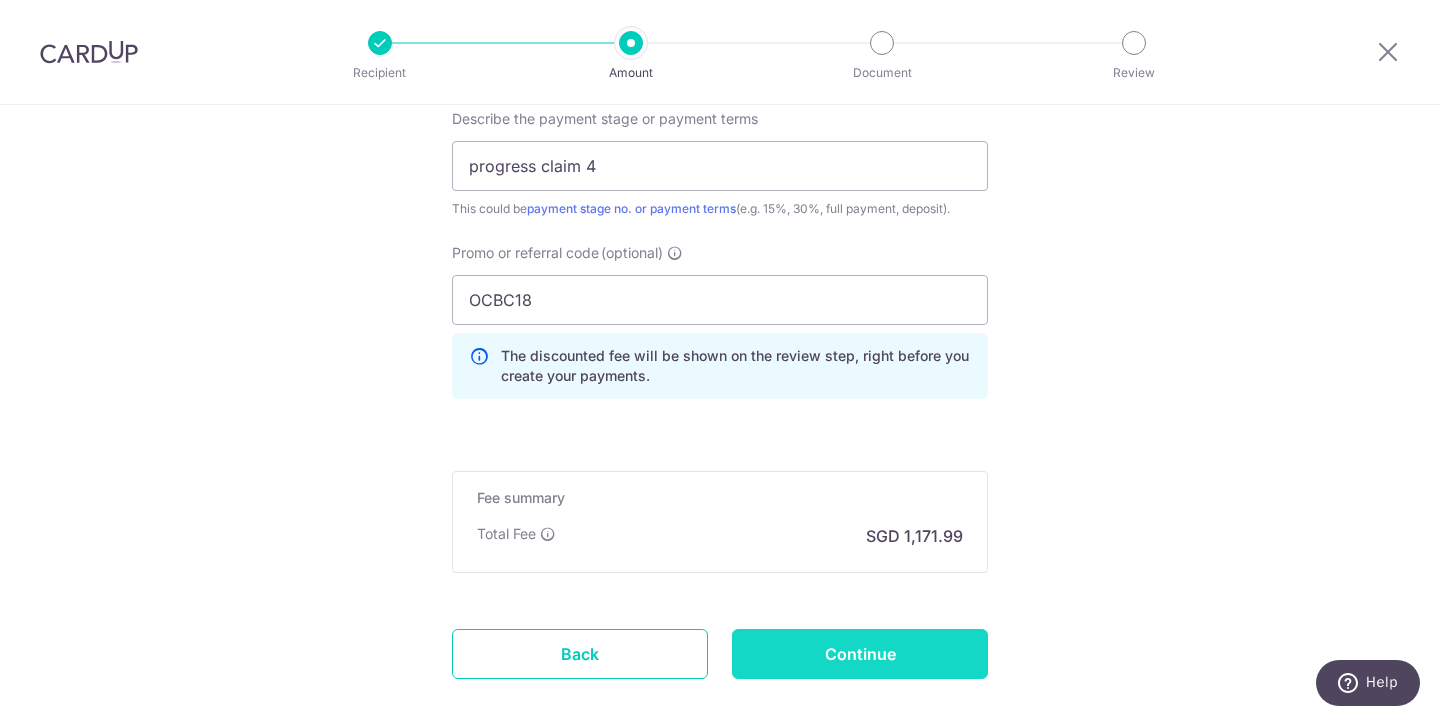 click on "Continue" at bounding box center [860, 654] 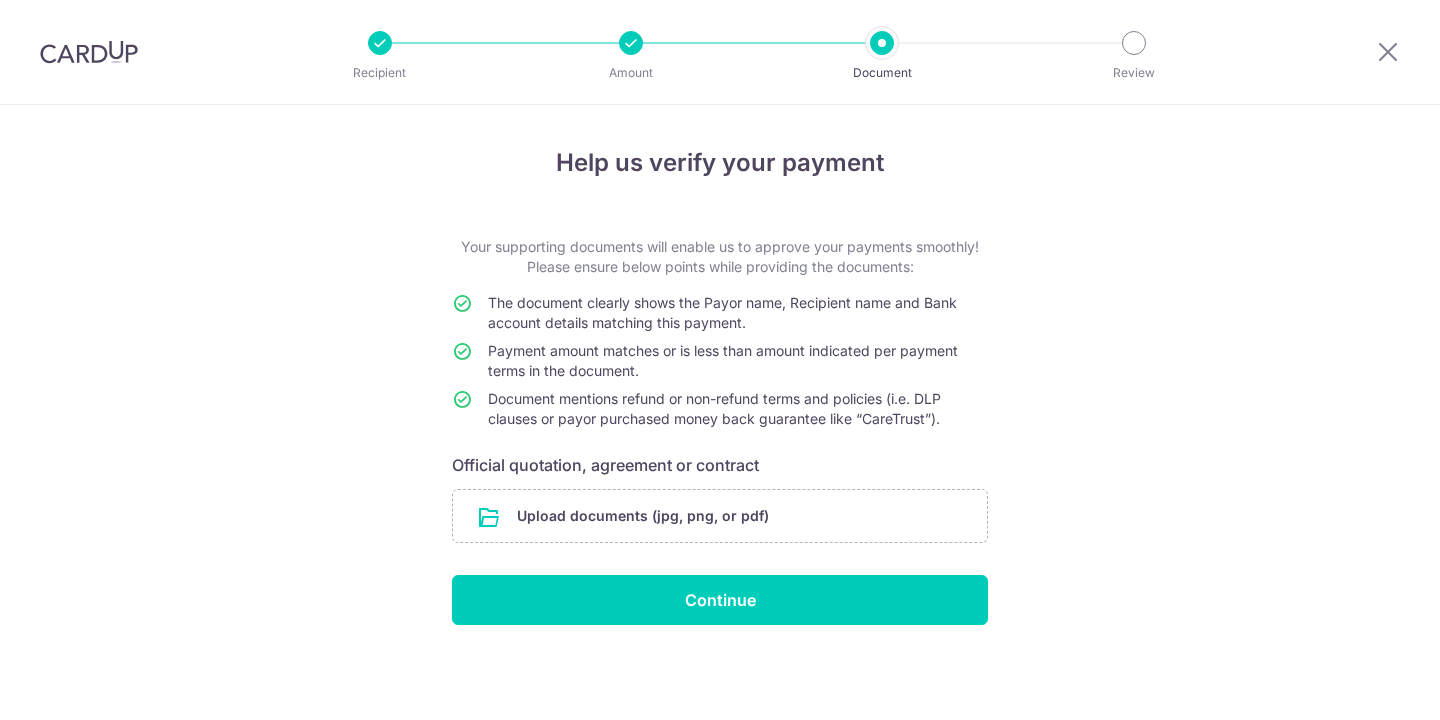 scroll, scrollTop: 0, scrollLeft: 0, axis: both 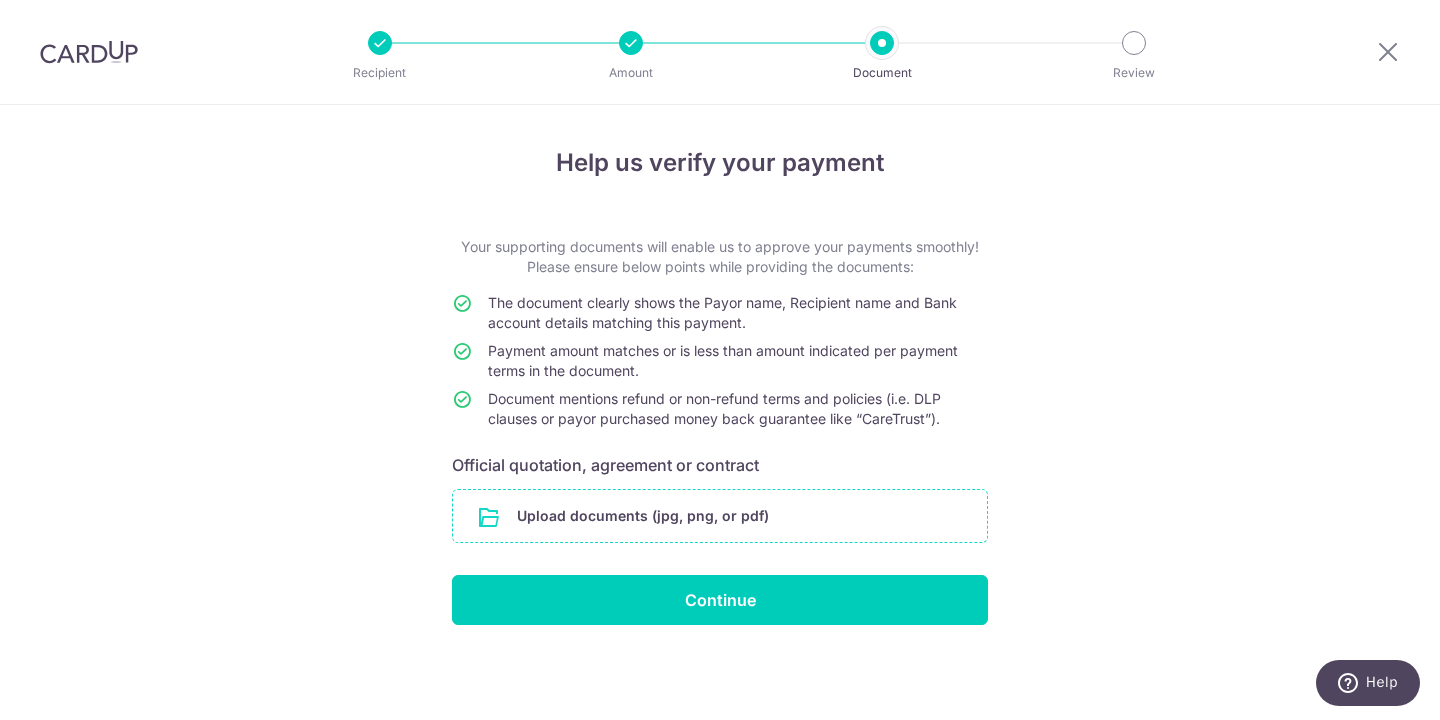 click at bounding box center (720, 516) 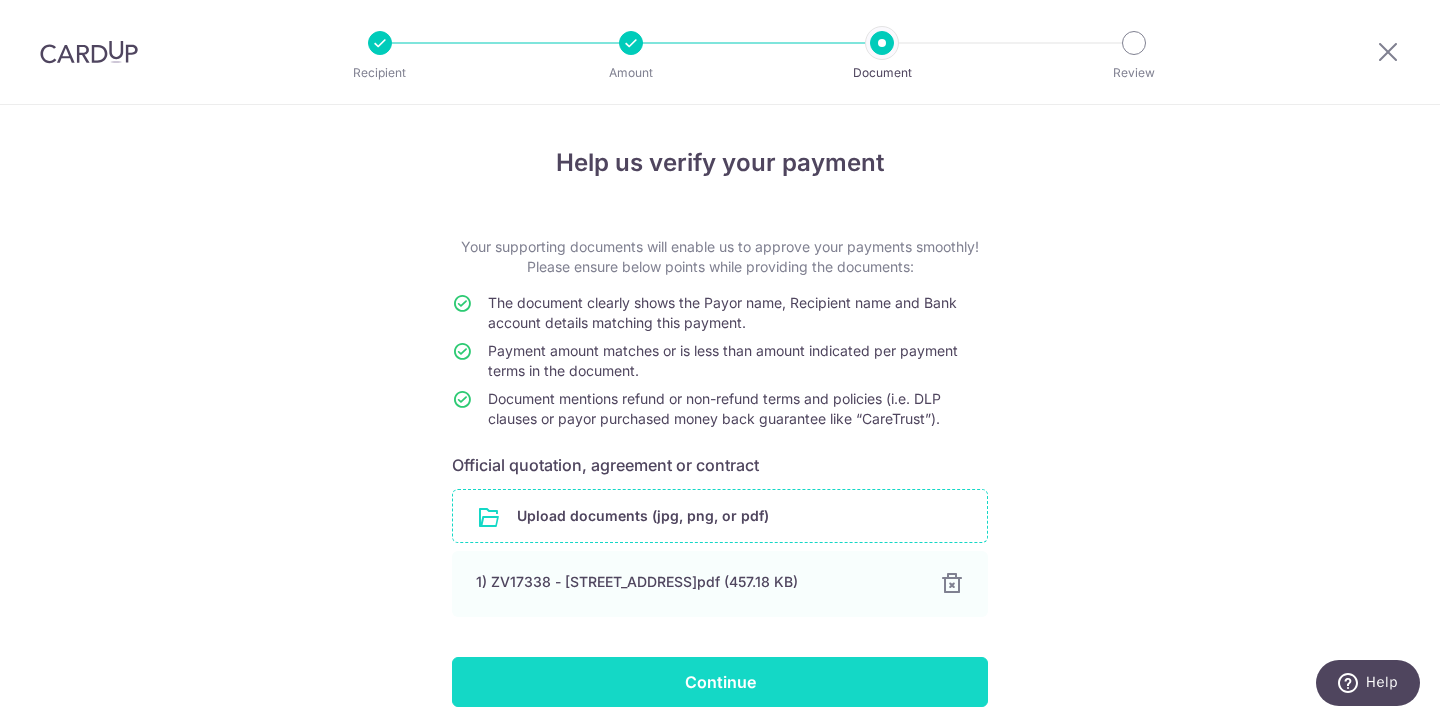 click on "Continue" at bounding box center (720, 682) 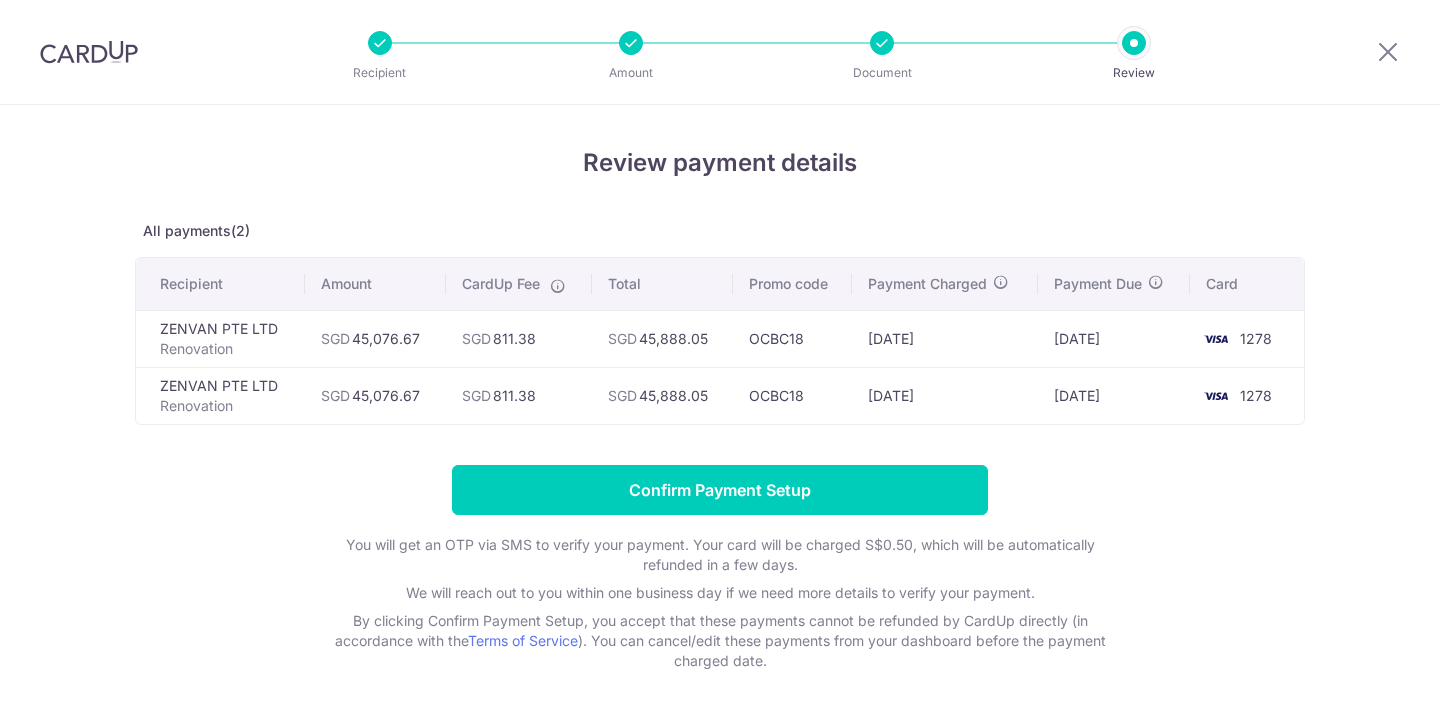 scroll, scrollTop: 0, scrollLeft: 0, axis: both 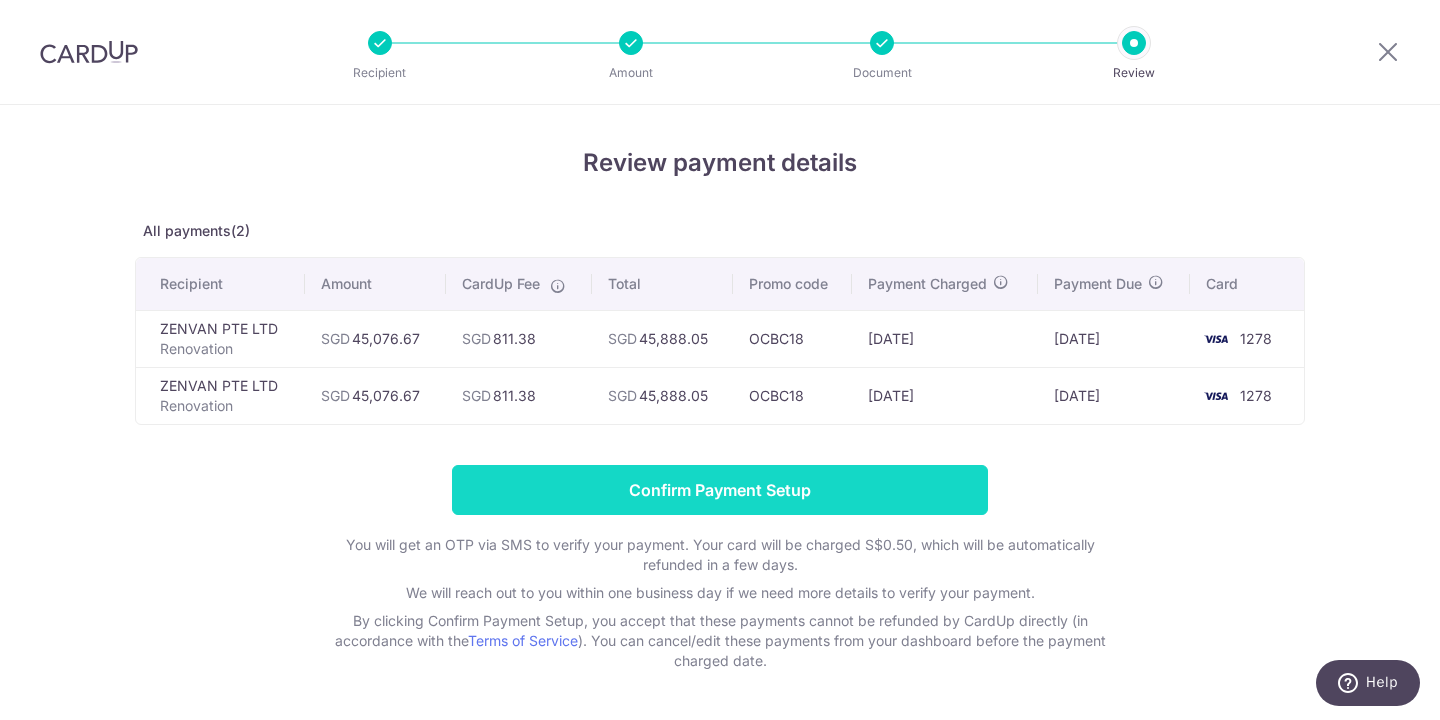 click on "Confirm Payment Setup" at bounding box center (720, 490) 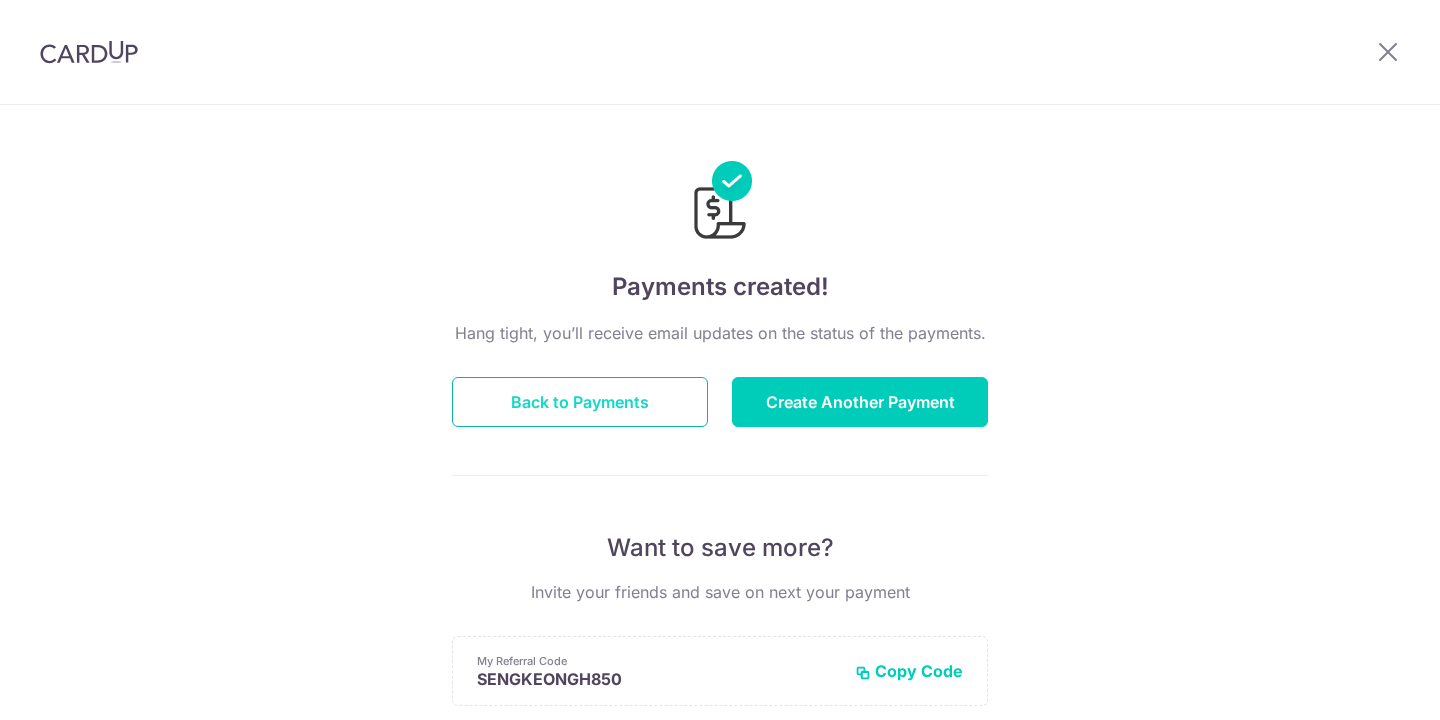 scroll, scrollTop: 0, scrollLeft: 0, axis: both 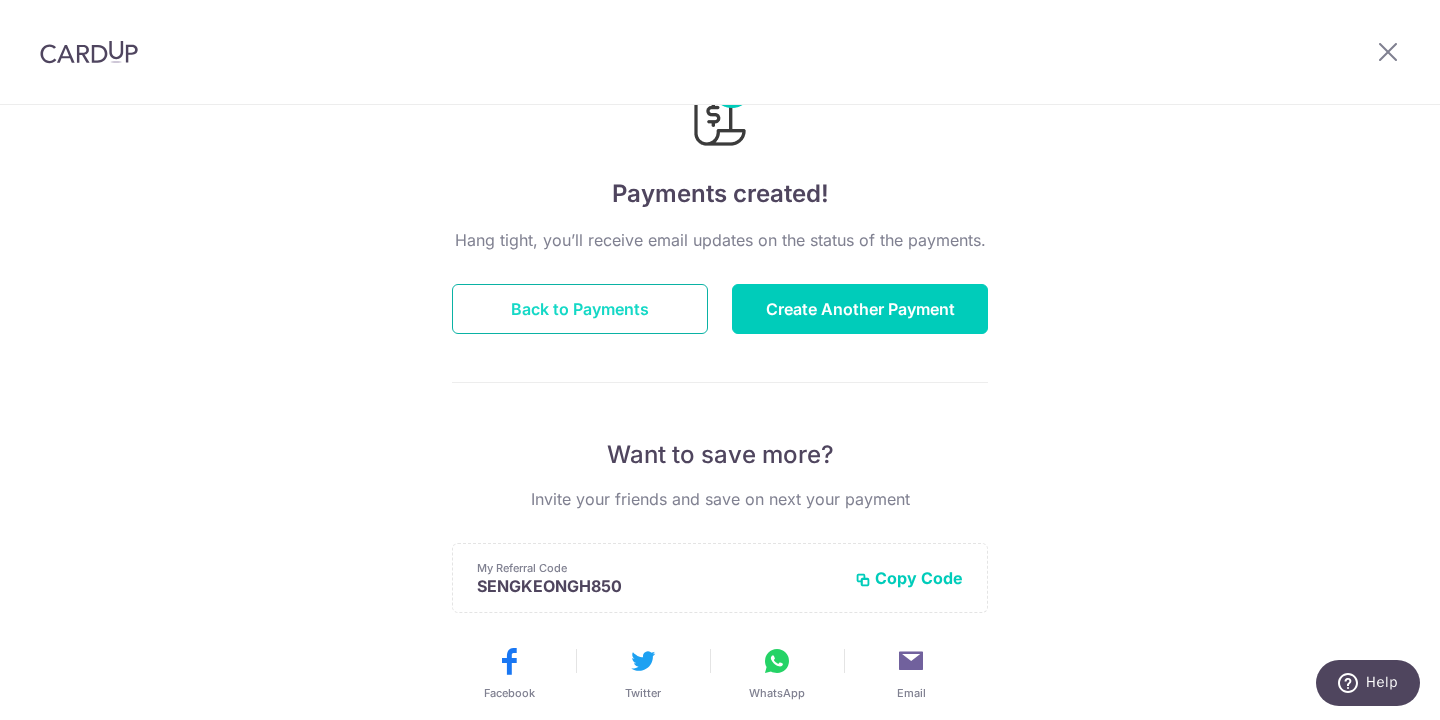 click on "Back to Payments" at bounding box center (580, 309) 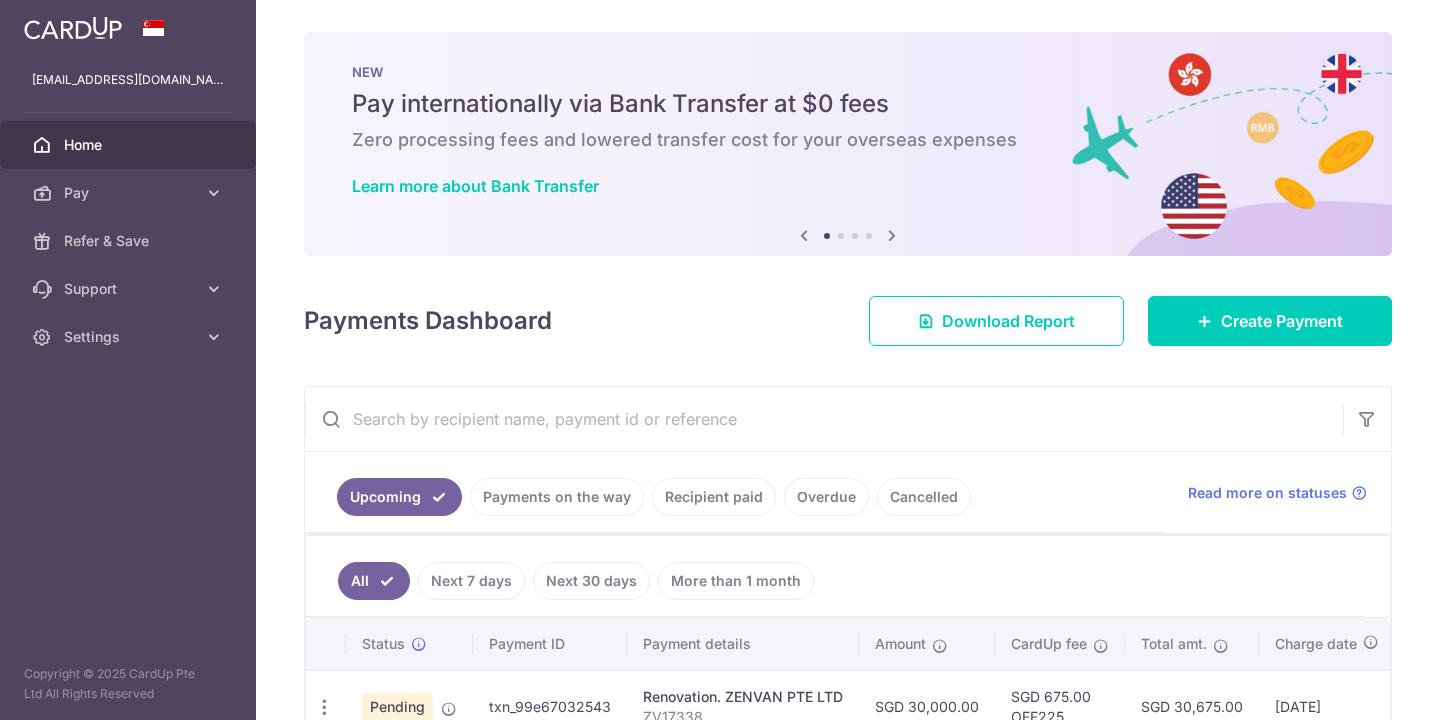 scroll, scrollTop: 0, scrollLeft: 0, axis: both 